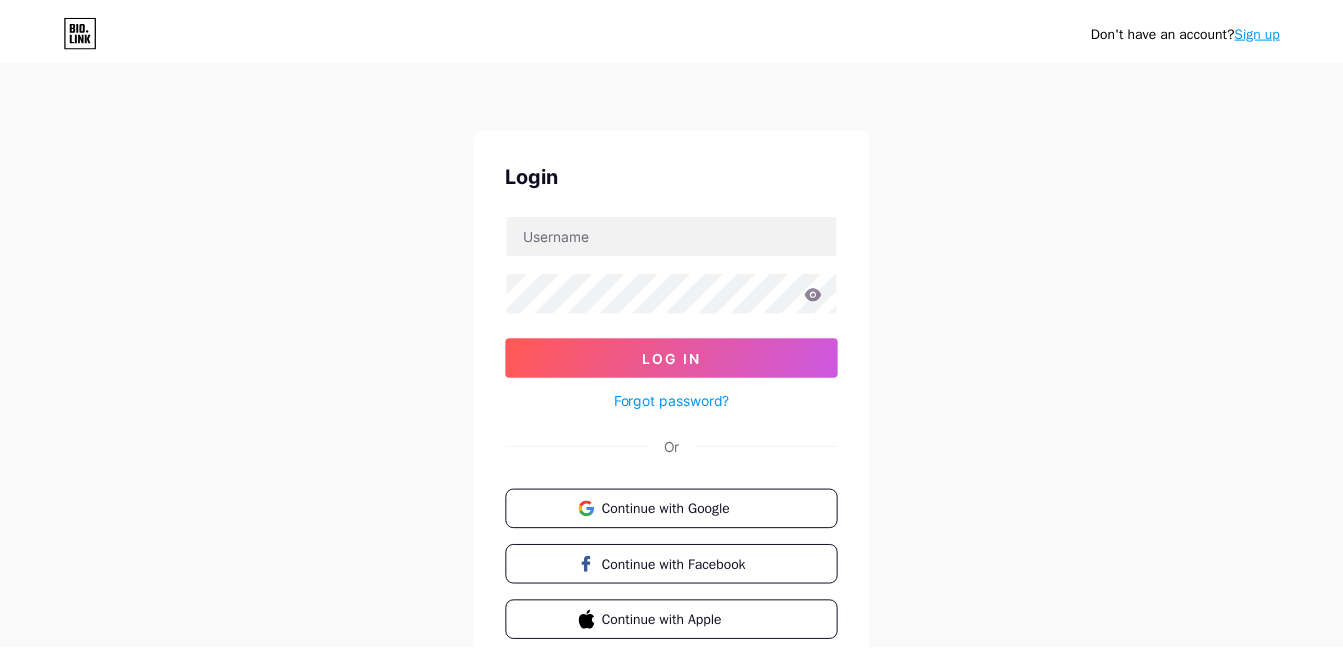 scroll, scrollTop: 0, scrollLeft: 0, axis: both 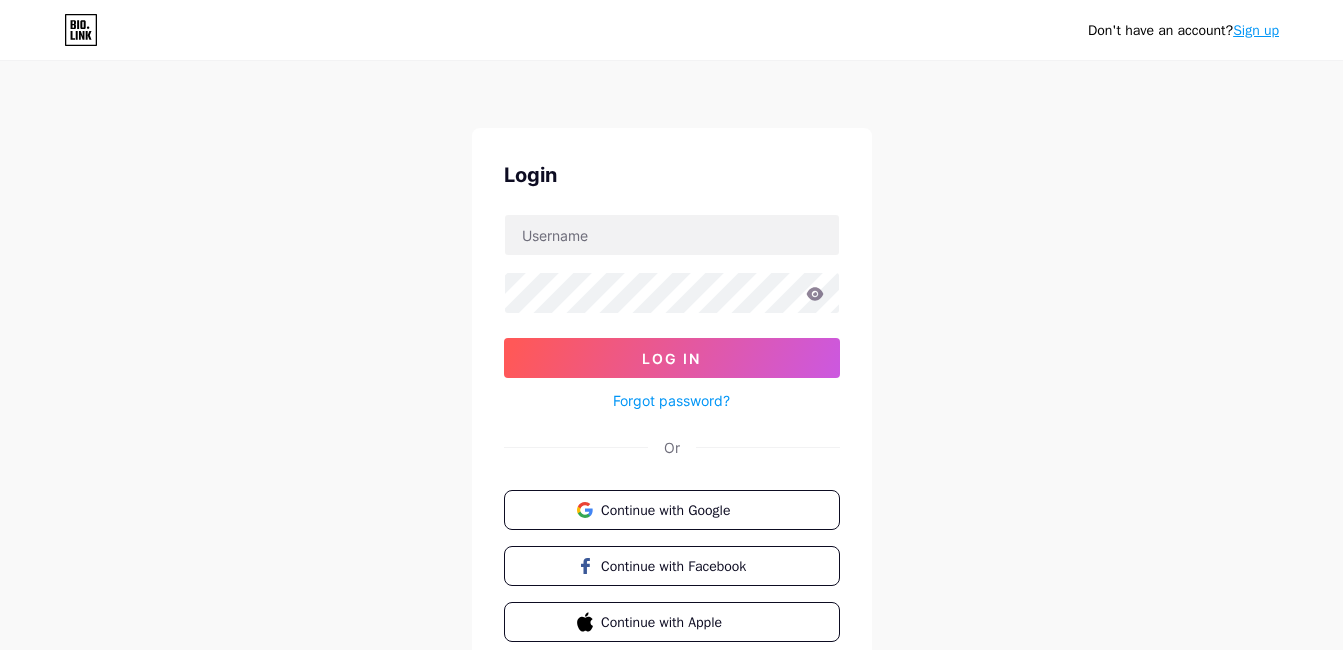 click on "Forgot password?" at bounding box center [671, 400] 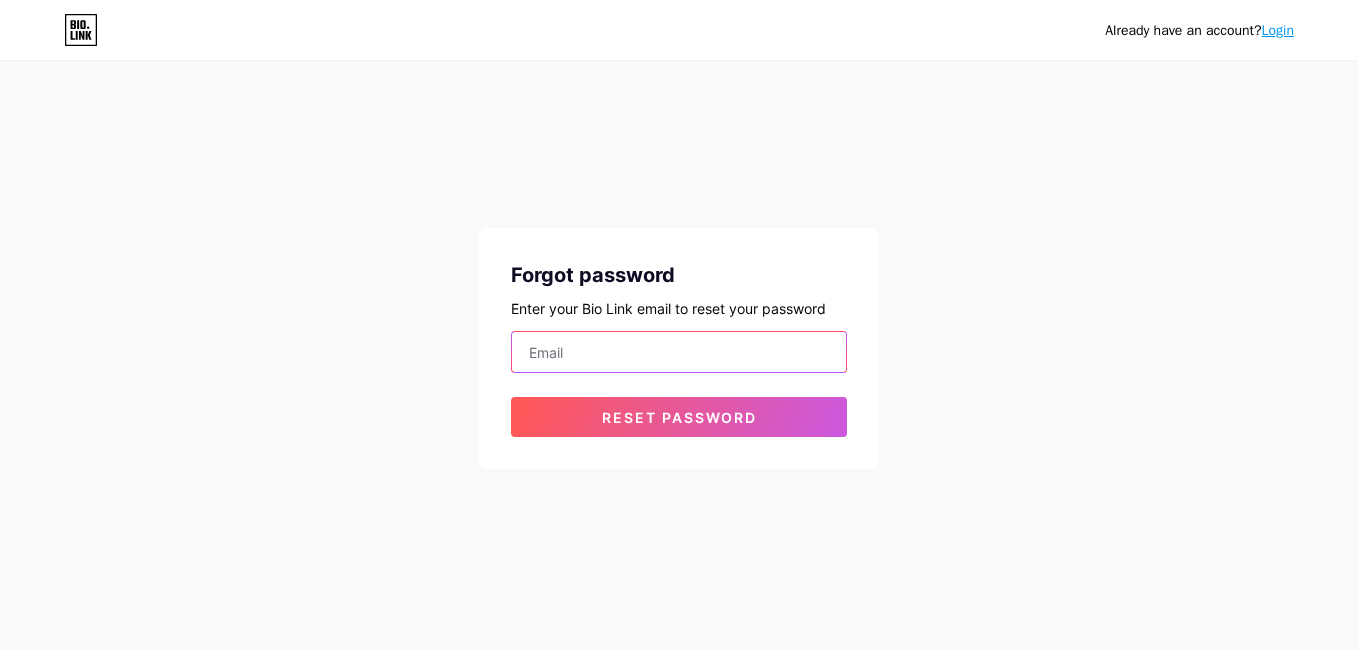 click at bounding box center [679, 352] 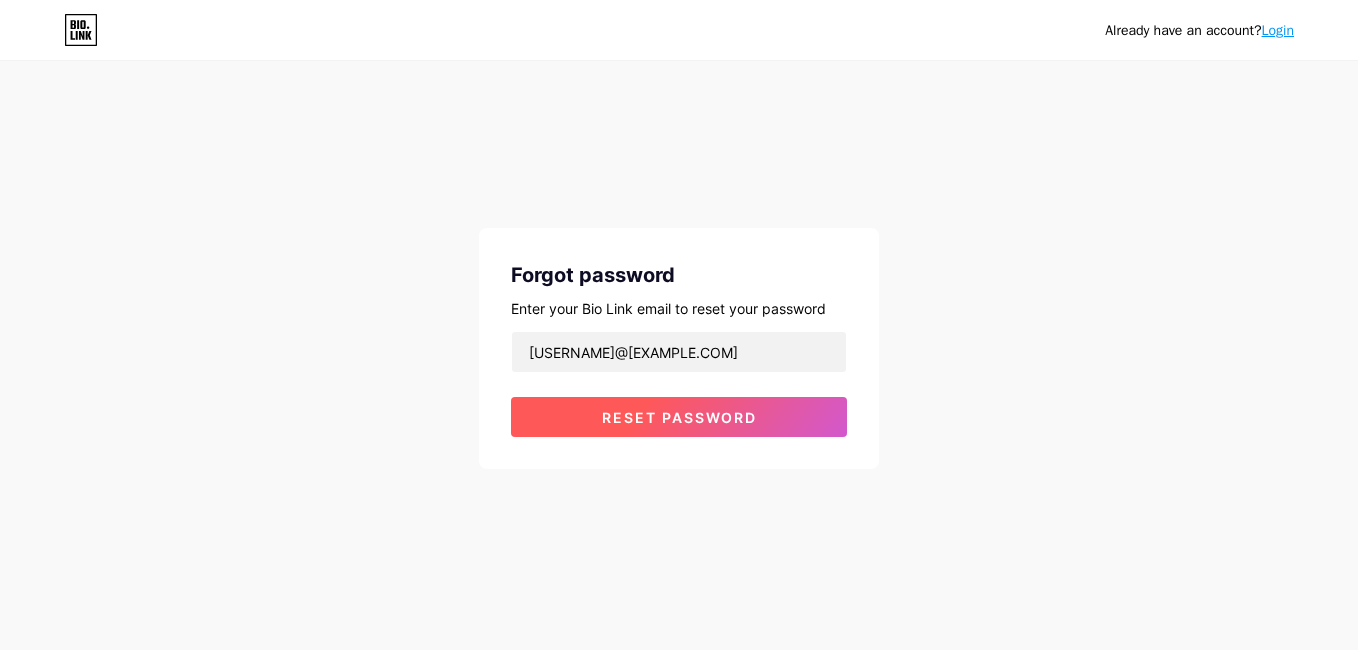 click on "Reset password" at bounding box center [679, 417] 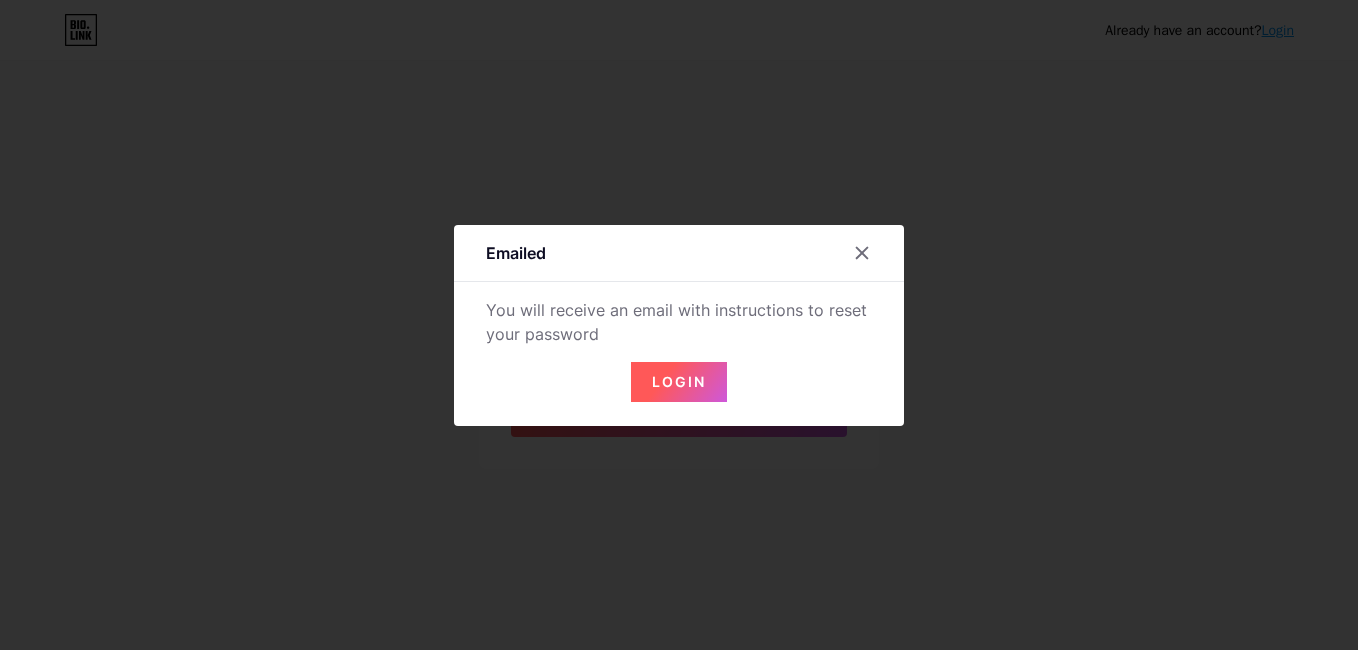 click on "Login" at bounding box center (679, 382) 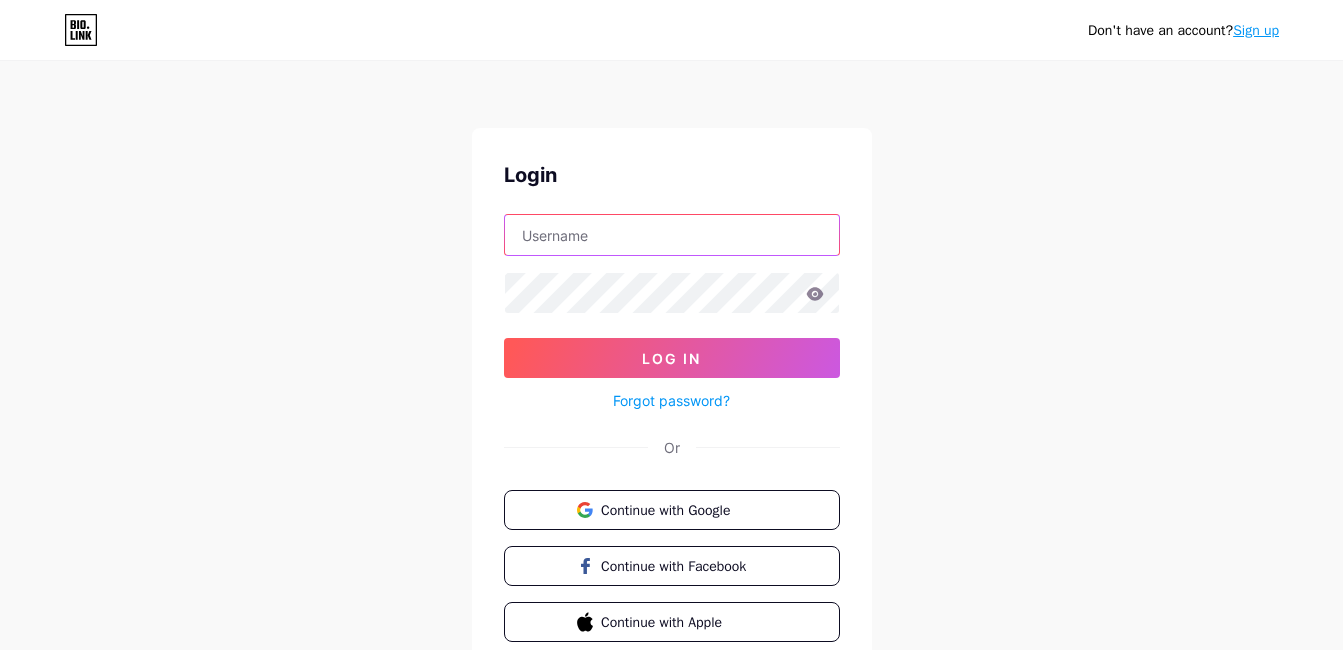 click at bounding box center [672, 235] 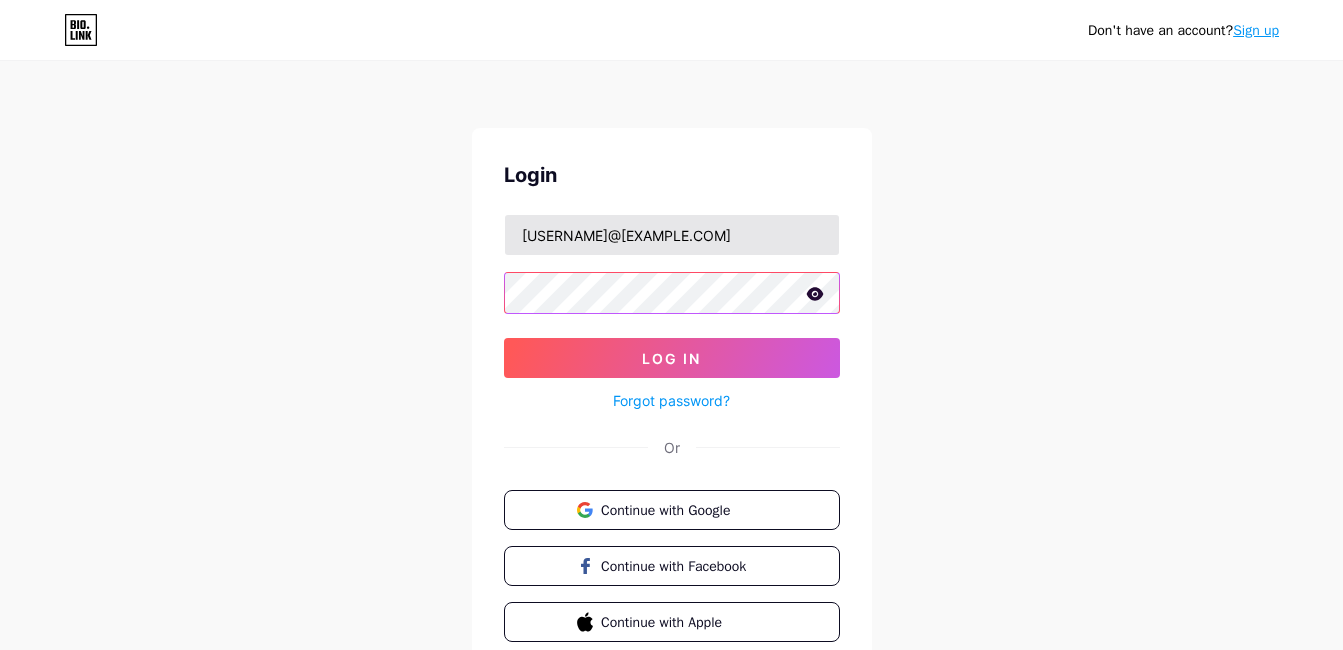 click on "Log In" at bounding box center (672, 358) 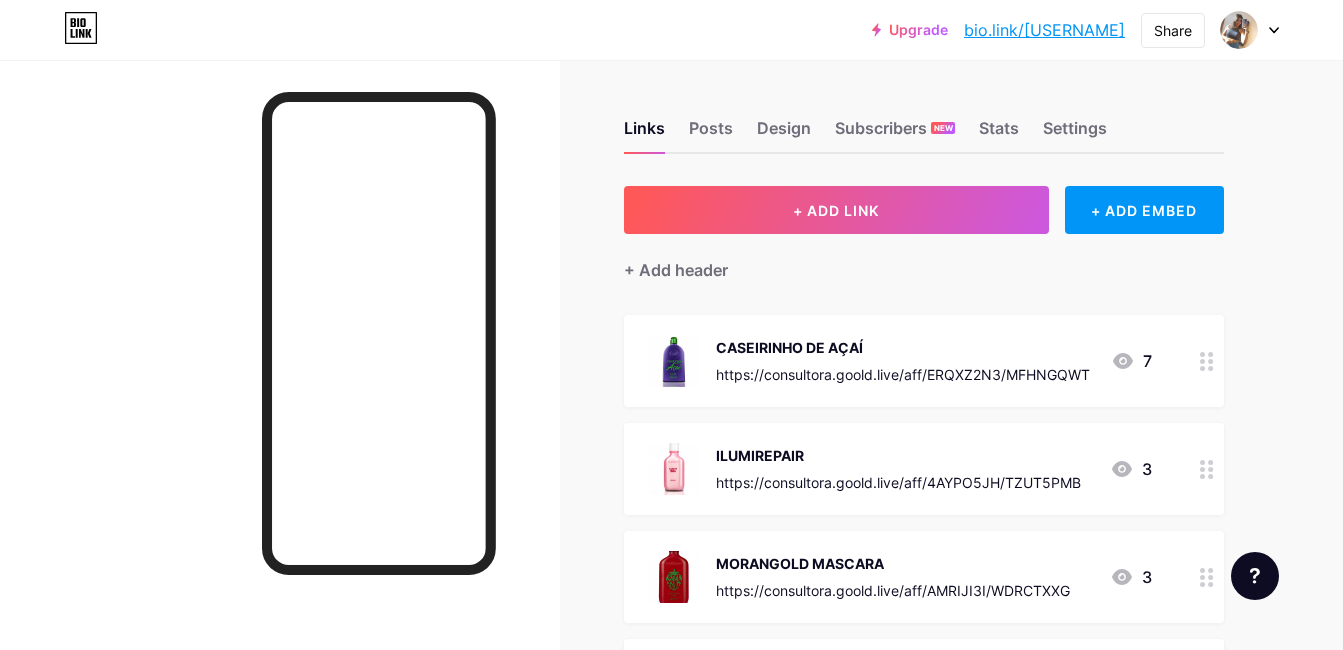click on "CASEIRINHO DE AÇAÍ" at bounding box center (903, 347) 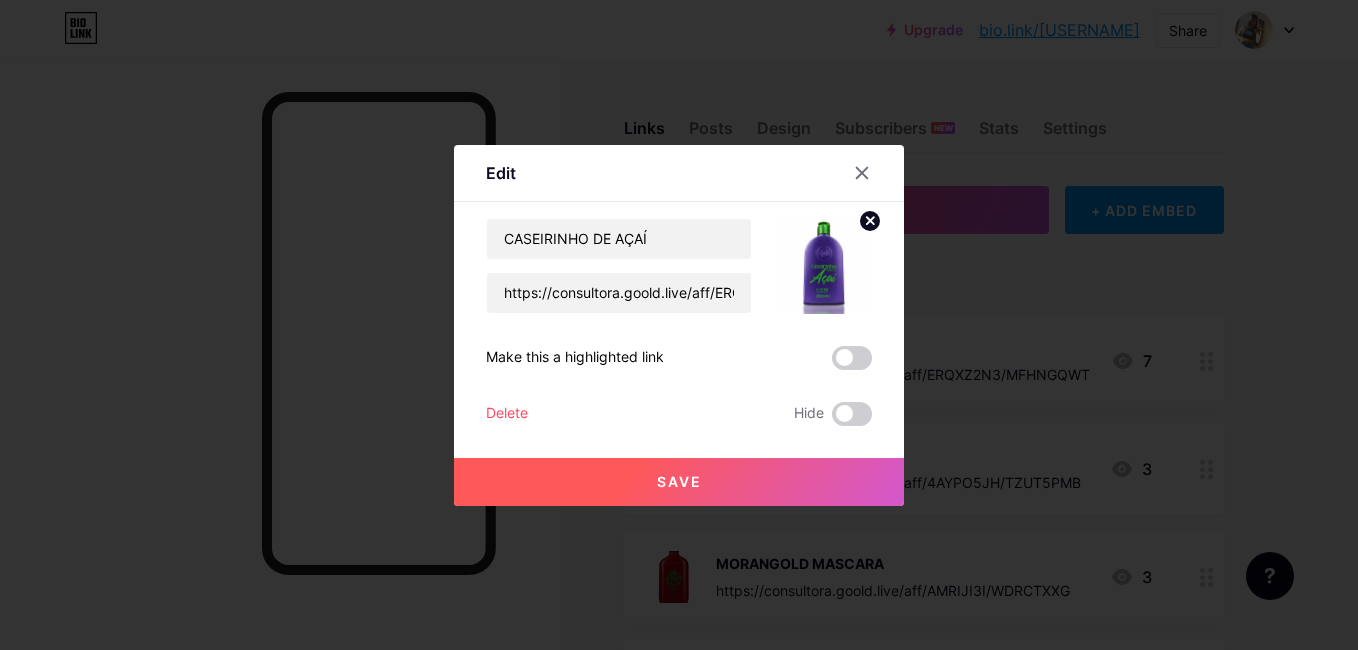 click on "Delete" at bounding box center [507, 414] 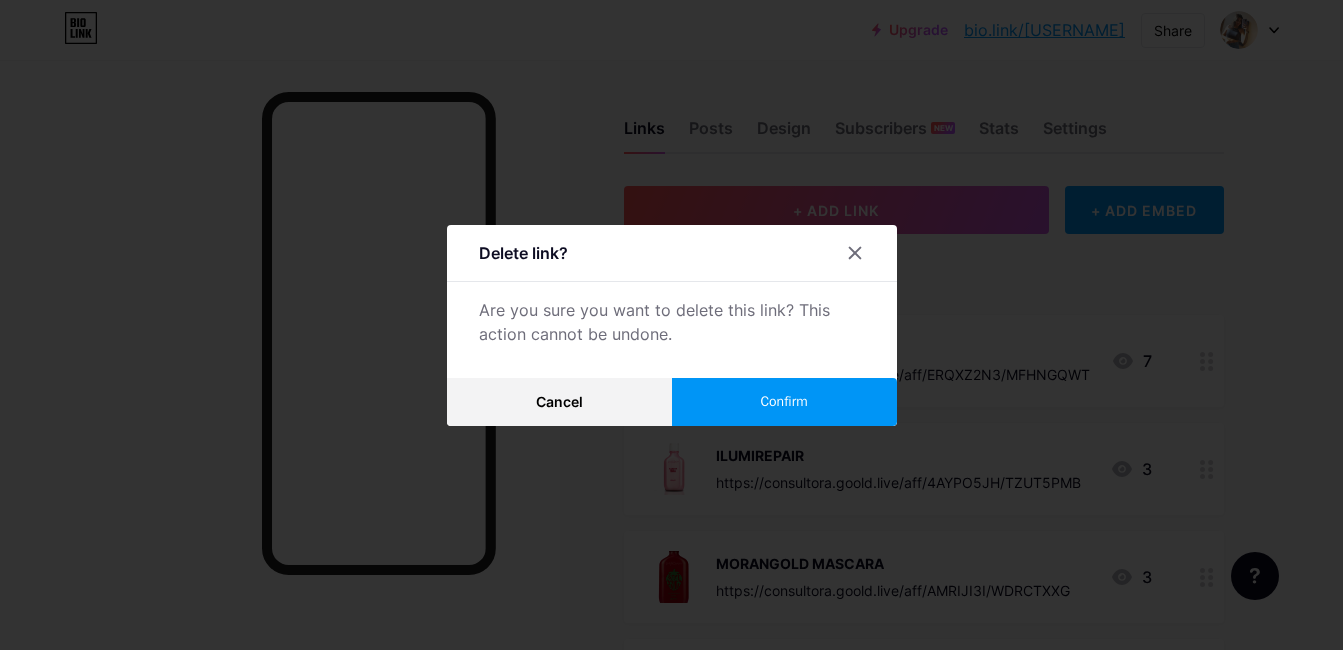 click on "Confirm" at bounding box center (784, 402) 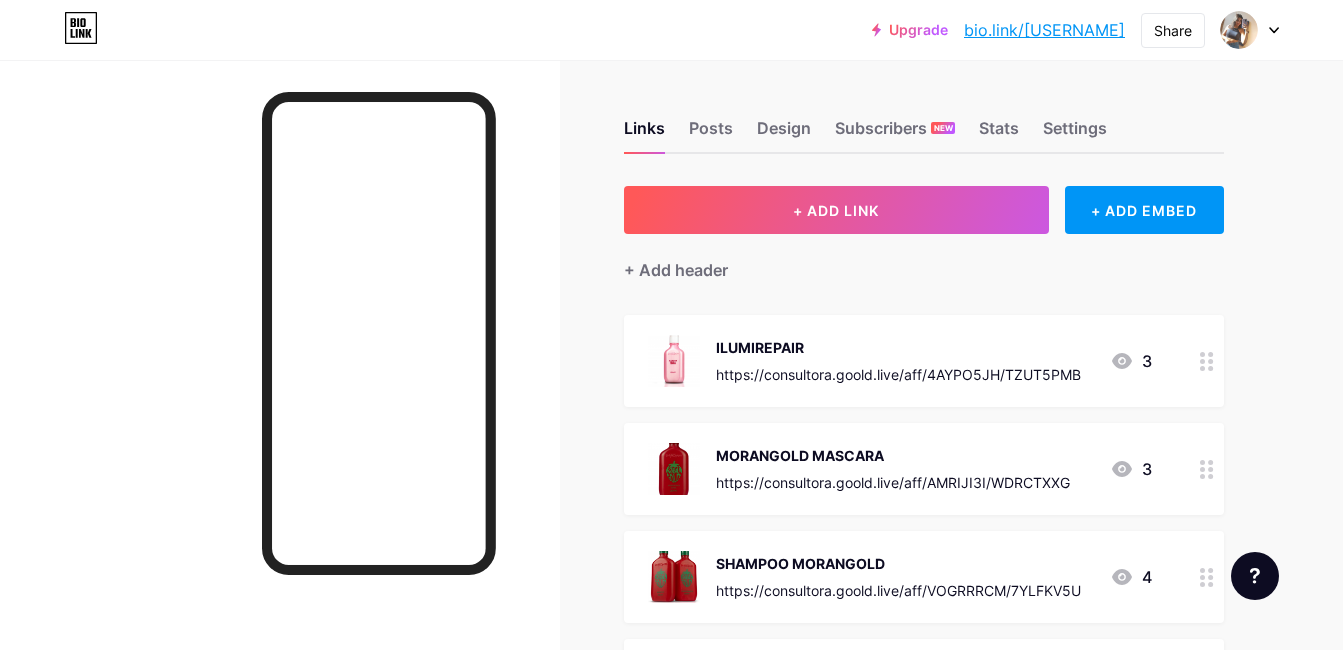 click on "ILUMIREPAIR" at bounding box center (898, 347) 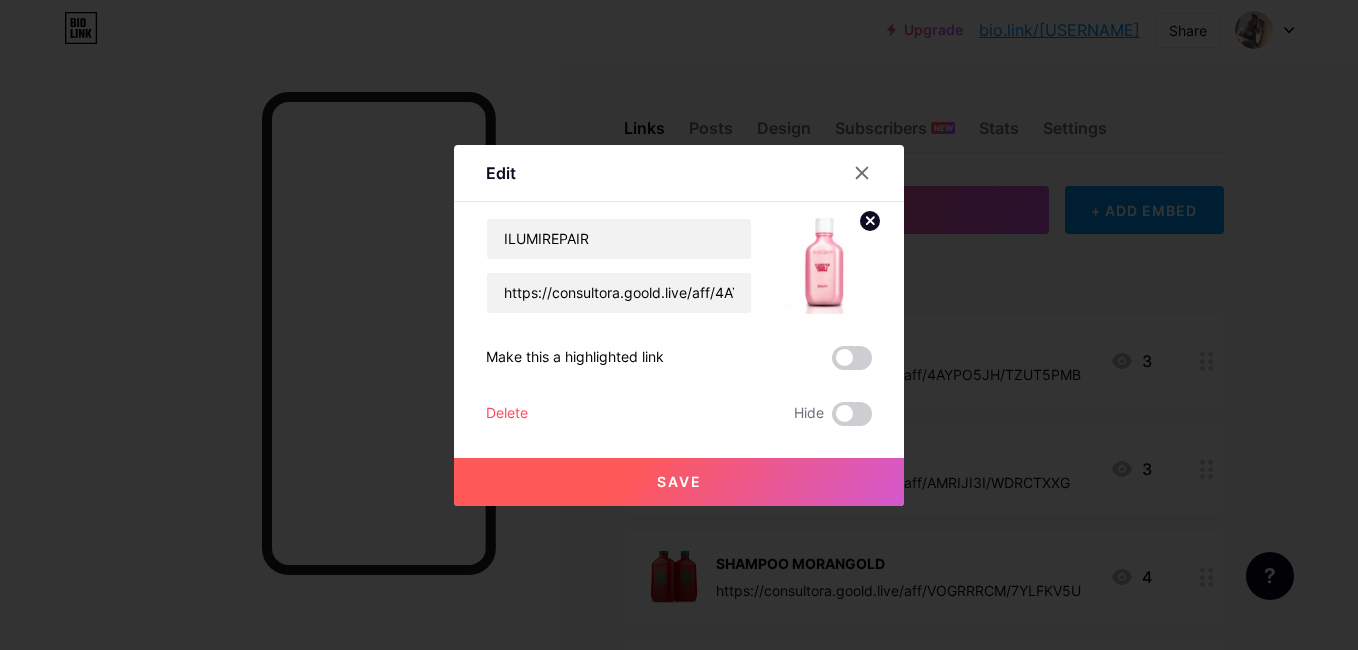 click on "Delete" at bounding box center (507, 414) 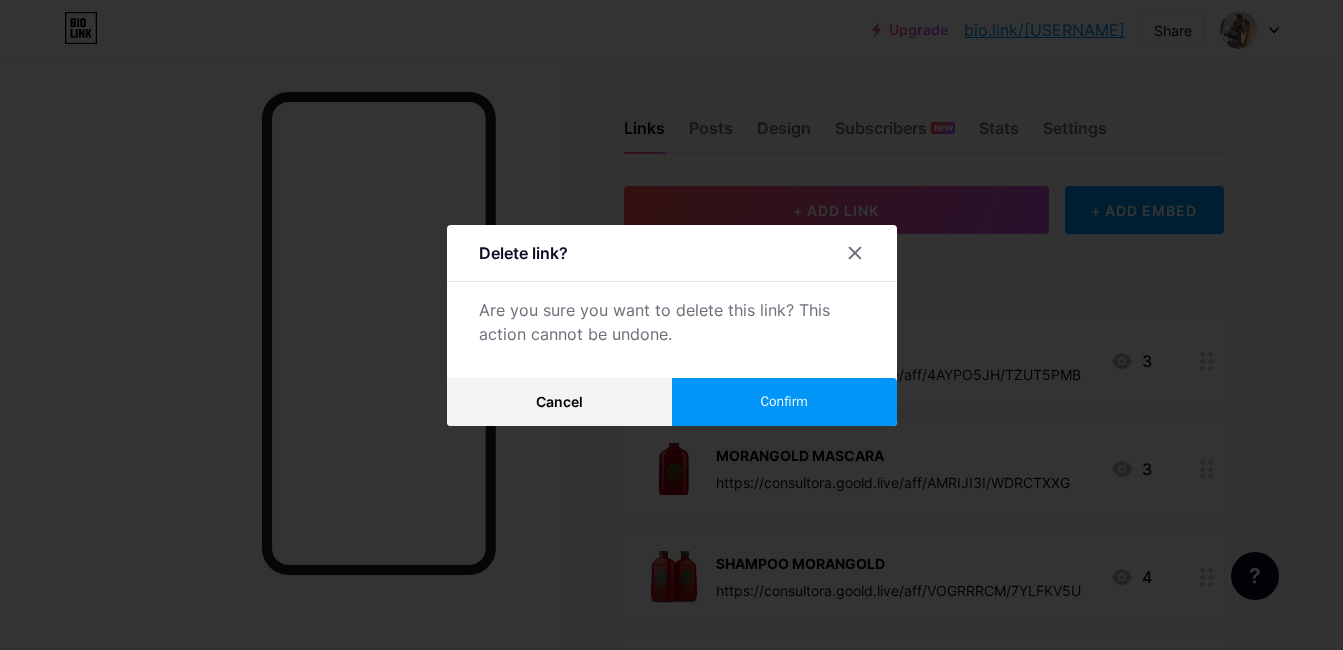 click on "Confirm" at bounding box center (784, 402) 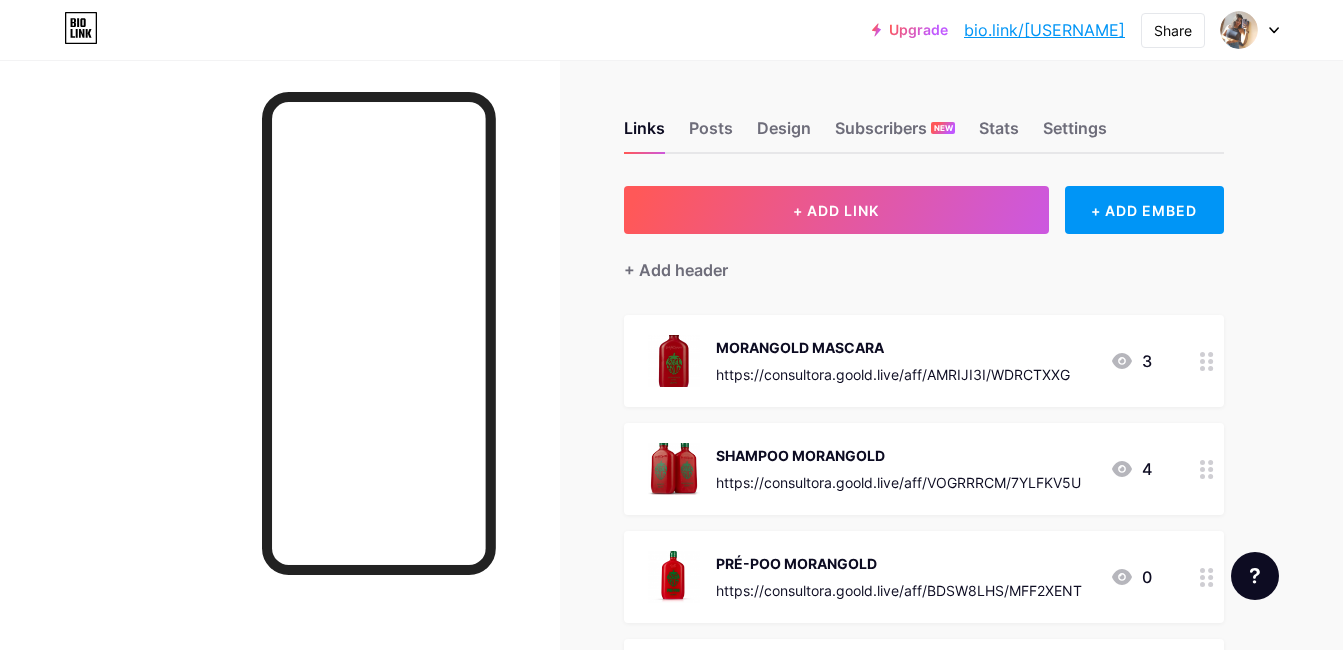 click at bounding box center (674, 361) 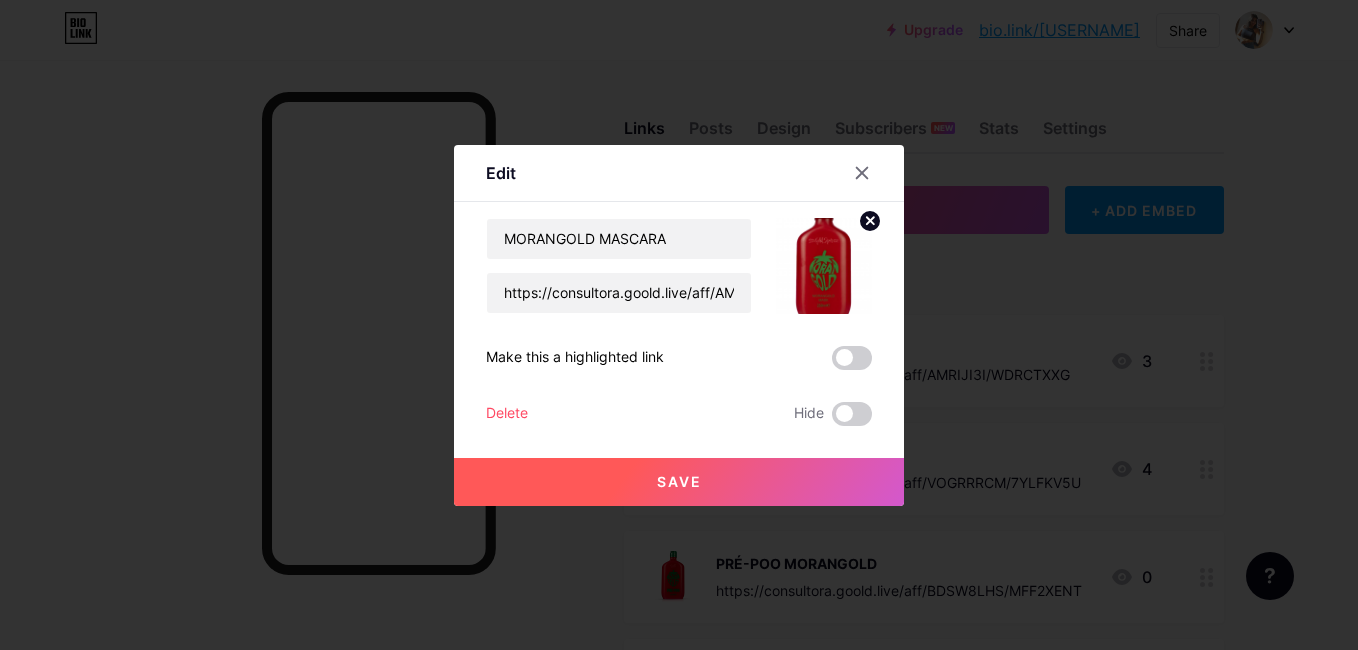 click on "Save" at bounding box center (679, 481) 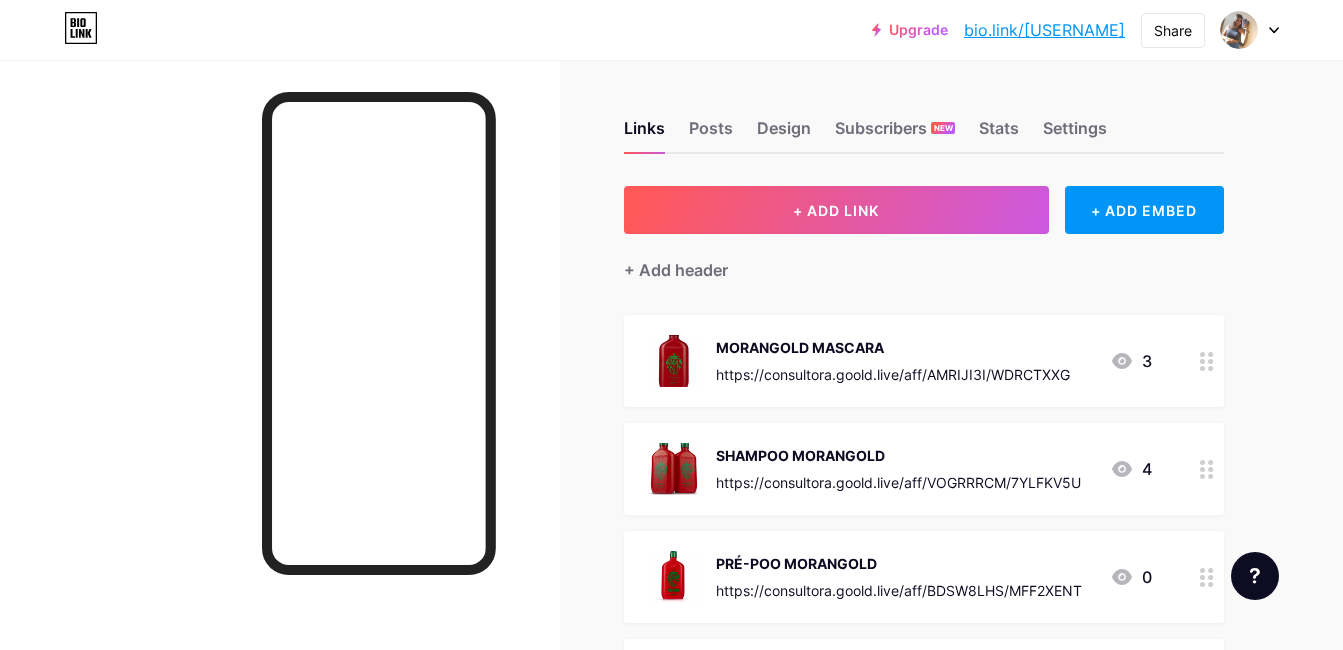 drag, startPoint x: 835, startPoint y: 371, endPoint x: 933, endPoint y: 325, distance: 108.25895 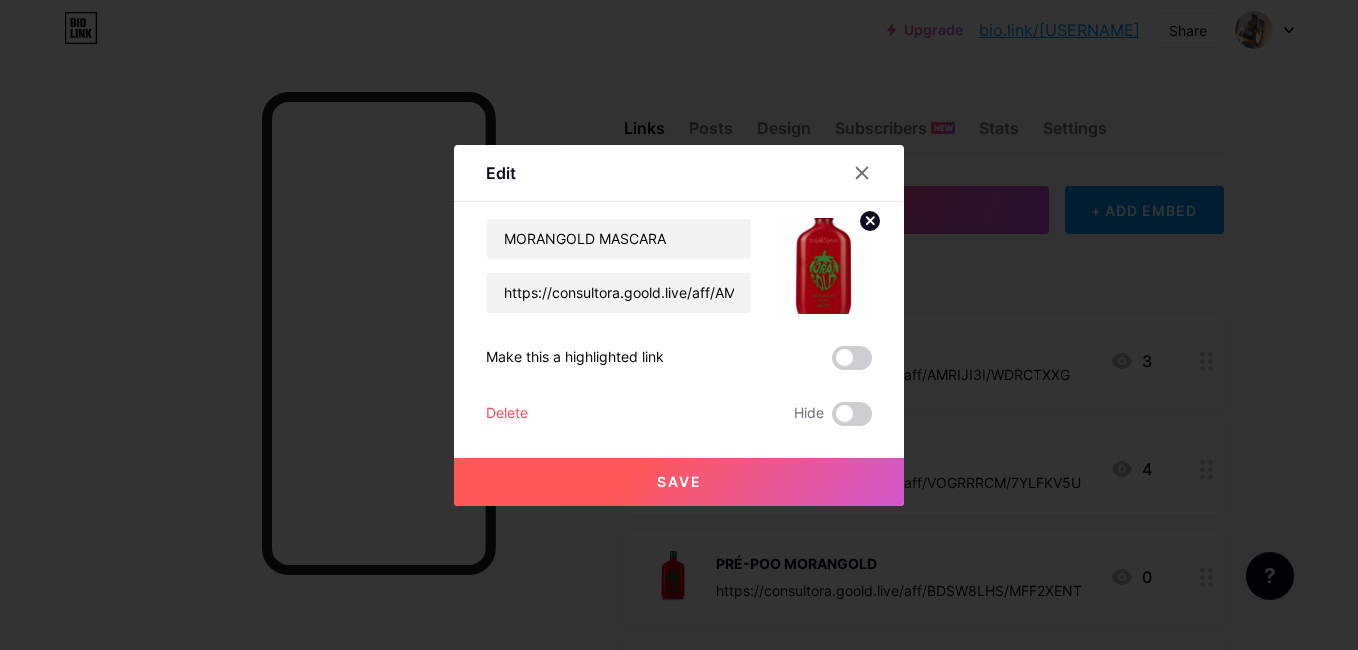 click at bounding box center [679, 325] 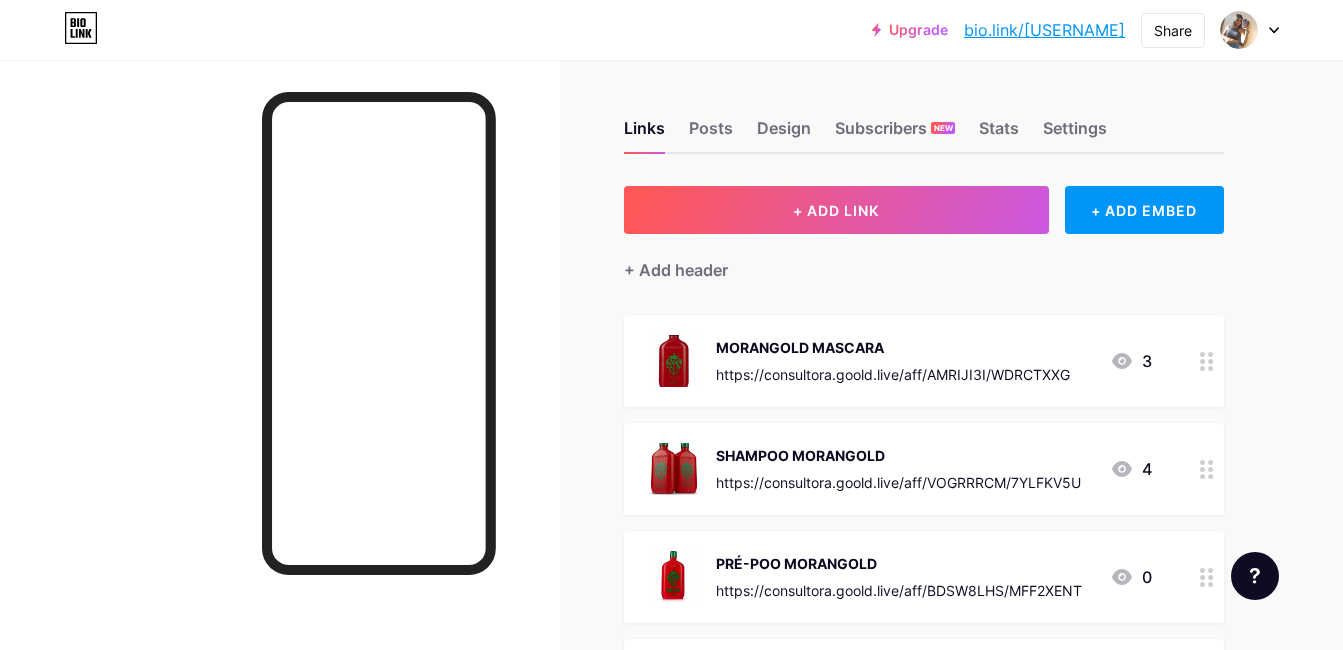 click on "https://consultora.goold.live/aff/AMRIJI3I/WDRCTXXG" at bounding box center [893, 374] 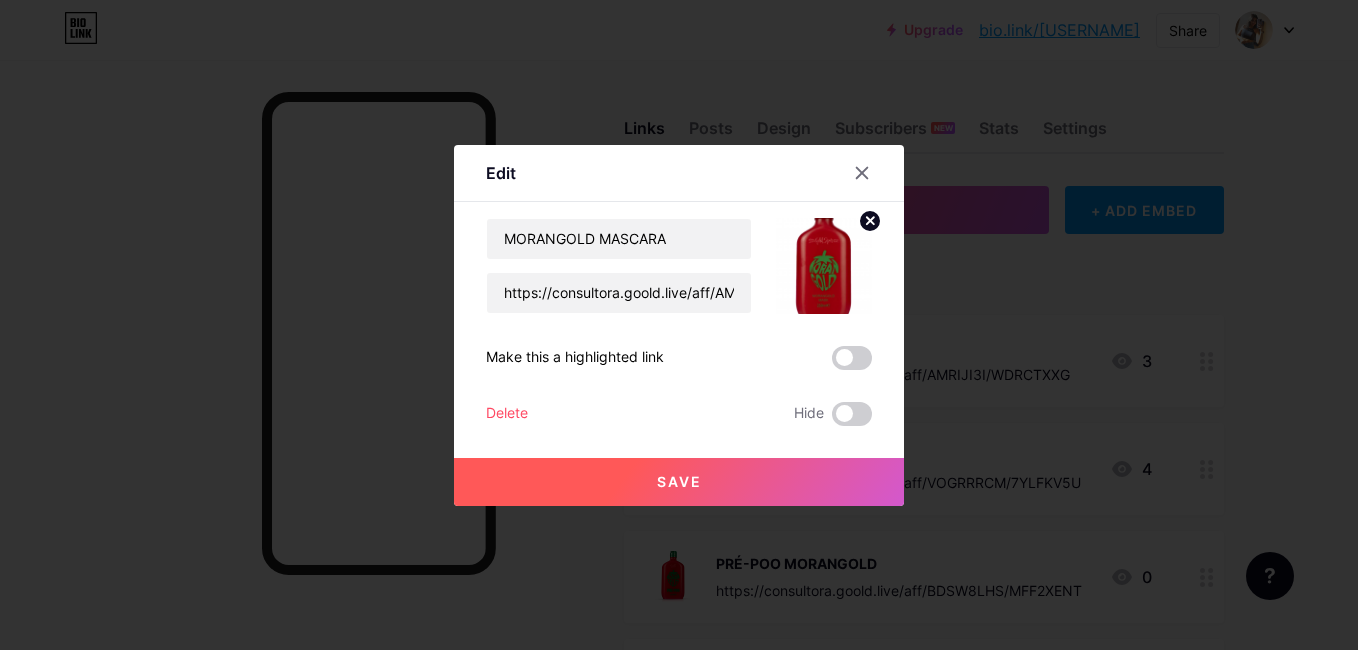 click on "Delete" at bounding box center [507, 414] 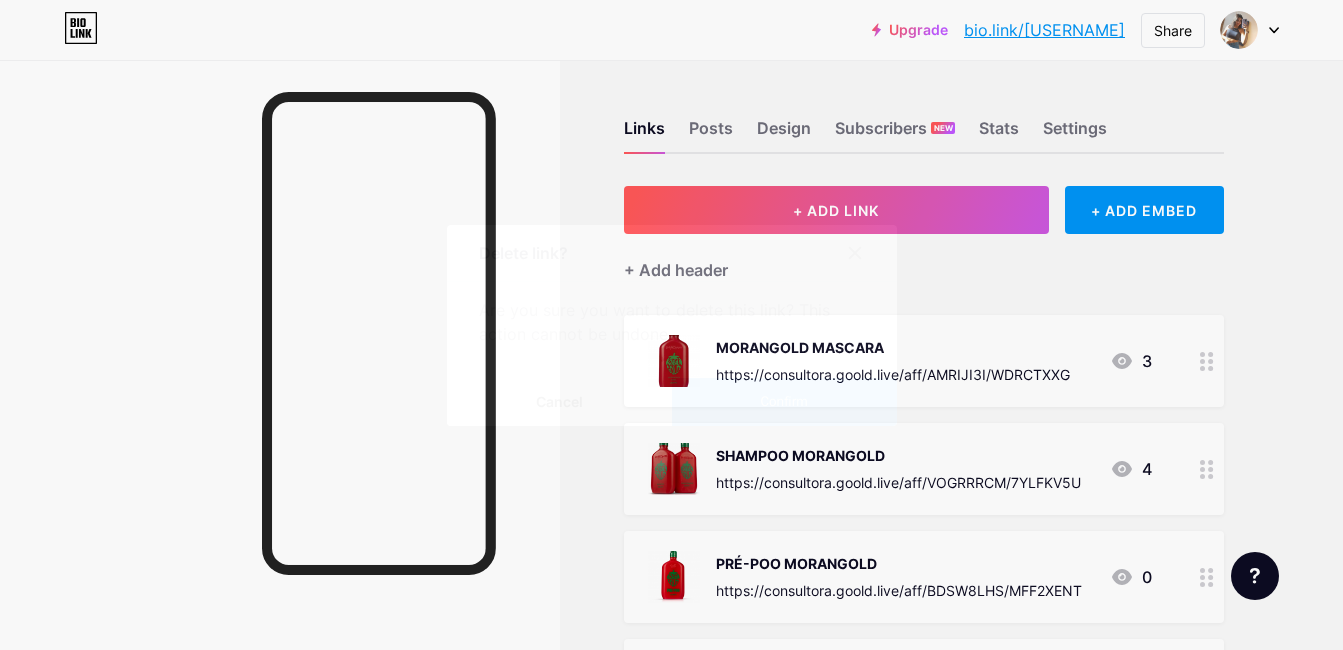 click on "Confirm" at bounding box center [783, 401] 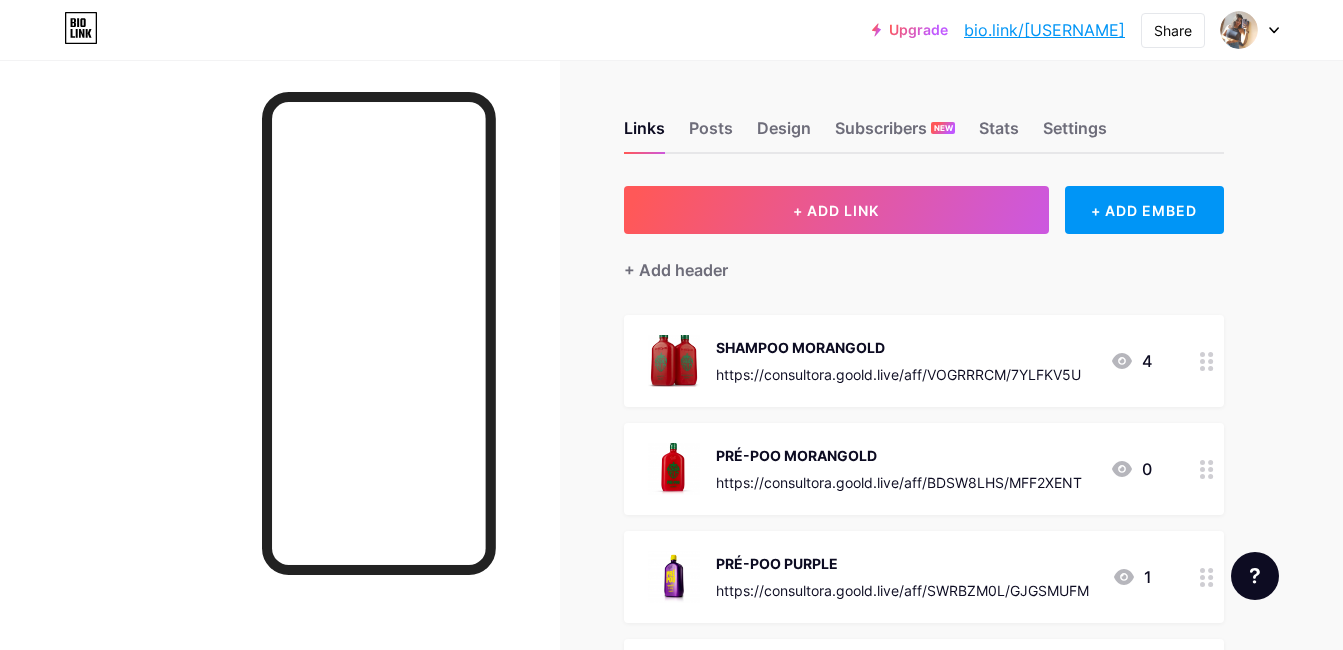 click on "SHAMPOO MORANGOLD" at bounding box center (898, 347) 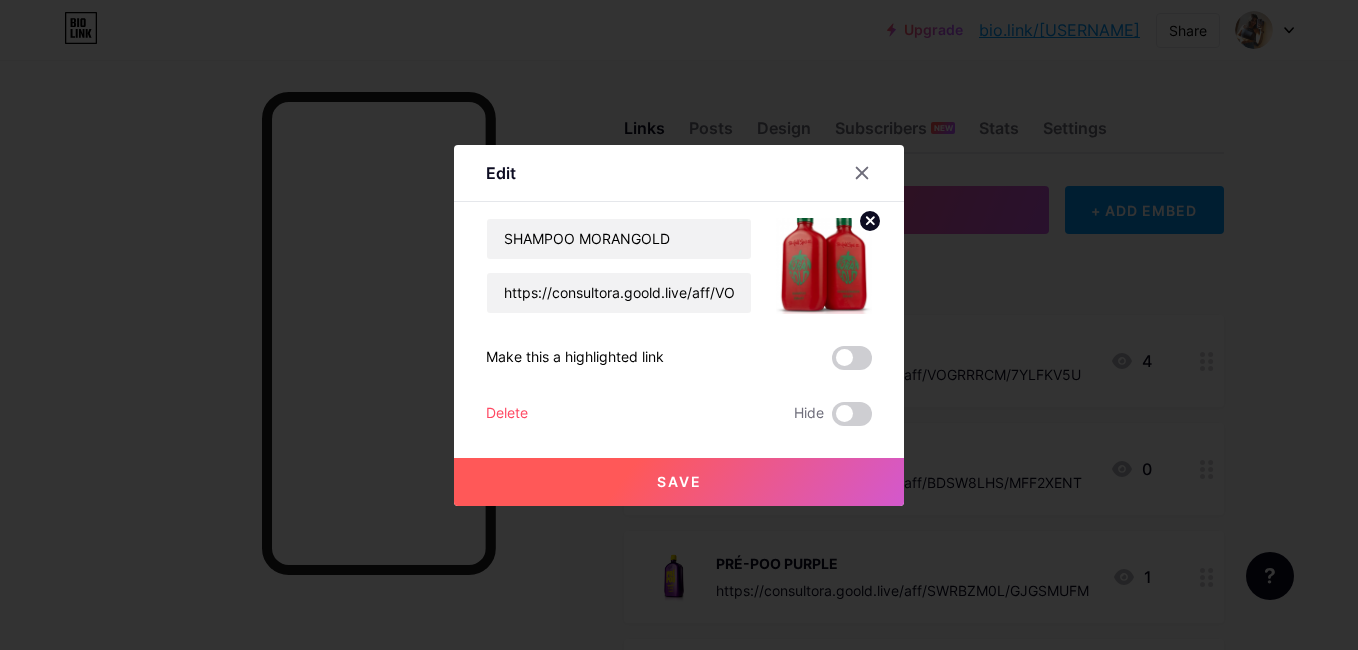 click on "Delete" at bounding box center (507, 414) 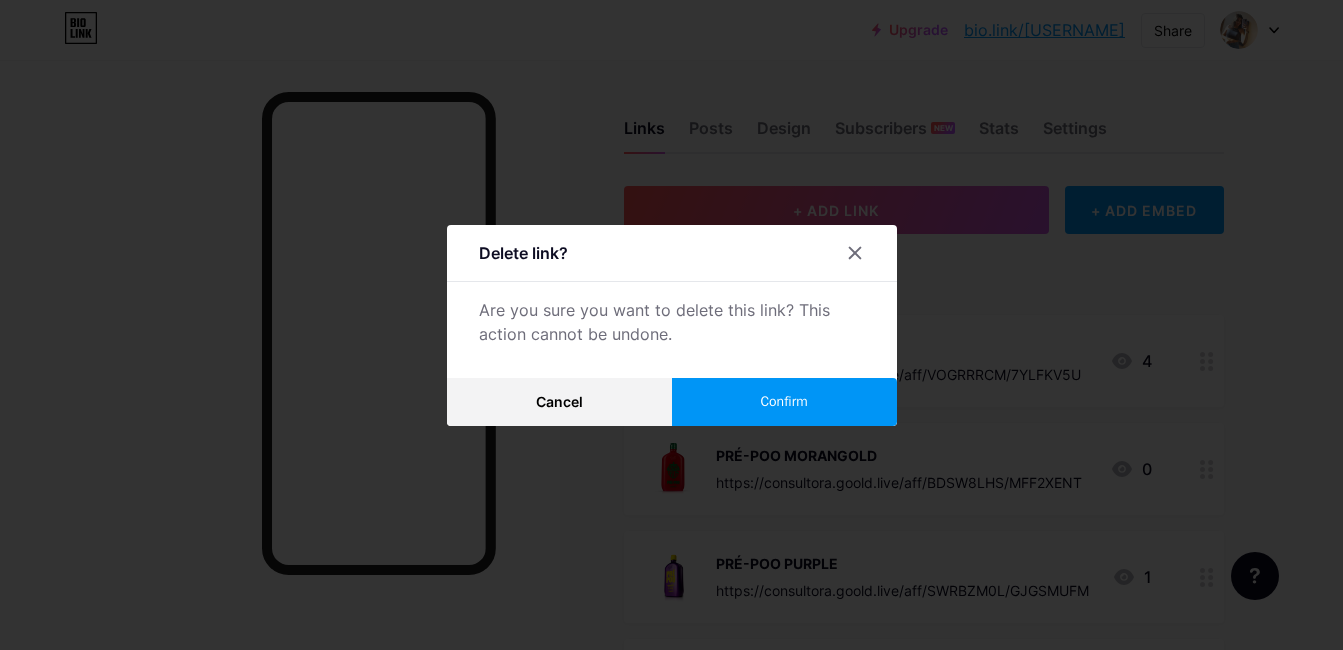 click on "Confirm" at bounding box center [784, 402] 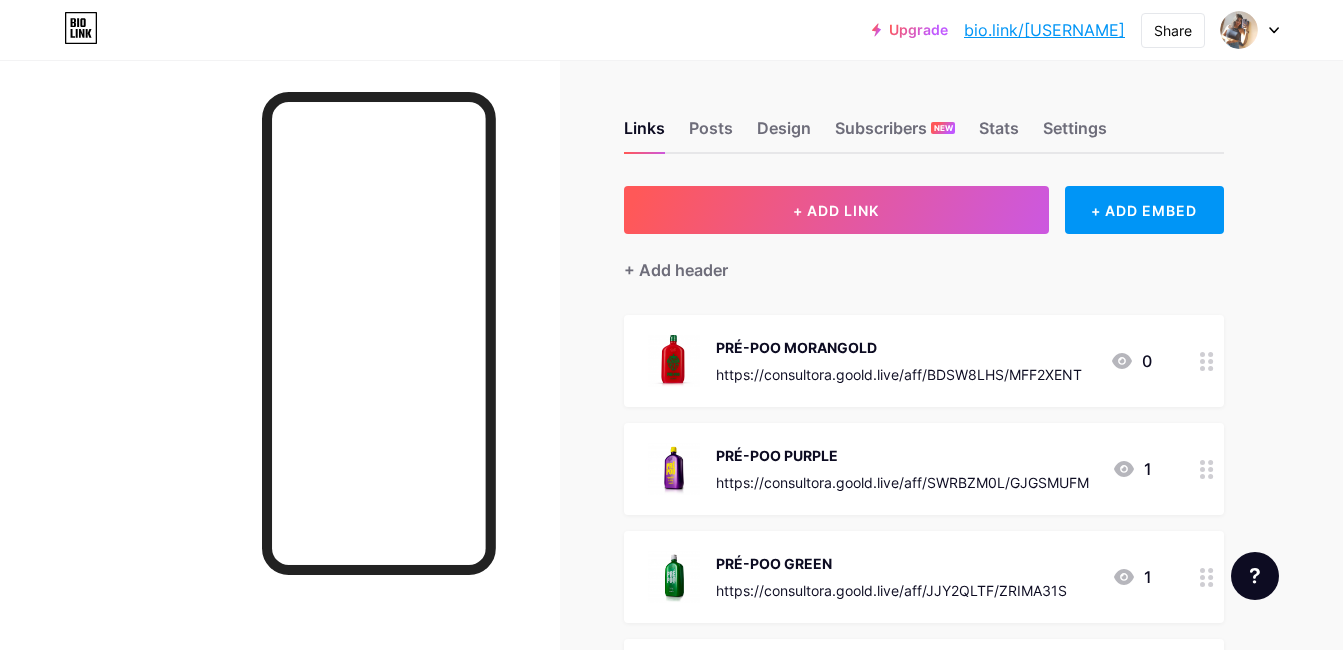click on "PRÉ-POO MORANGOLD" at bounding box center (899, 347) 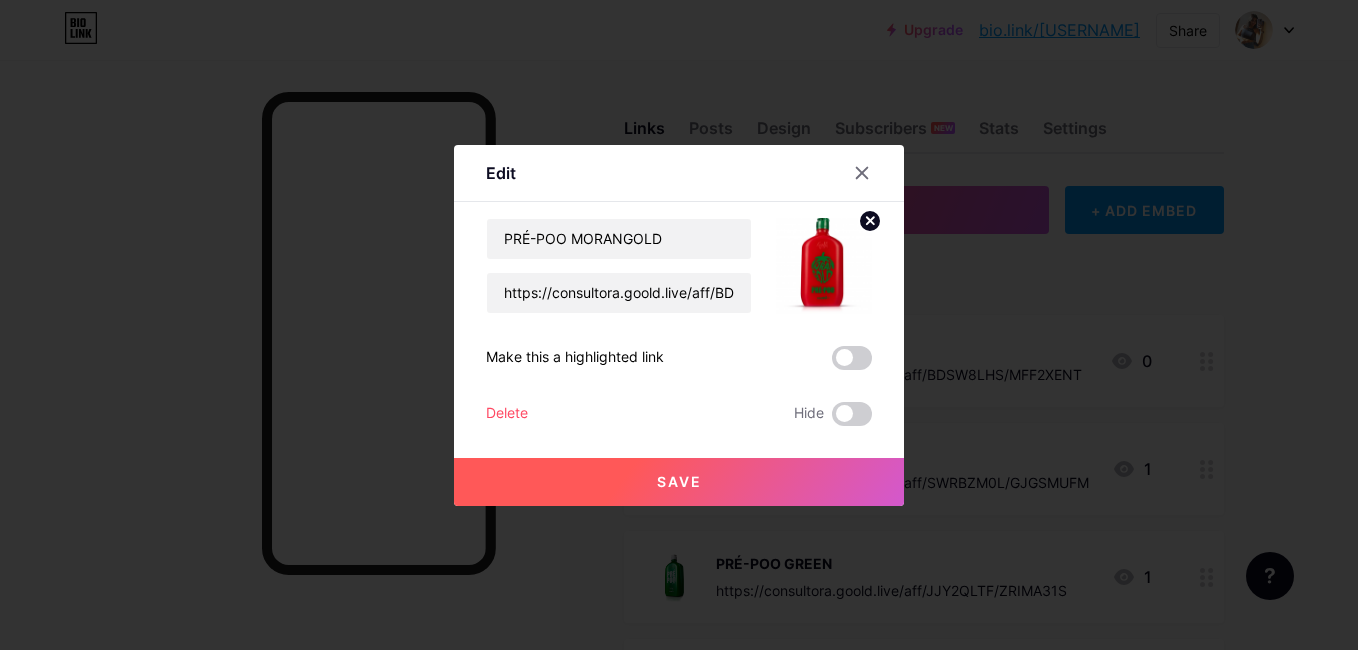 click on "Delete" at bounding box center [507, 414] 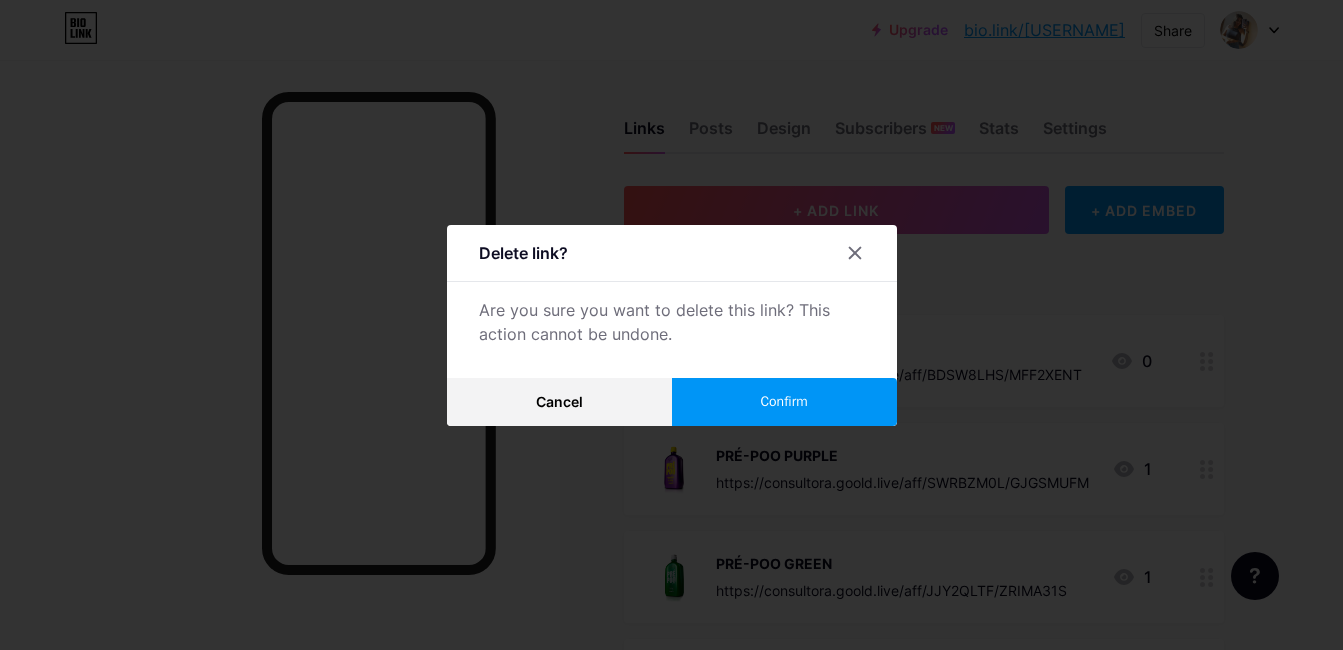 click on "Confirm" at bounding box center (784, 402) 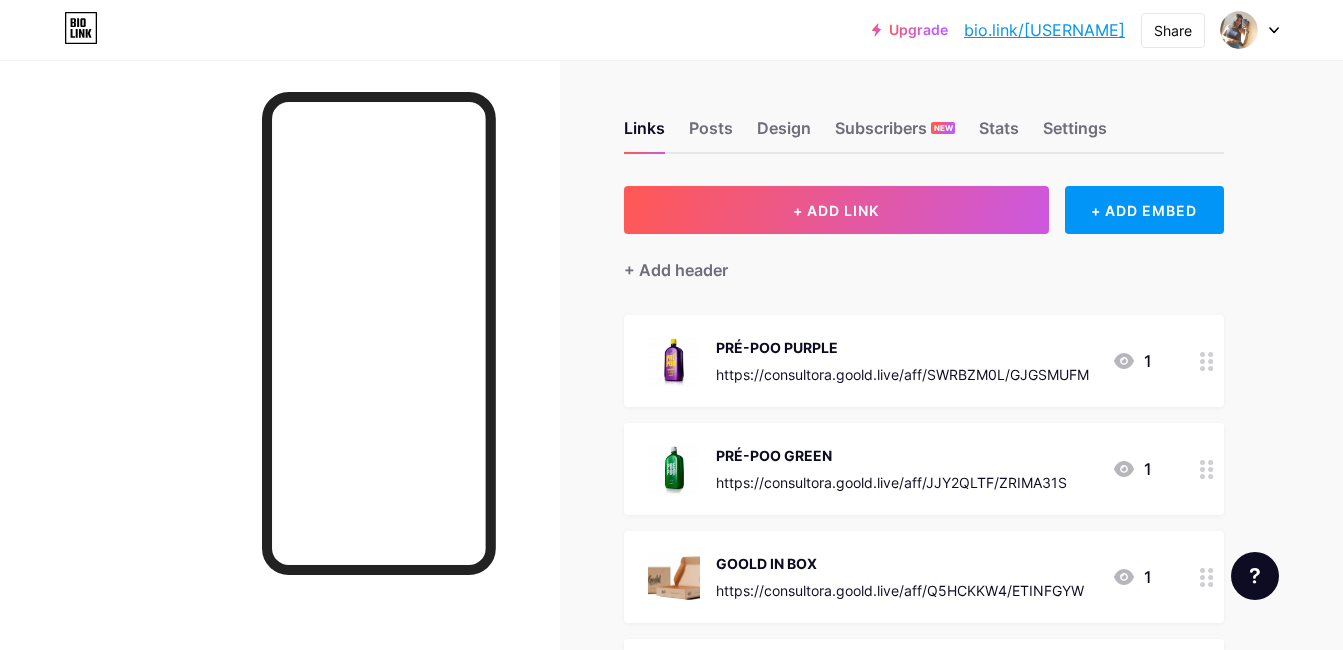 click on "PRÉ-POO PURPLE" at bounding box center (902, 347) 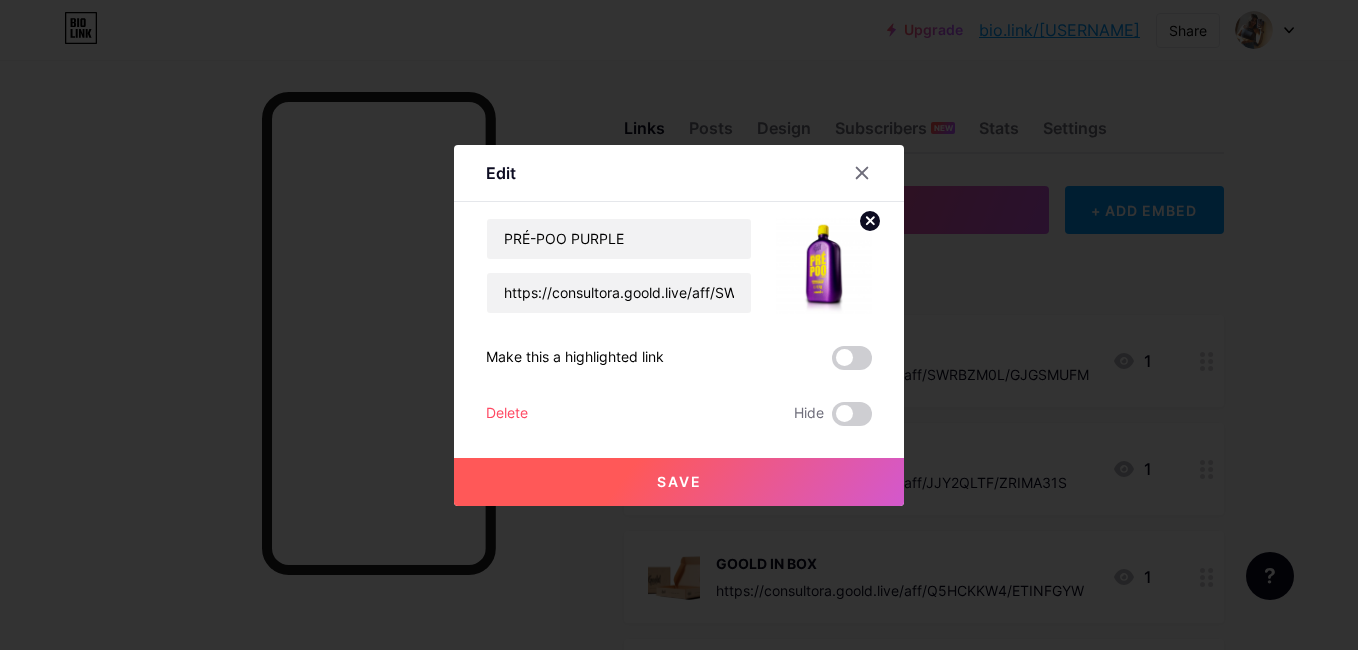 click on "Delete" at bounding box center (507, 414) 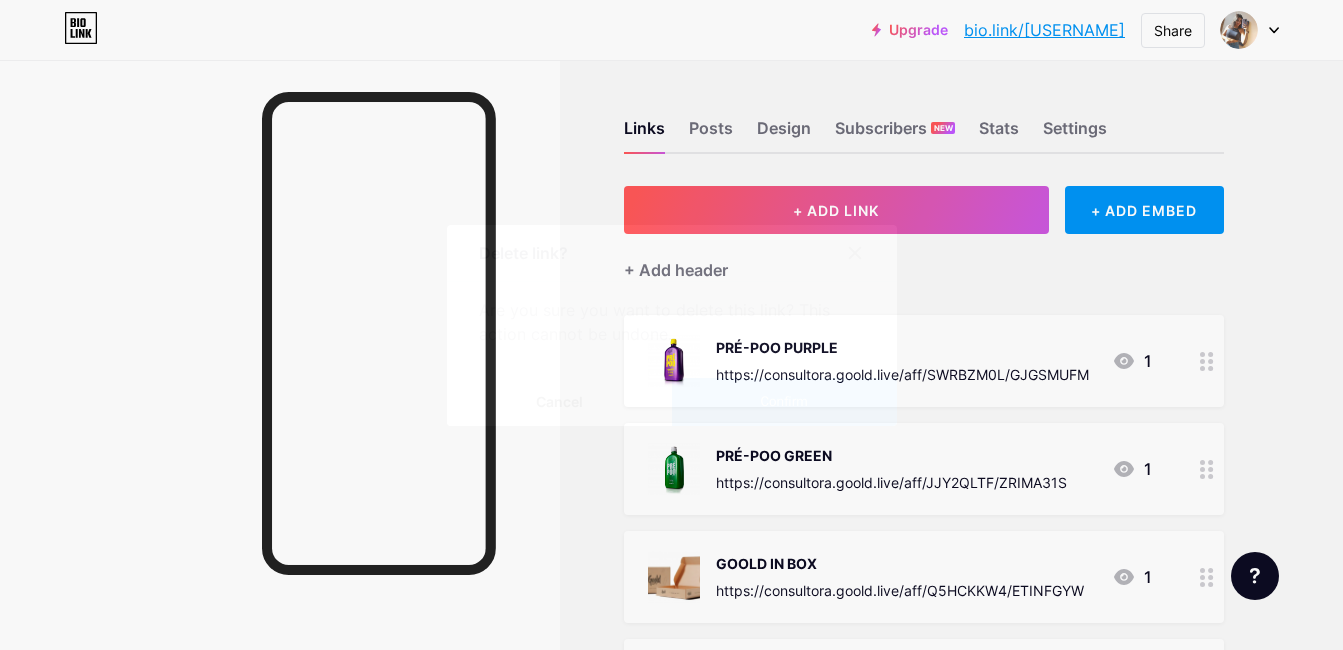 click on "Confirm" at bounding box center (784, 402) 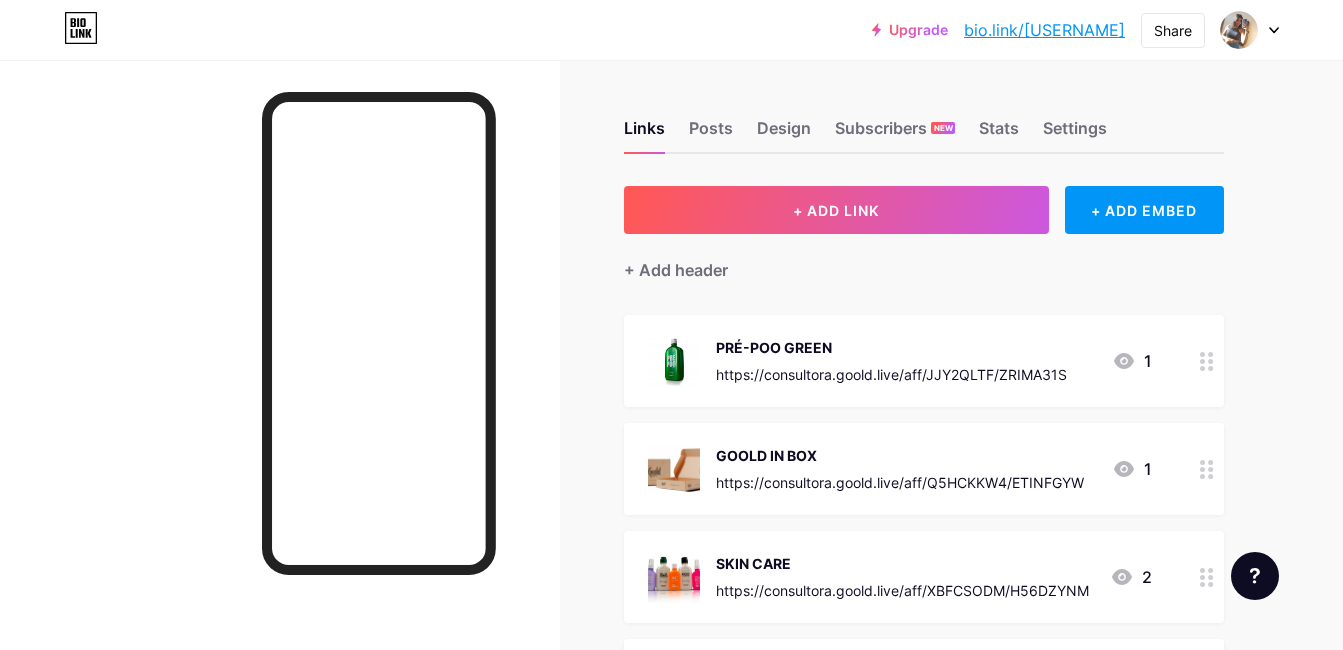 click on "PRÉ-POO GREEN" at bounding box center [891, 347] 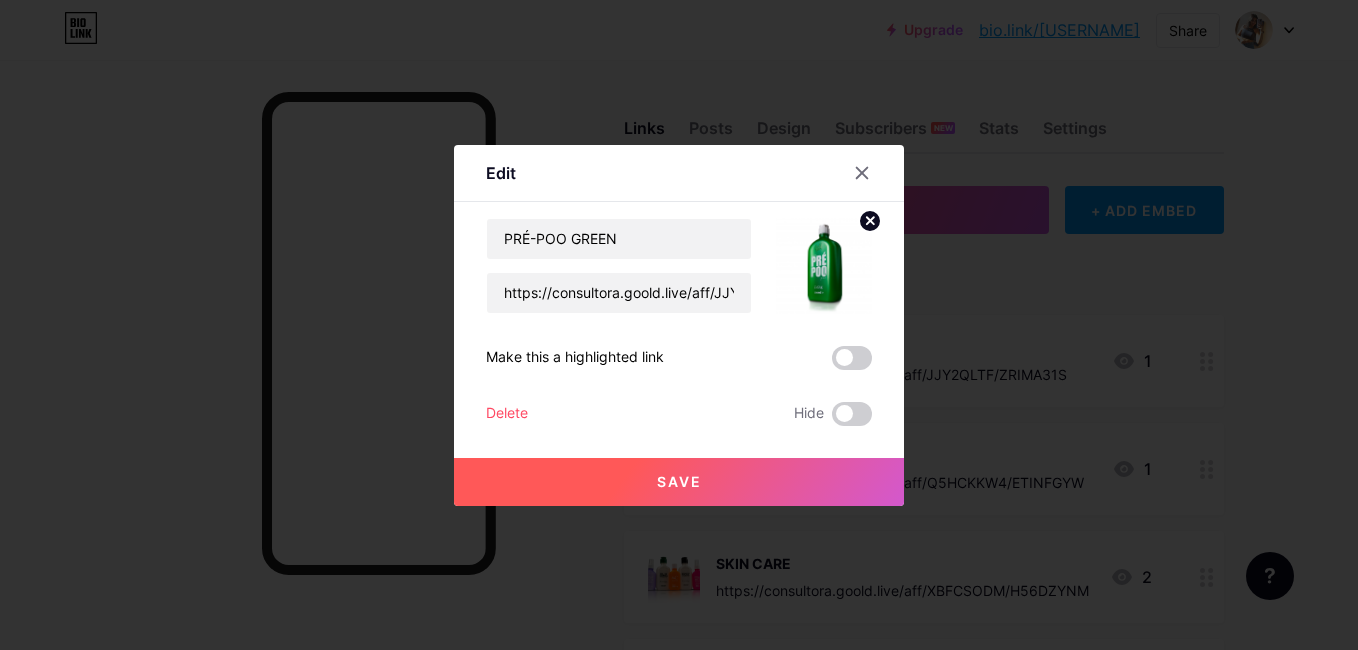 click on "Delete" at bounding box center (507, 414) 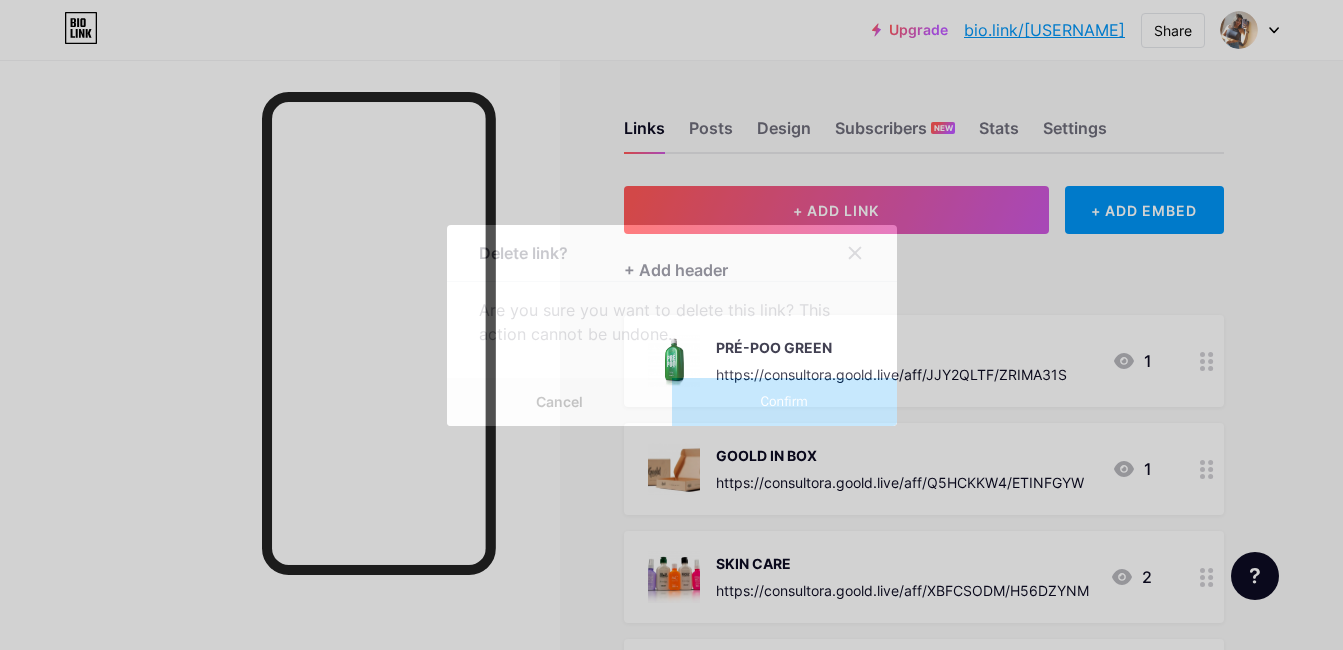 click on "Confirm" at bounding box center [784, 402] 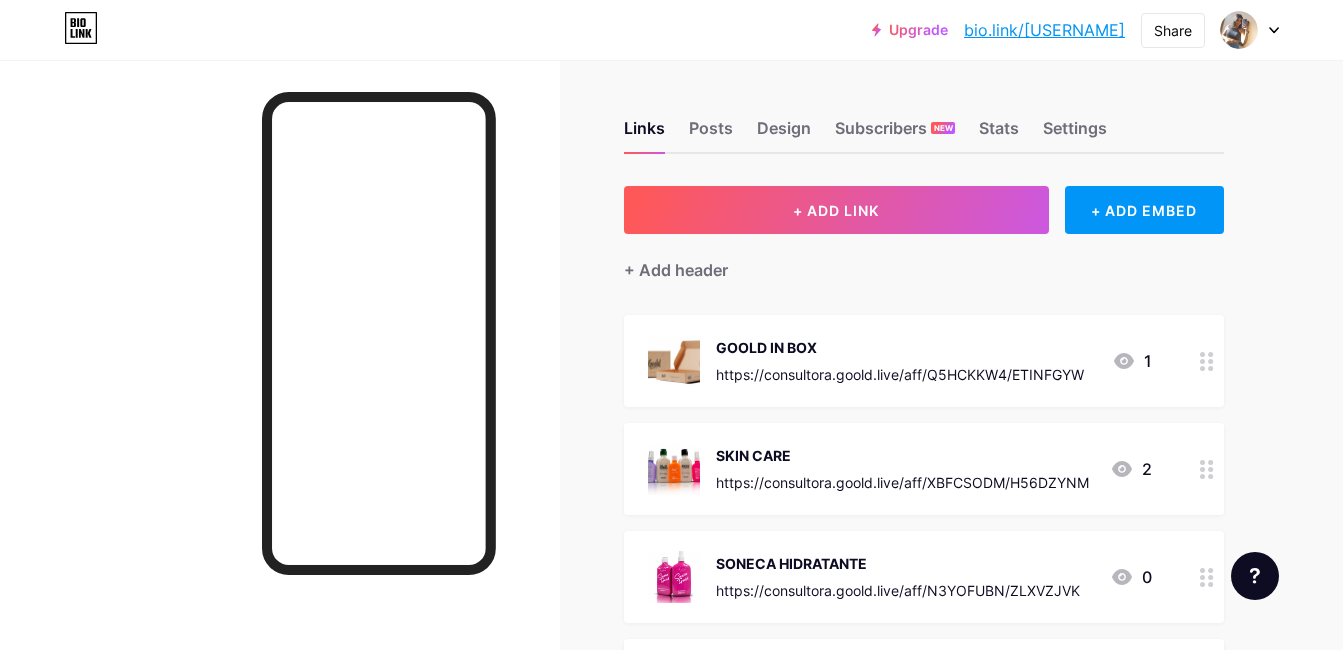 click on "GOOLD IN BOX" at bounding box center (900, 347) 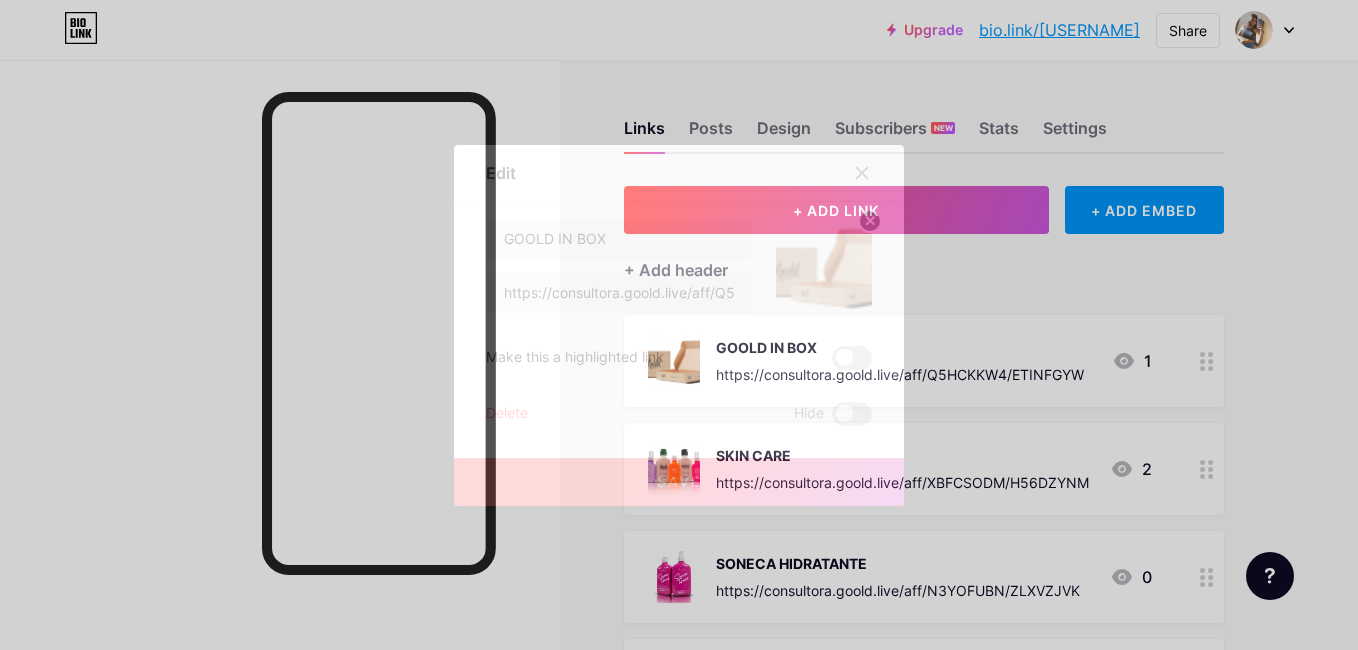 click on "Delete" at bounding box center [507, 414] 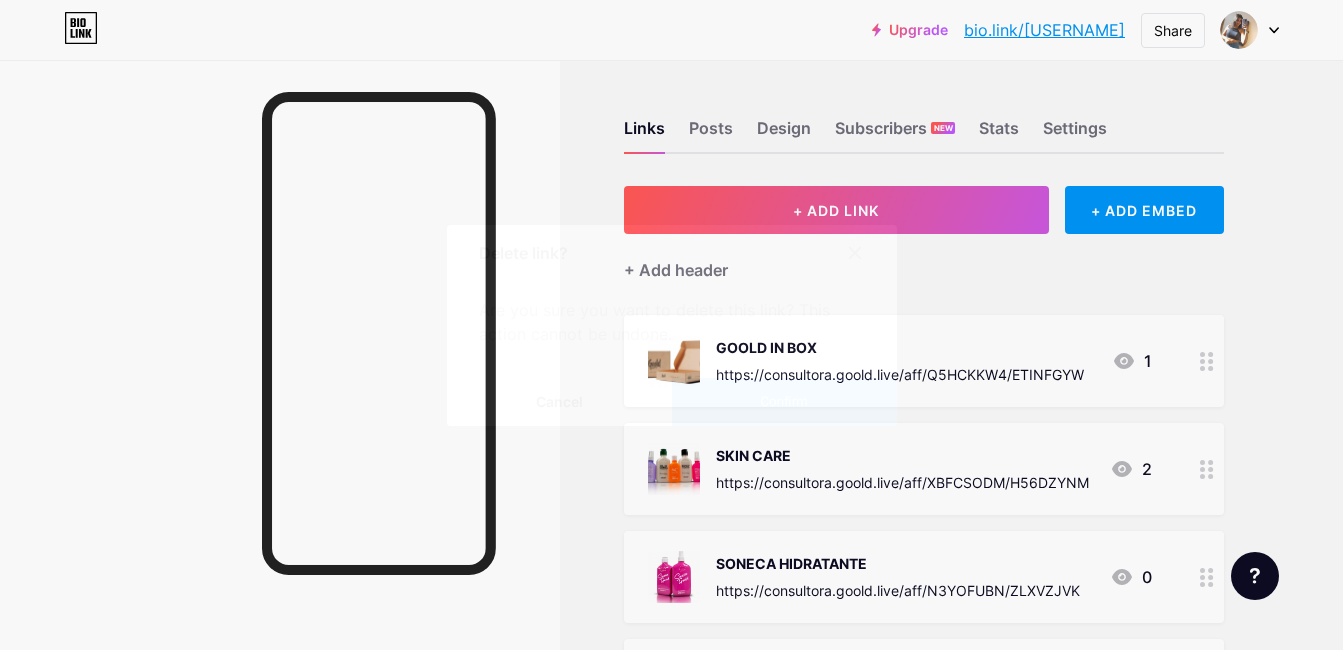click on "Confirm" at bounding box center [783, 401] 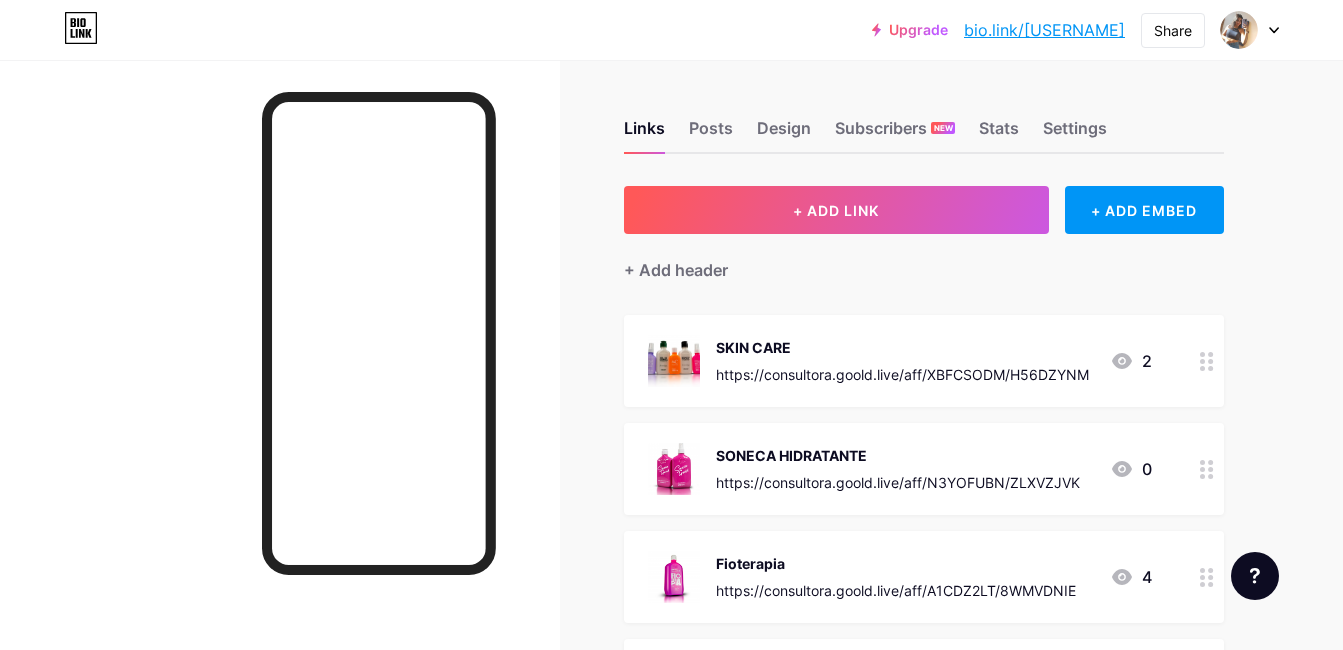 click on "SKIN CARE" at bounding box center [902, 347] 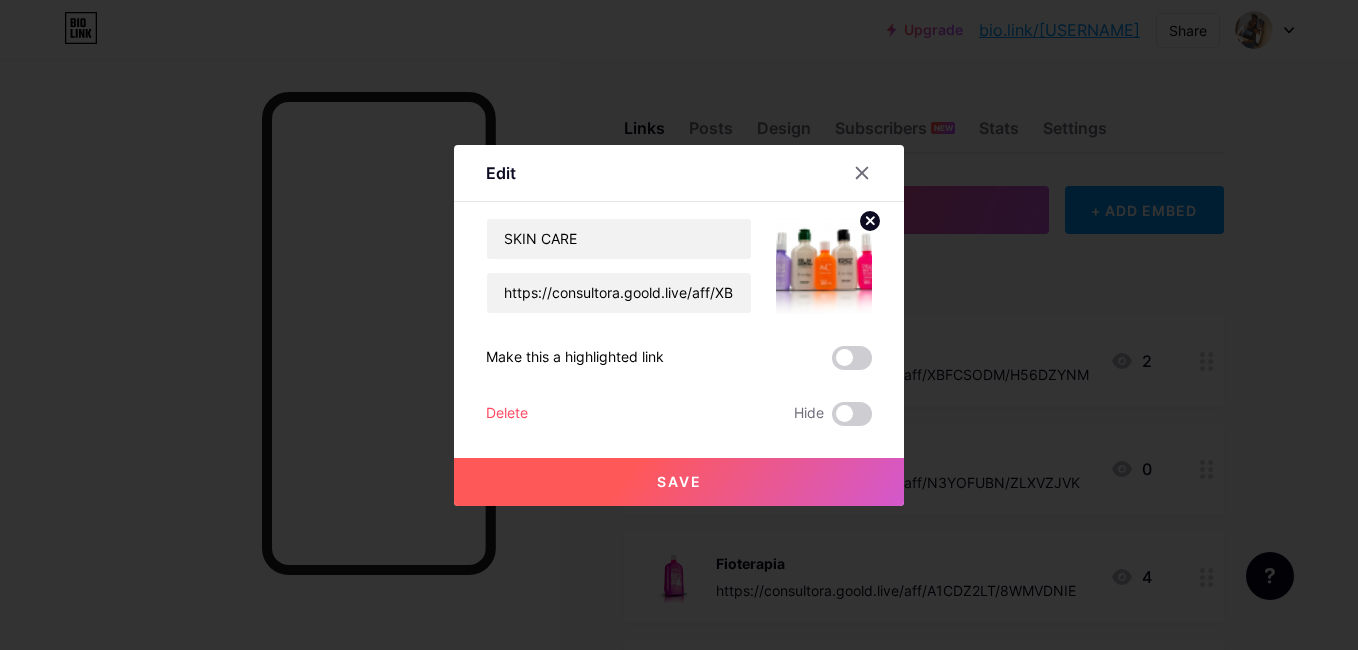 click on "Delete" at bounding box center [507, 414] 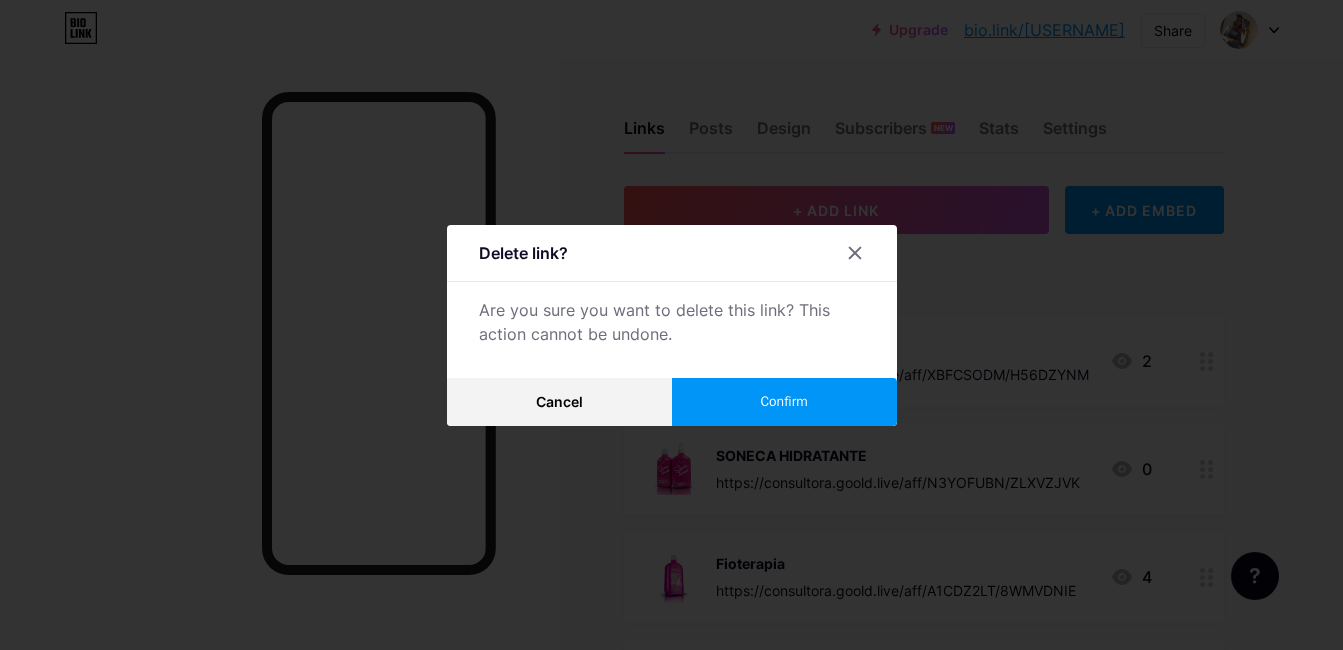 click on "Confirm" at bounding box center [784, 402] 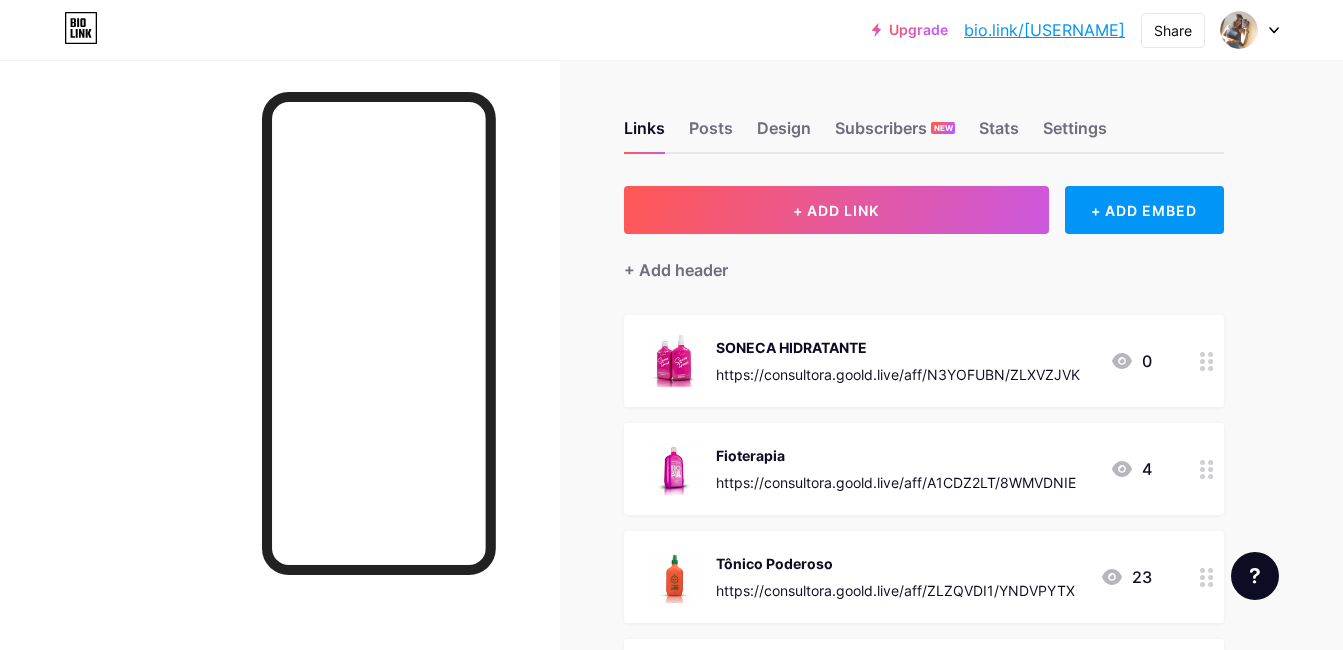 click on "SONECA HIDRATANTE" at bounding box center (898, 347) 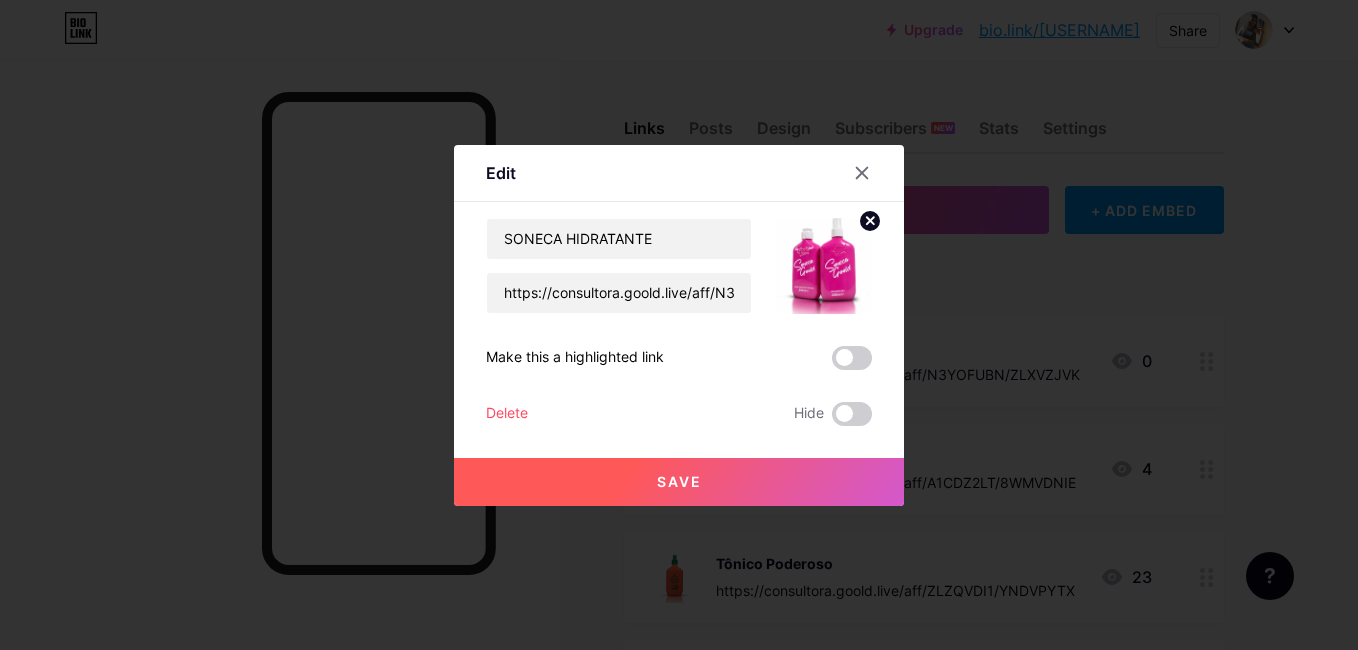 click on "Delete" at bounding box center [507, 414] 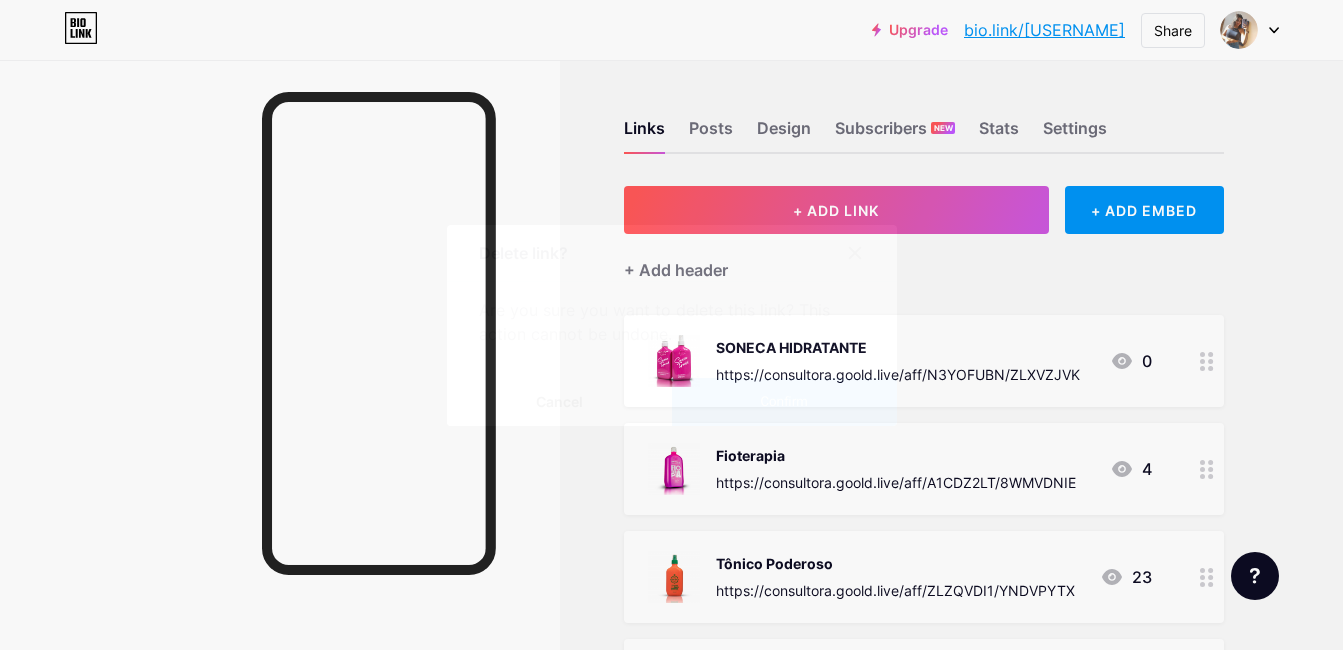 click on "Confirm" at bounding box center [783, 401] 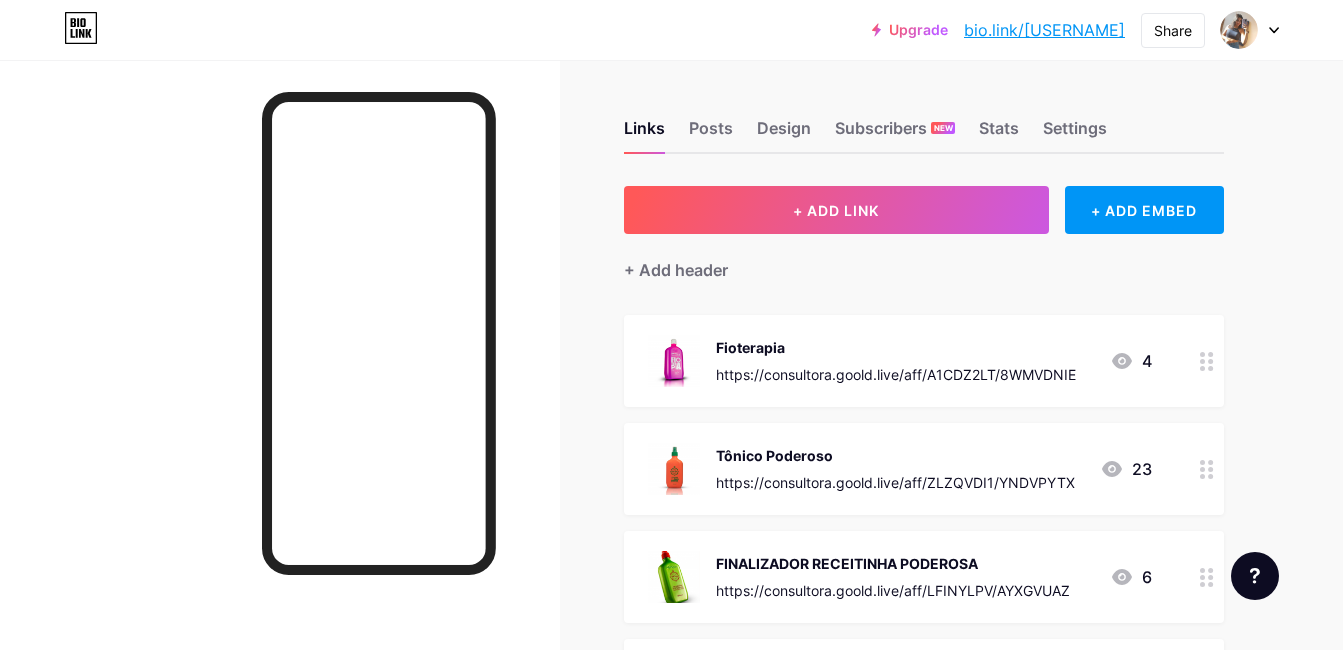 click on "Fioterapia" at bounding box center (896, 347) 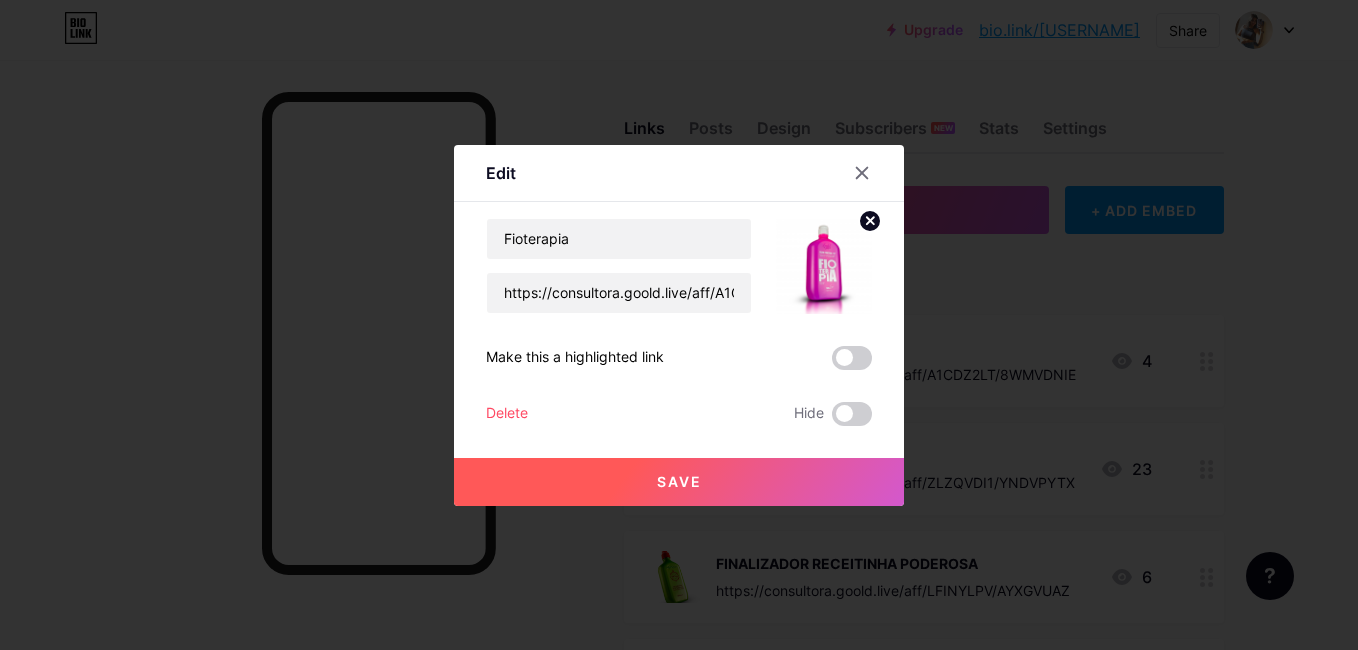 click on "Delete" at bounding box center [507, 414] 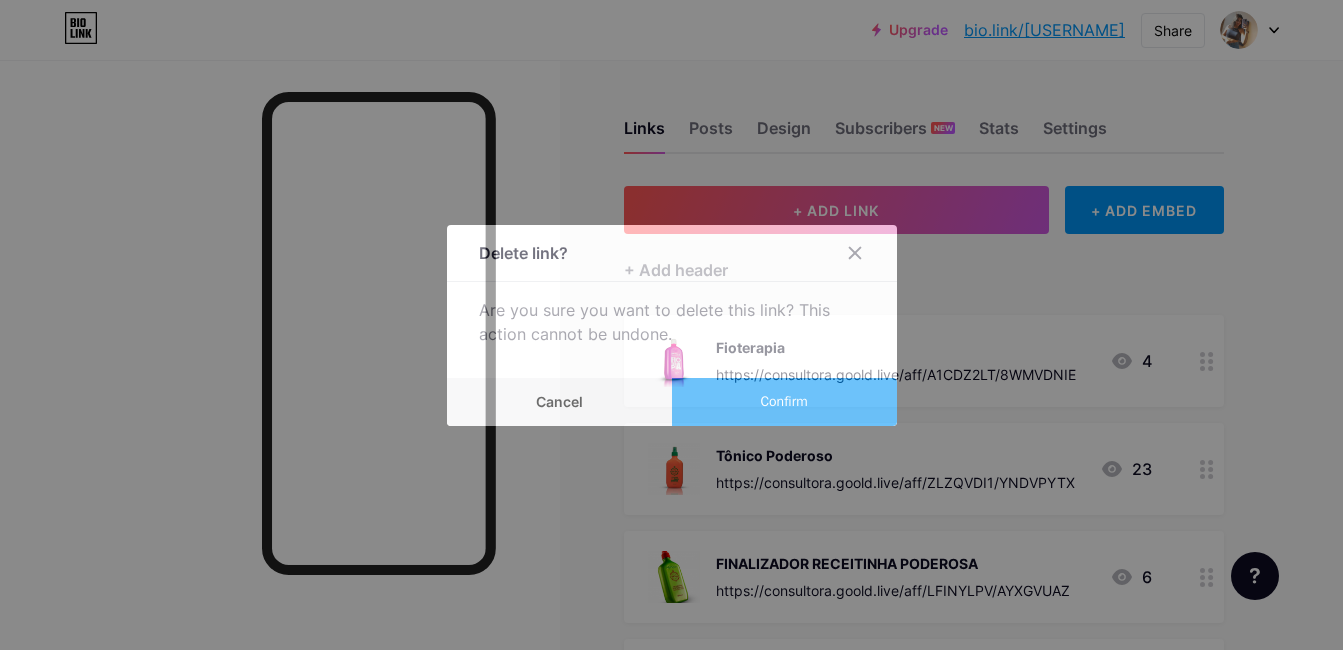 click on "Confirm" at bounding box center [784, 402] 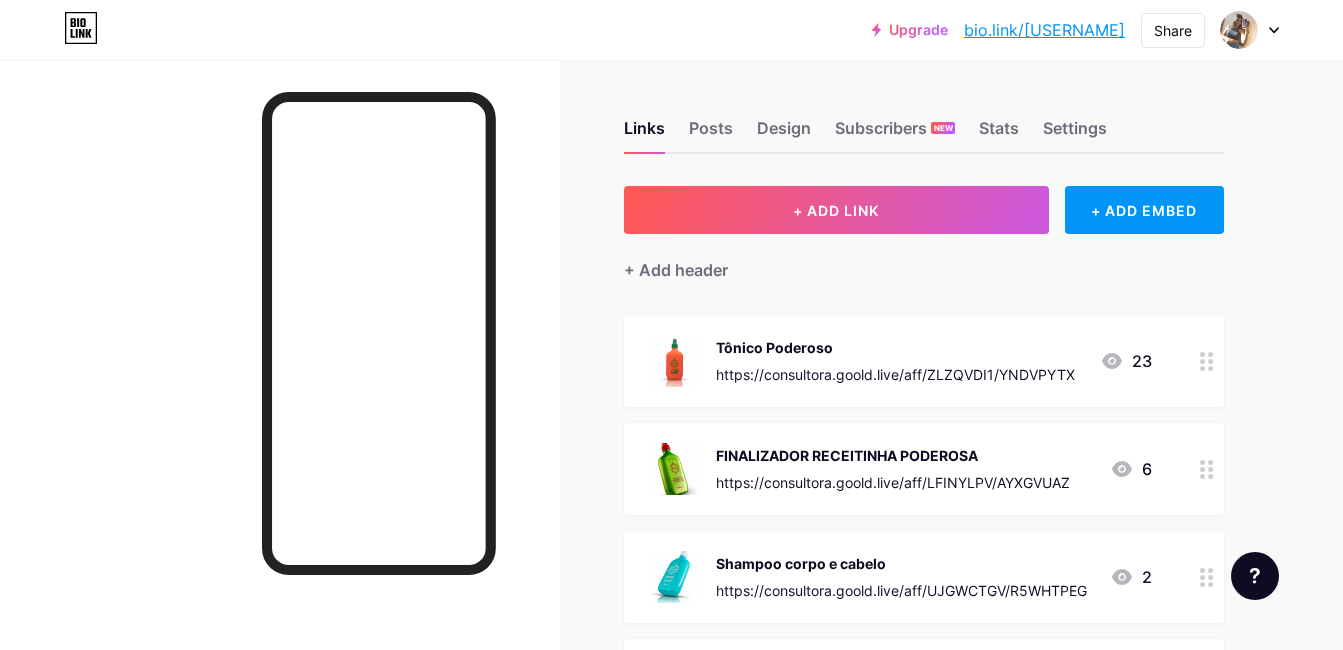 click on "Tônico Poderoso" at bounding box center (895, 347) 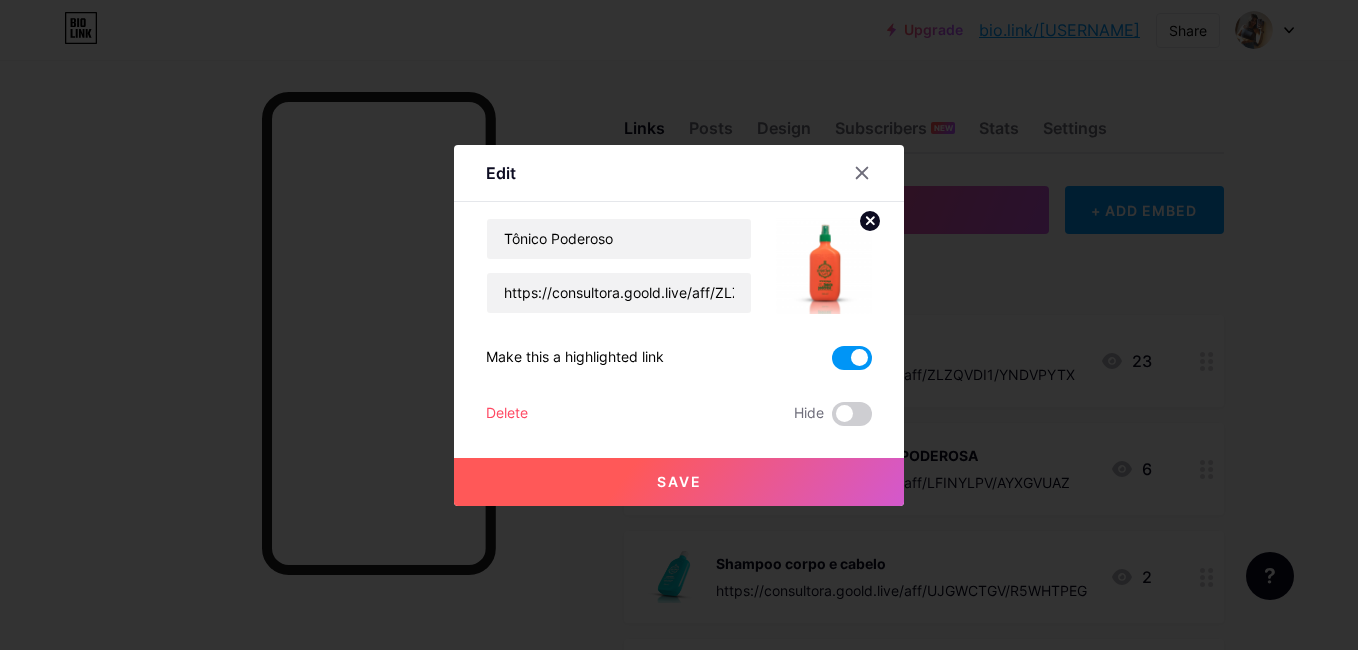click on "Delete" at bounding box center (507, 414) 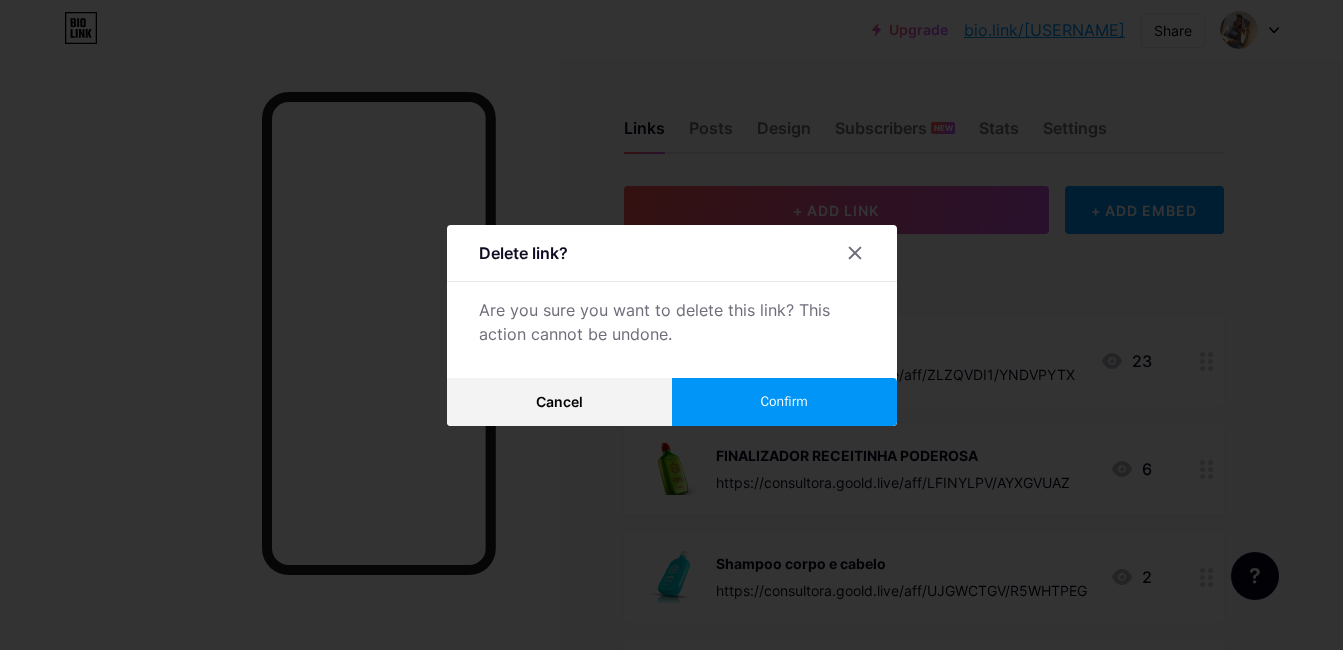 click on "Confirm" at bounding box center (784, 402) 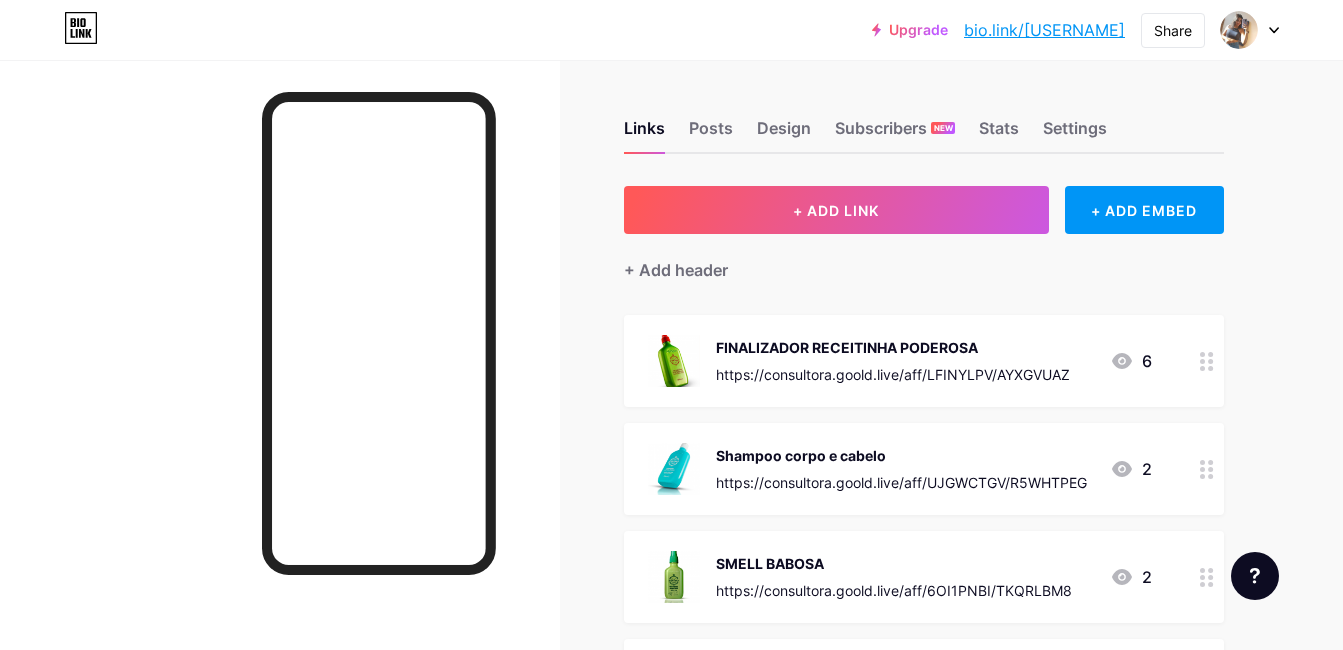 click on "FINALIZADOR RECEITINHA PODEROSA" at bounding box center [893, 347] 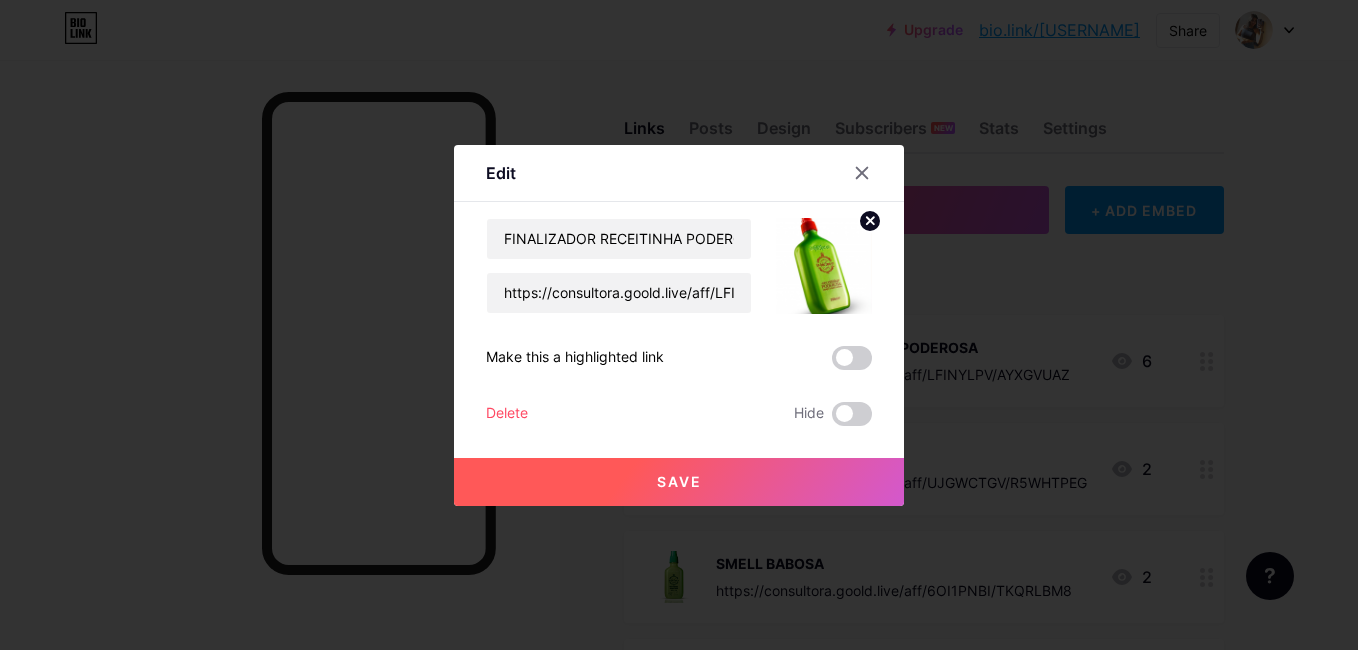 click on "Delete" at bounding box center [507, 414] 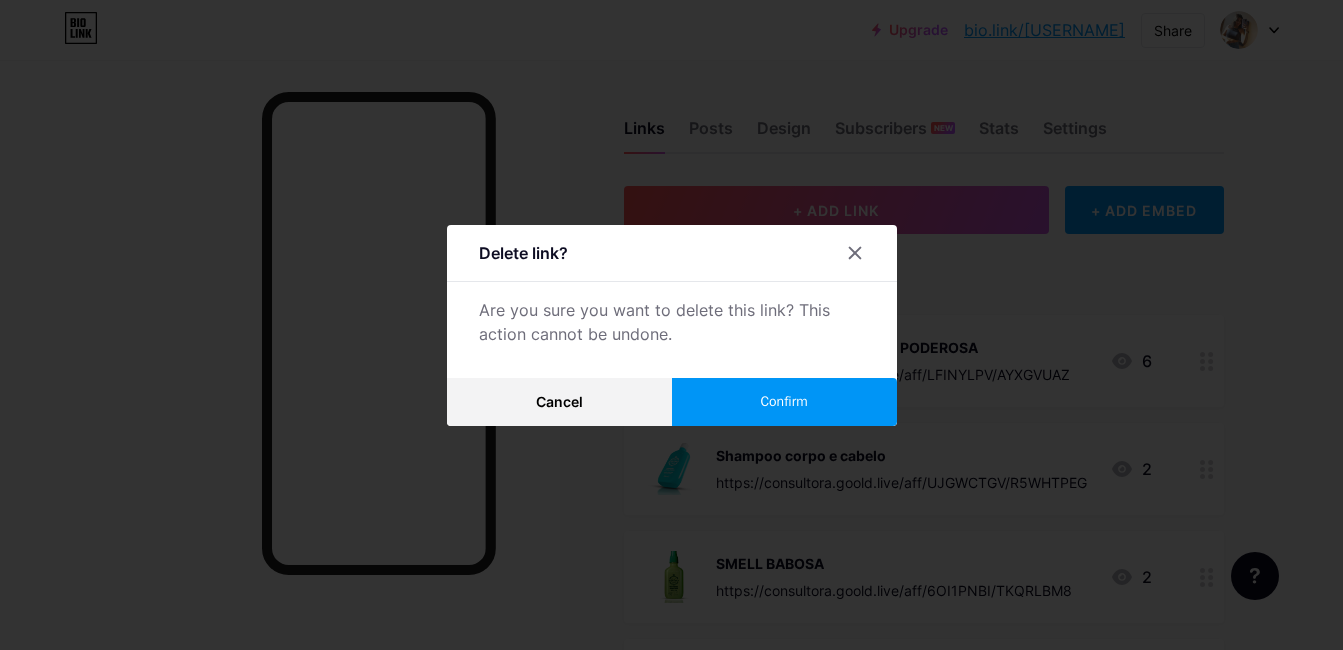 click on "Confirm" at bounding box center [783, 401] 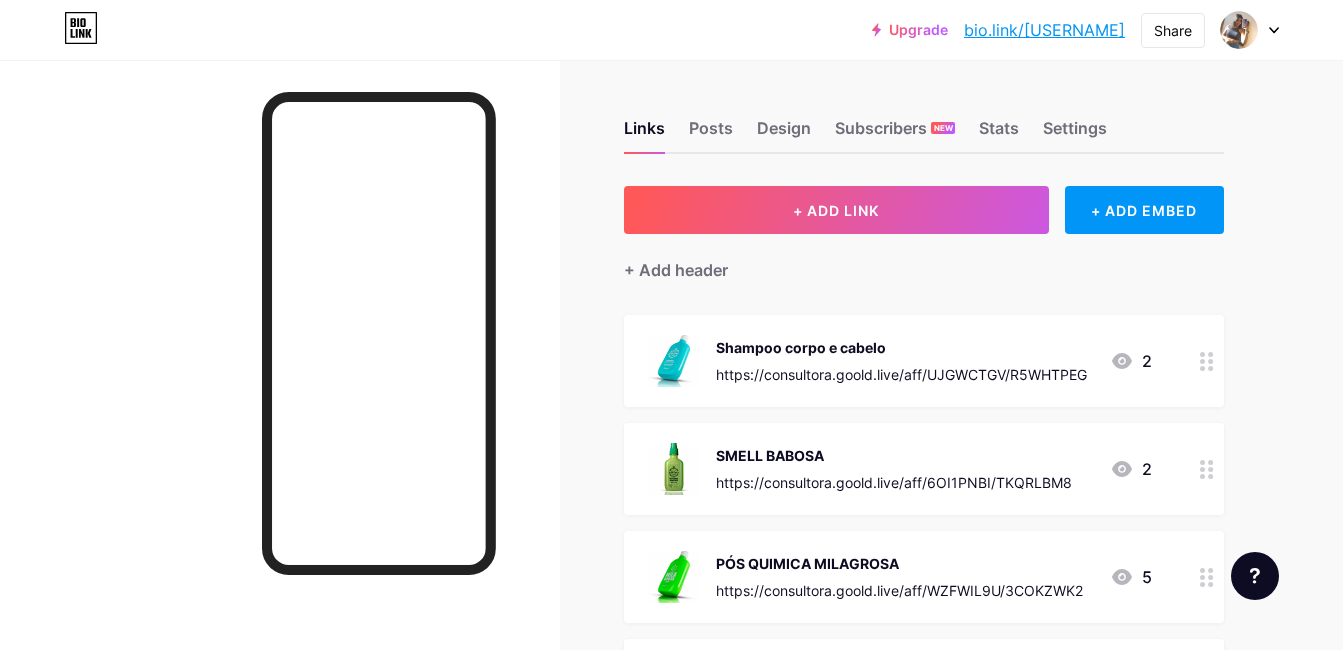 click on "Shampoo corpo e cabelo" at bounding box center [901, 347] 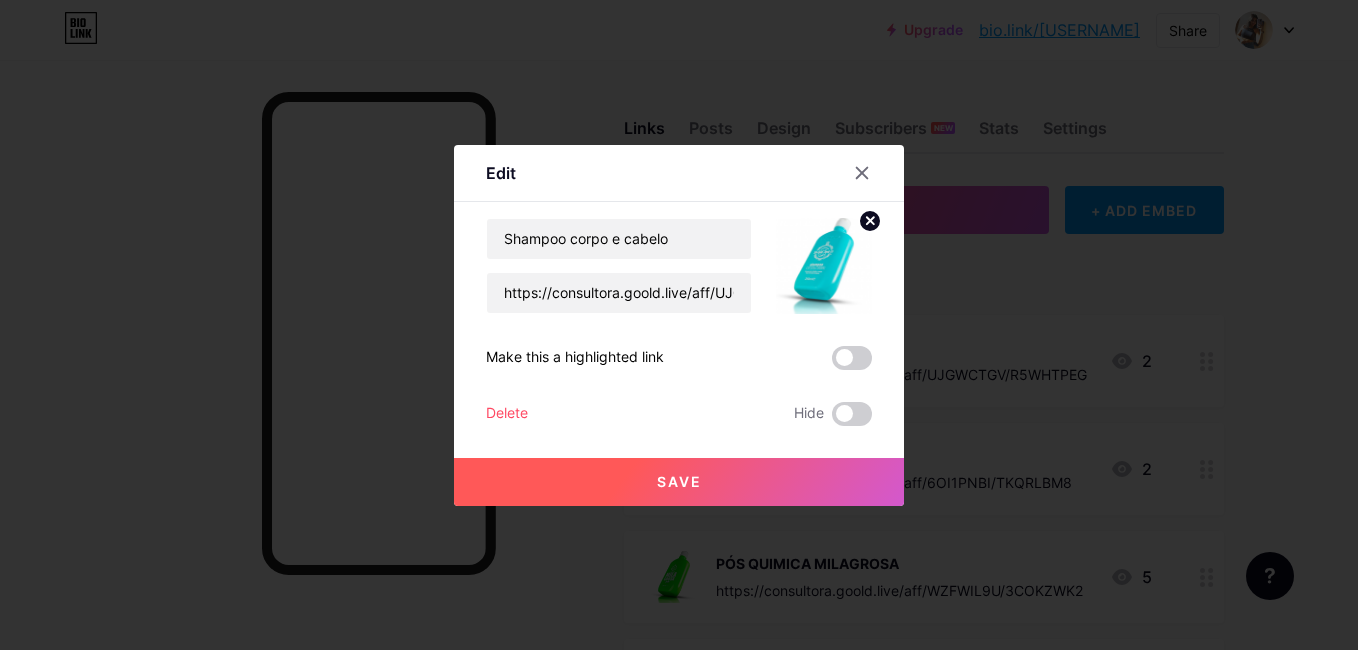 click on "Delete" at bounding box center [507, 414] 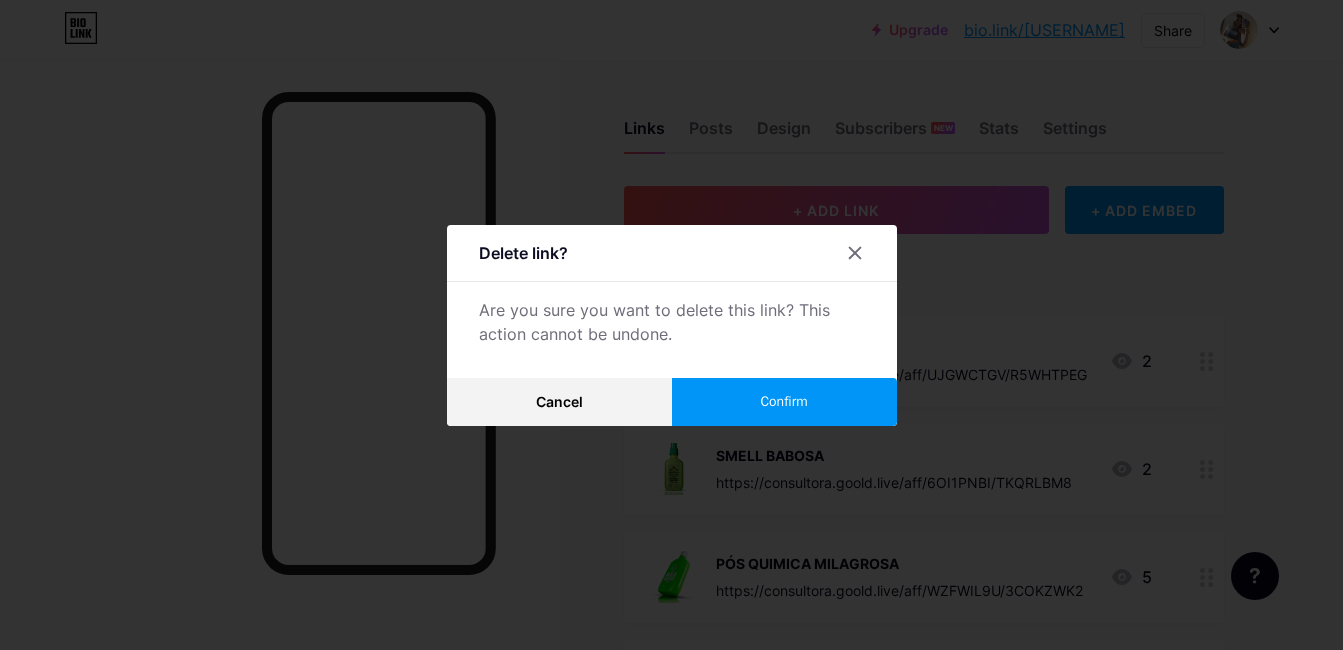 click on "Confirm" at bounding box center (783, 401) 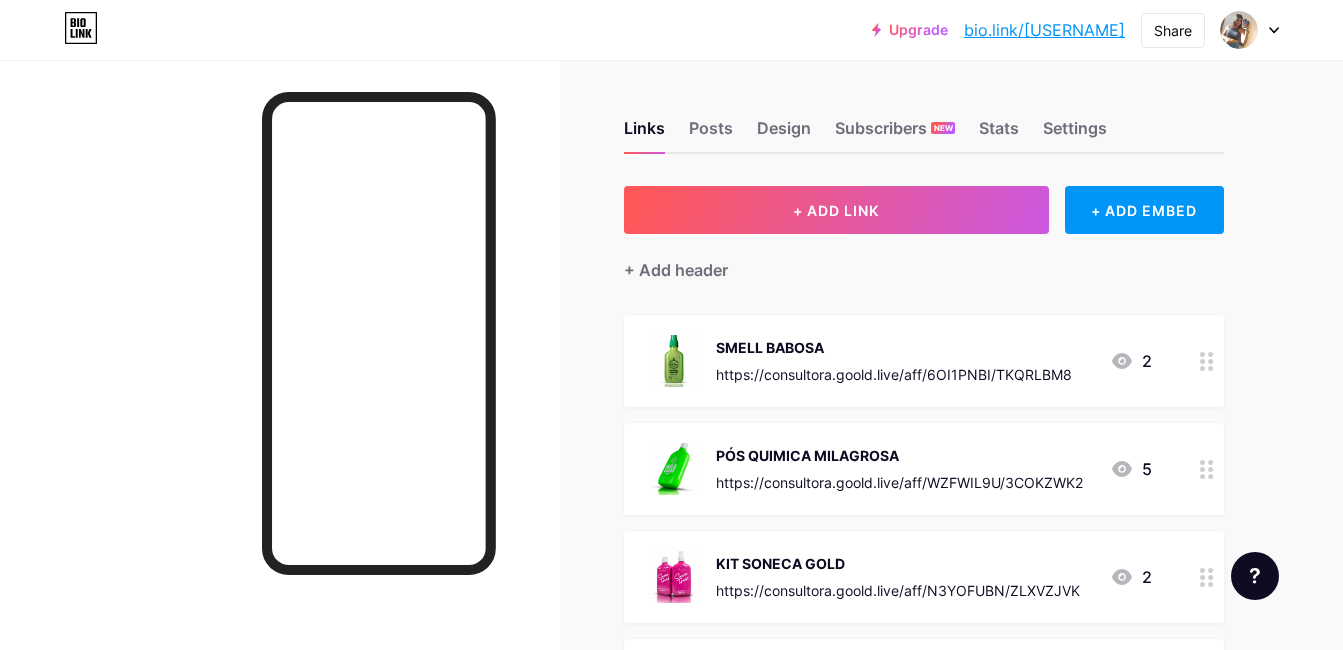 click on "SMELL BABOSA" at bounding box center [894, 347] 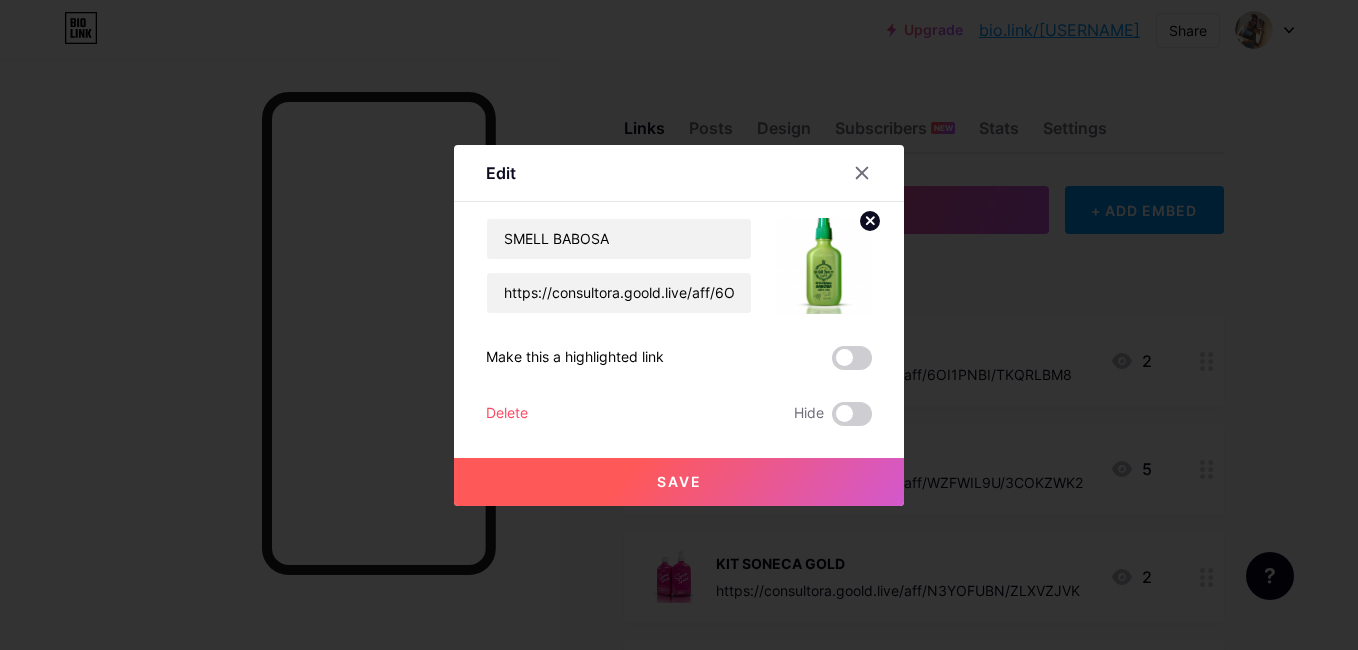 click on "Delete" at bounding box center (507, 414) 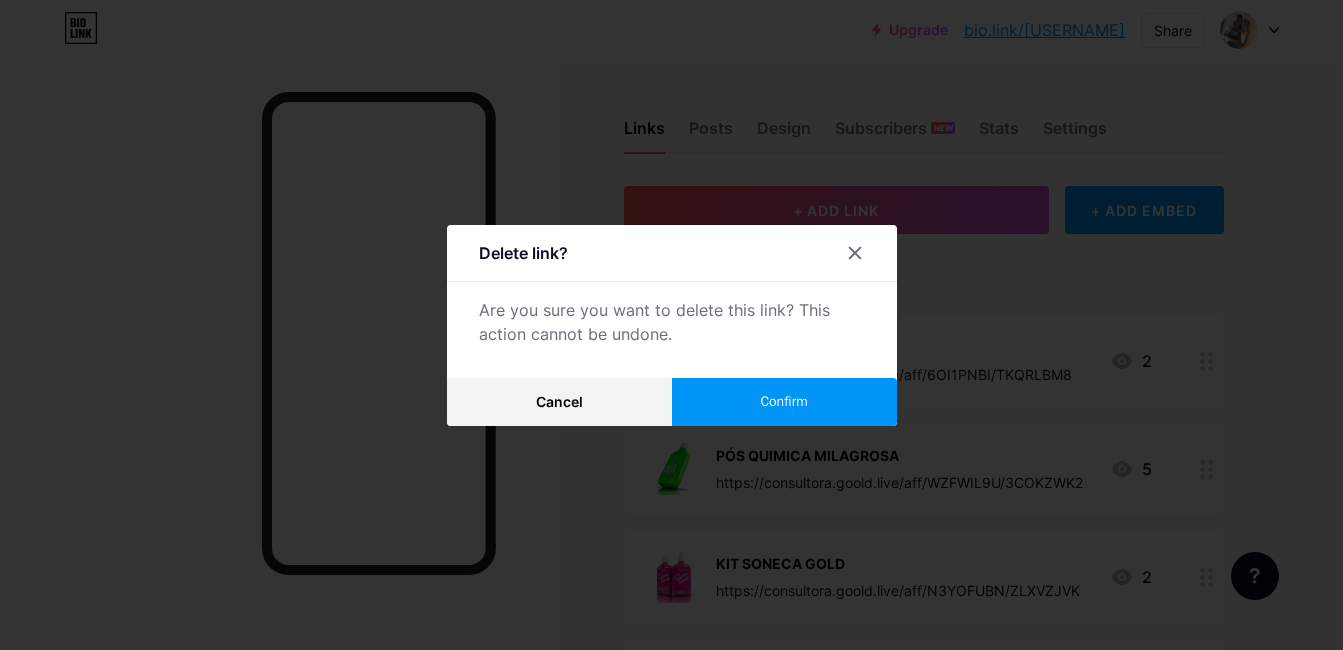 click on "Confirm" at bounding box center (783, 401) 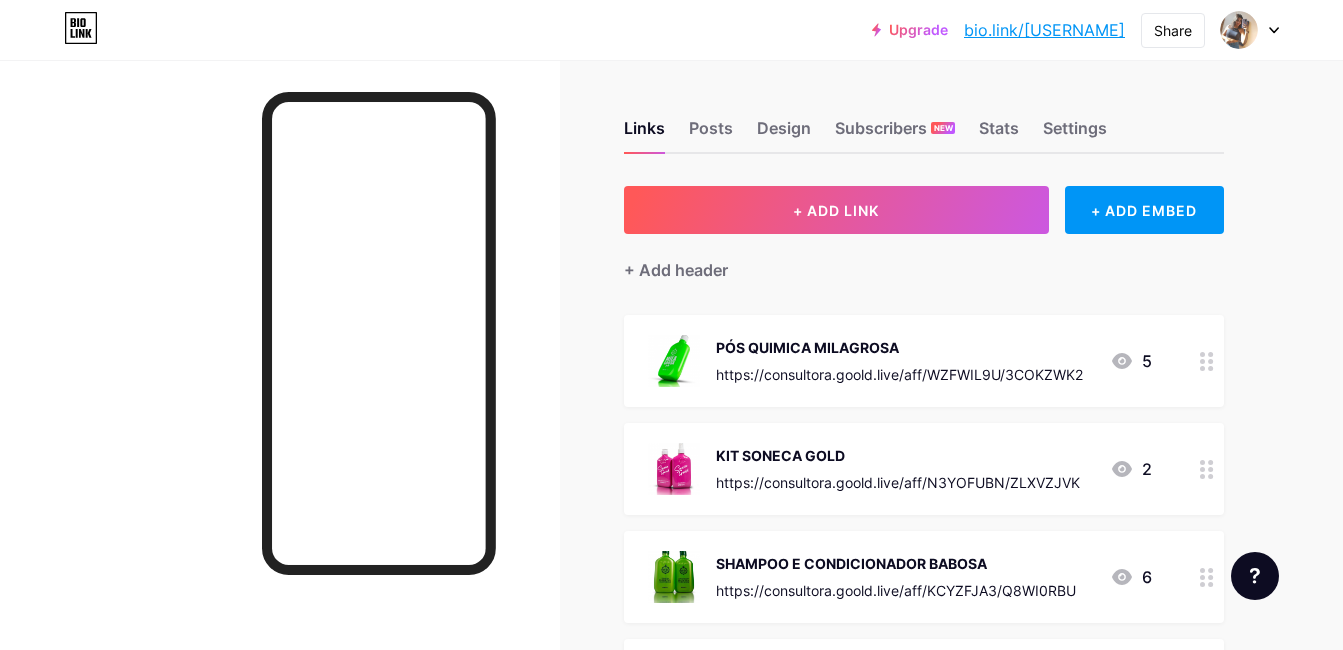 click on "PÓS QUIMICA MILAGROSA" at bounding box center (899, 347) 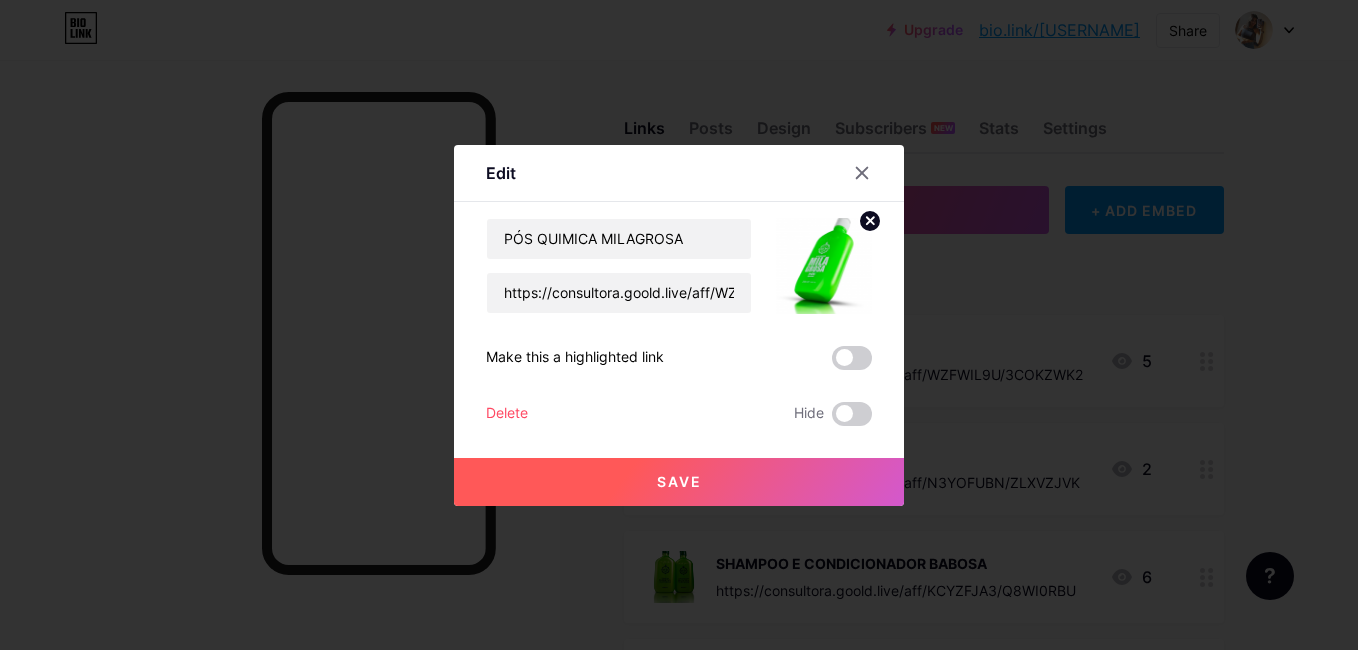 click on "Delete" at bounding box center (507, 414) 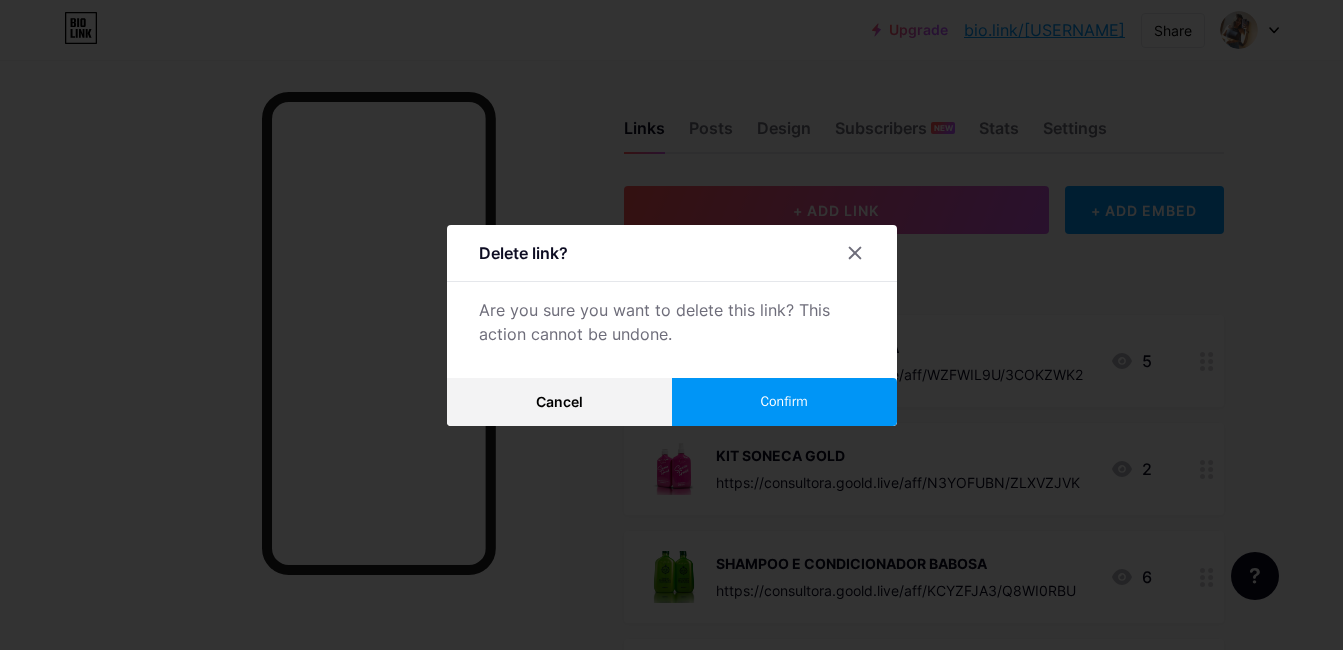 click on "Confirm" at bounding box center [783, 401] 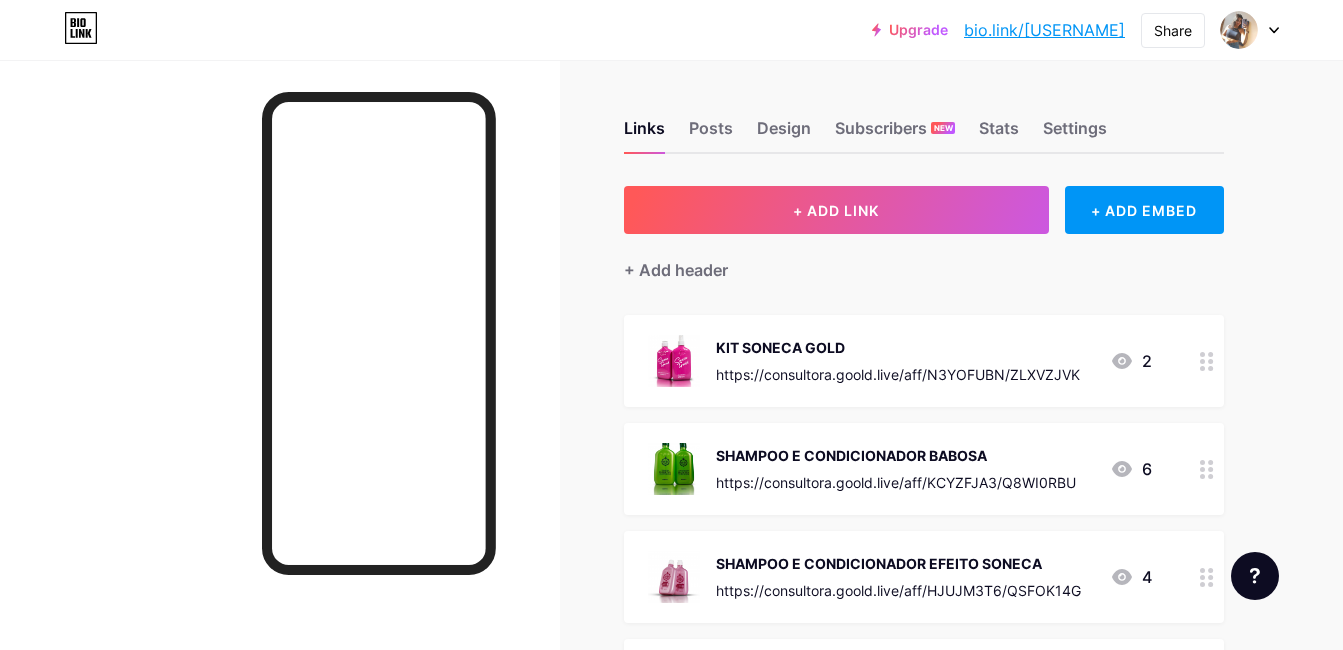 click on "KIT SONECA GOLD" at bounding box center (898, 347) 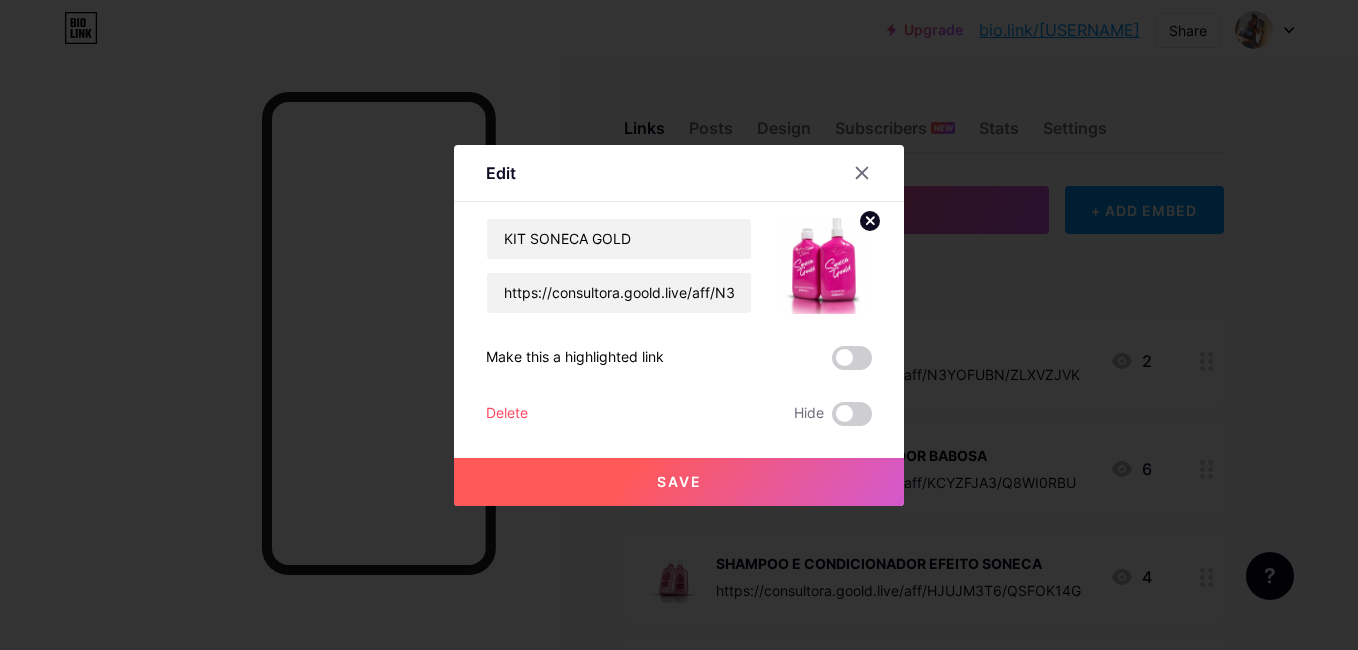 click on "Delete" at bounding box center (507, 414) 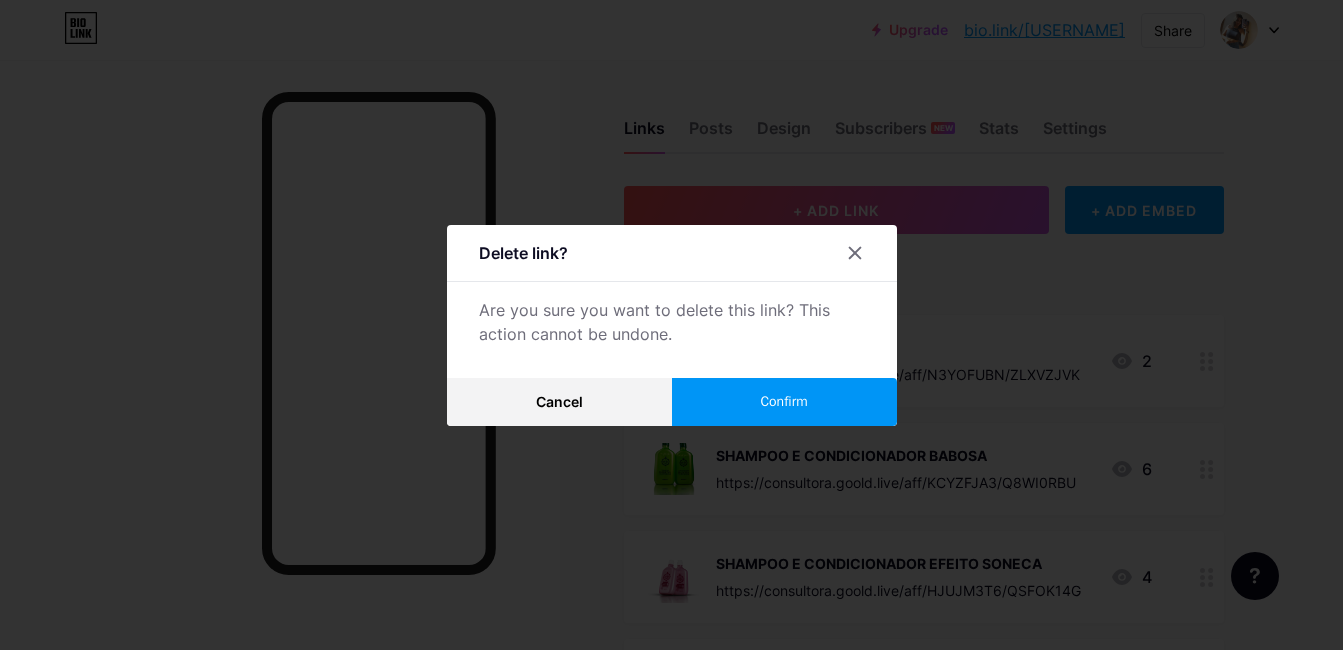 click on "Confirm" at bounding box center (784, 402) 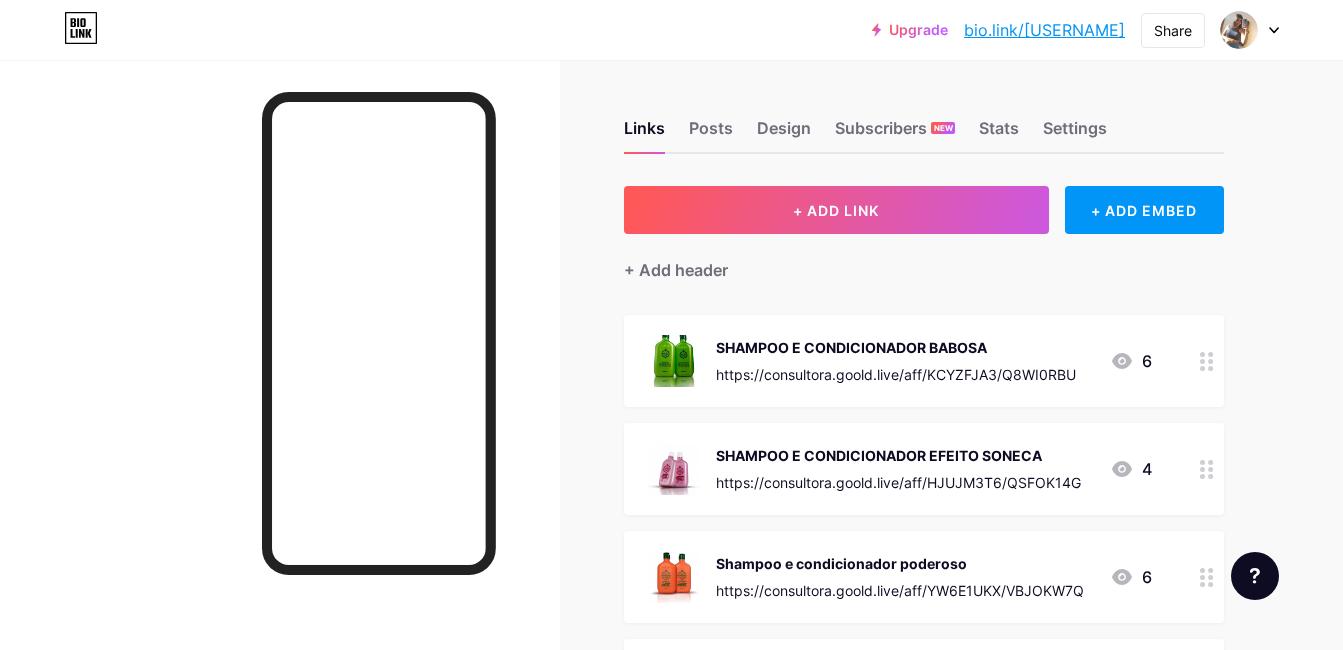 click on "SHAMPOO E CONDICIONADOR BABOSA" at bounding box center [896, 347] 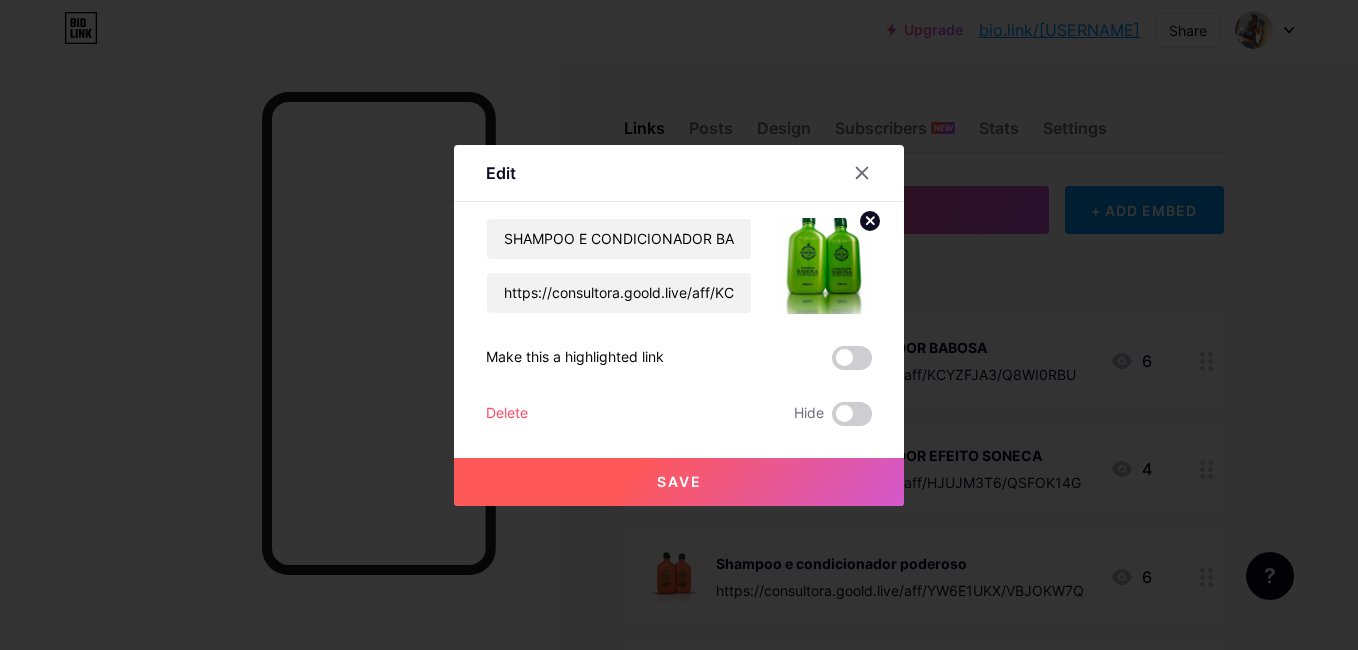 click on "Delete" at bounding box center (507, 414) 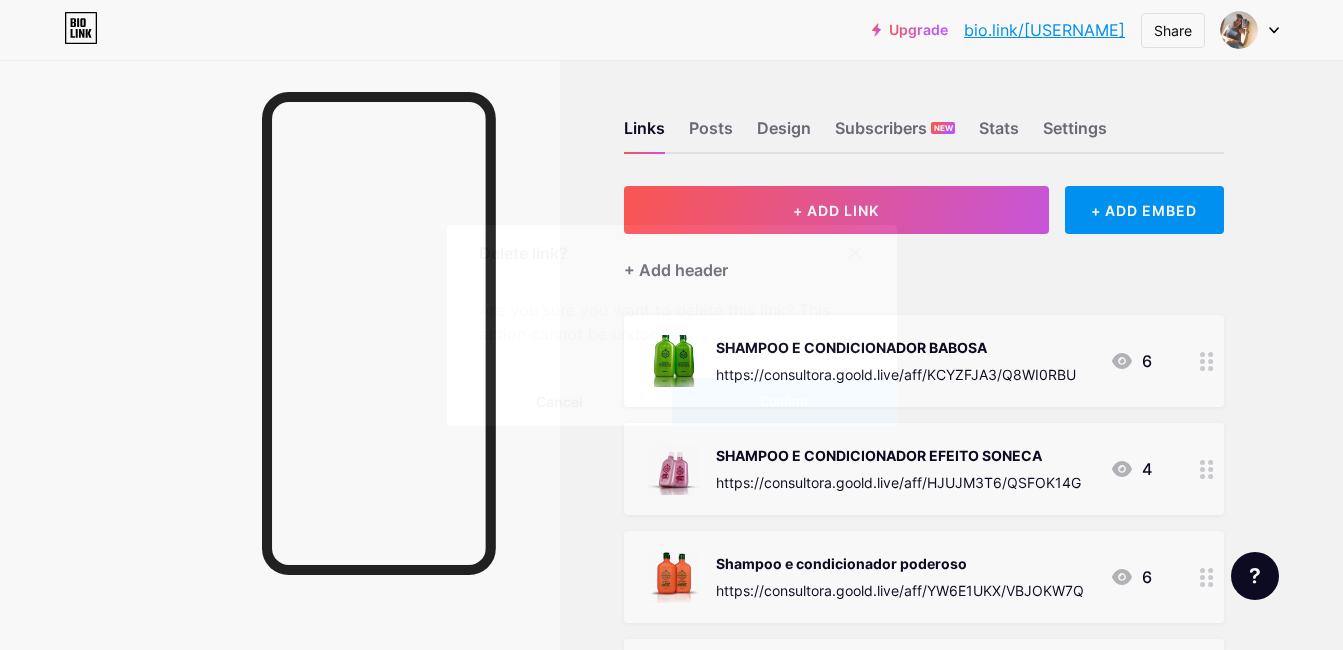 click on "Confirm" at bounding box center (784, 402) 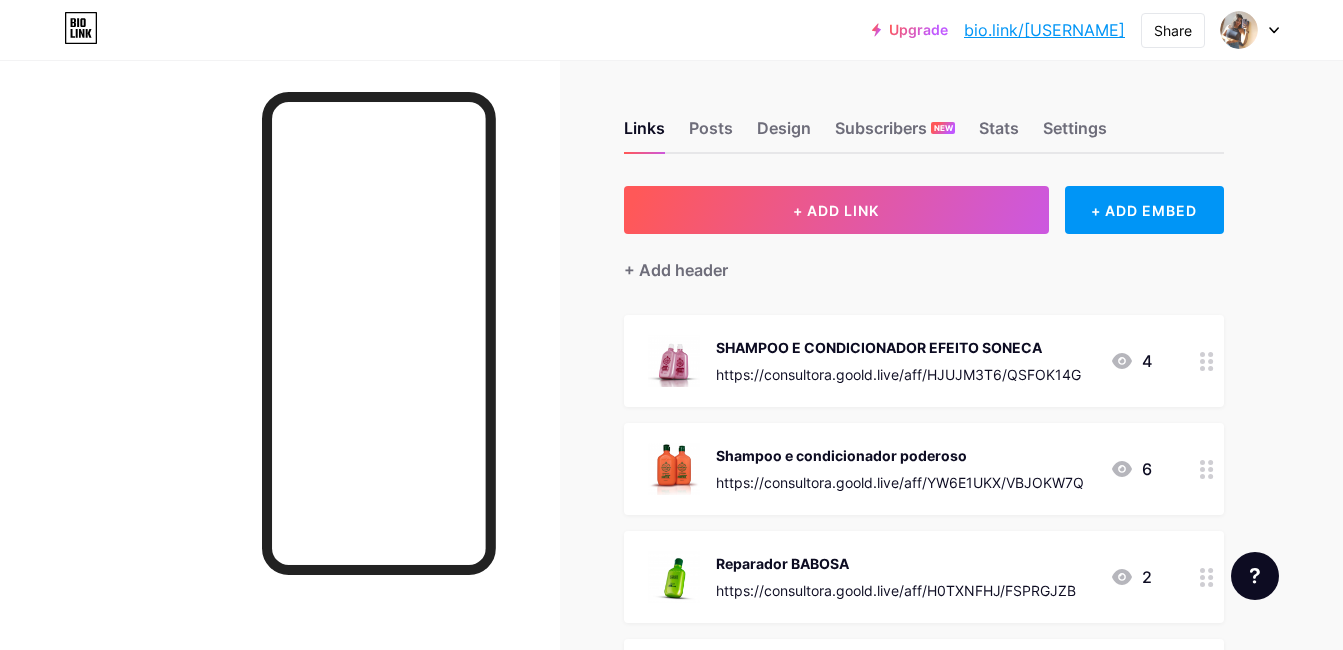 click on "SHAMPOO E CONDICIONADOR EFEITO SONECA" at bounding box center [898, 347] 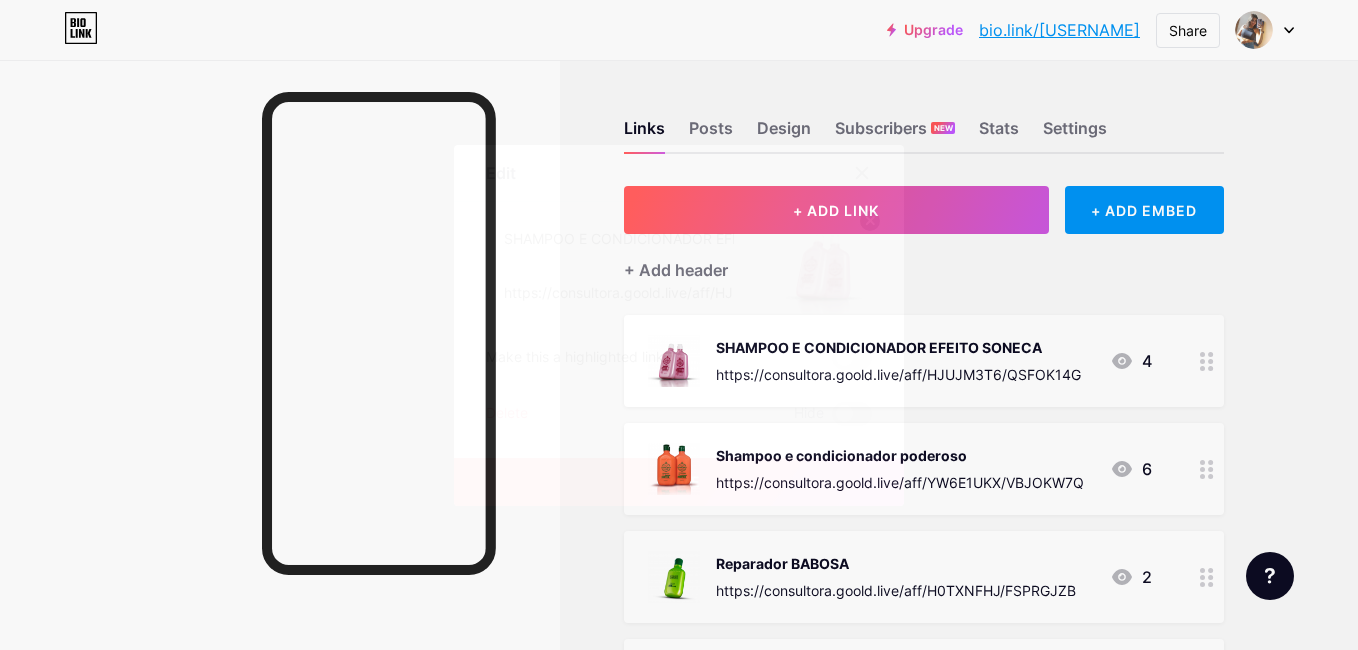 click on "Delete" at bounding box center (507, 414) 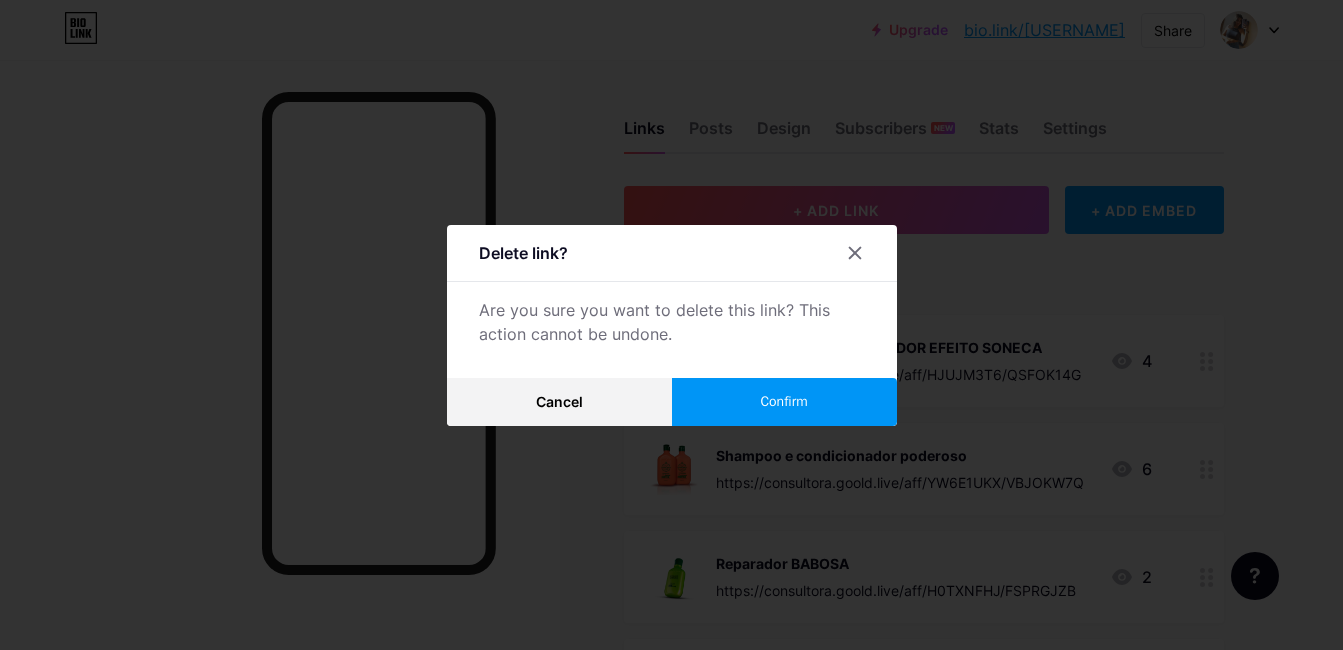 click on "Confirm" at bounding box center (784, 402) 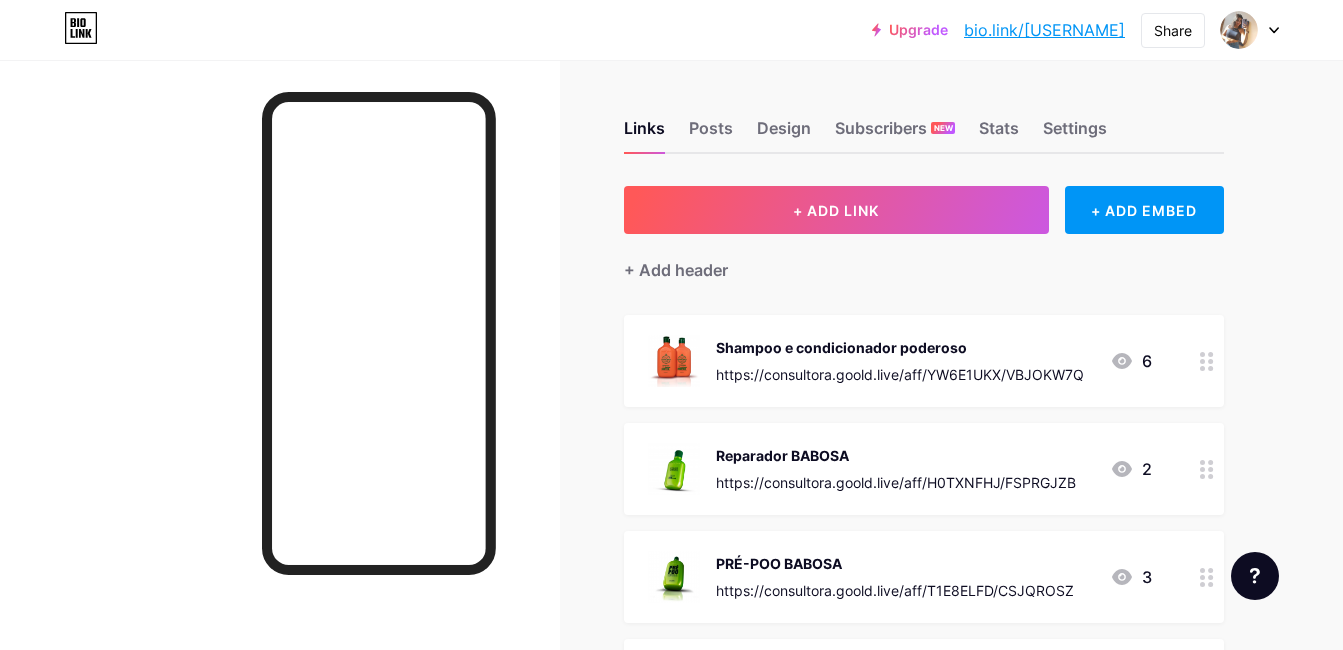 click on "Shampoo e condicionador poderoso" at bounding box center (900, 347) 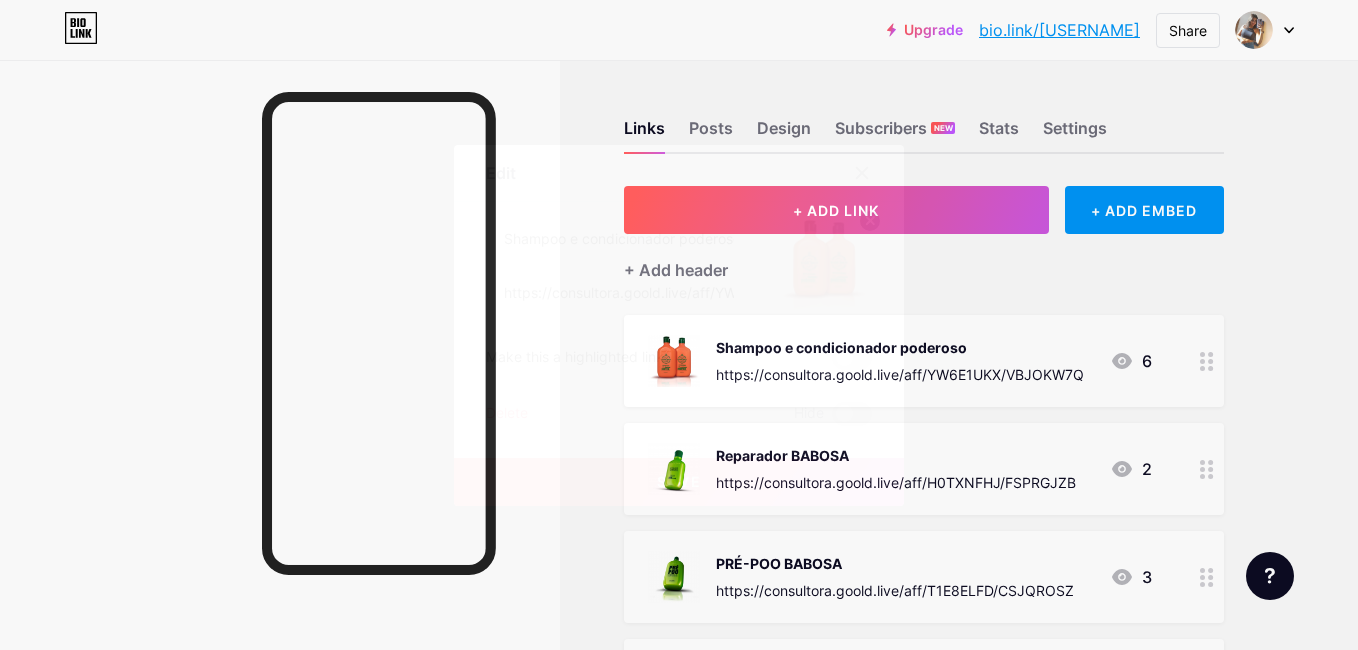 click on "Delete" at bounding box center [507, 414] 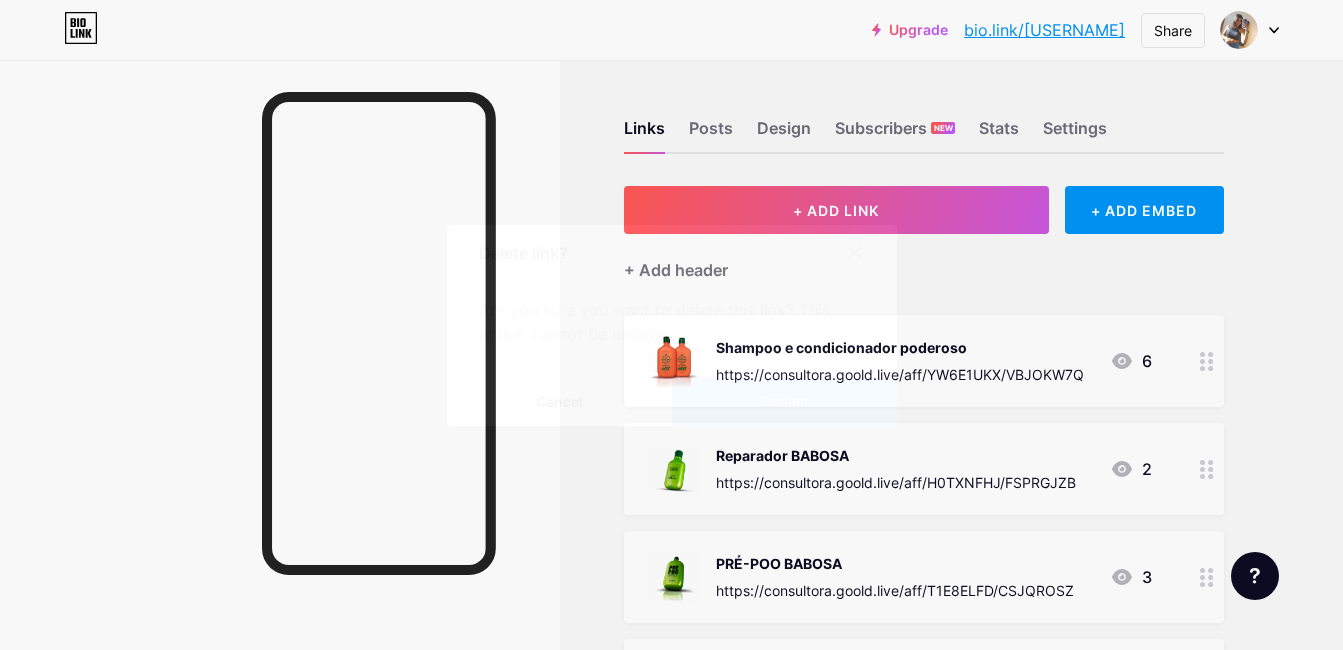 click on "Confirm" at bounding box center (784, 402) 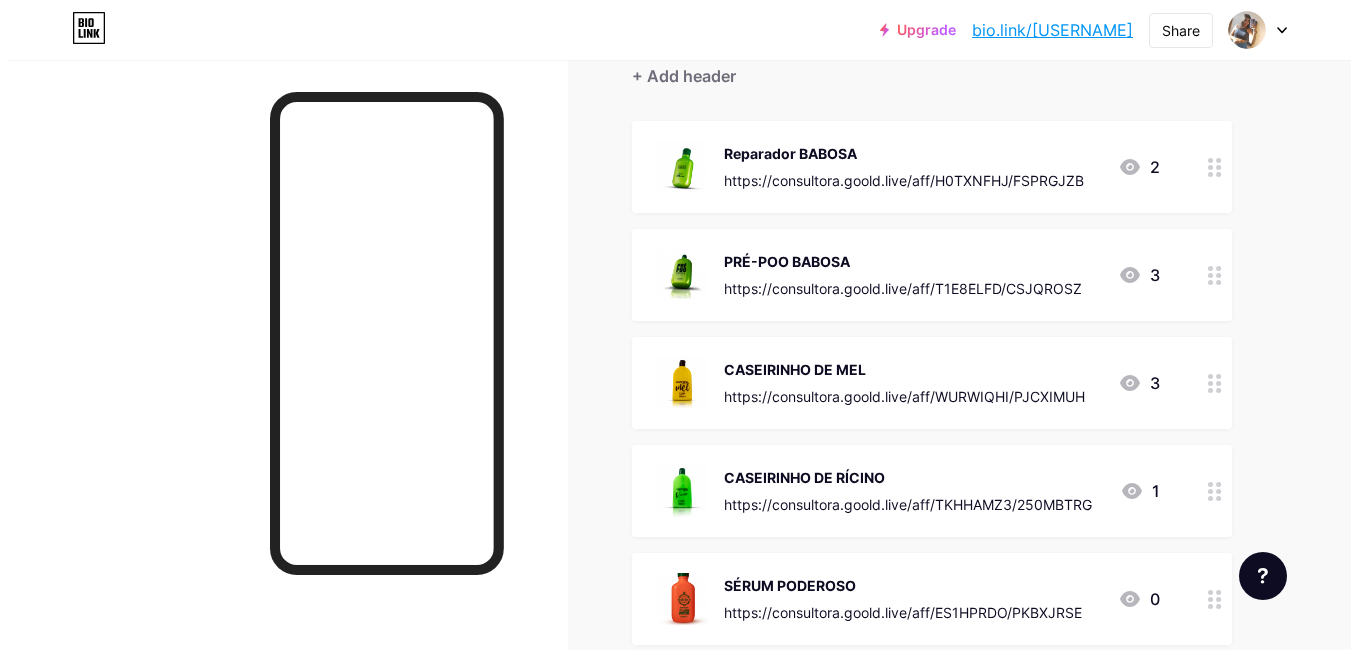 scroll, scrollTop: 0, scrollLeft: 0, axis: both 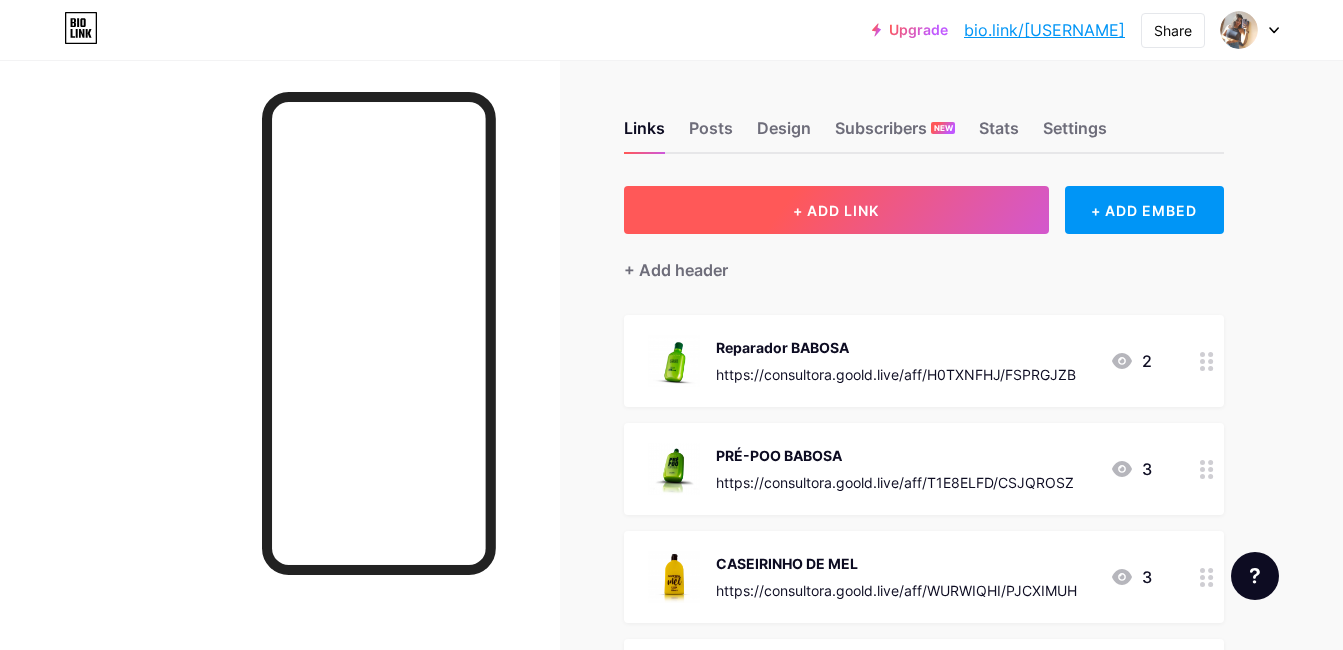 click on "+ ADD LINK" at bounding box center [836, 210] 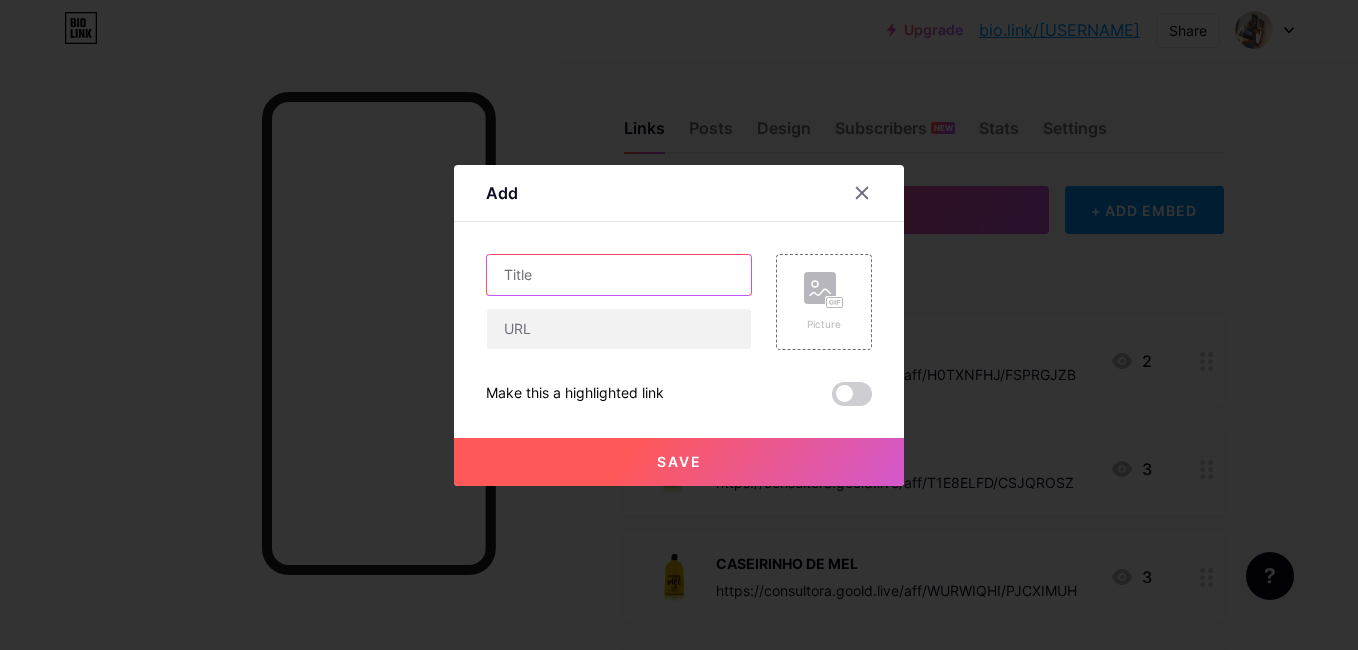 click at bounding box center [619, 275] 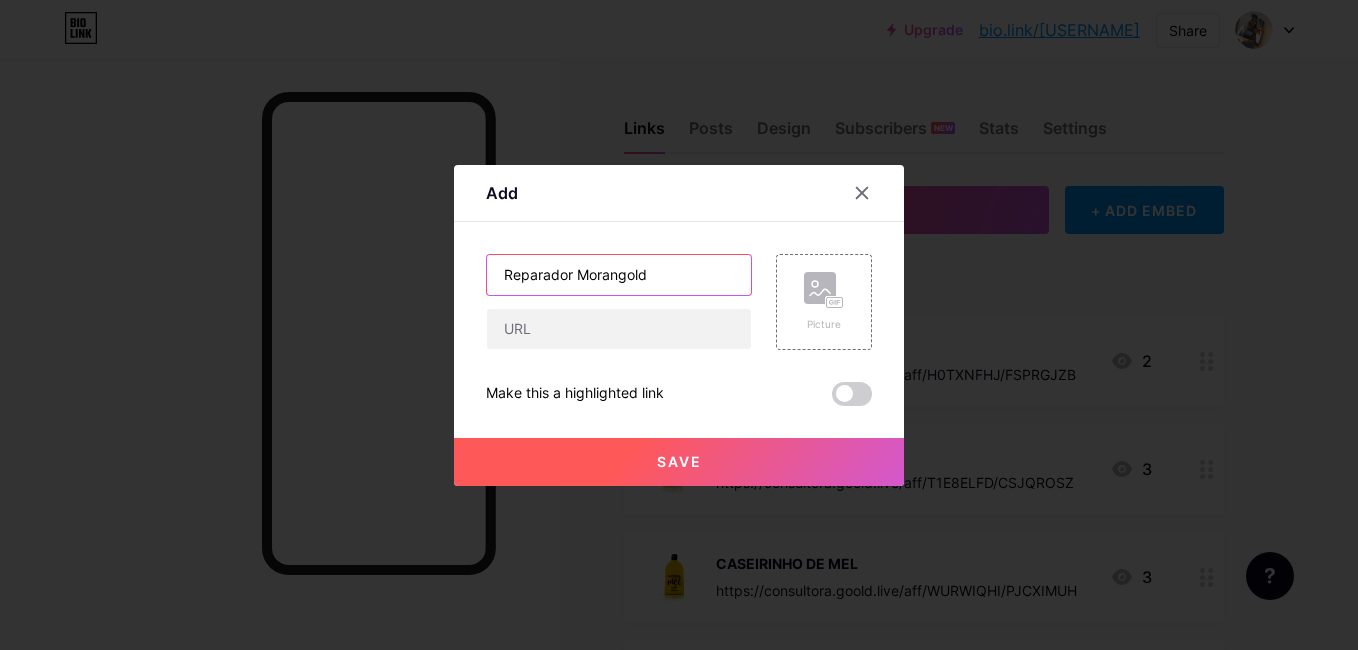 type on "Reparador Morangold" 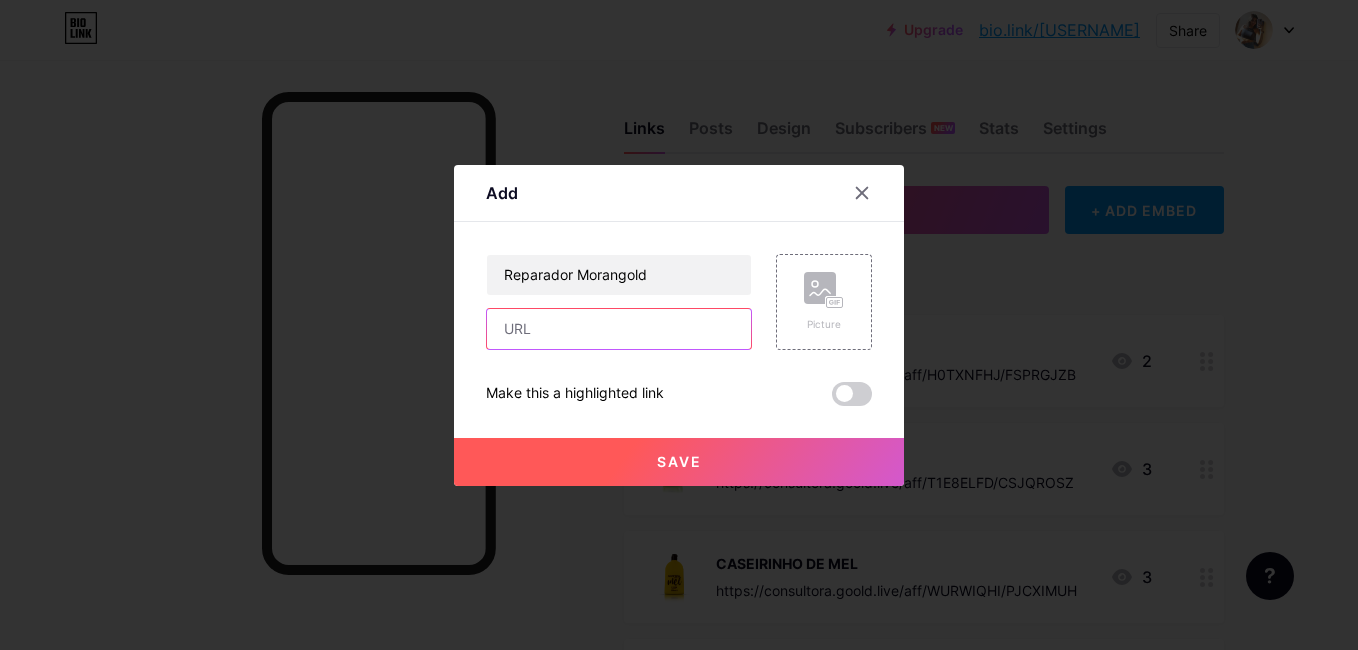 click at bounding box center [619, 329] 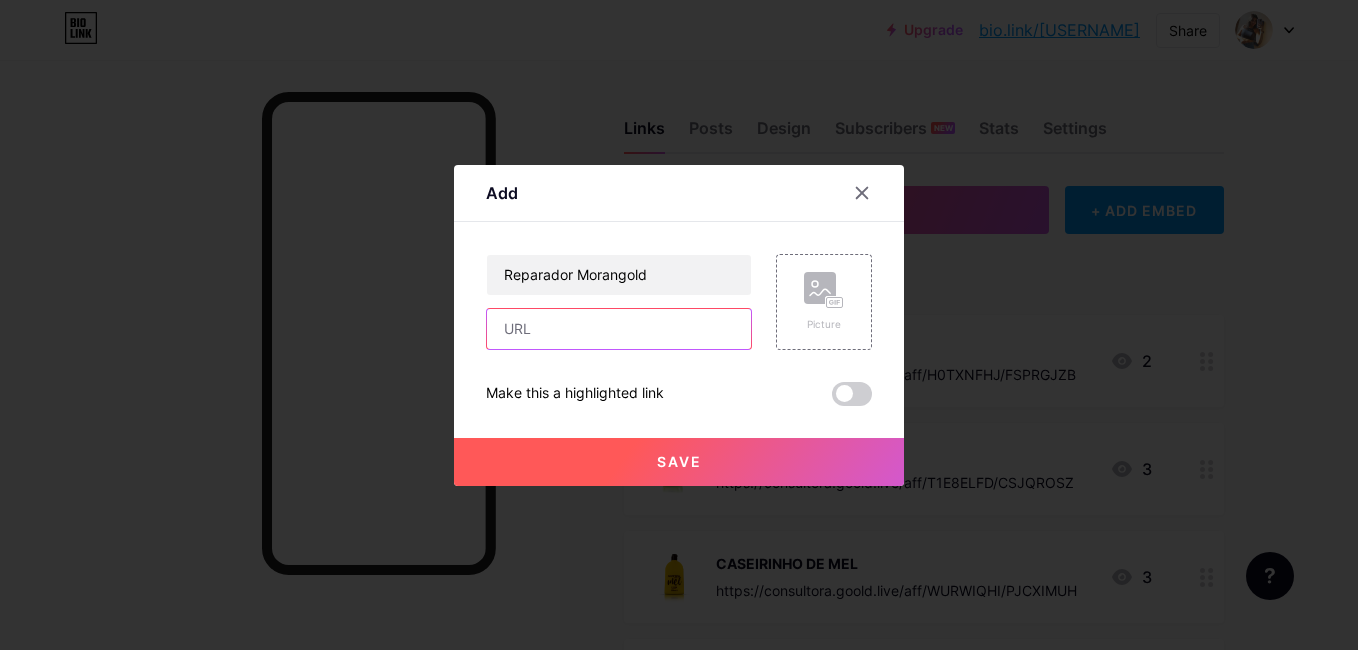 paste on "https://pay.goold.club/aff/2CWOTE/8HJXS1CZ" 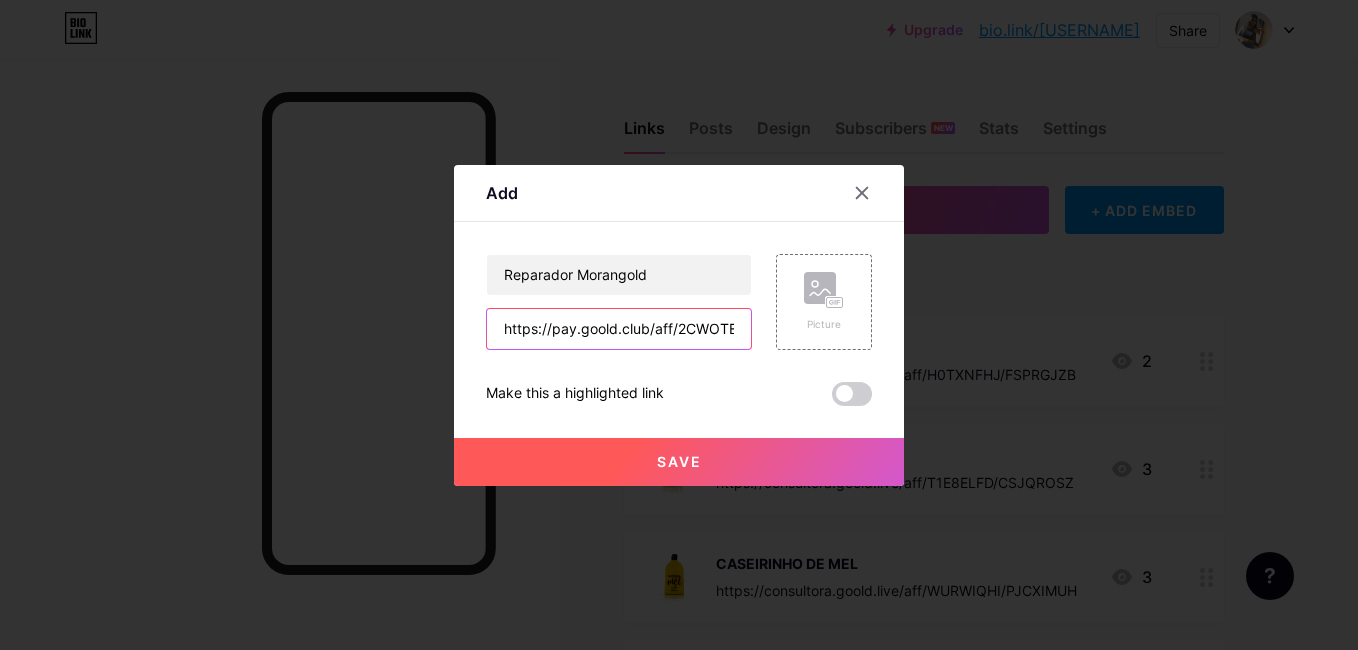 scroll, scrollTop: 0, scrollLeft: 76, axis: horizontal 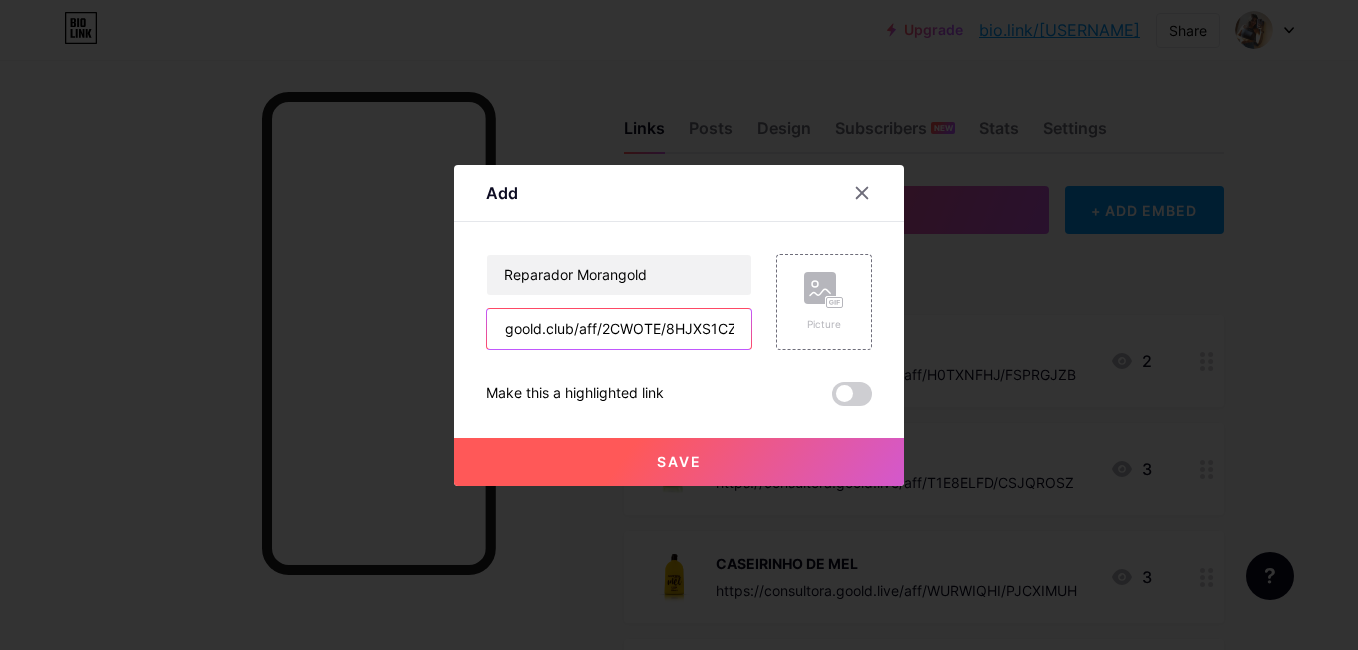 type on "https://pay.goold.club/aff/2CWOTE/8HJXS1CZ" 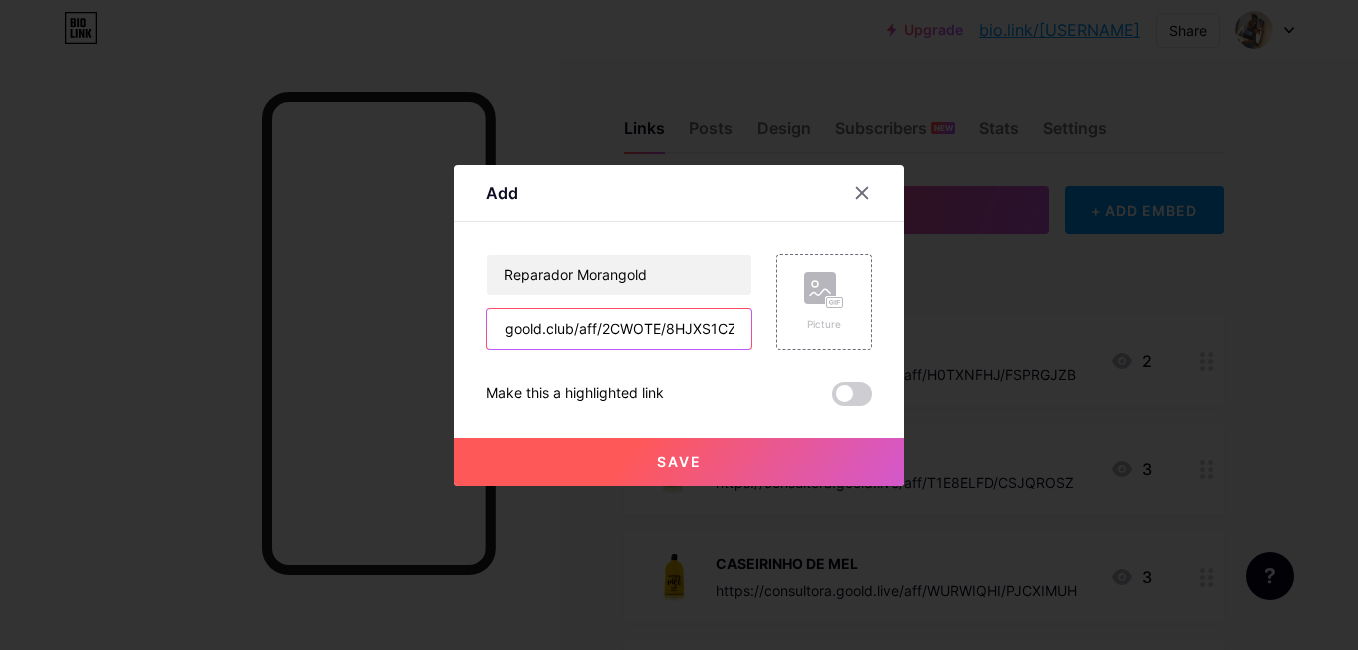 scroll, scrollTop: 0, scrollLeft: 0, axis: both 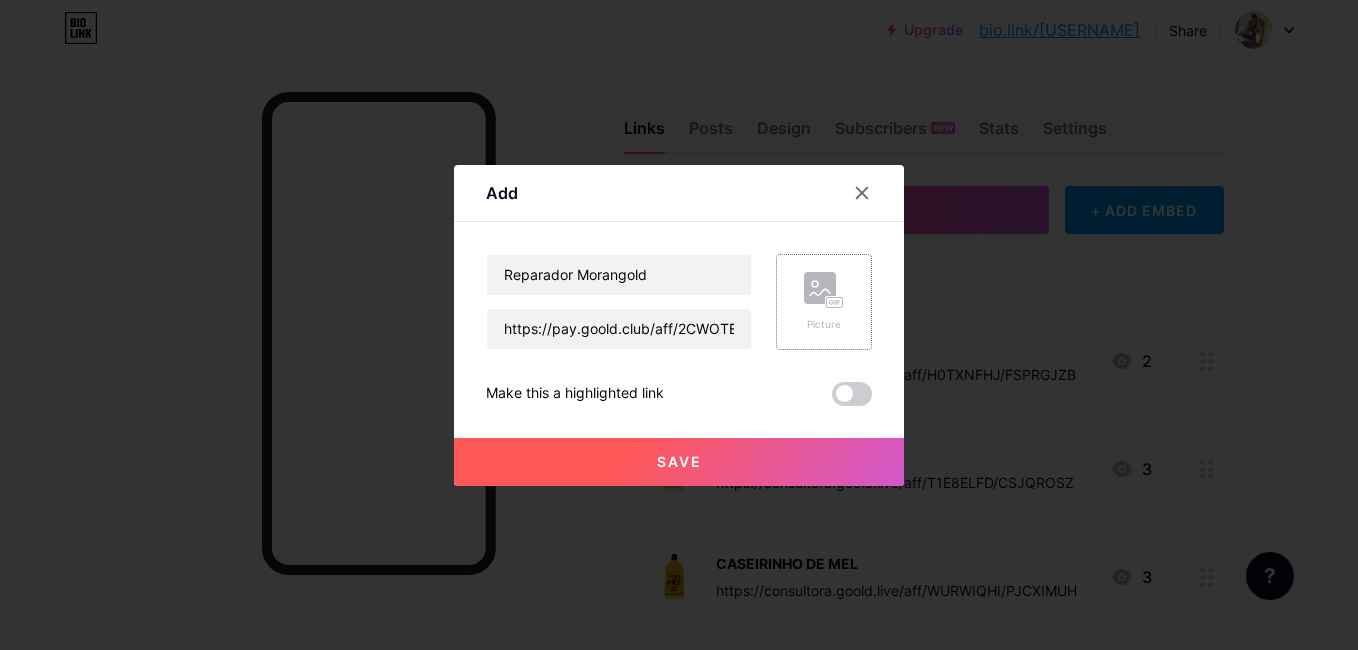 click 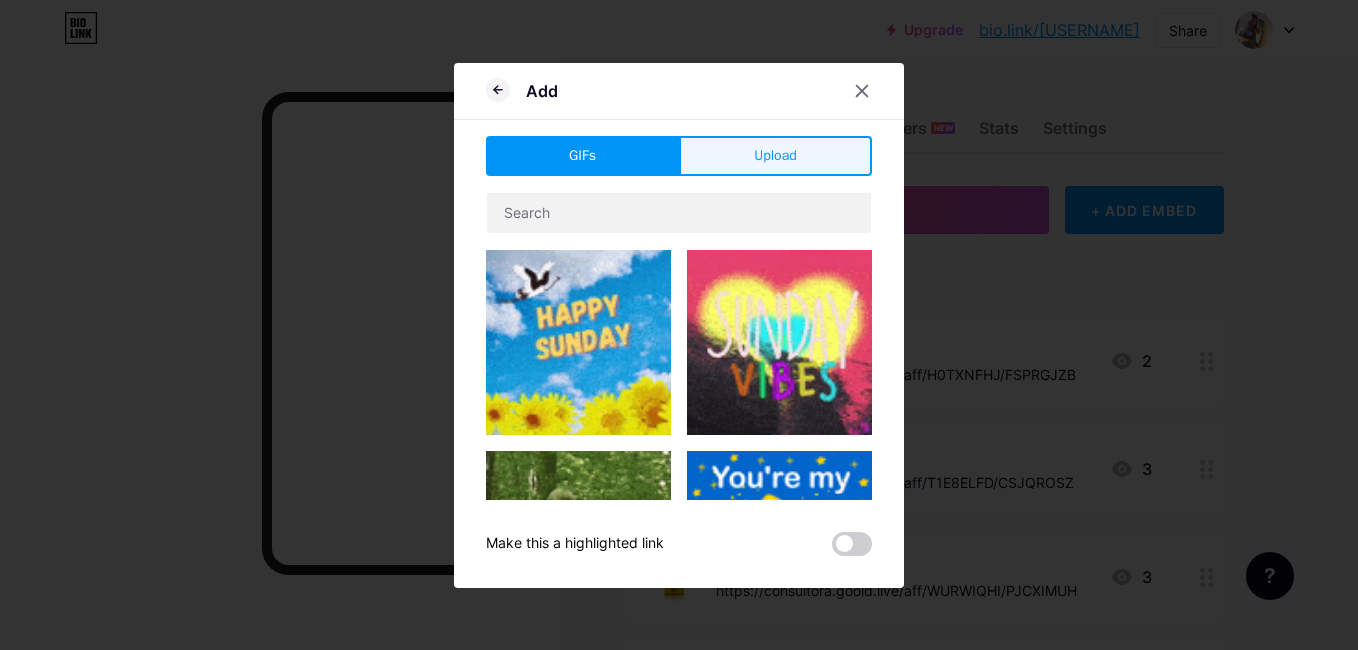 click on "Upload" at bounding box center (775, 156) 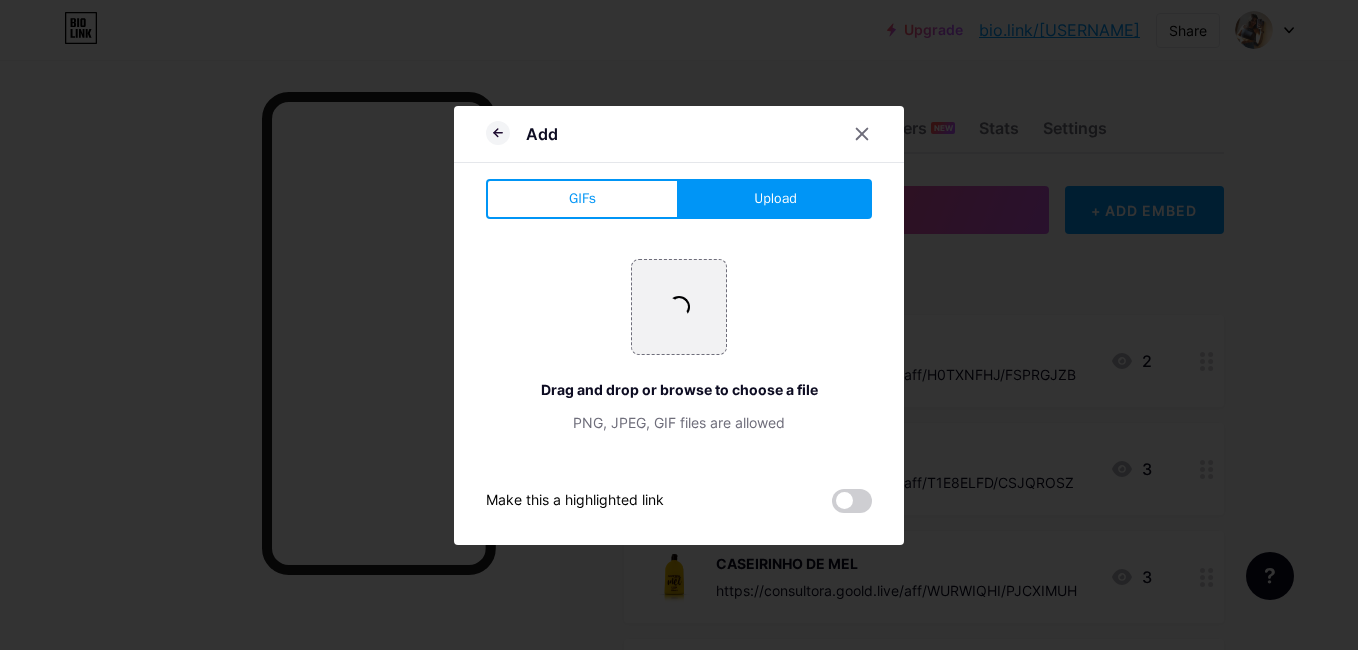 type 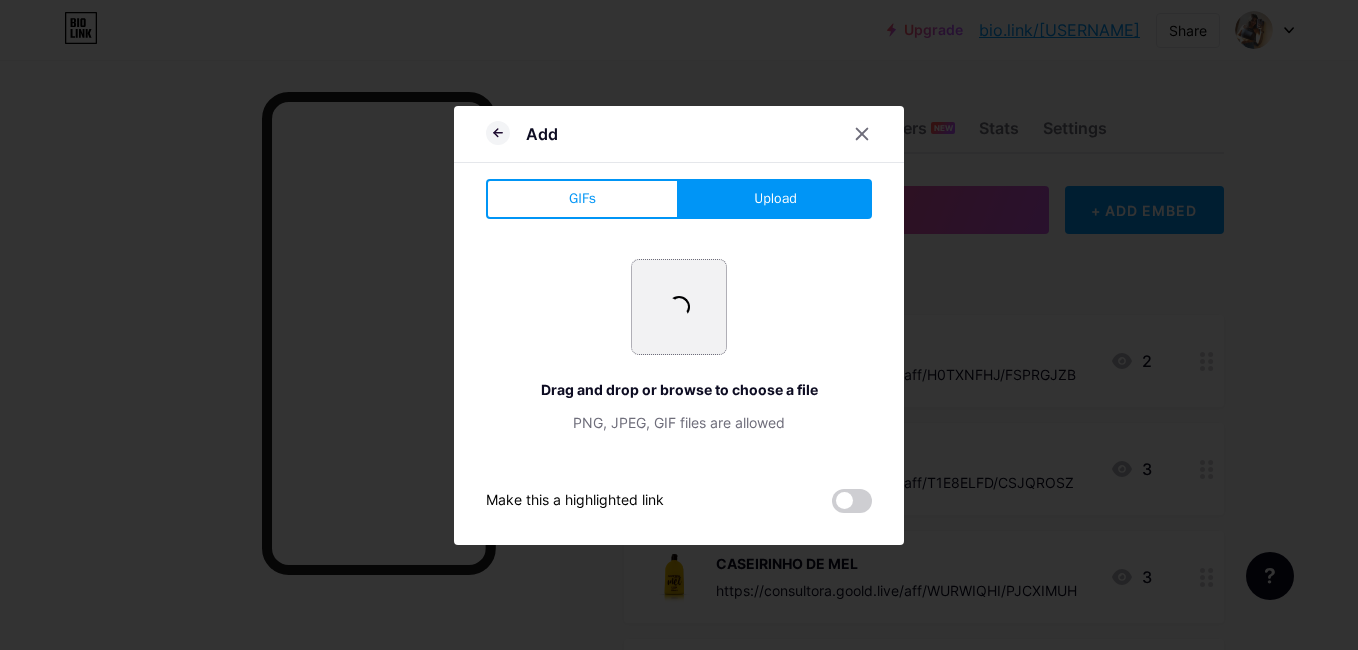 click at bounding box center [679, 307] 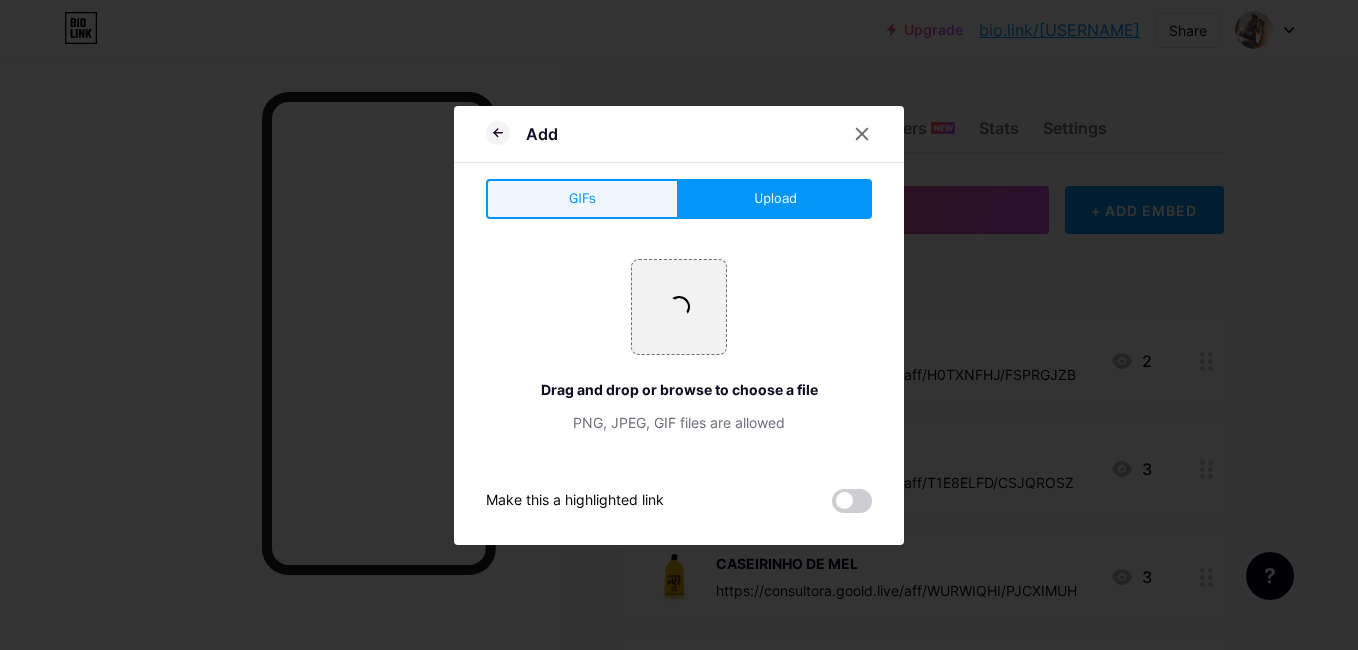 click on "GIFs" at bounding box center (582, 199) 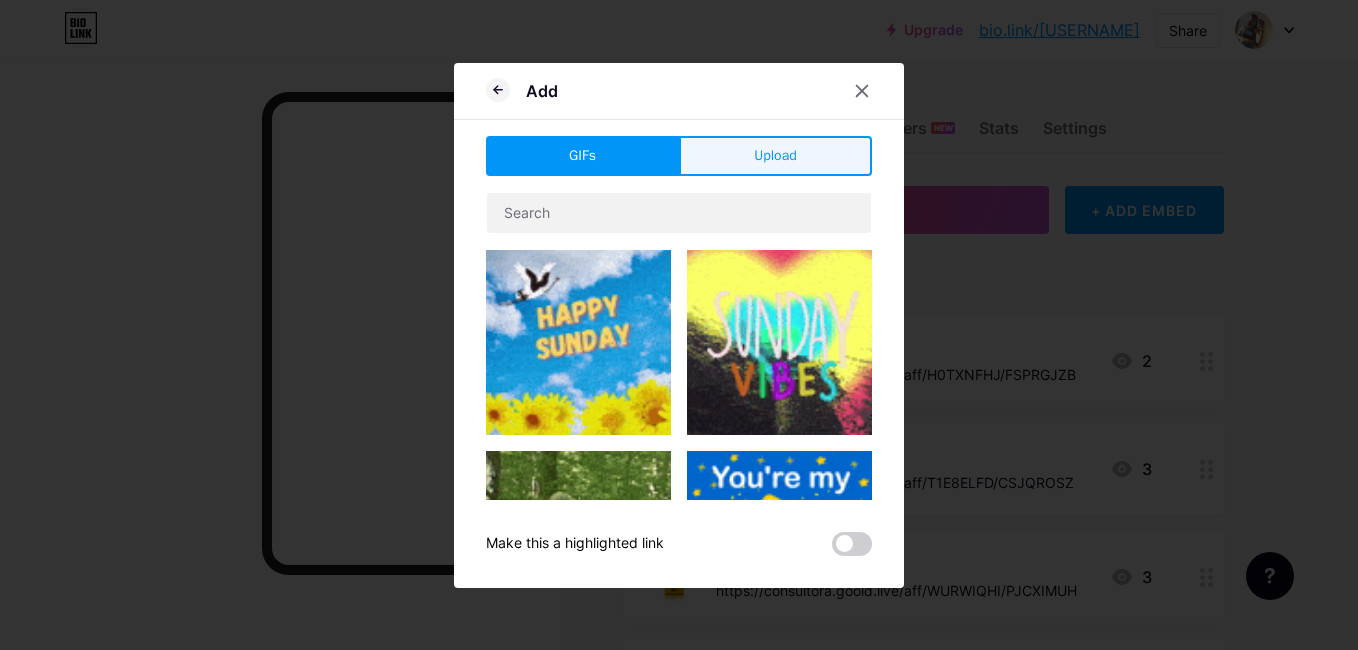 click on "Upload" at bounding box center [775, 156] 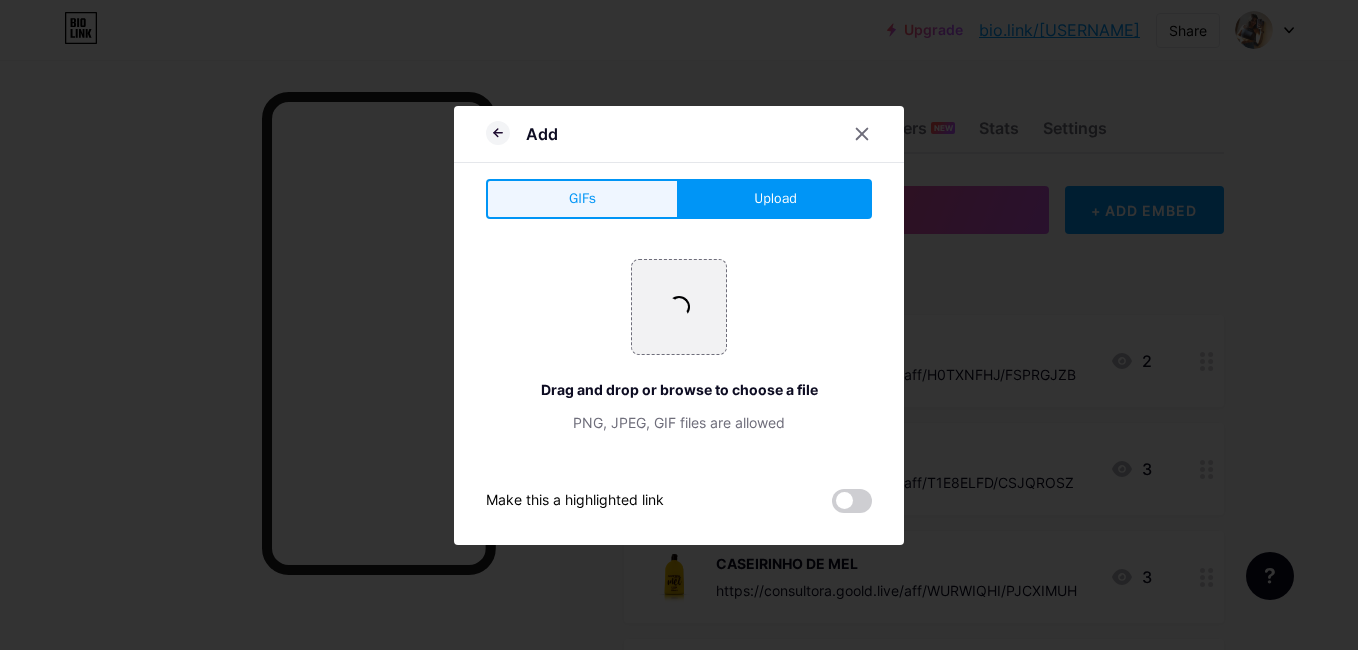 click on "GIFs" at bounding box center [582, 199] 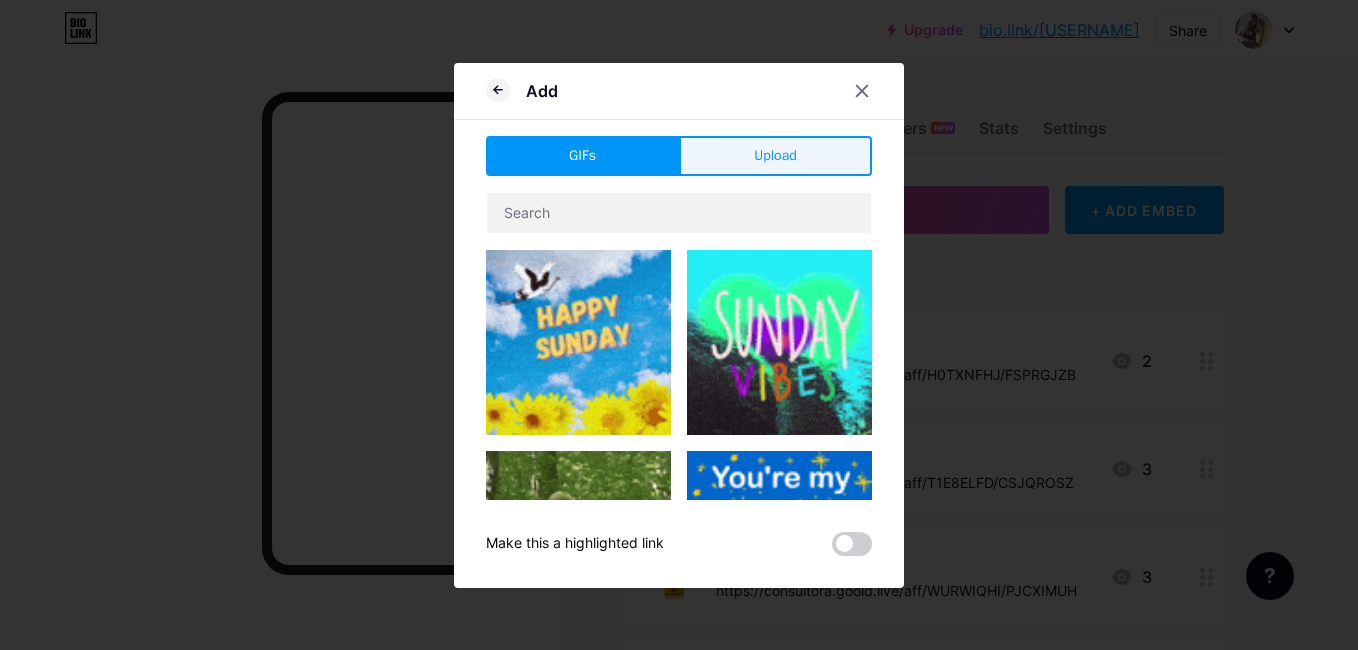 click on "Upload" at bounding box center [775, 155] 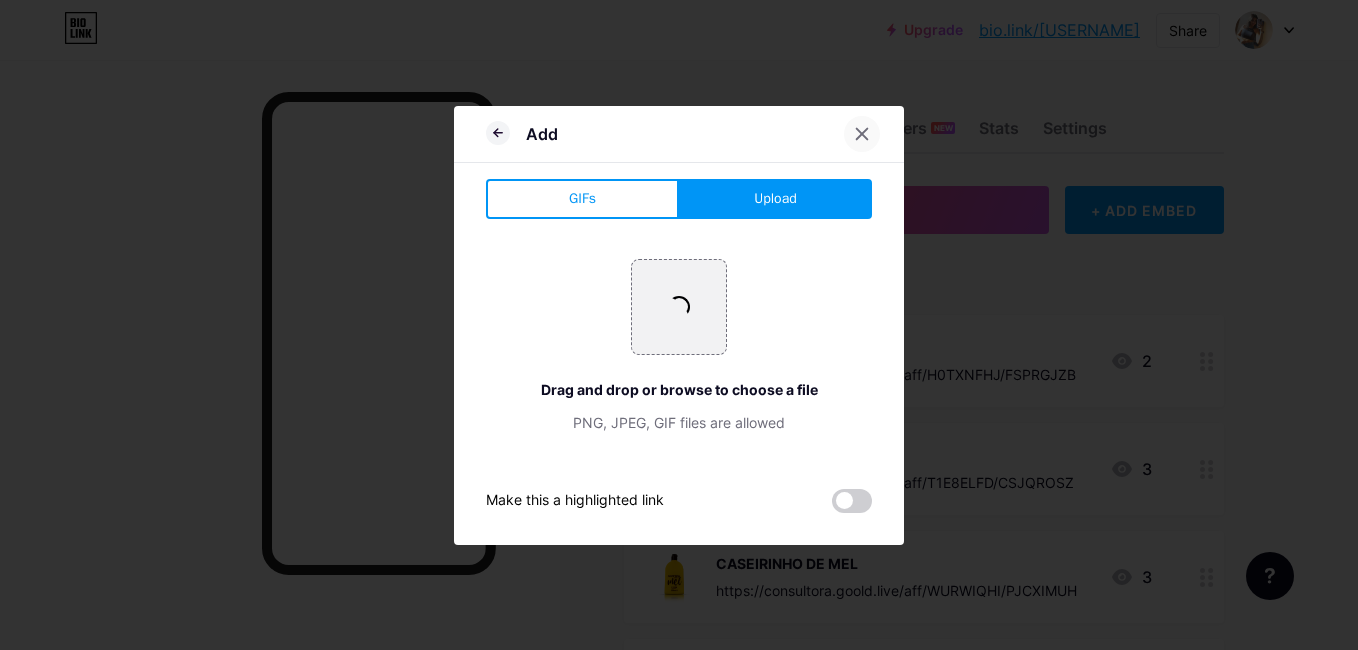 click 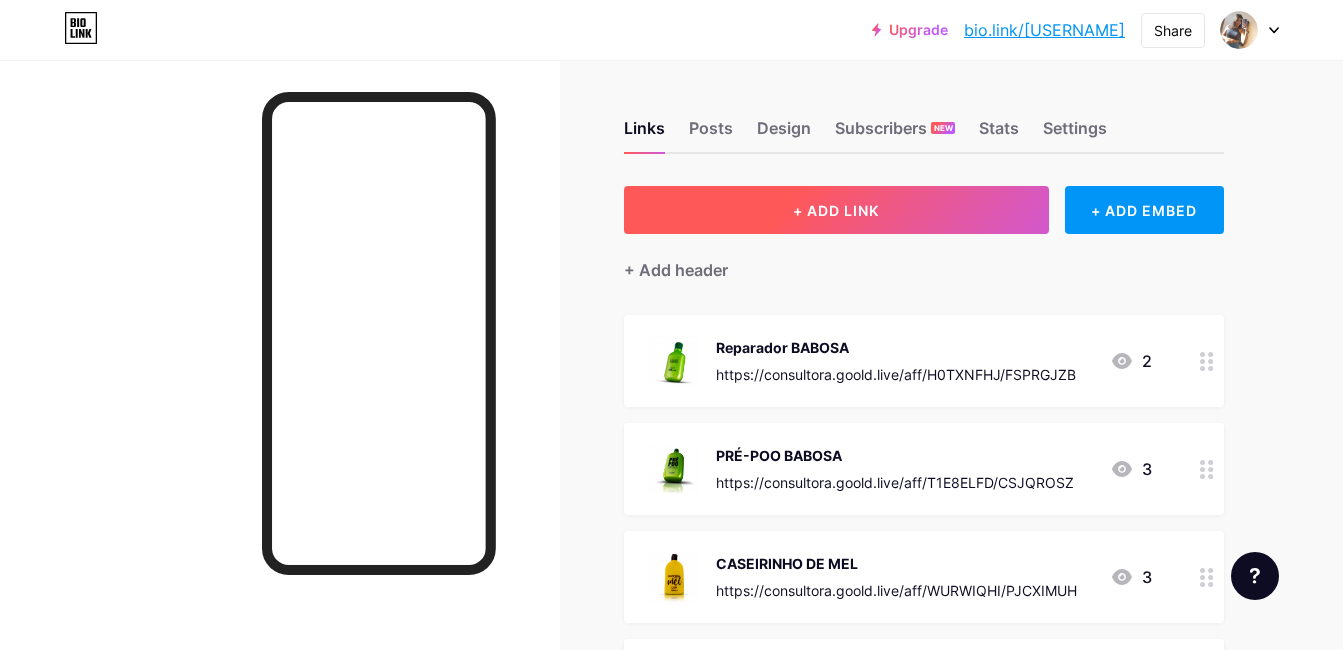 click on "+ ADD LINK" at bounding box center (836, 210) 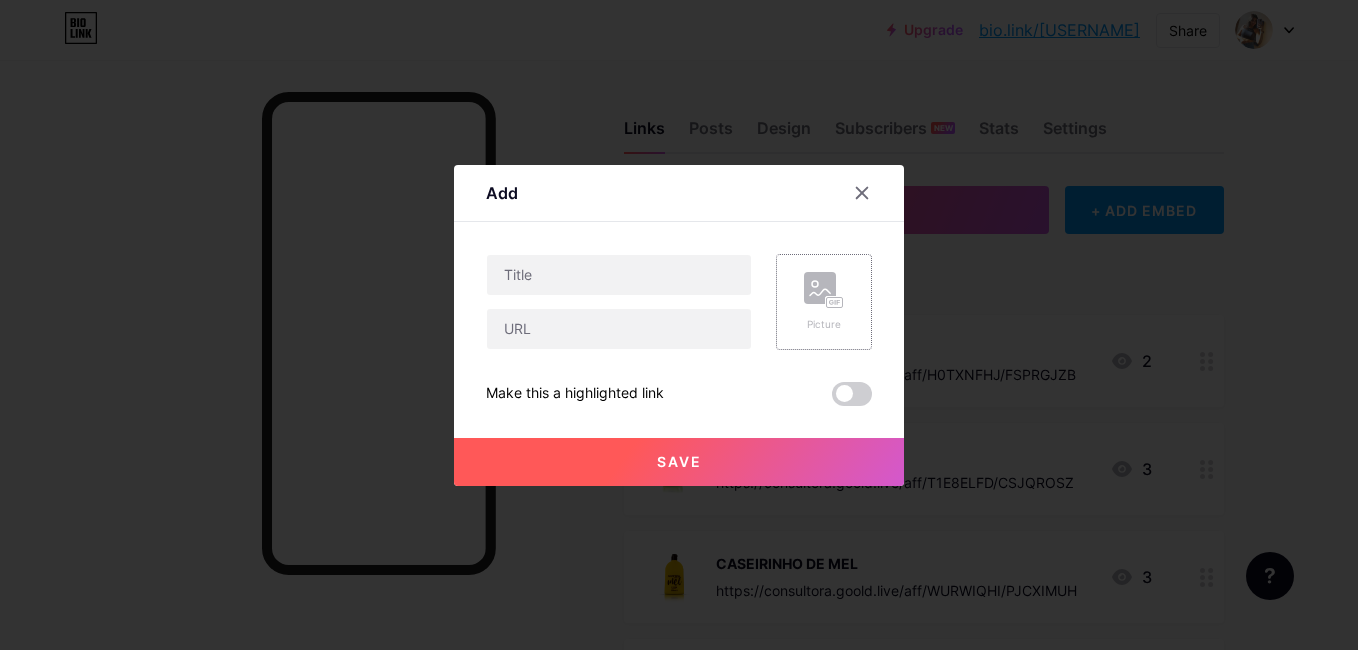 click 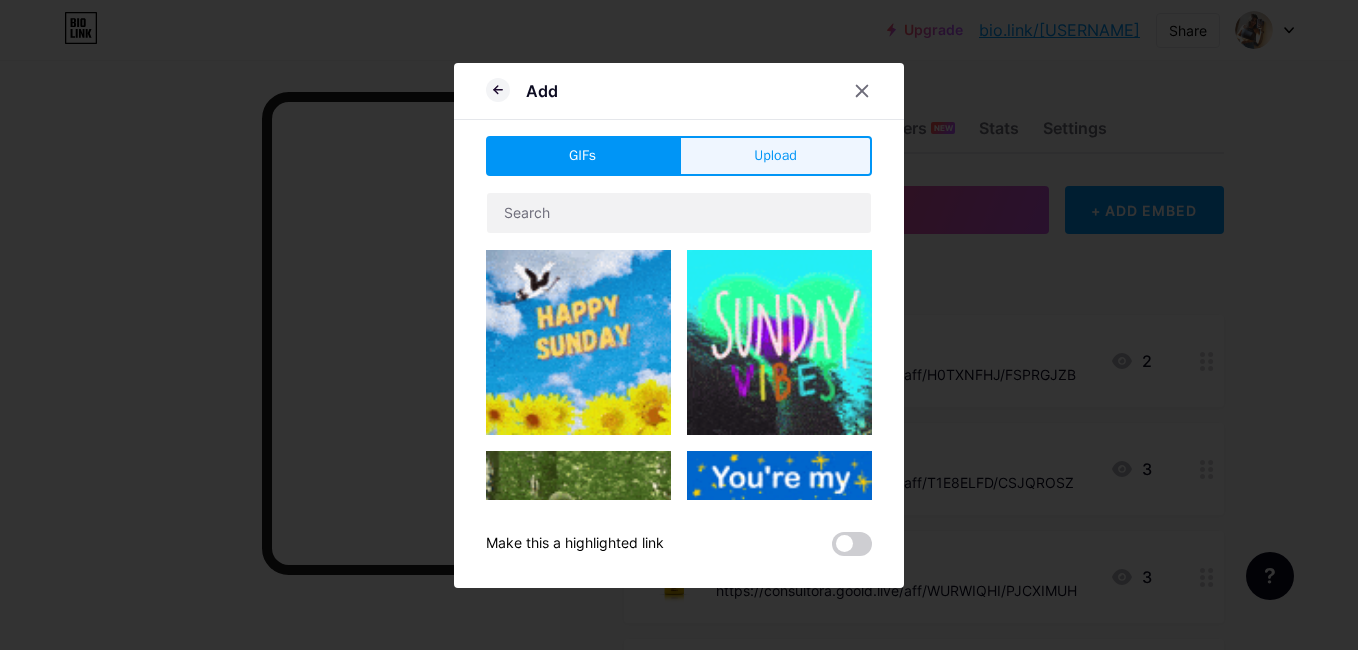 click on "Upload" at bounding box center [775, 156] 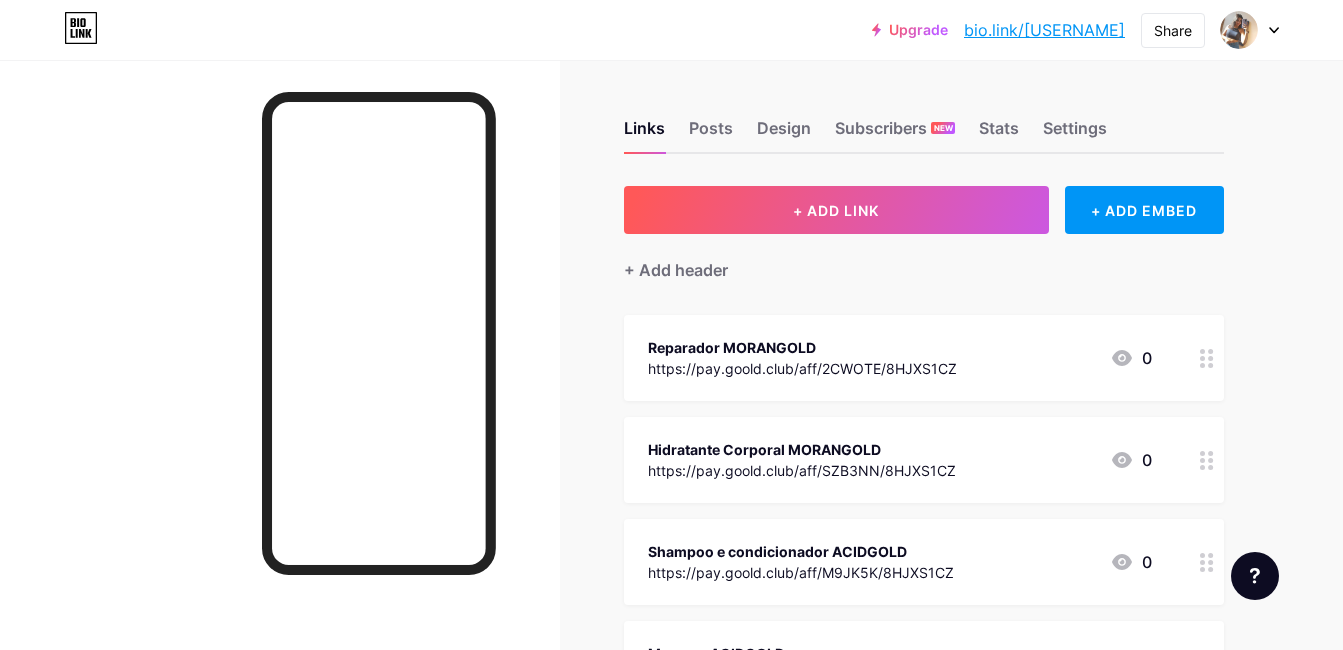 scroll, scrollTop: 0, scrollLeft: 0, axis: both 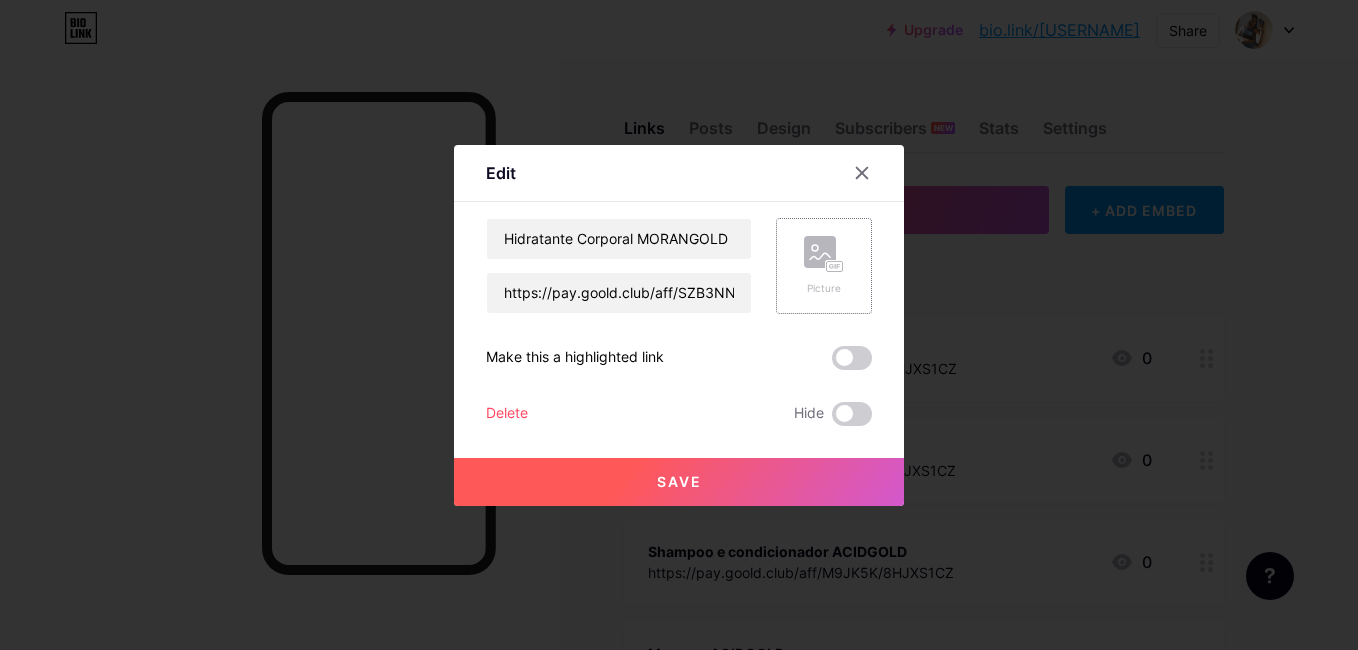 click on "Picture" at bounding box center (824, 266) 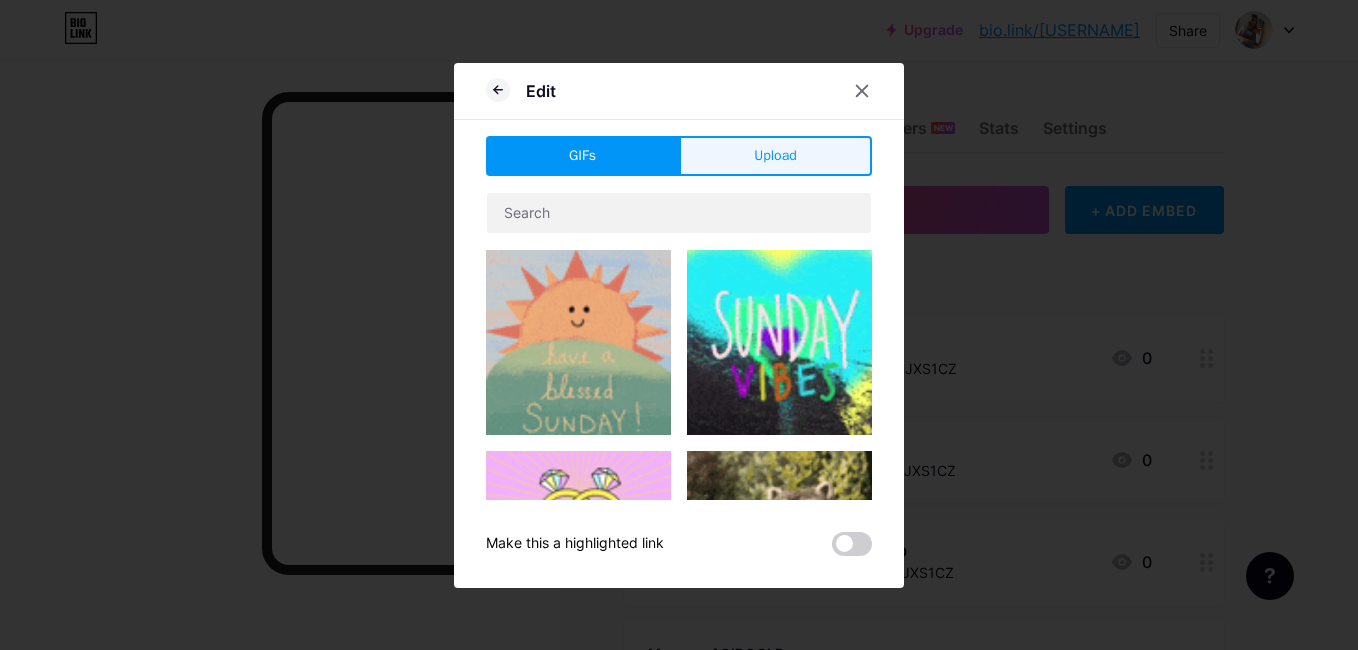 click on "Upload" at bounding box center (775, 156) 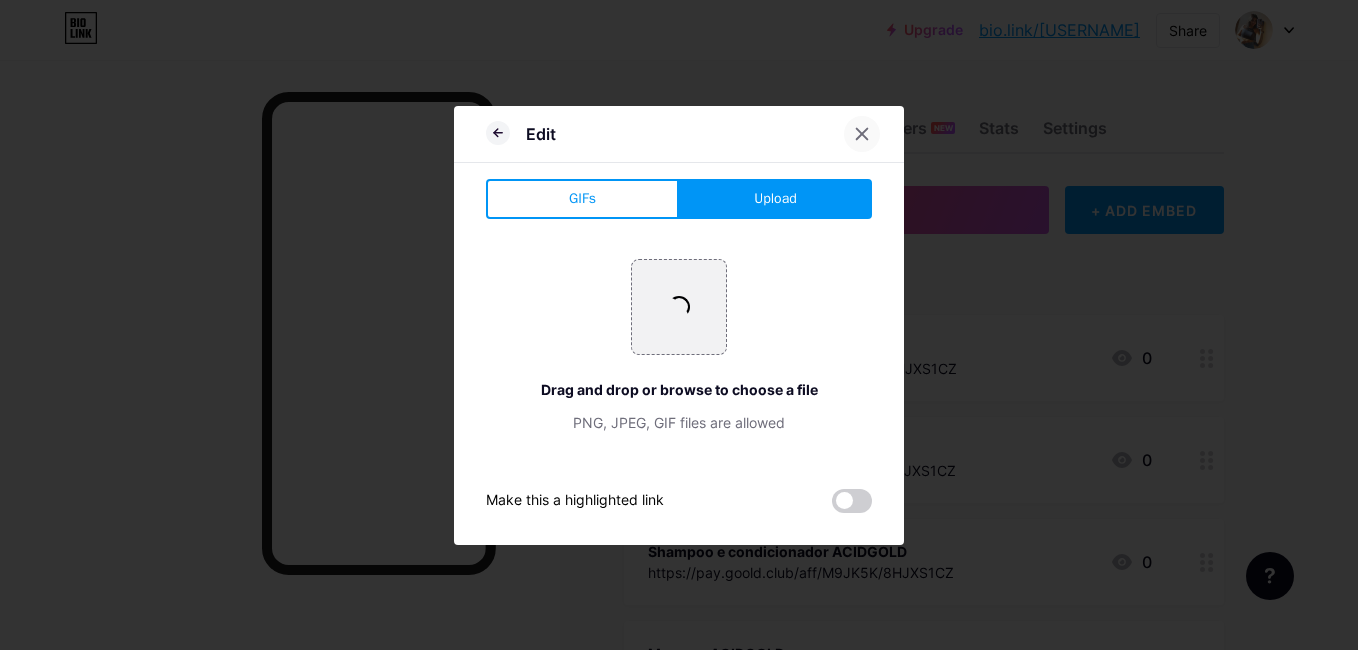 click 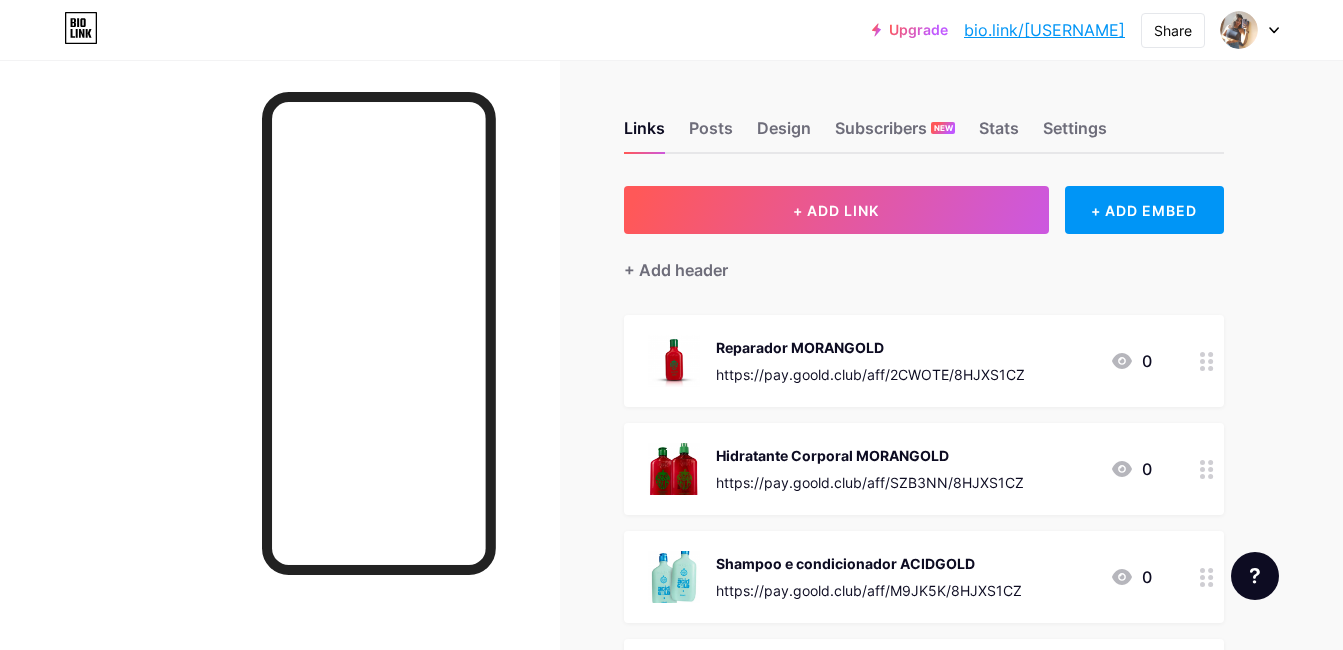 scroll, scrollTop: 0, scrollLeft: 0, axis: both 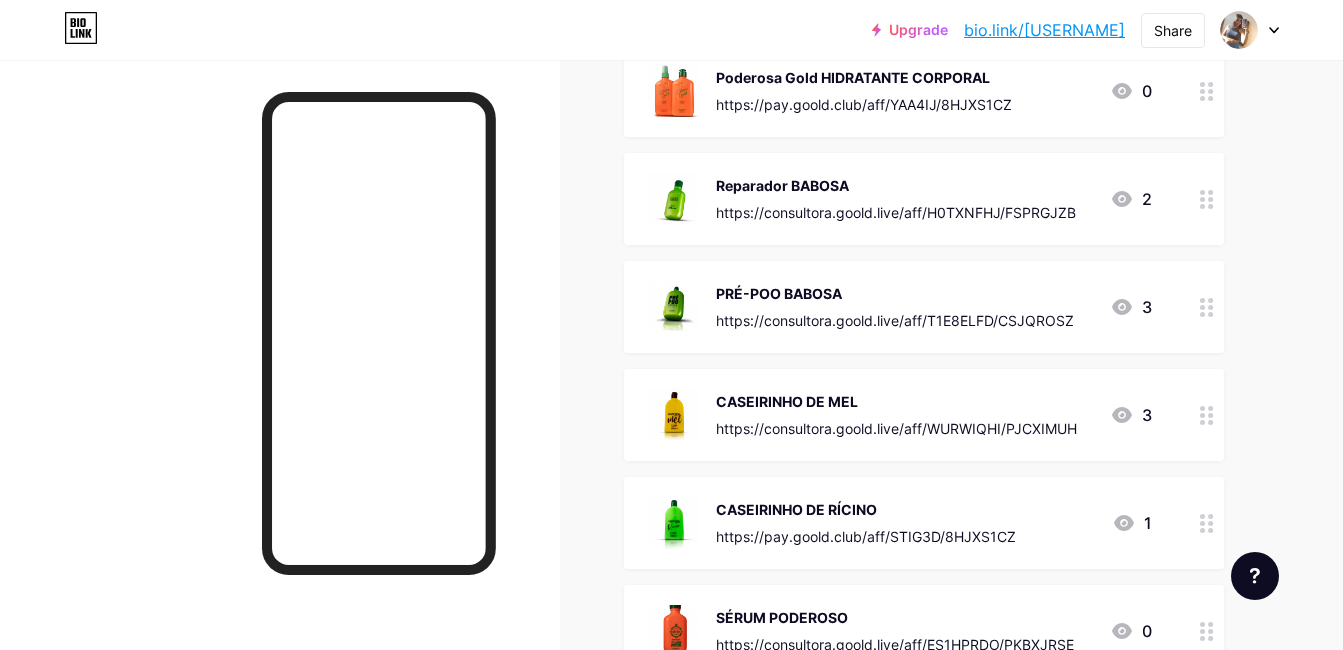 click on "https://consultora.goold.live/aff/H0TXNFHJ/FSPRGJZB" at bounding box center (896, 212) 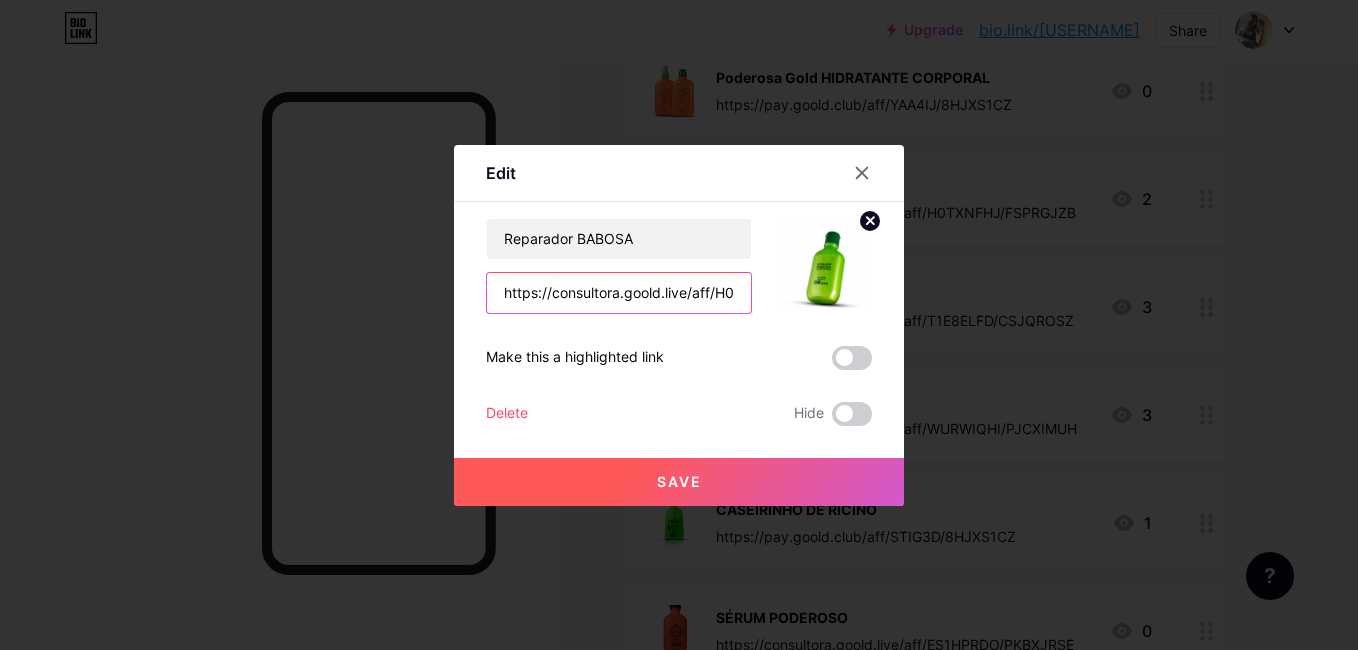 click on "https://consultora.goold.live/aff/H0TXNFHJ/FSPRGJZB" at bounding box center (619, 293) 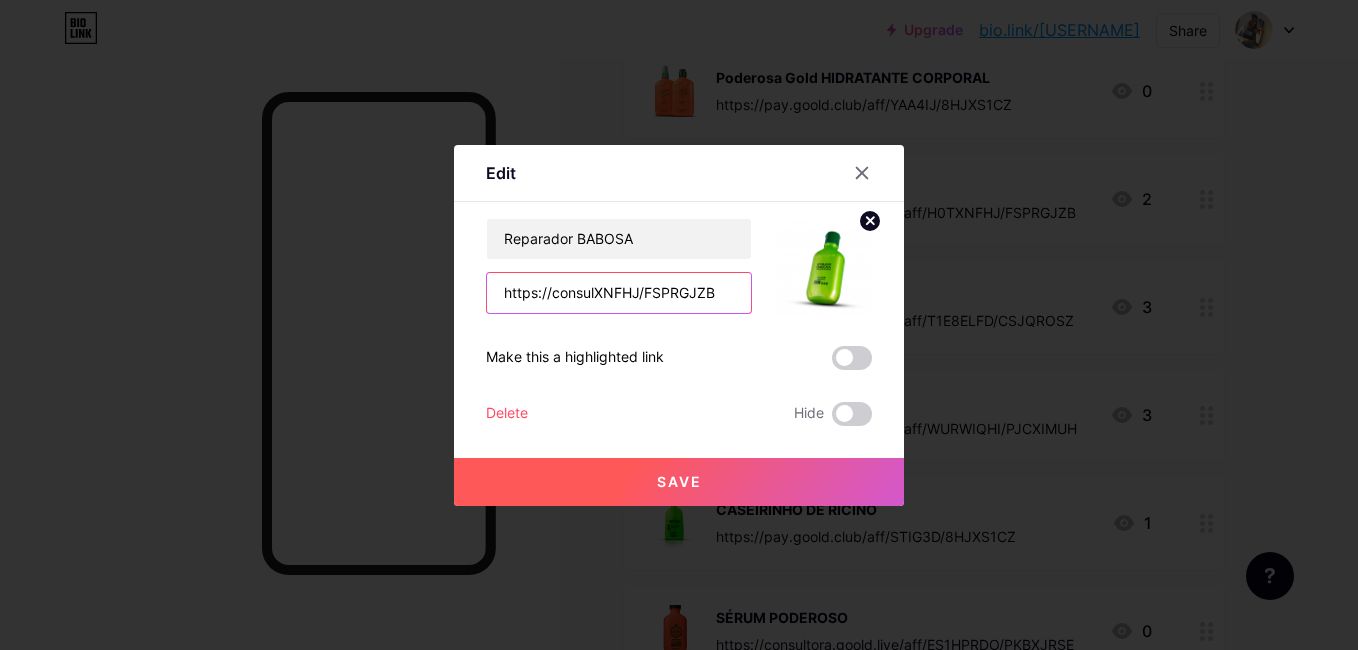 scroll, scrollTop: 0, scrollLeft: 0, axis: both 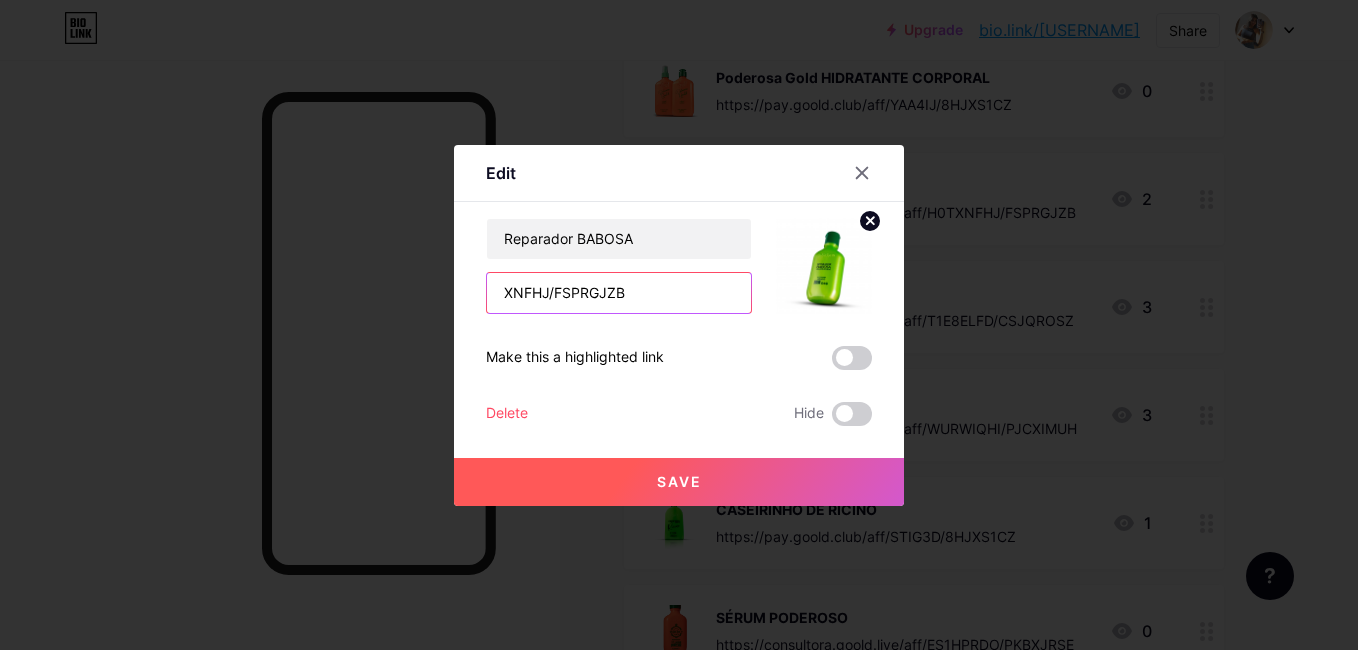 click on "XNFHJ/FSPRGJZB" at bounding box center (619, 293) 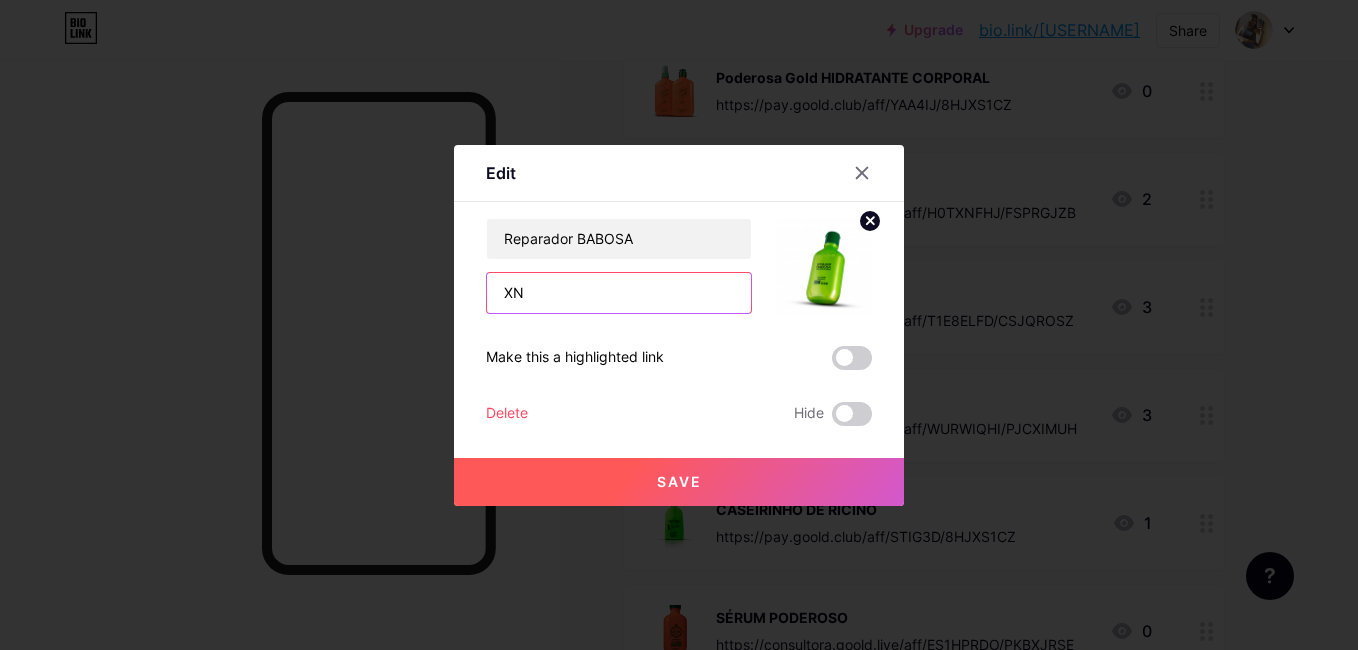 type on "X" 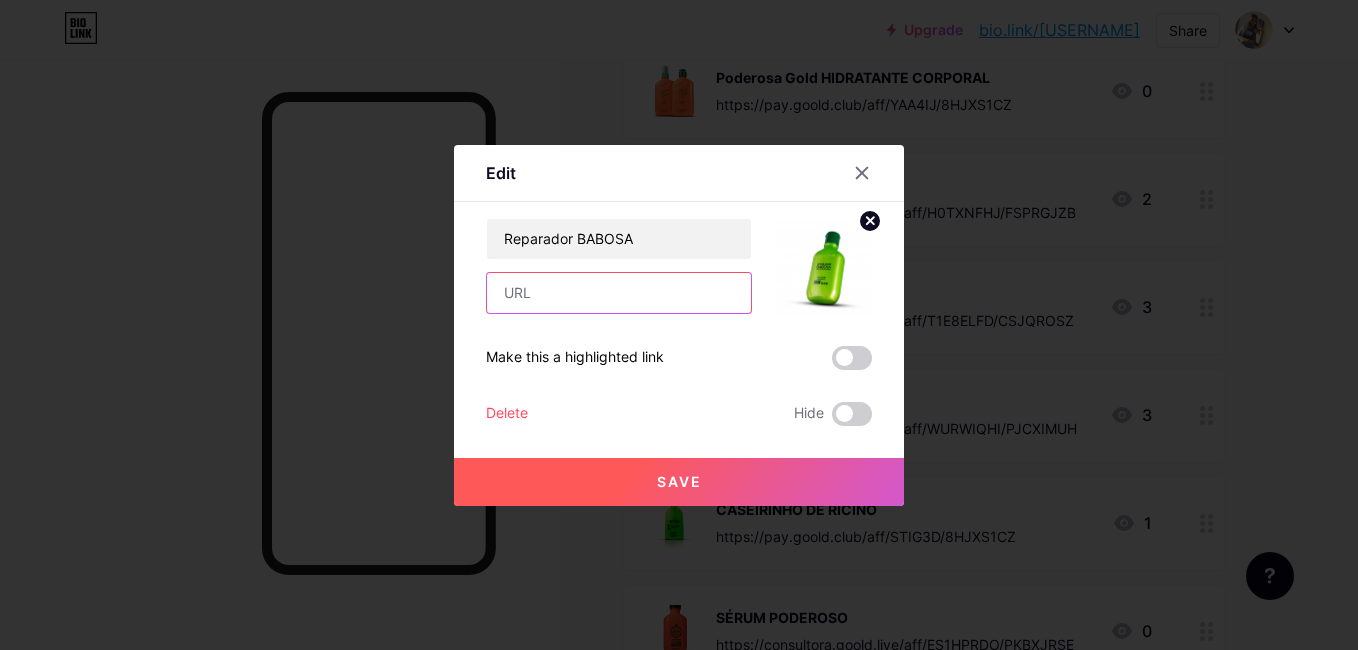 click at bounding box center [619, 293] 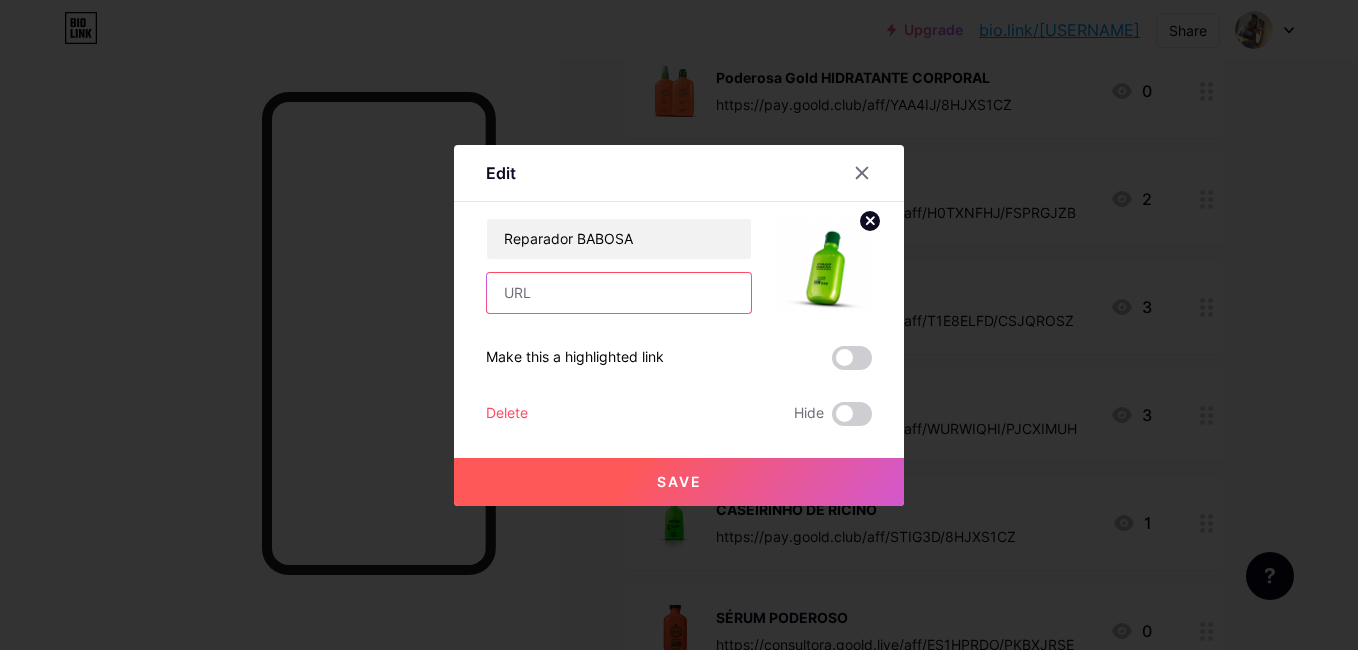 paste on "https://pay.goold.club/aff/HKPY1T/8HJXS1CZ" 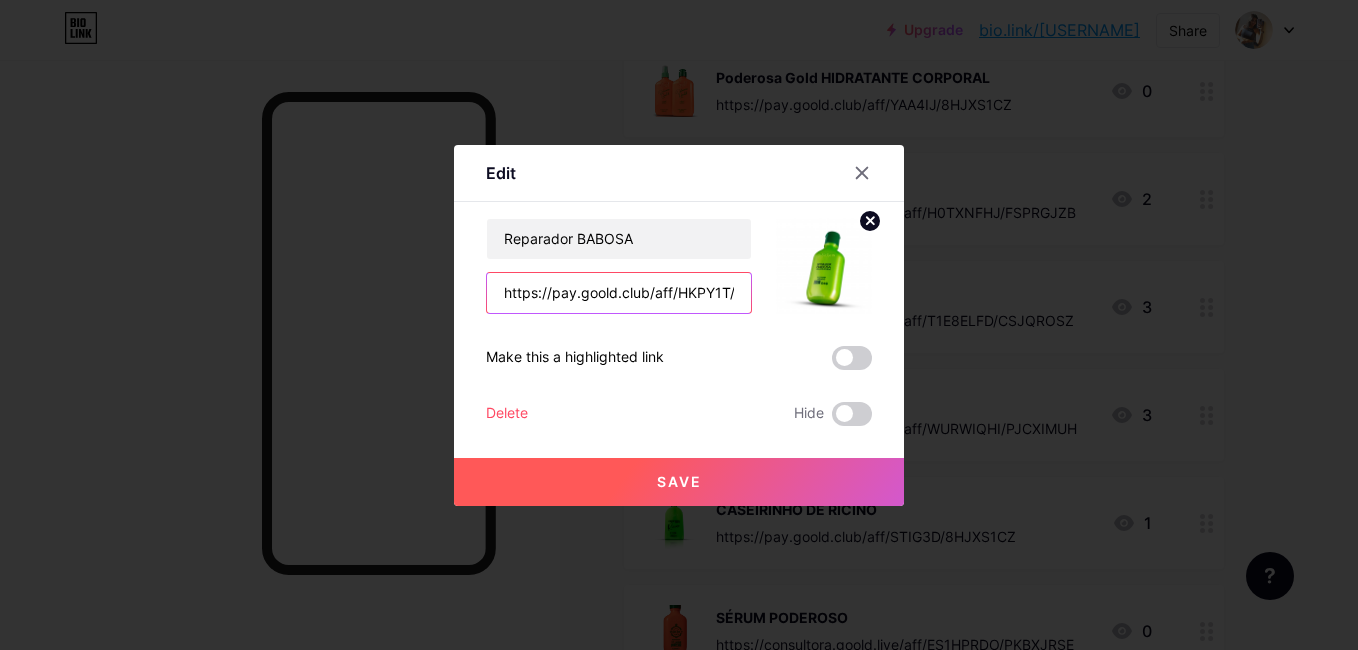 scroll, scrollTop: 0, scrollLeft: 69, axis: horizontal 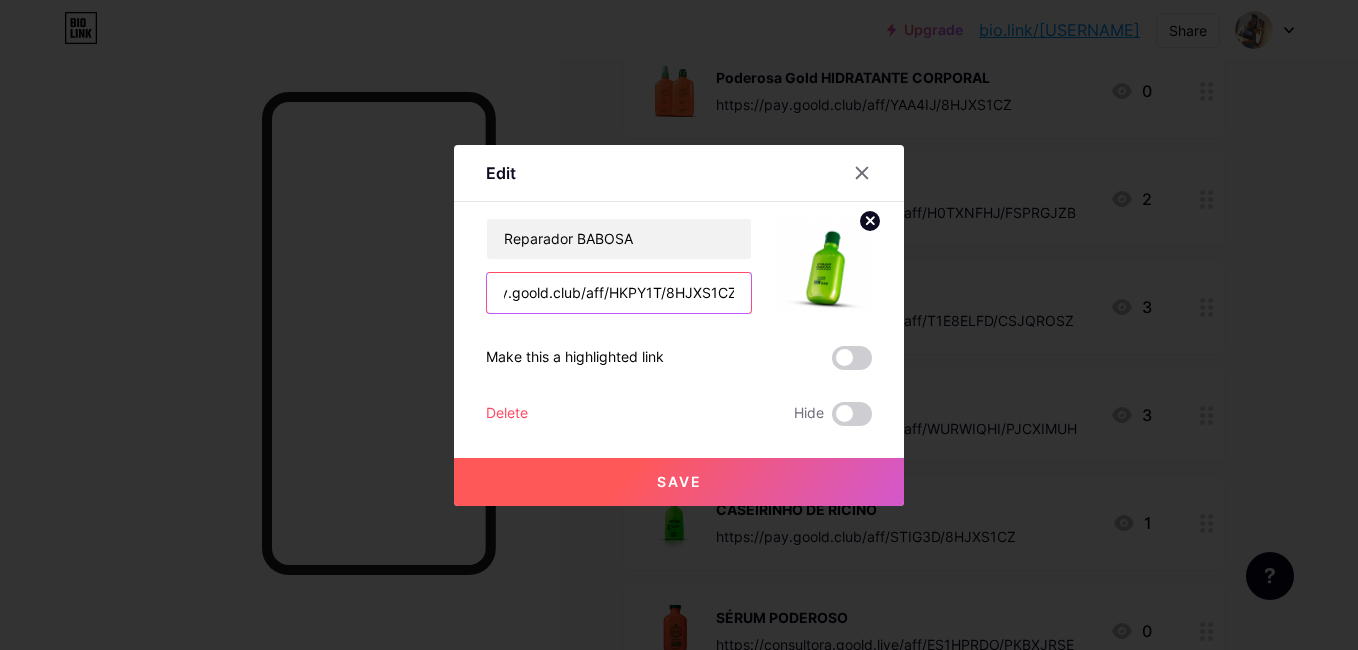 type on "https://pay.goold.club/aff/HKPY1T/8HJXS1CZ" 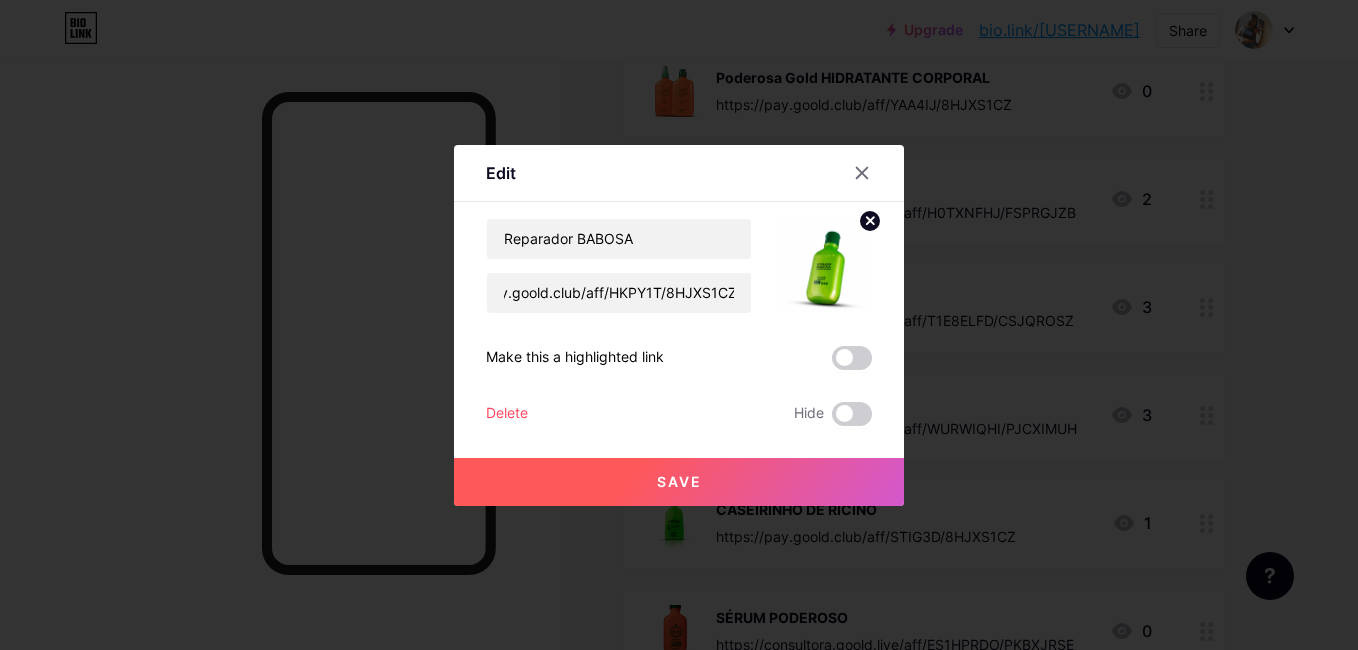 scroll, scrollTop: 0, scrollLeft: 0, axis: both 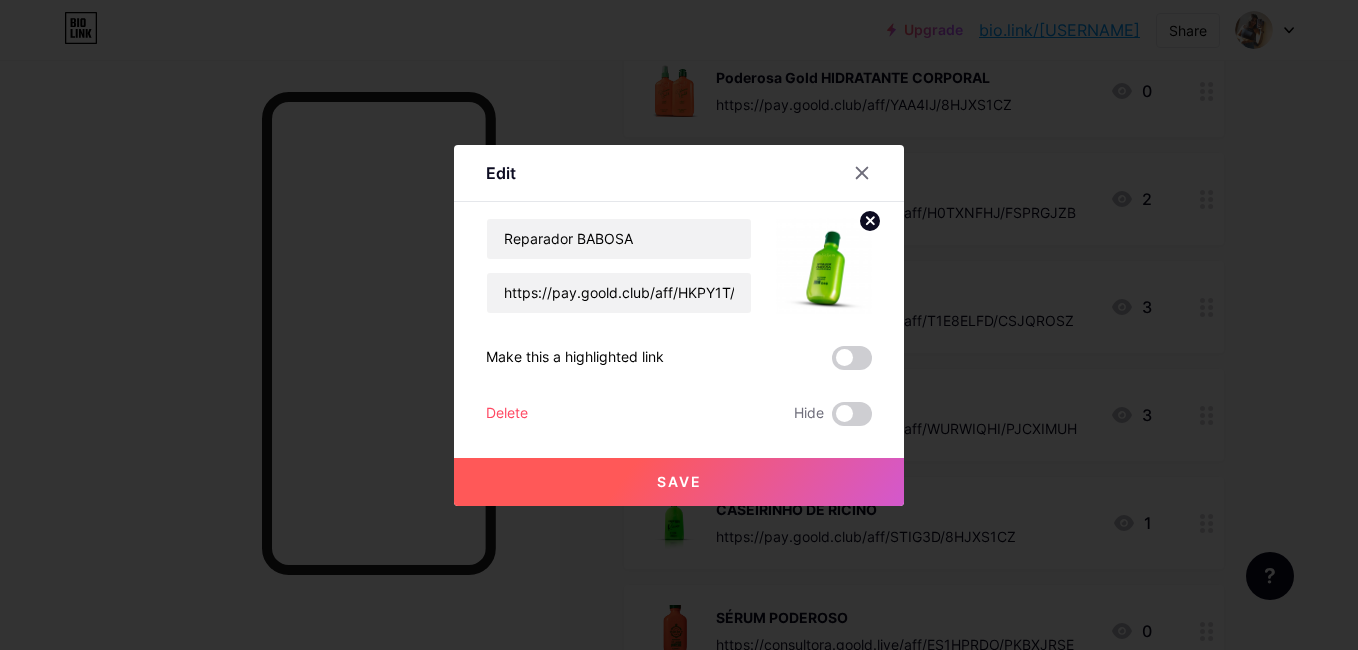 click on "Save" at bounding box center (679, 481) 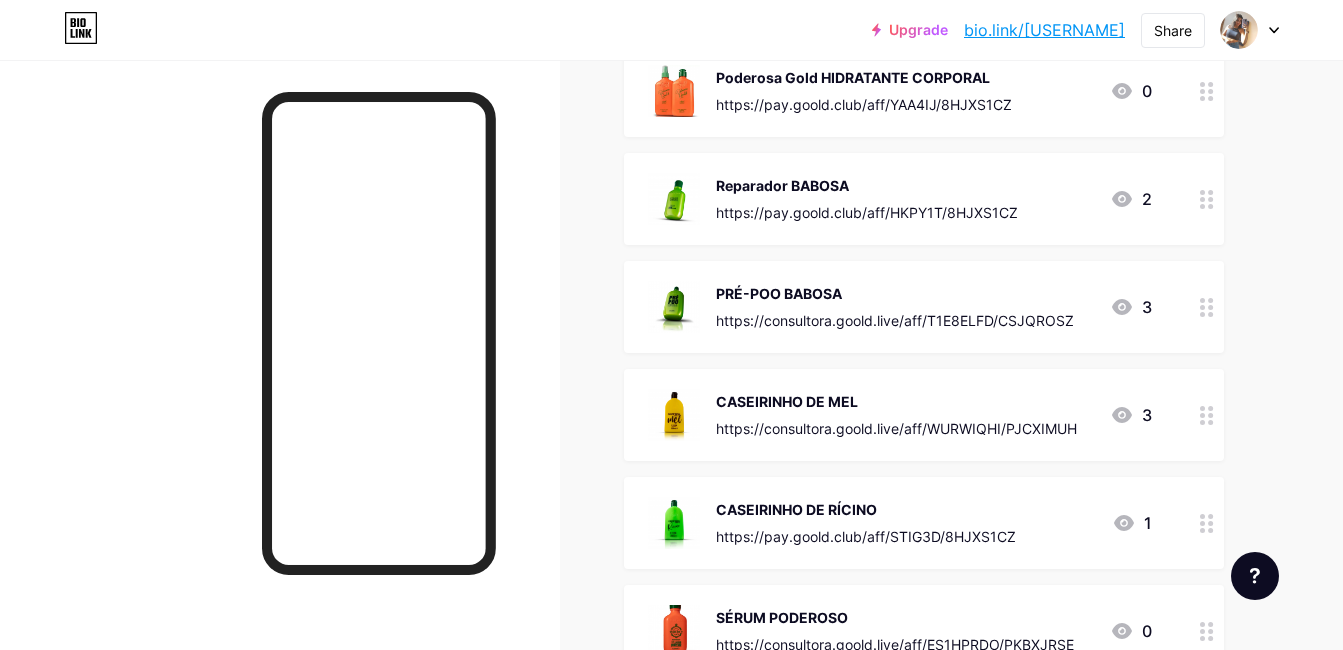 click on "https://consultora.goold.live/aff/T1E8ELFD/CSJQROSZ" at bounding box center (895, 320) 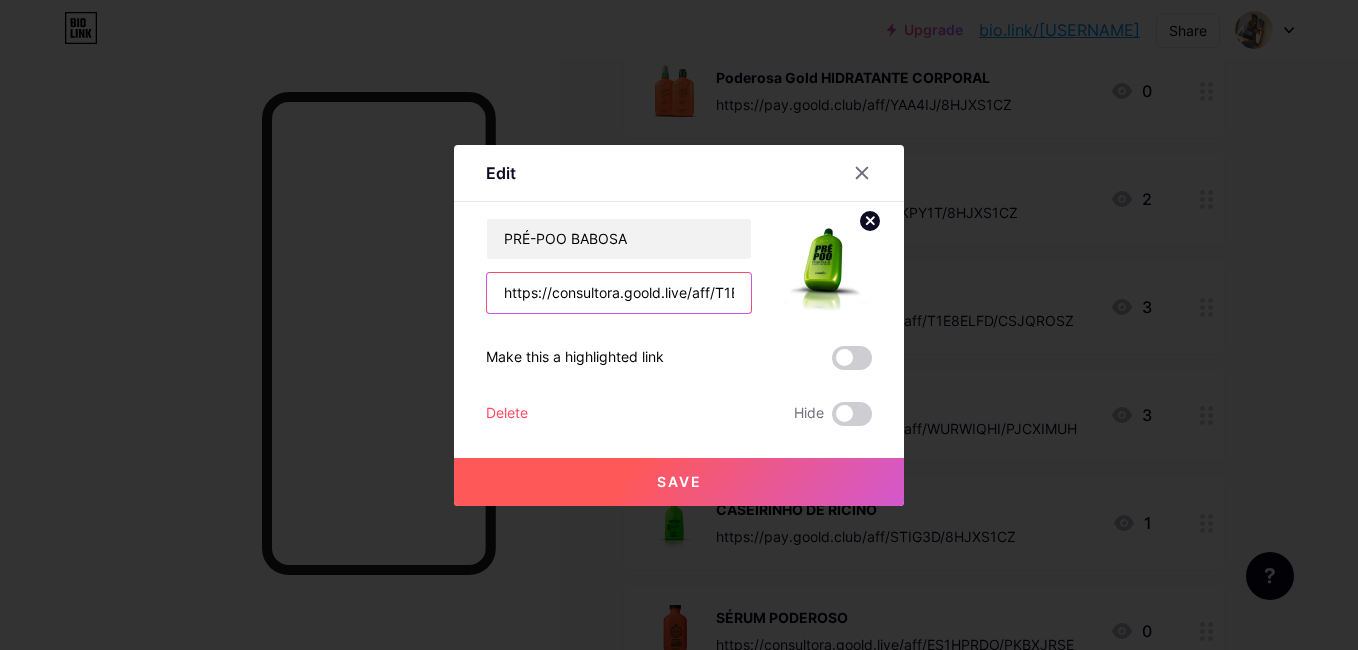 click on "https://consultora.goold.live/aff/T1E8ELFD/CSJQROSZ" at bounding box center [619, 293] 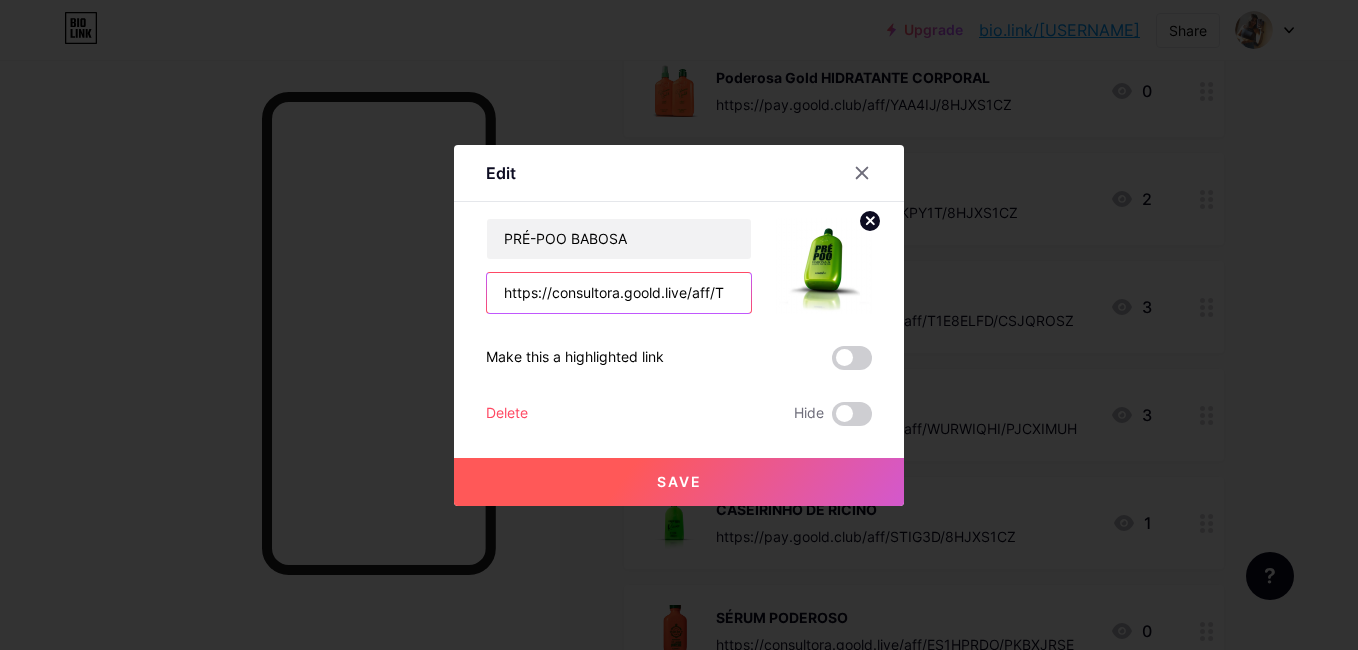 scroll, scrollTop: 0, scrollLeft: 0, axis: both 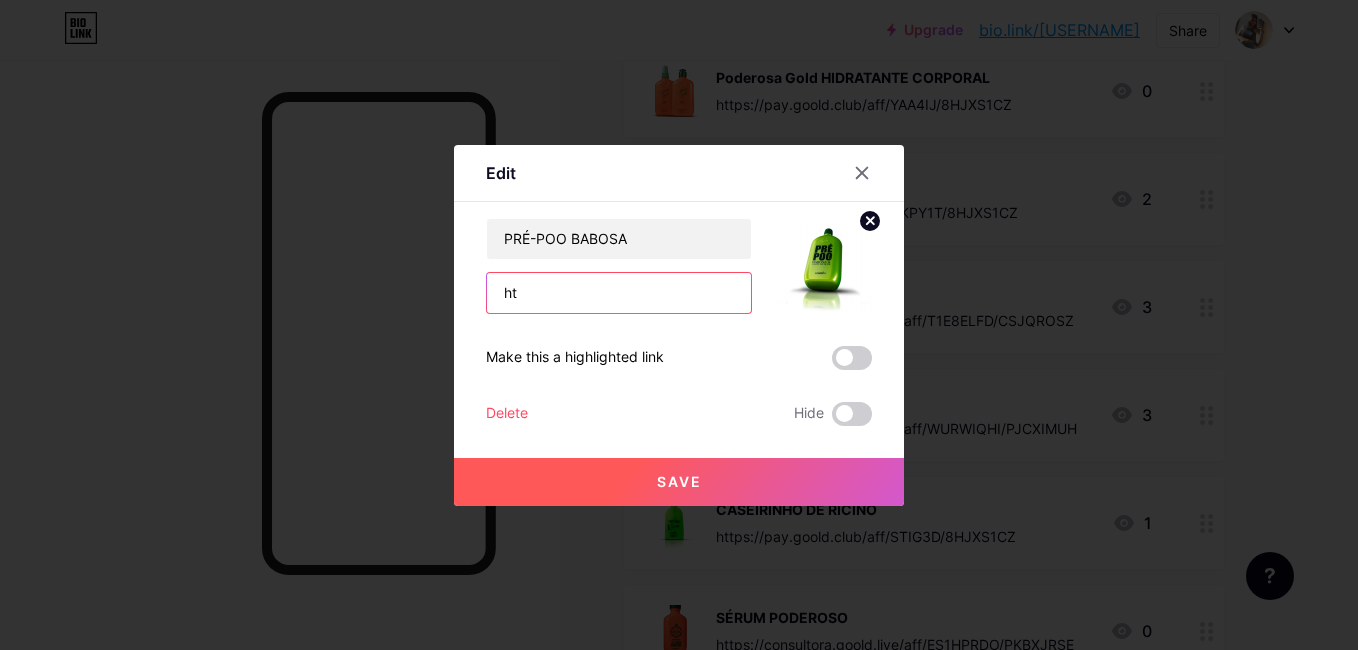 type on "h" 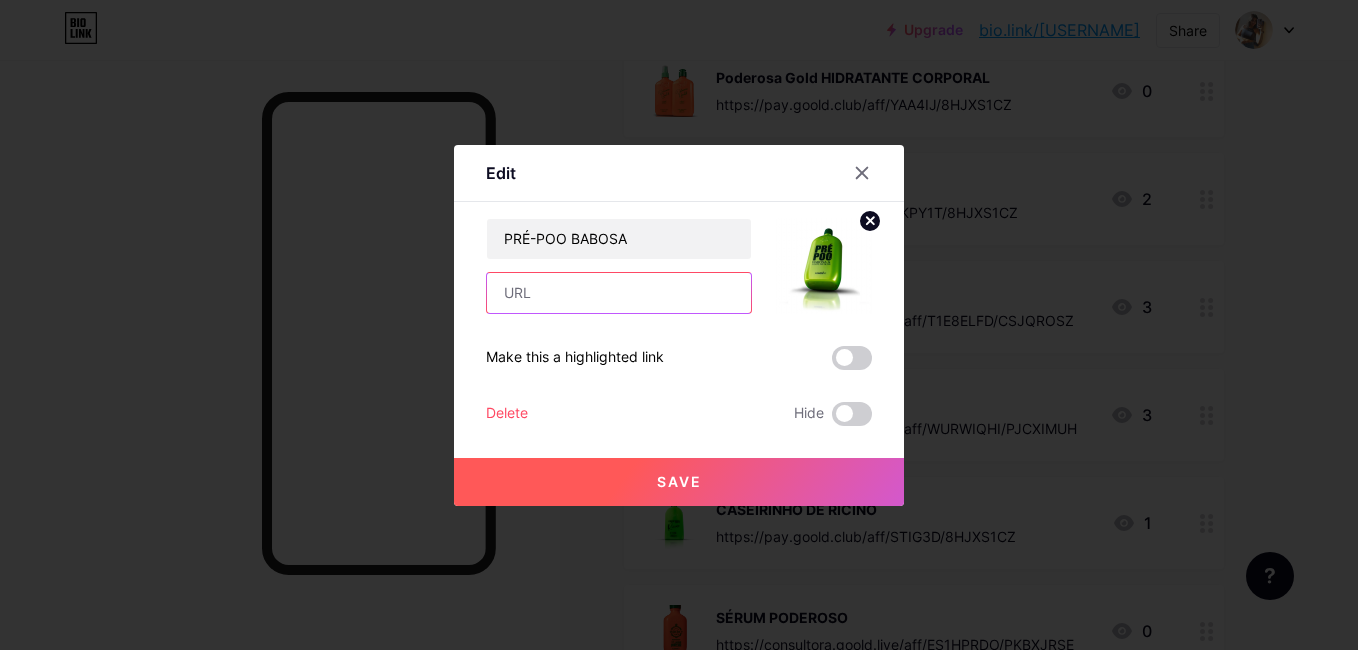 paste on "https://pay.goold.club/aff/JAHTBJ/8HJXS1CZ" 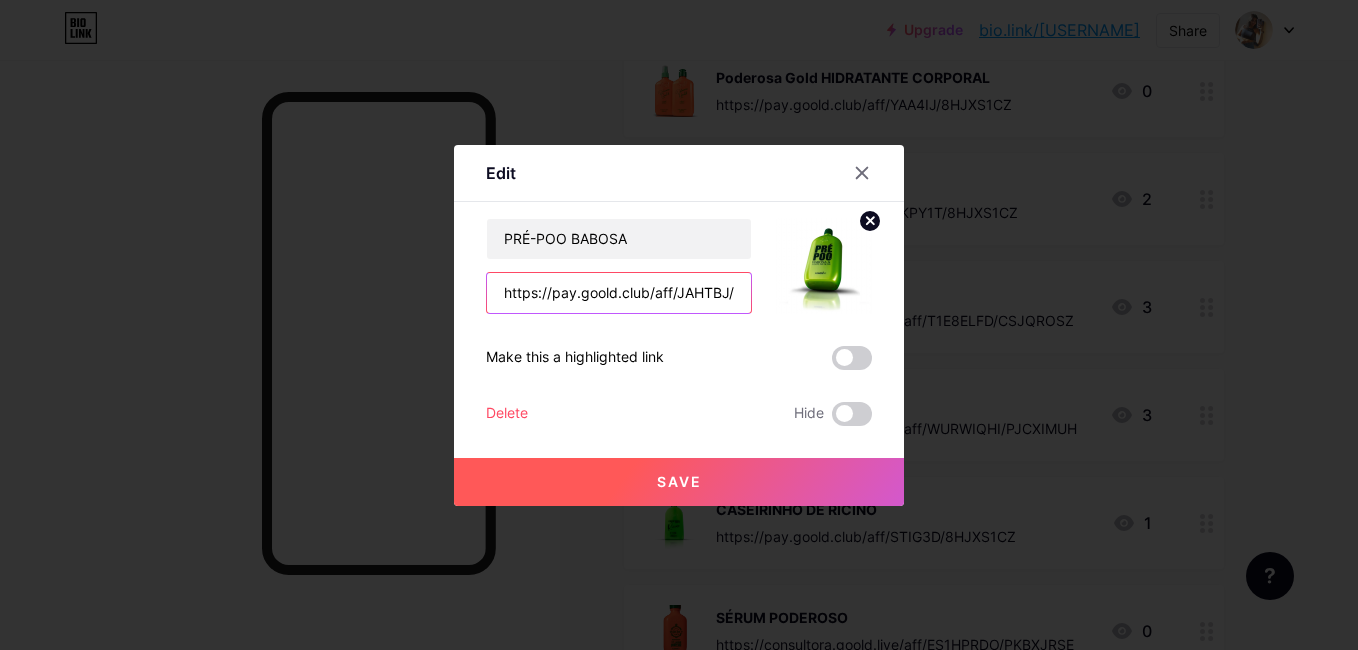 scroll, scrollTop: 0, scrollLeft: 69, axis: horizontal 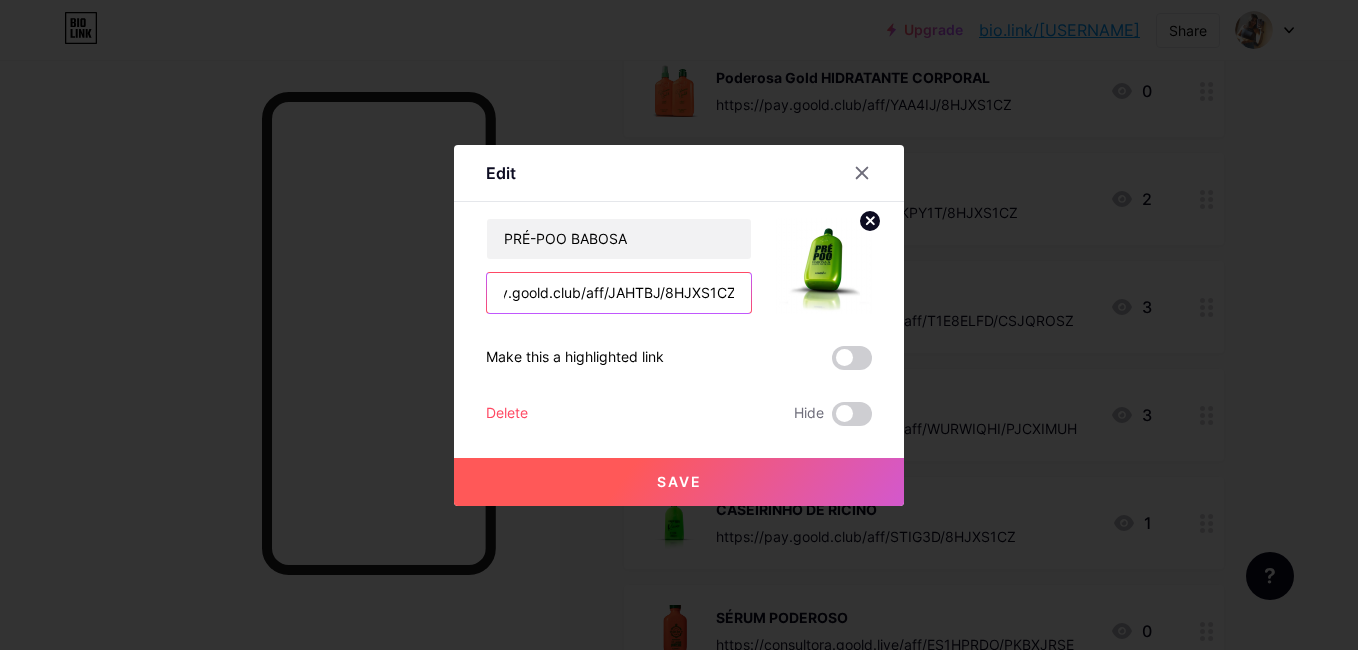 type on "https://pay.goold.club/aff/JAHTBJ/8HJXS1CZ" 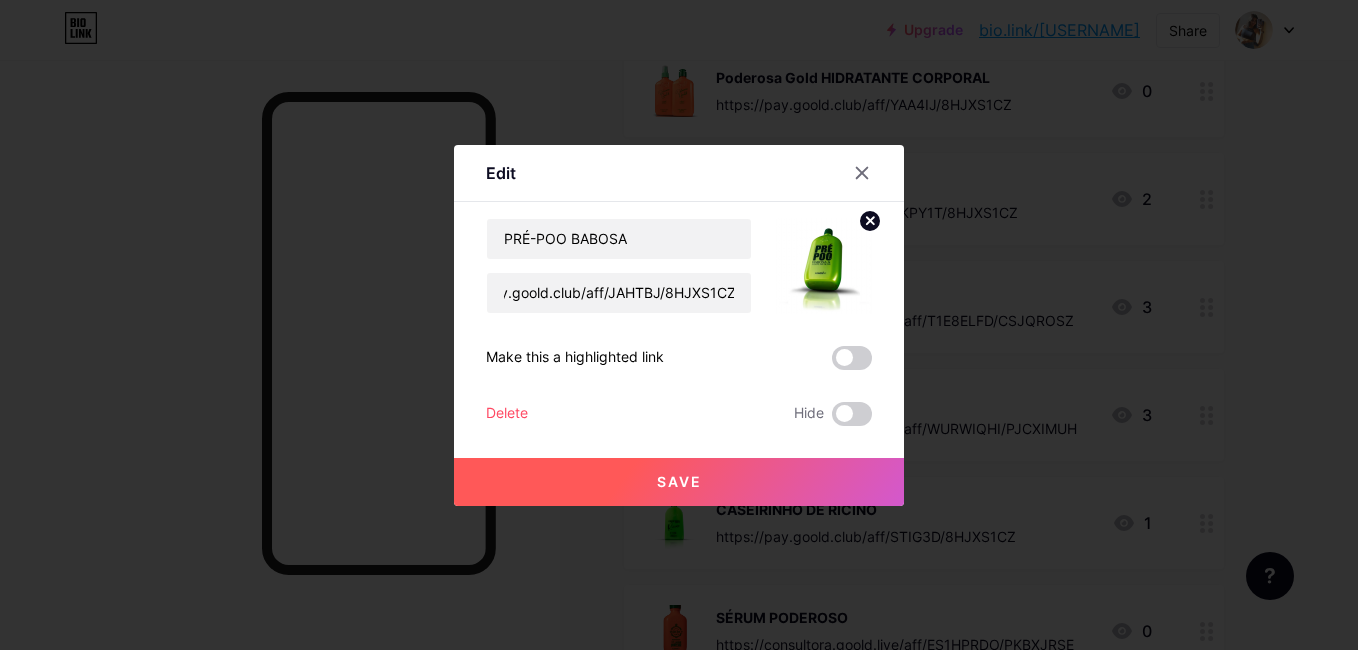 scroll, scrollTop: 0, scrollLeft: 0, axis: both 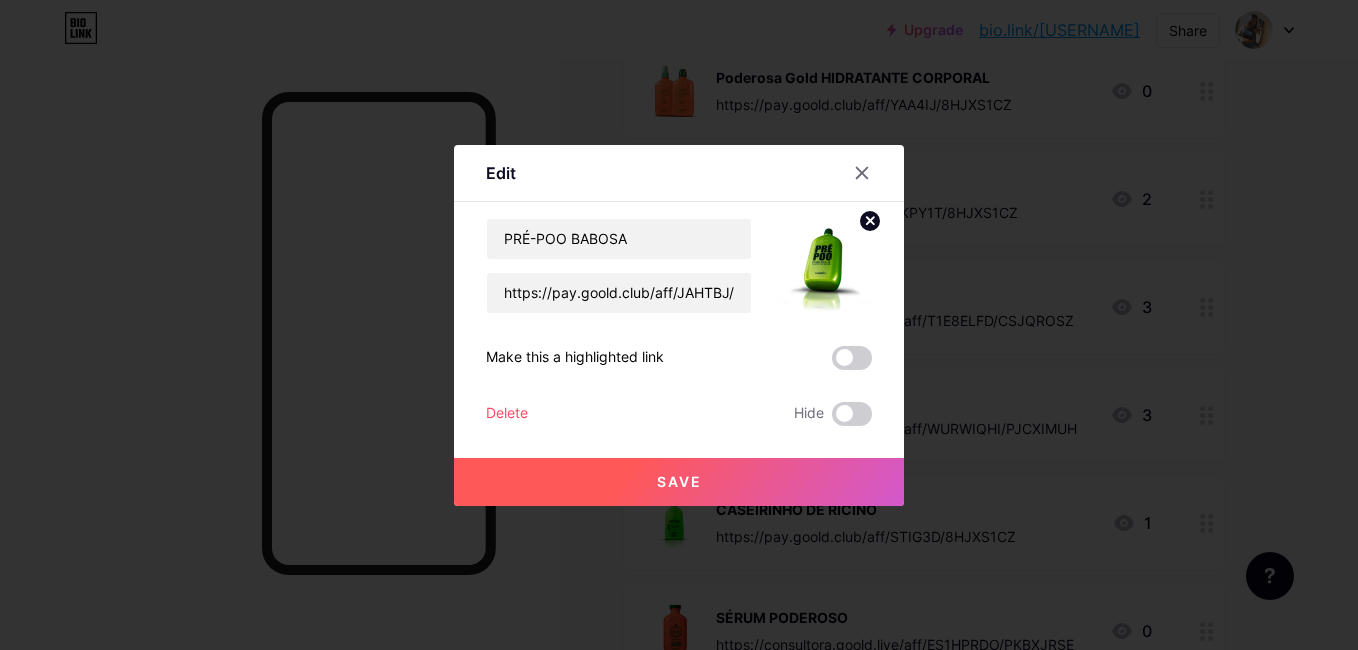 click on "Save" at bounding box center (679, 481) 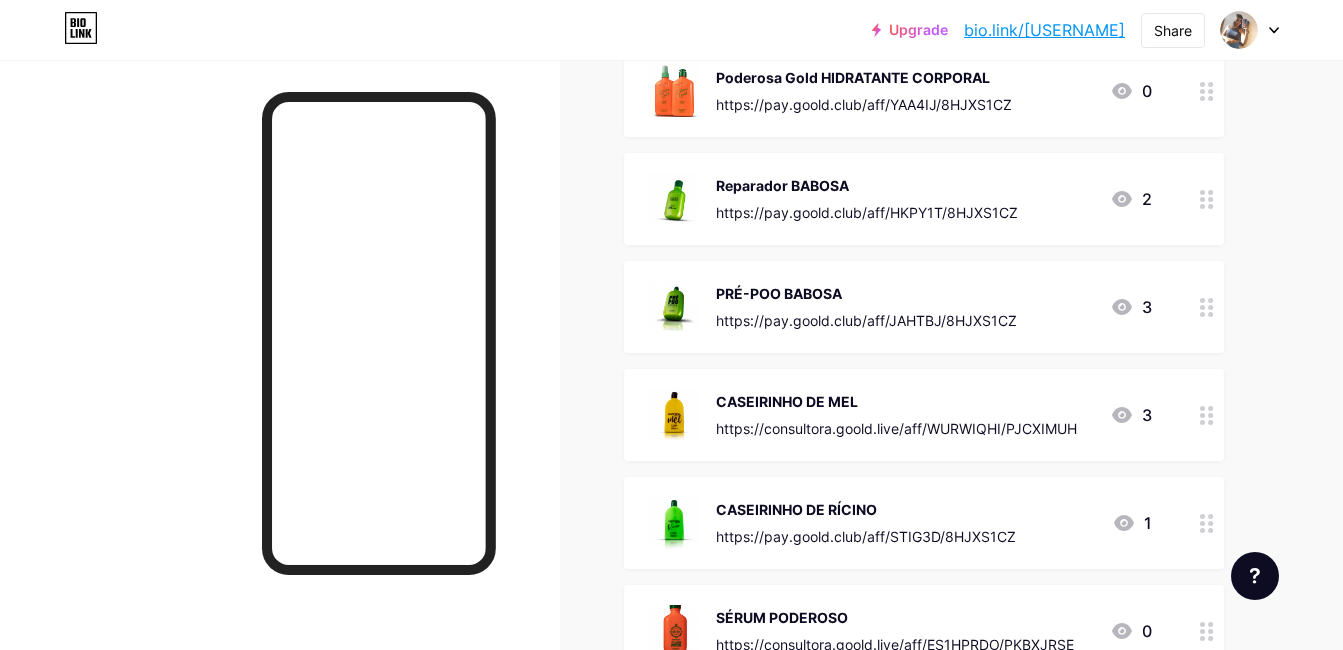 click on "CASEIRINHO DE MEL" at bounding box center [896, 401] 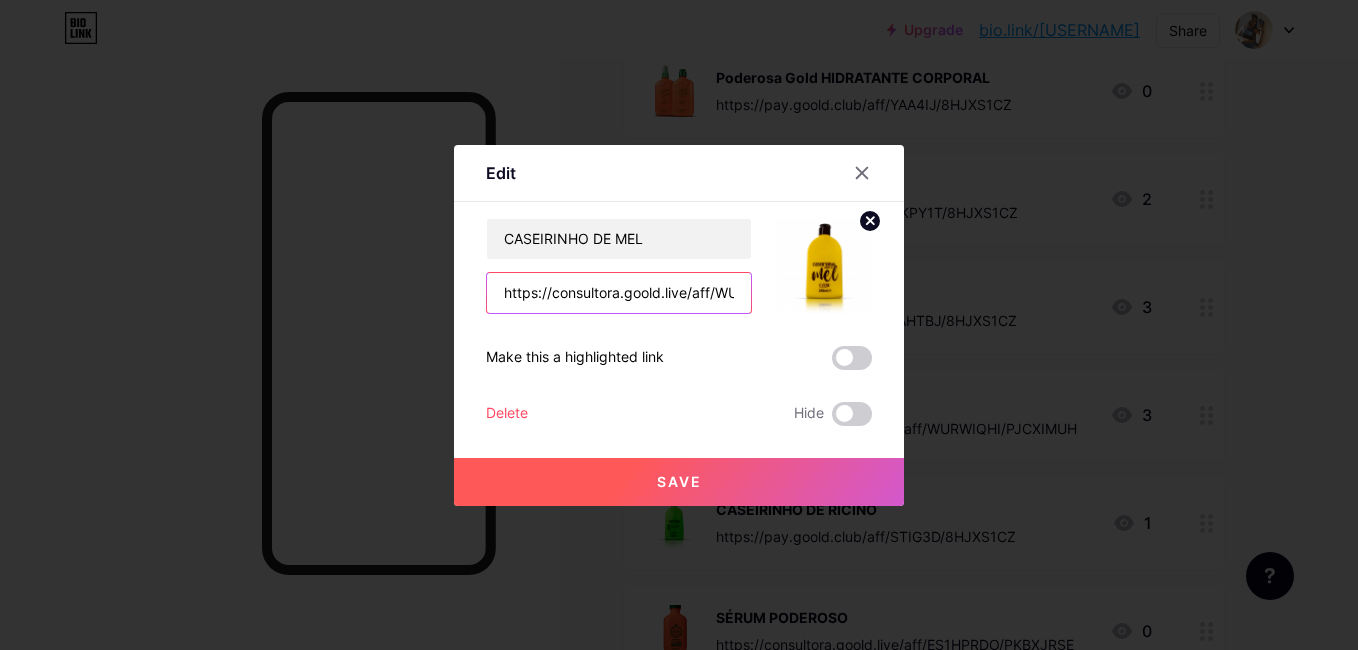 click on "https://consultora.goold.live/aff/WURWIQHI/PJCXIMUH" at bounding box center (619, 293) 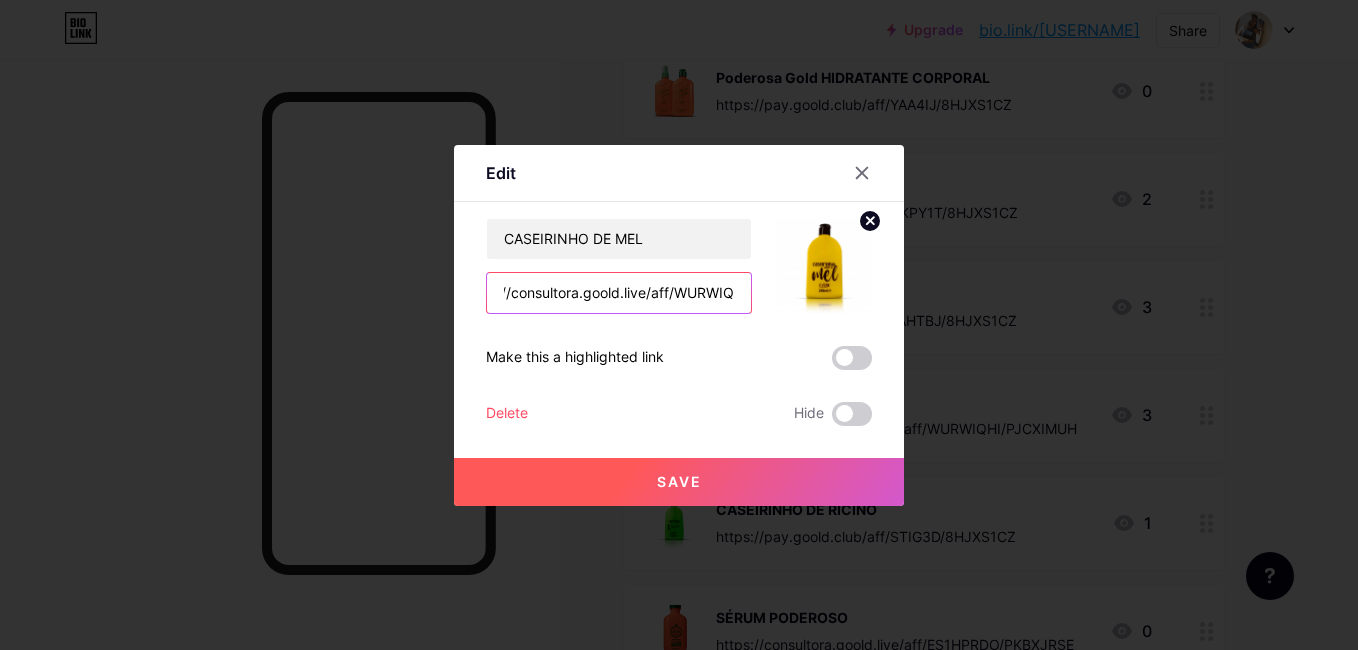 scroll, scrollTop: 0, scrollLeft: 0, axis: both 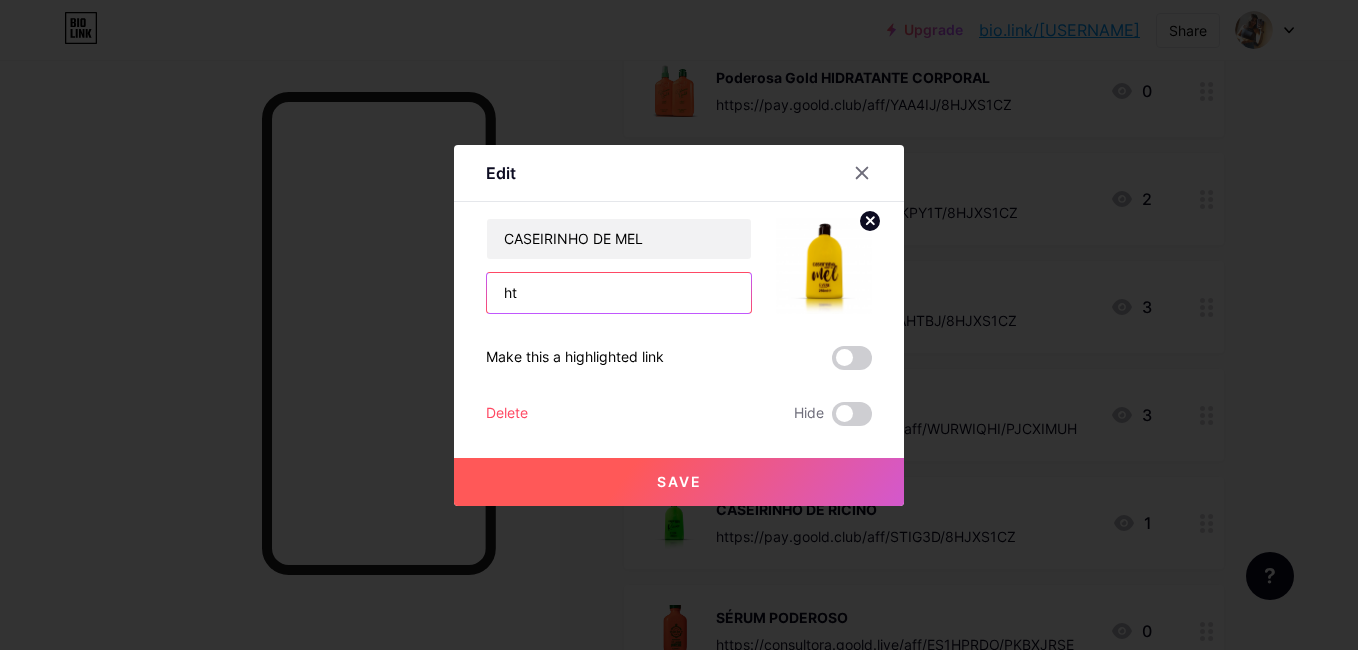 type on "h" 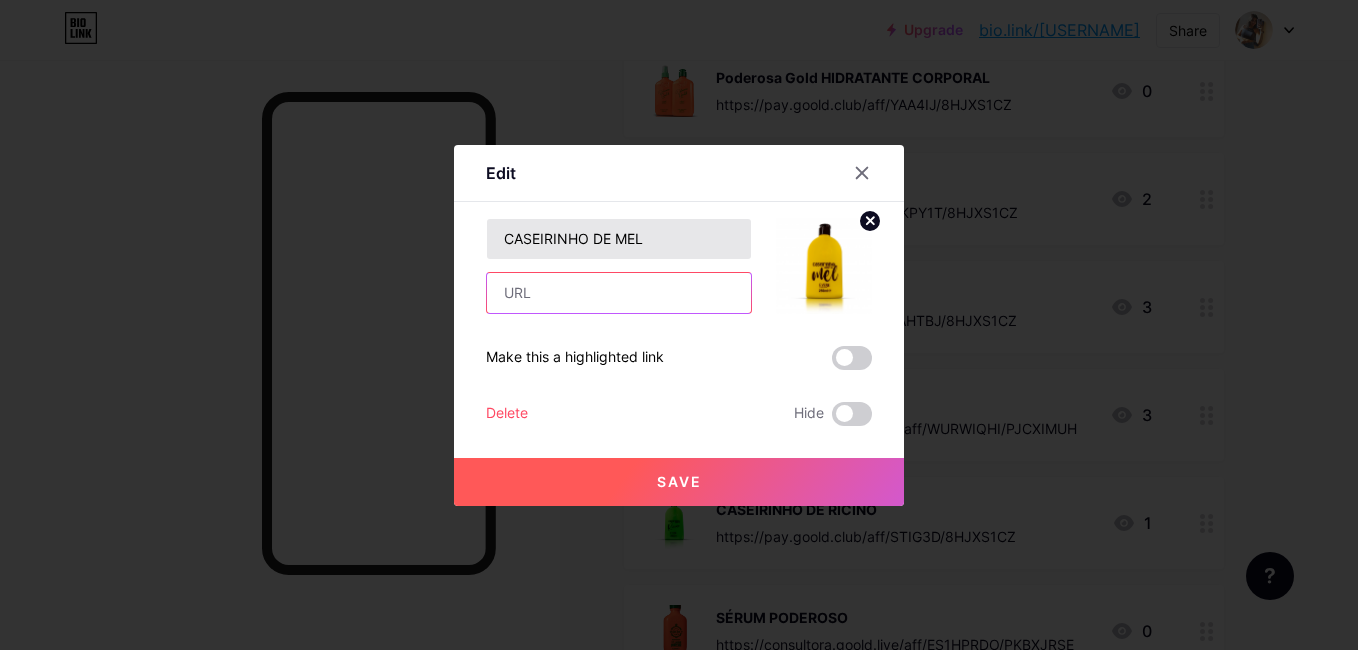 paste on "https://pay.goold.club/aff/AXQMXJ/8HJXS1CZ" 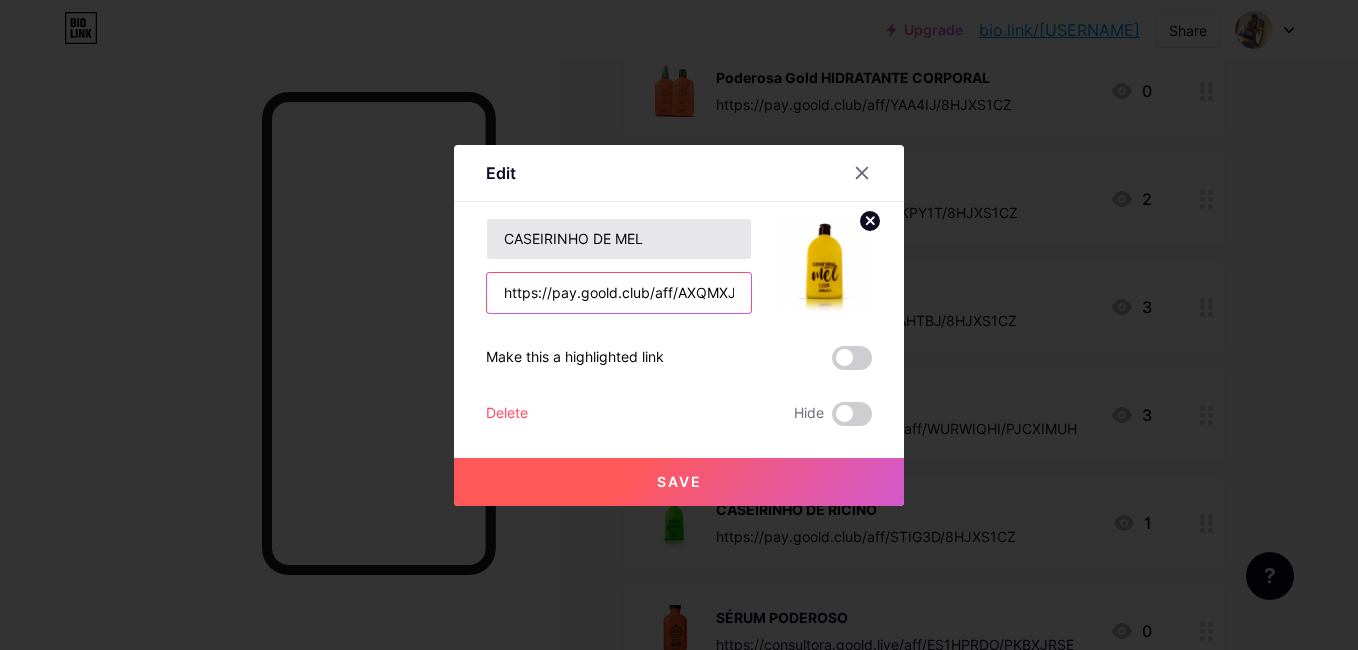 scroll, scrollTop: 0, scrollLeft: 74, axis: horizontal 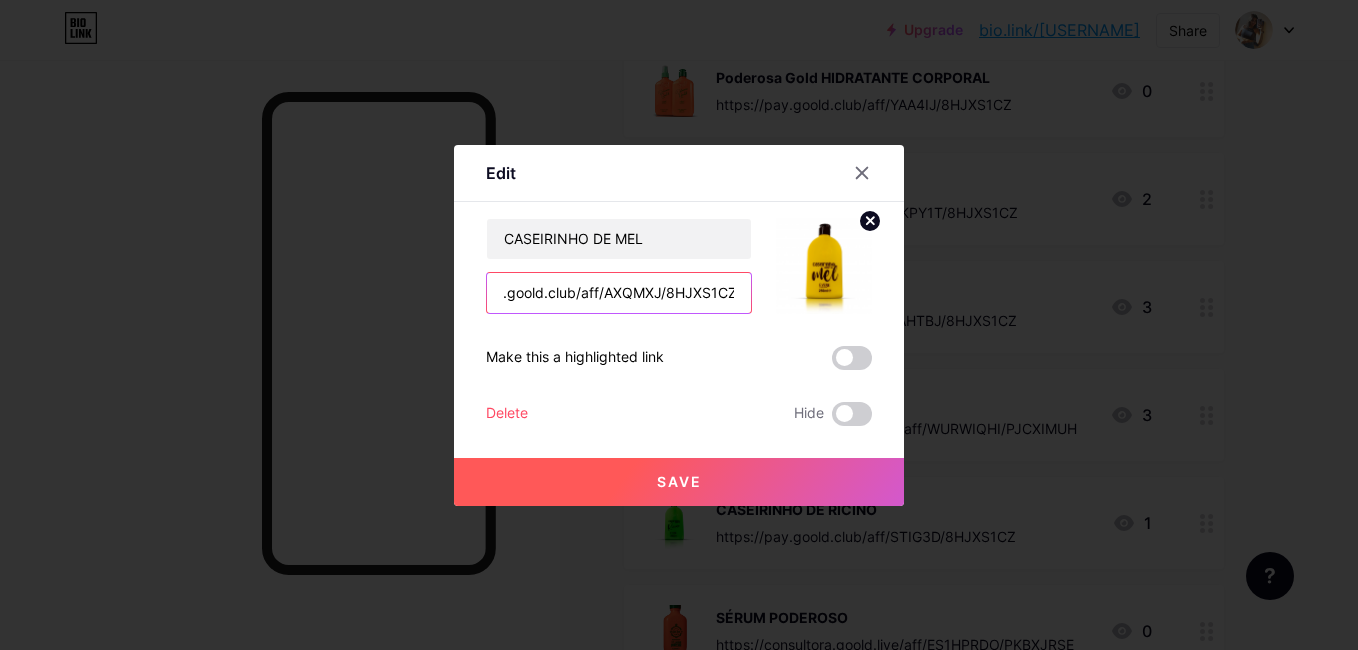 type on "https://pay.goold.club/aff/AXQMXJ/8HJXS1CZ" 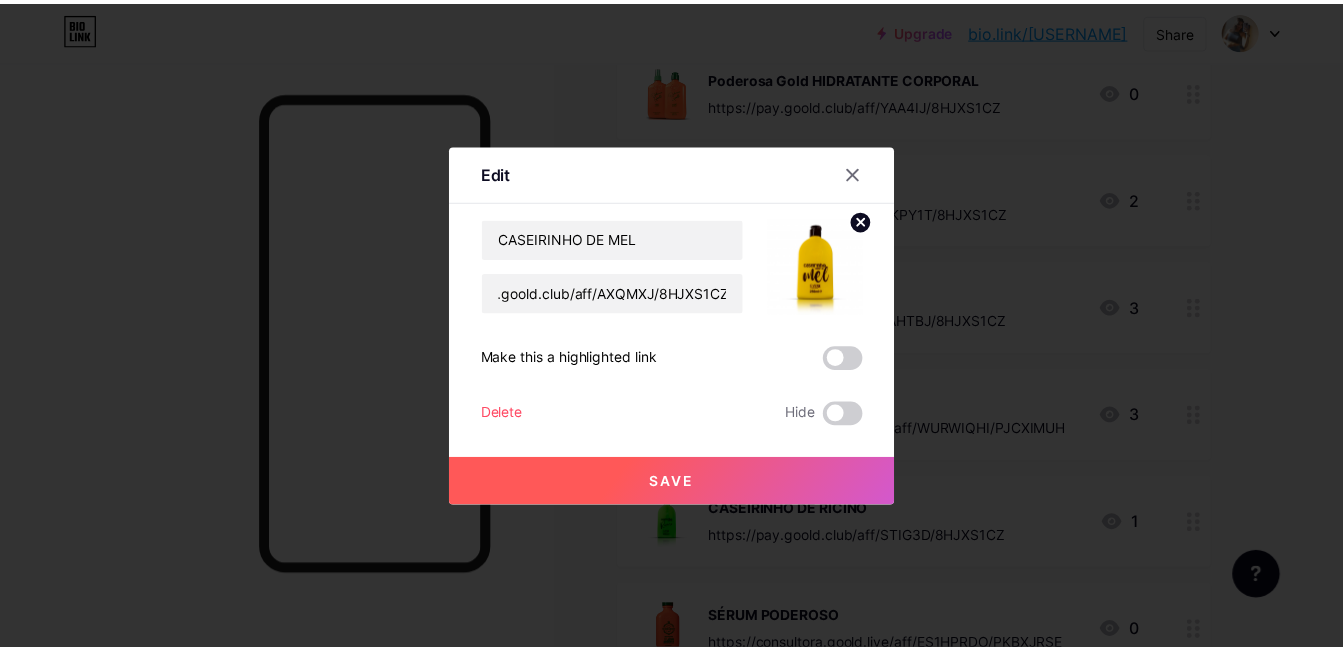 scroll, scrollTop: 0, scrollLeft: 0, axis: both 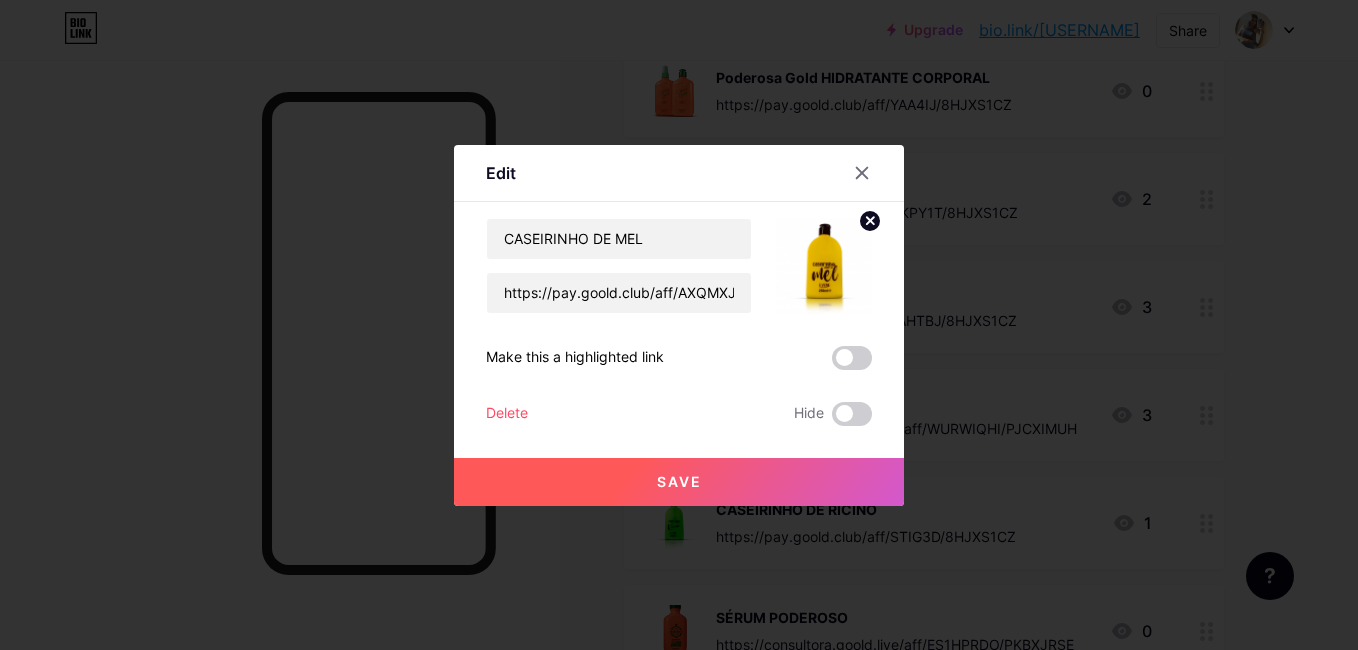 click on "Save" at bounding box center (679, 481) 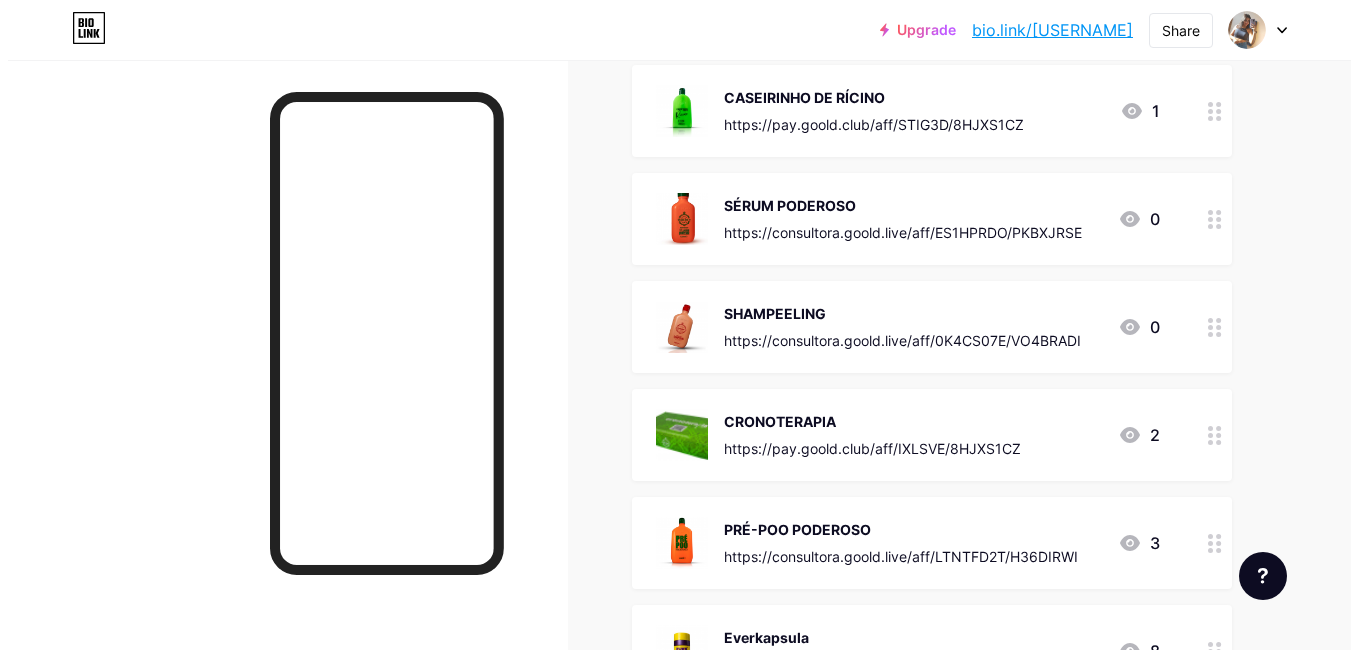 scroll, scrollTop: 1534, scrollLeft: 0, axis: vertical 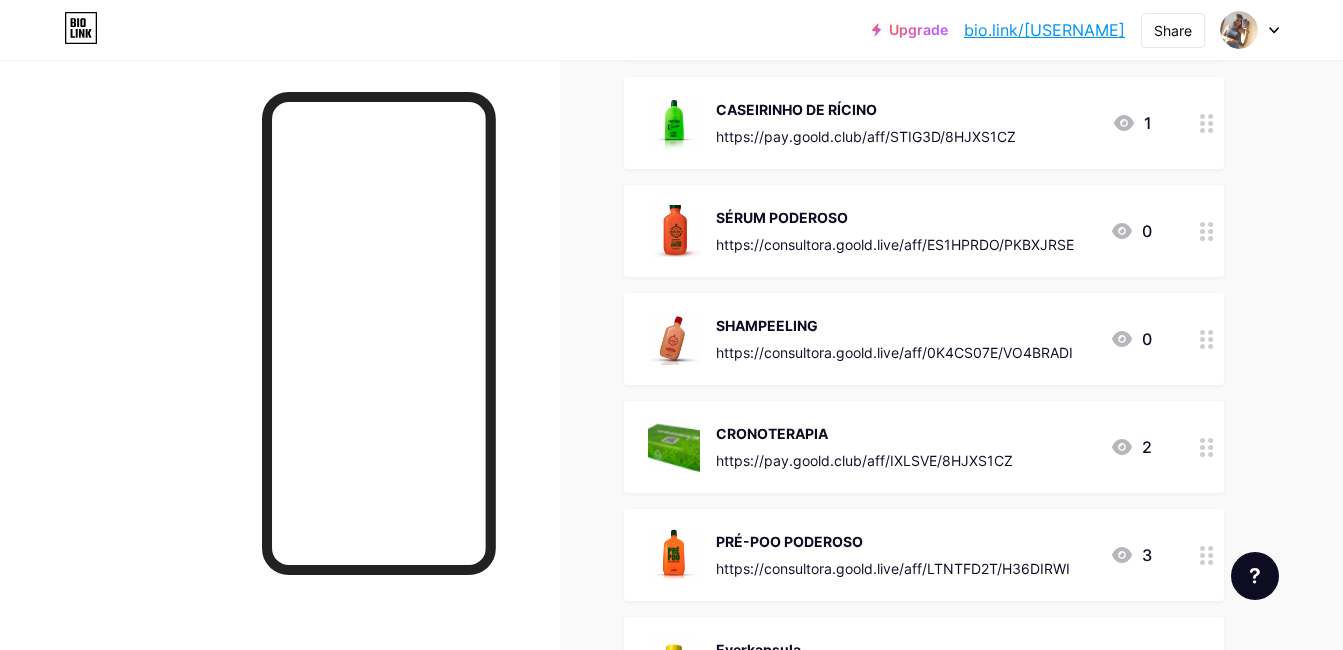click on "https://consultora.goold.live/aff/ES1HPRDO/PKBXJRSE" at bounding box center (895, 244) 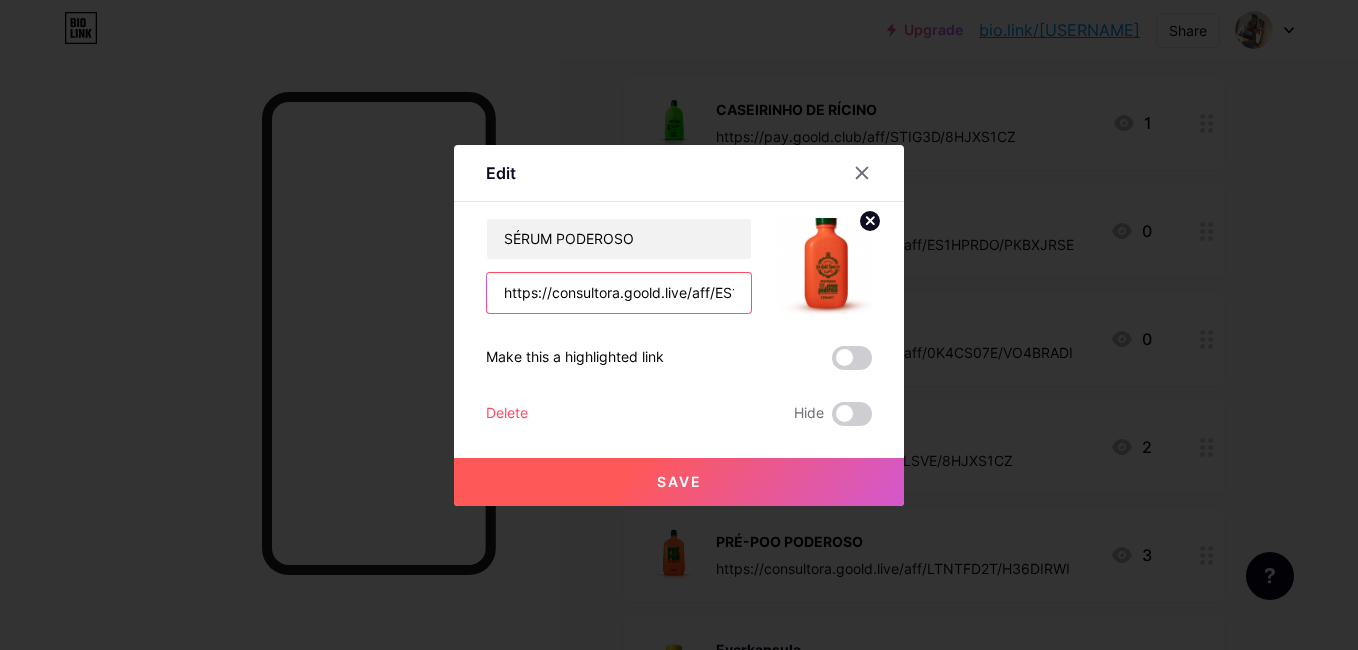 click on "https://consultora.goold.live/aff/ES1HPRDO/PKBXJRSE" at bounding box center [619, 293] 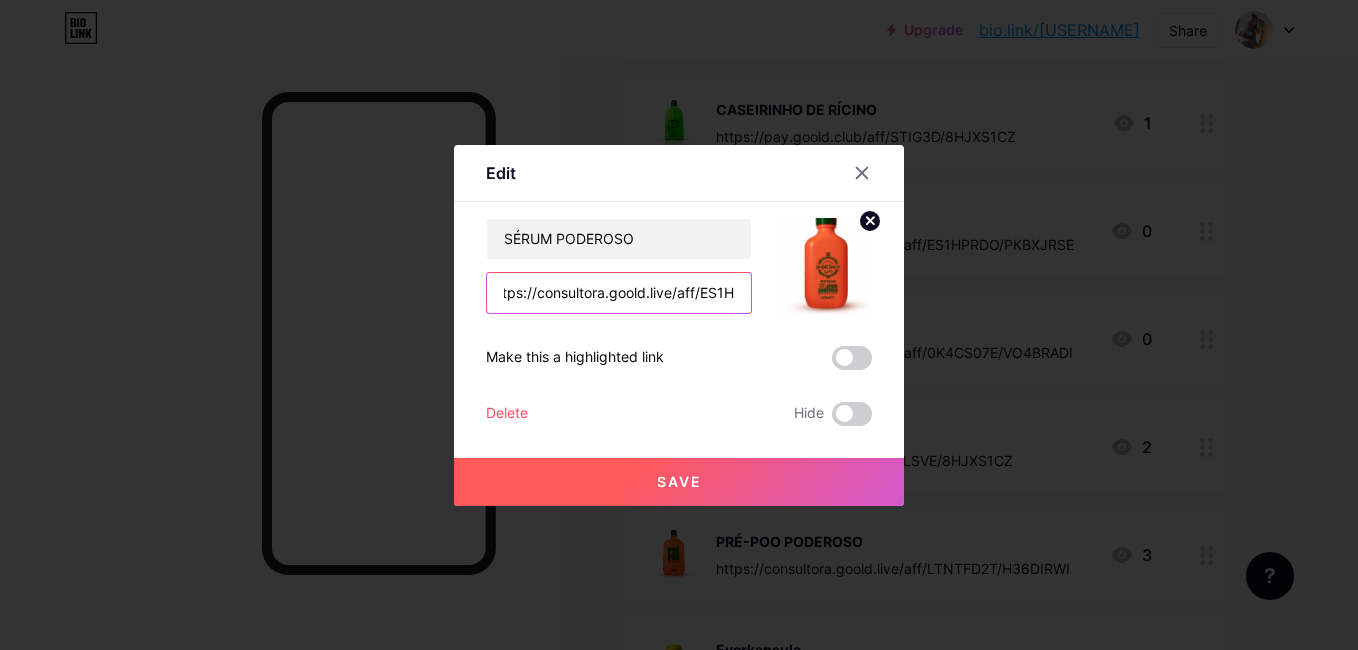 scroll, scrollTop: 0, scrollLeft: 0, axis: both 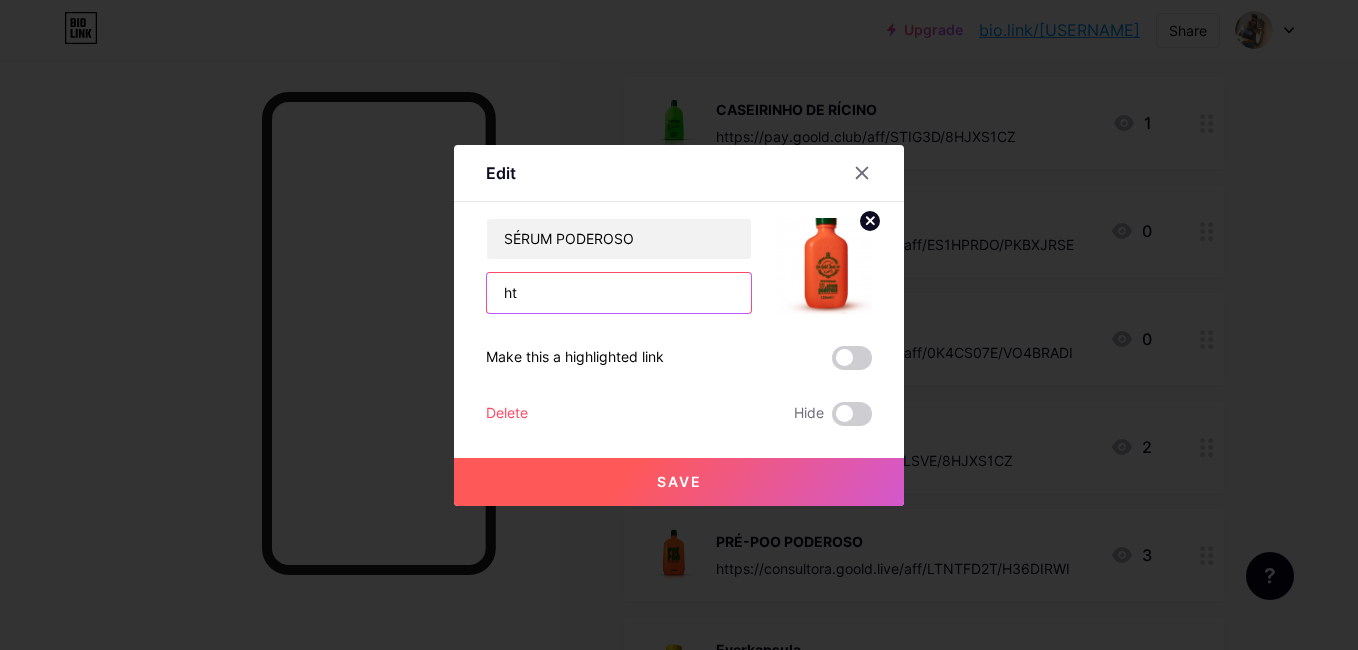 type on "h" 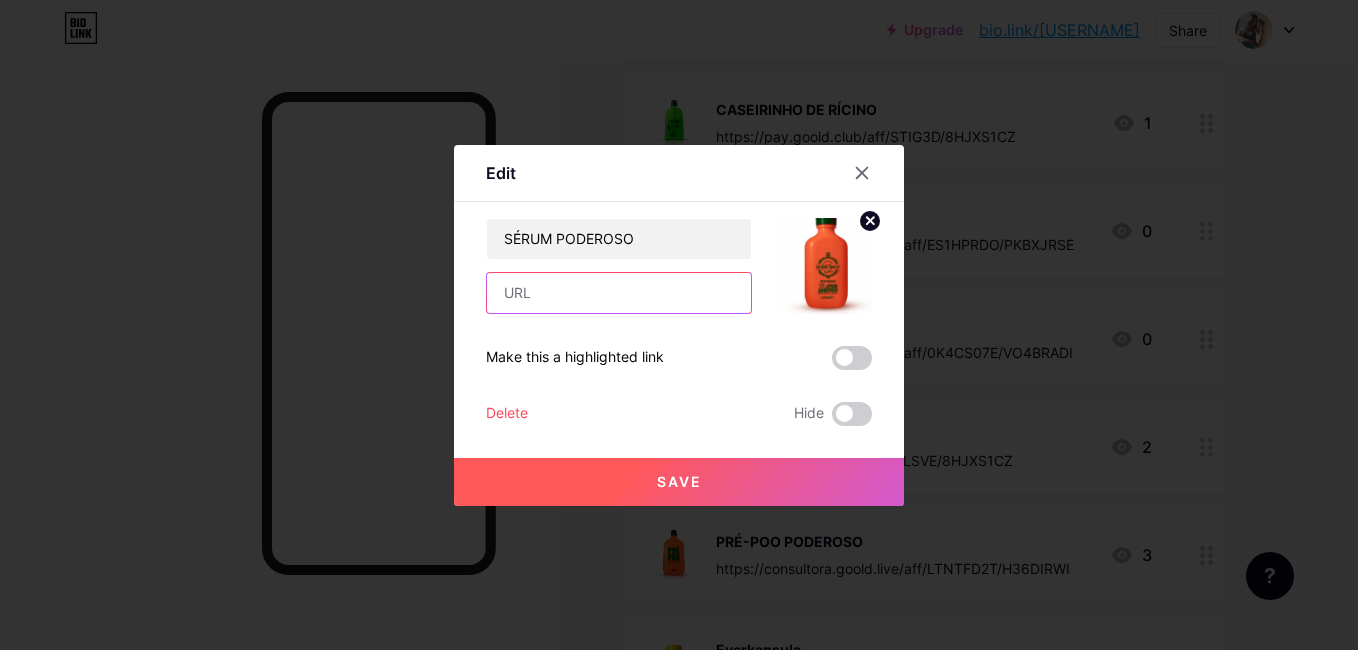 paste on "https://pay.goold.club/aff/7CYJVJ/8HJXS1CZ" 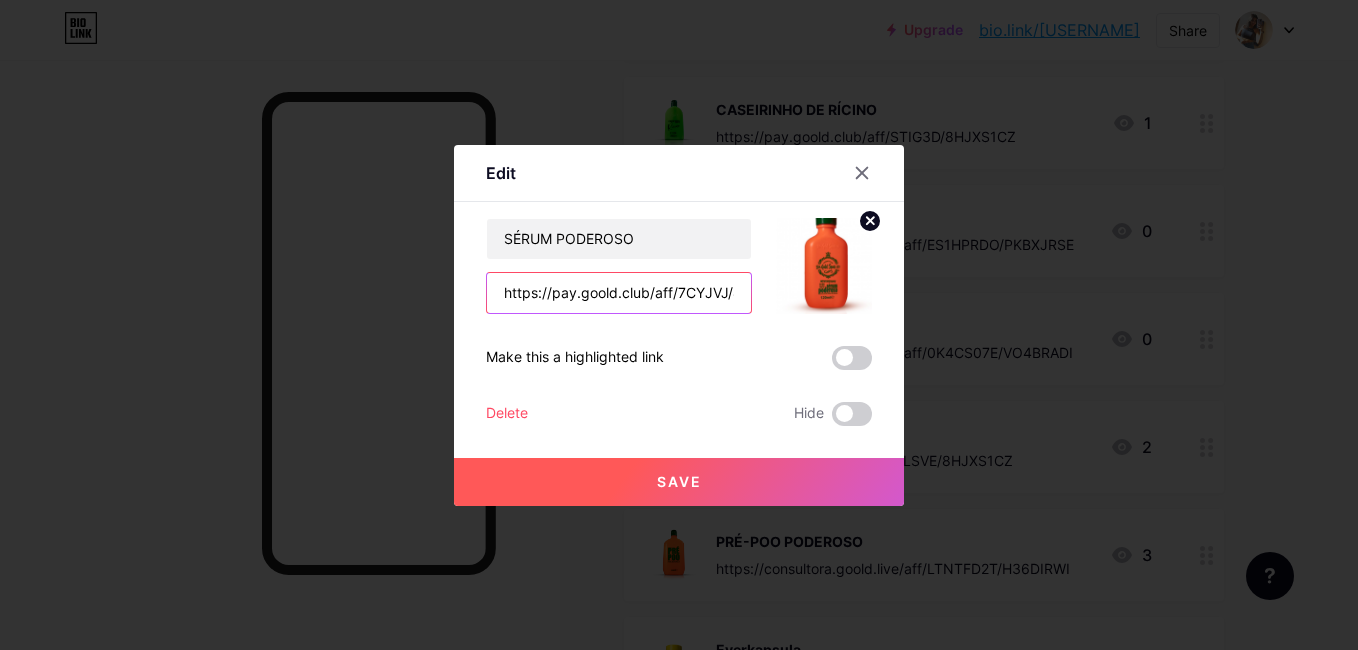 scroll, scrollTop: 0, scrollLeft: 67, axis: horizontal 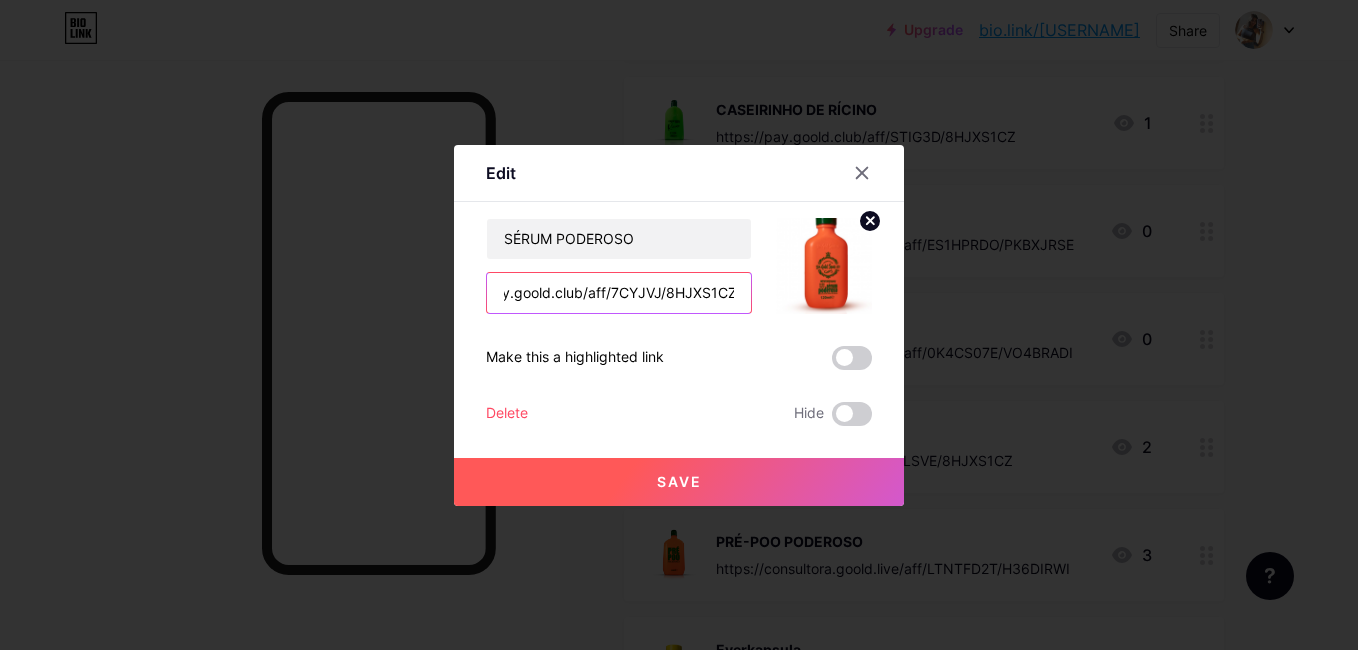 type on "https://pay.goold.club/aff/7CYJVJ/8HJXS1CZ" 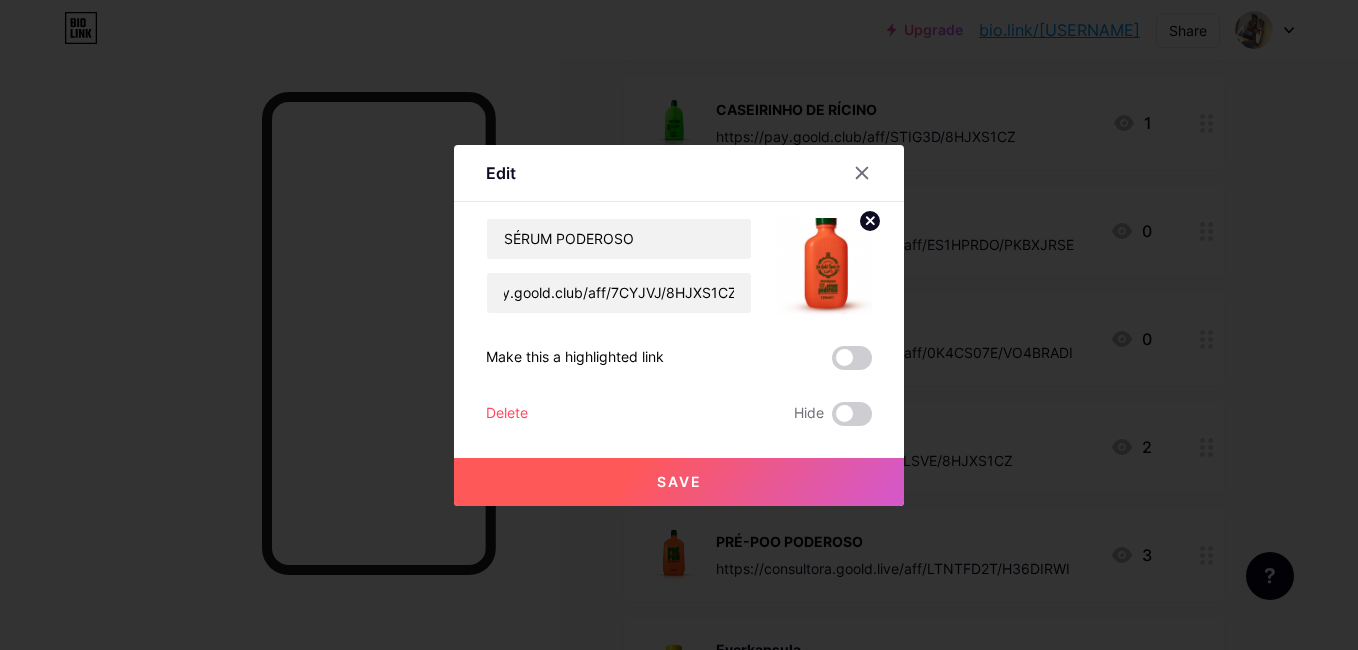 scroll, scrollTop: 0, scrollLeft: 0, axis: both 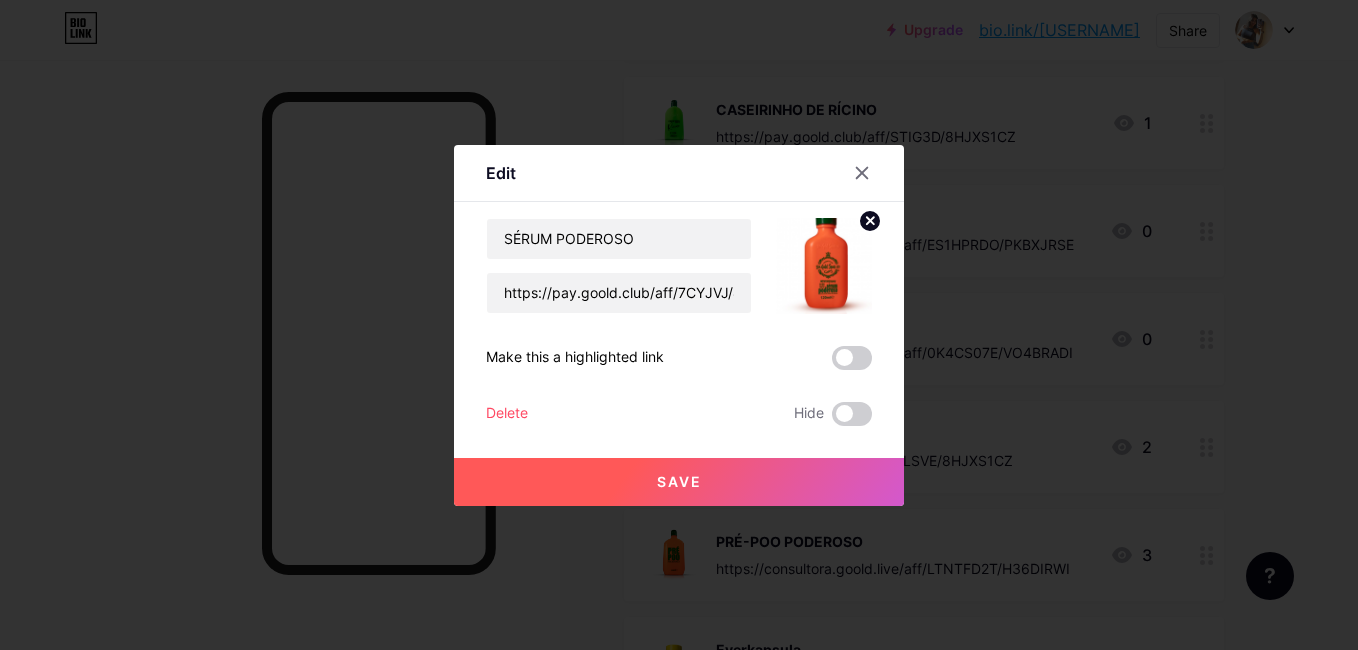 click on "Save" at bounding box center (679, 482) 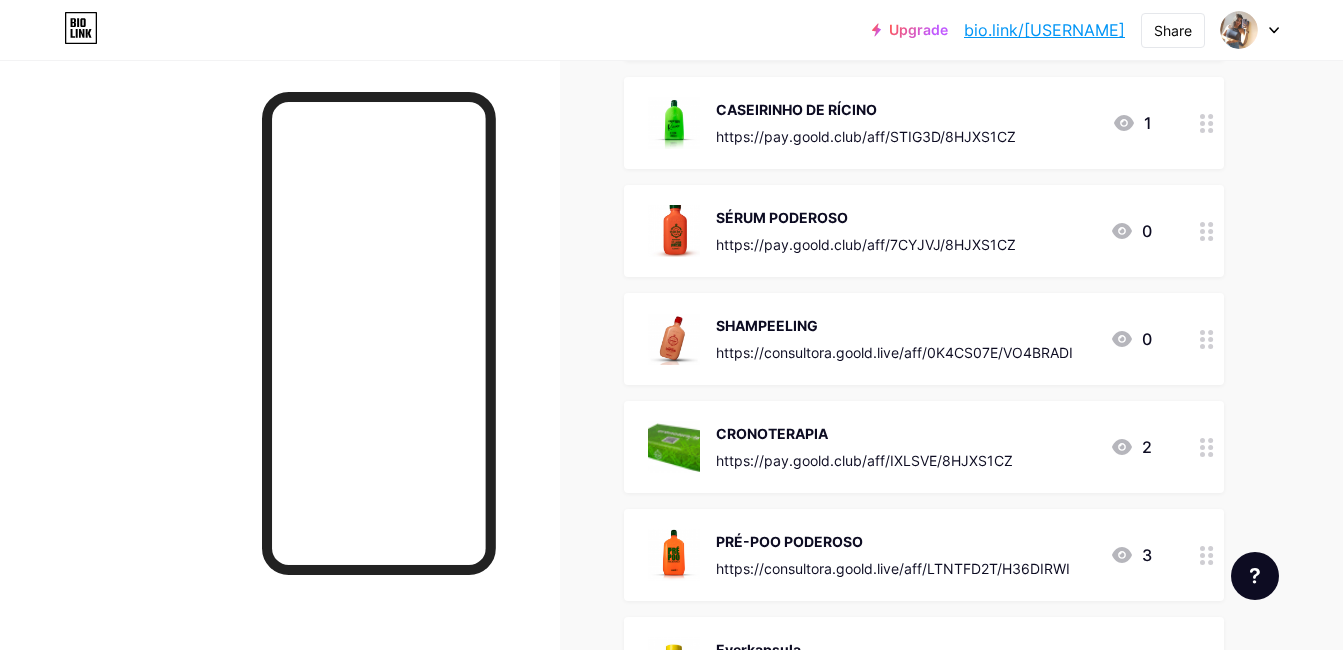 click on "https://consultora.goold.live/aff/0K4CS07E/VO4BRADI" at bounding box center [894, 352] 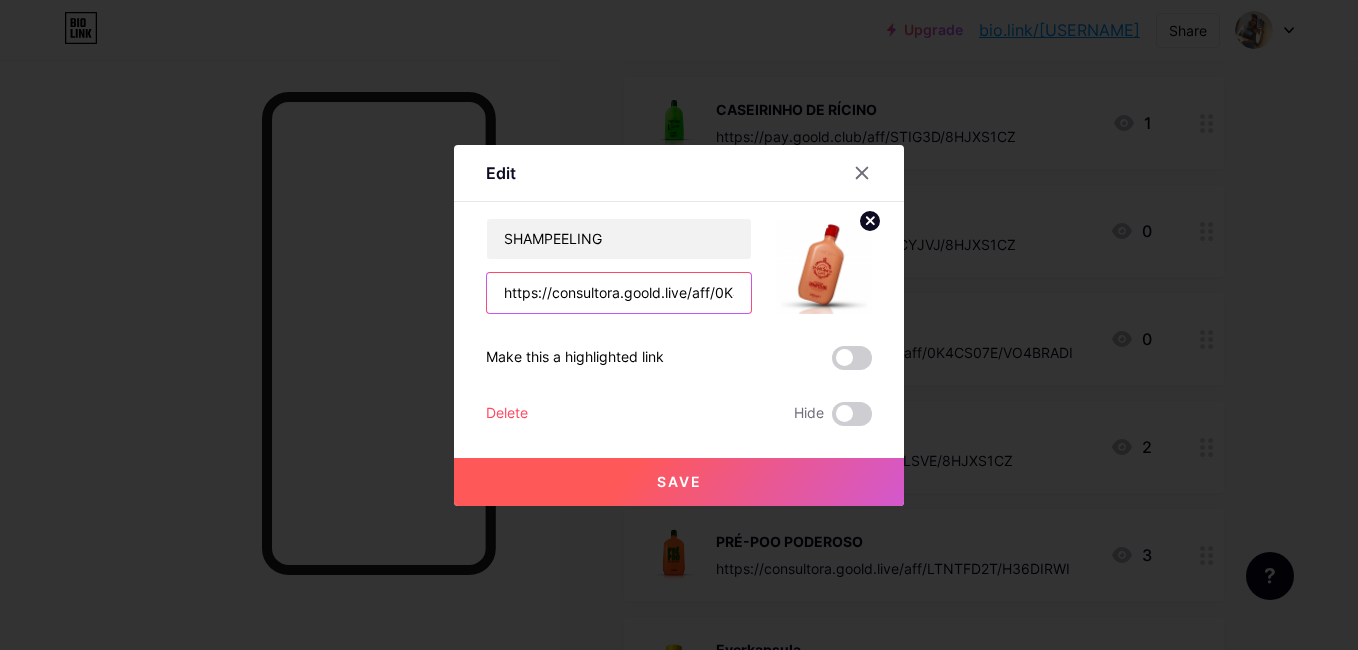 click on "https://consultora.goold.live/aff/0K4CS07E/VO4BRADI" at bounding box center [619, 293] 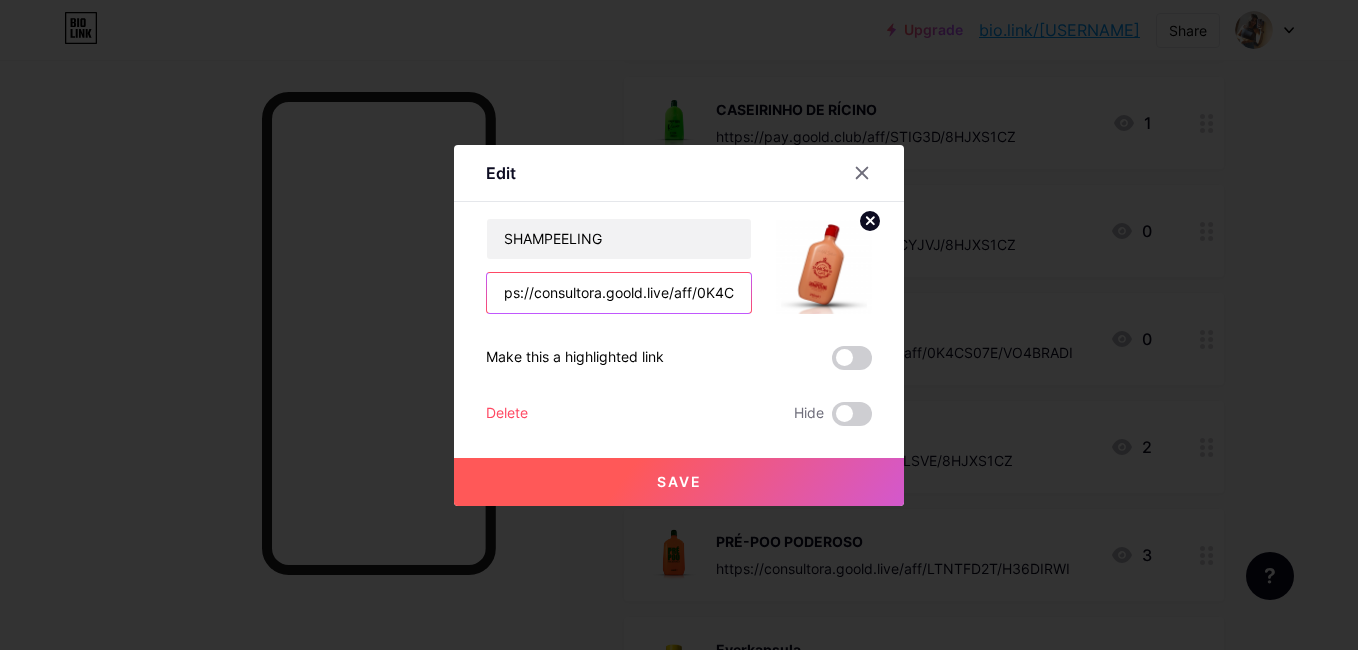 scroll, scrollTop: 0, scrollLeft: 0, axis: both 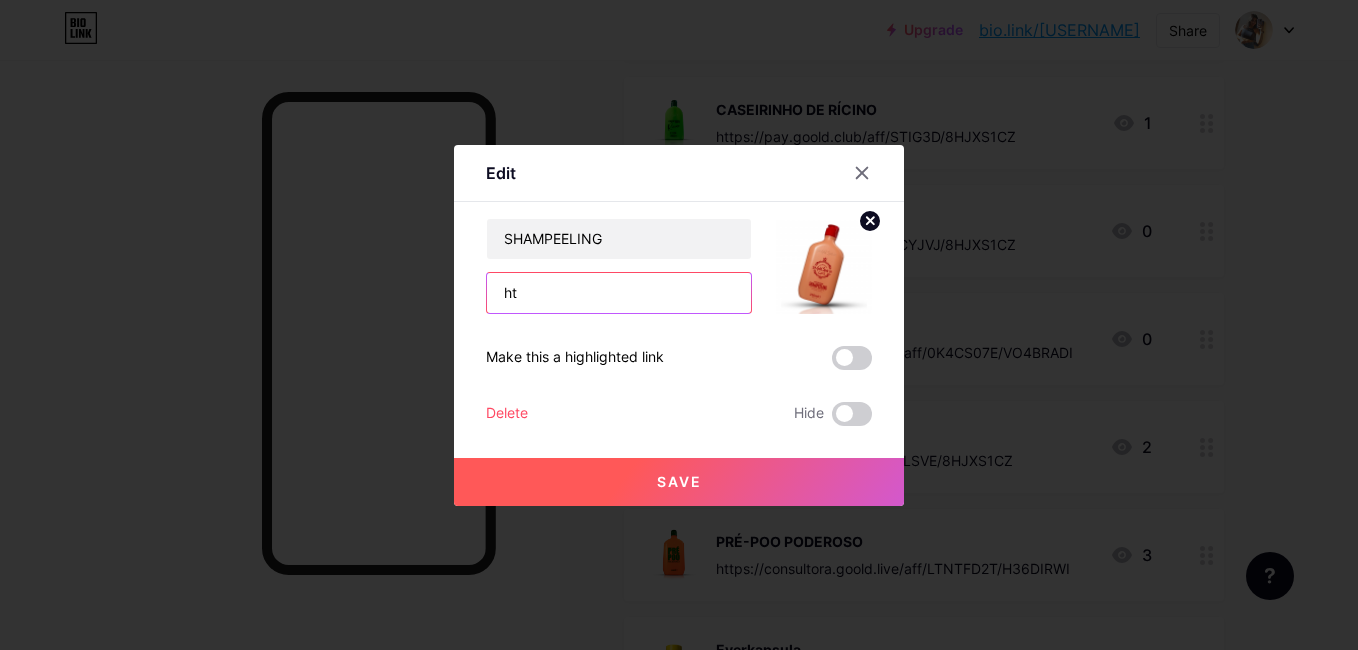 type on "h" 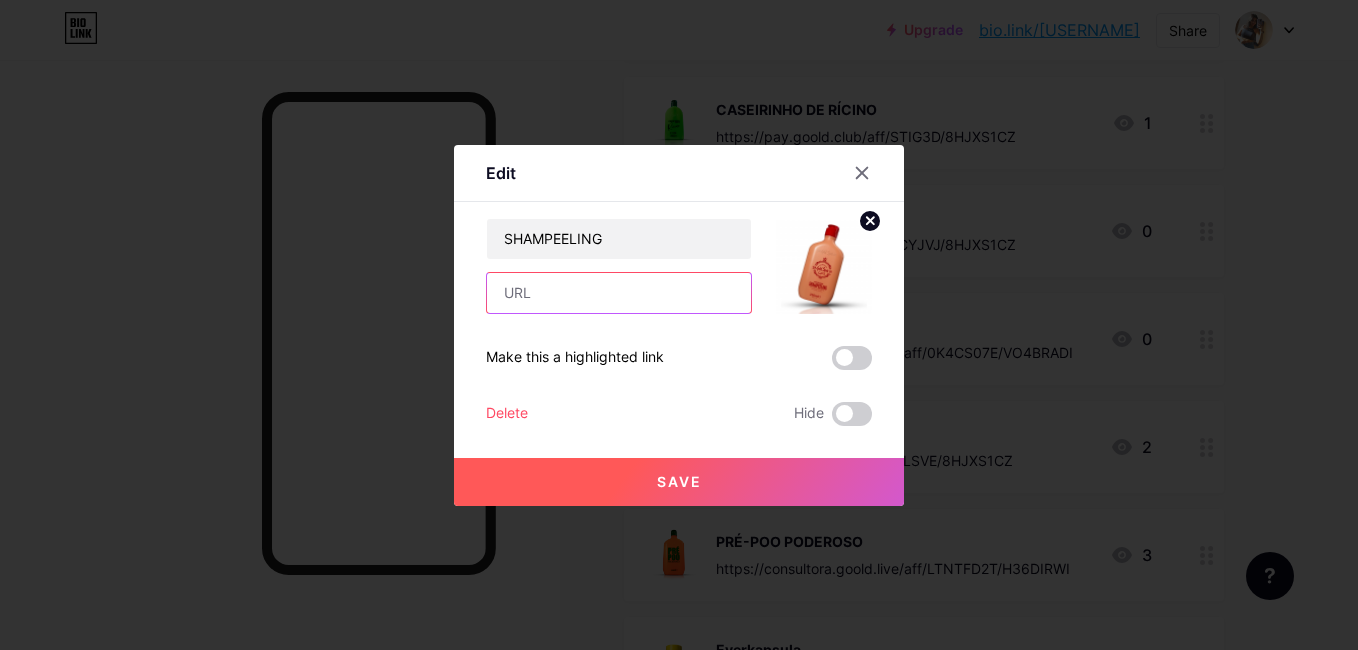 paste on "https://pay.goold.club/aff/UFX0YQ/8HJXS1CZ" 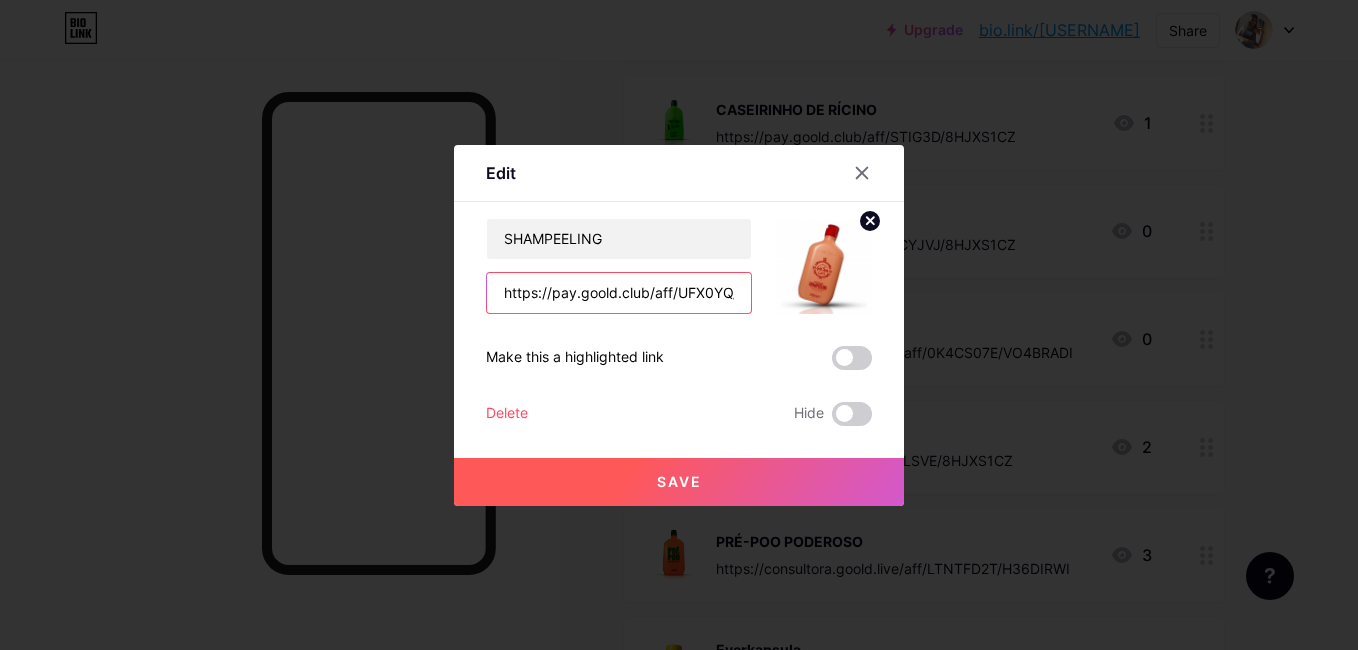 scroll, scrollTop: 0, scrollLeft: 72, axis: horizontal 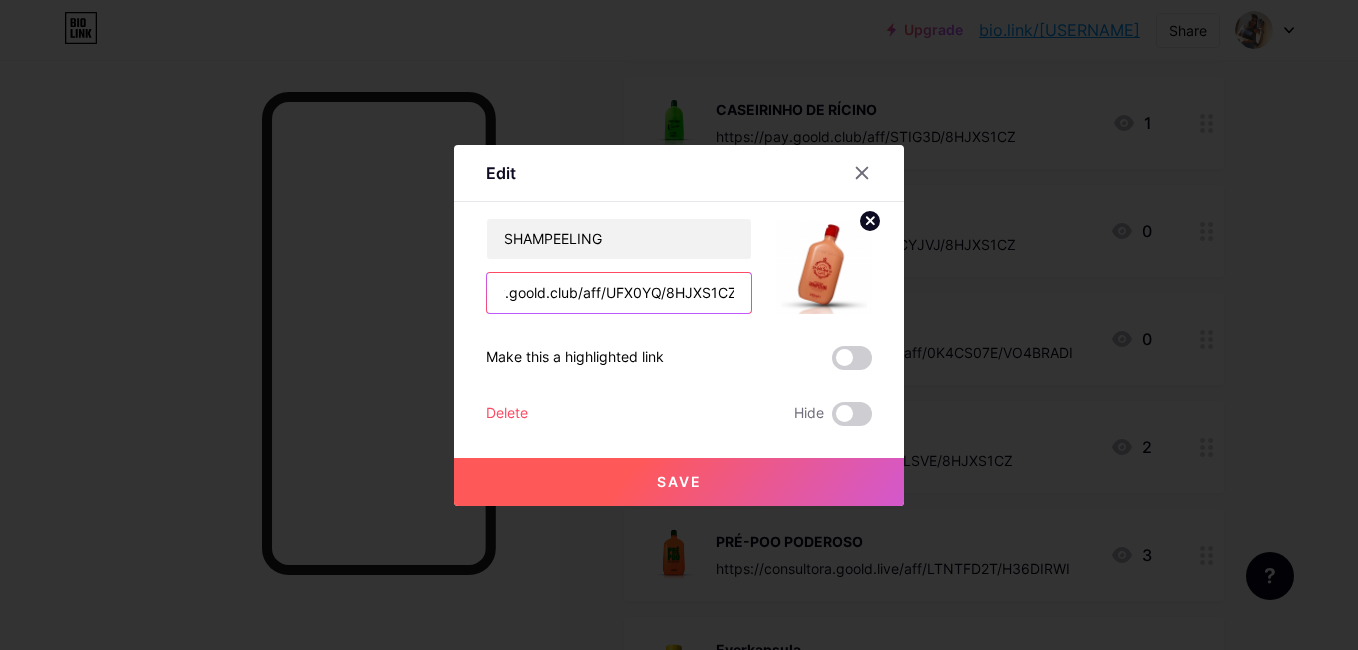 type on "https://pay.goold.club/aff/UFX0YQ/8HJXS1CZ" 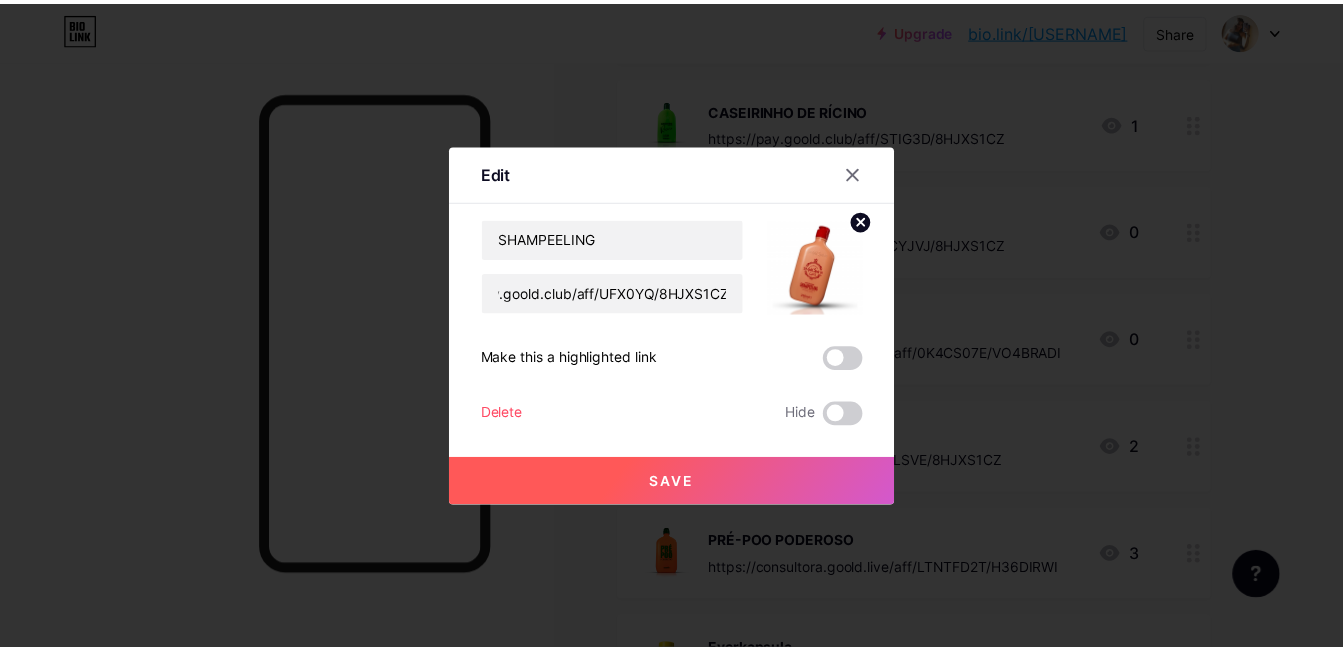 scroll, scrollTop: 0, scrollLeft: 0, axis: both 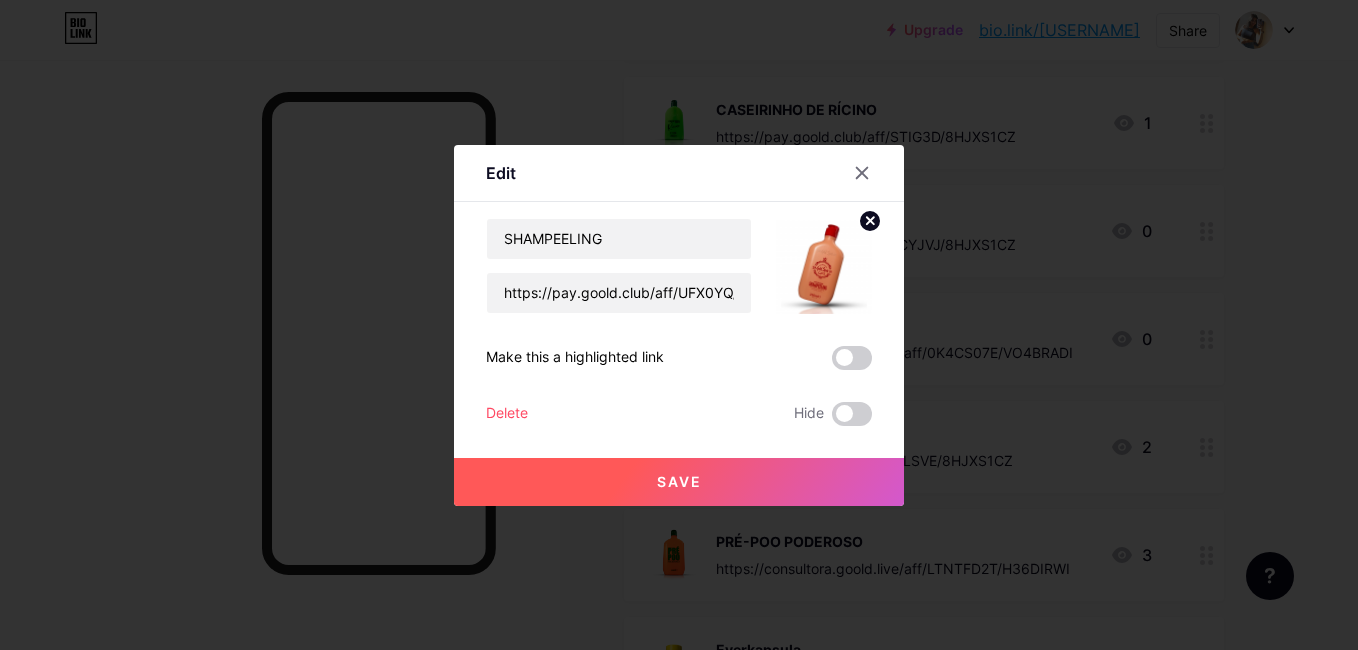 click on "Save" at bounding box center (679, 481) 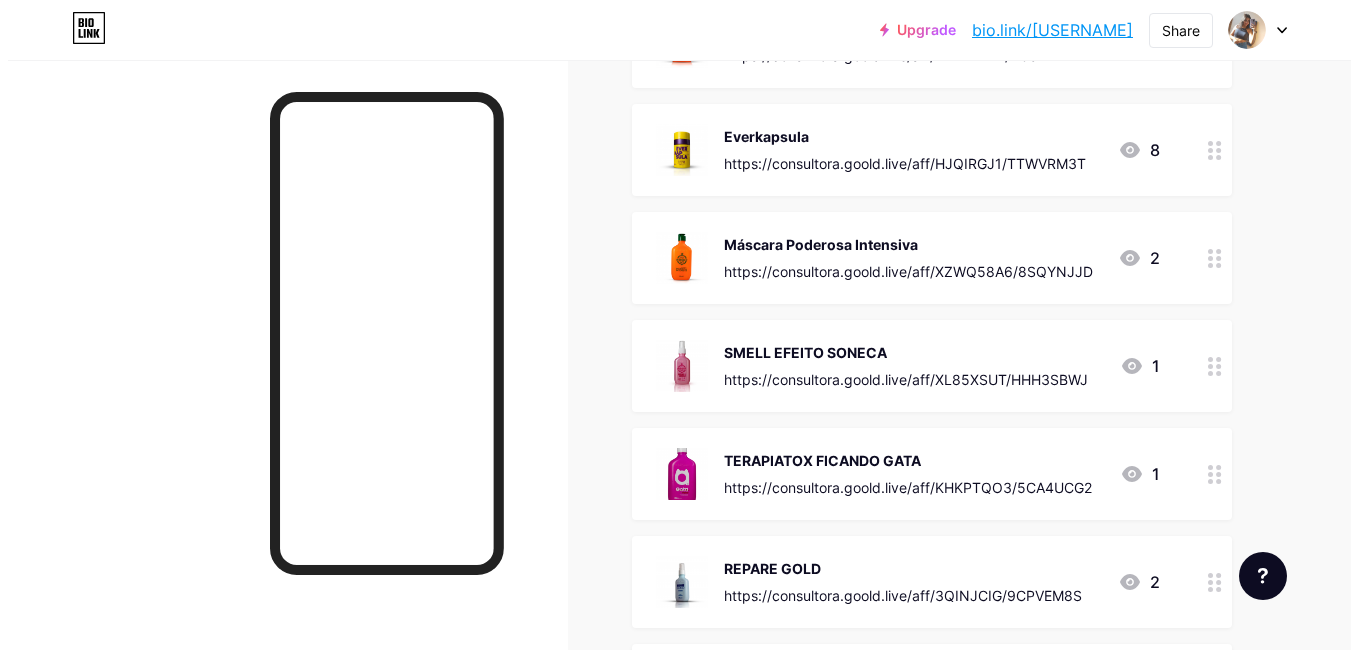 scroll, scrollTop: 1952, scrollLeft: 0, axis: vertical 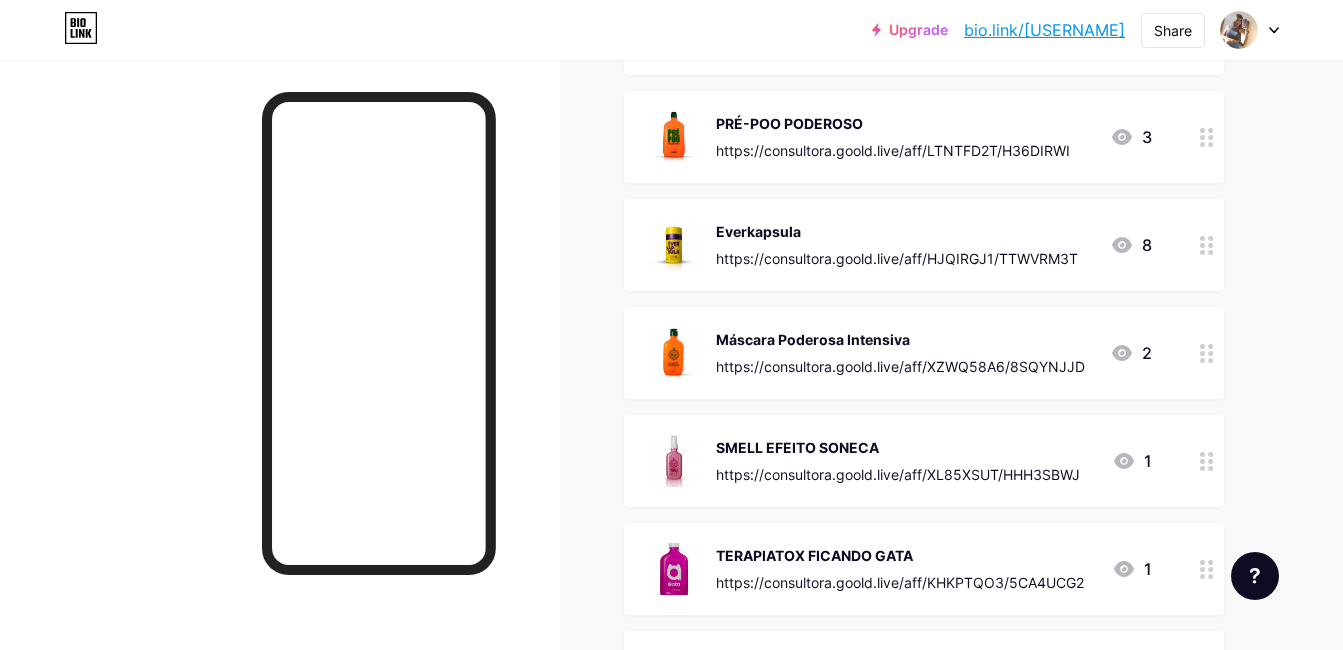 click on "https://consultora.goold.live/aff/LTNTFD2T/H36DIRWI" at bounding box center [893, 150] 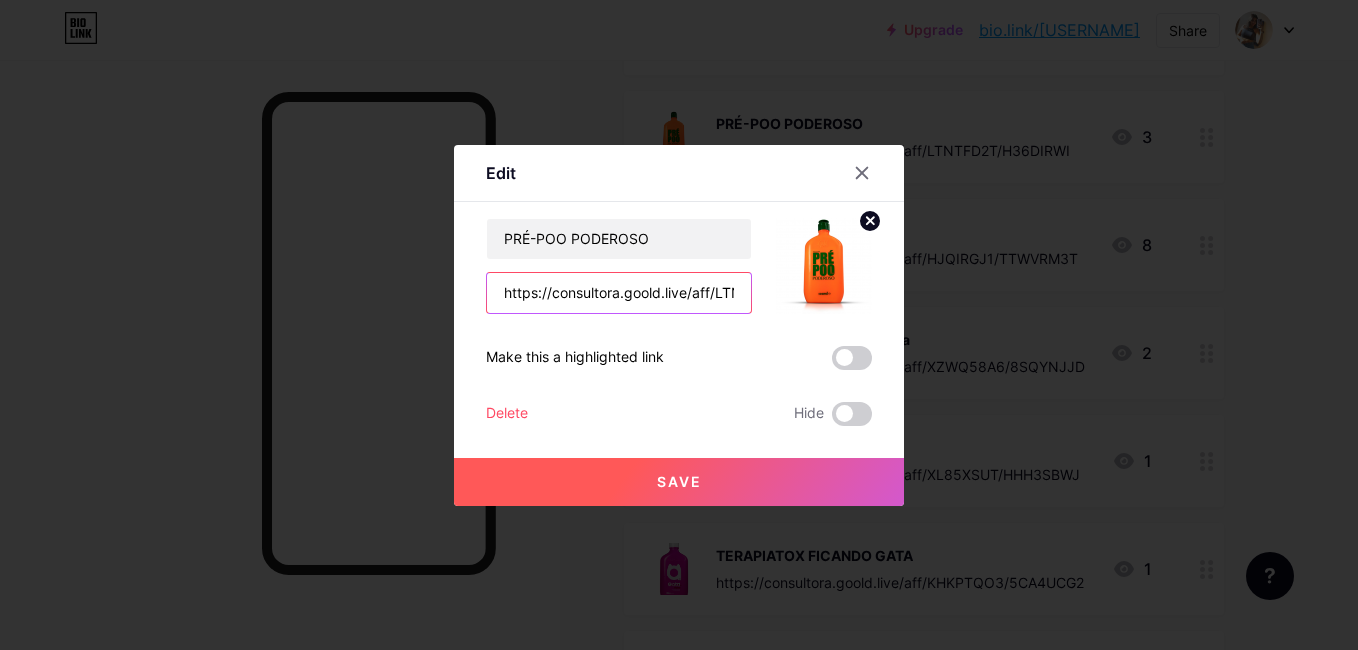 click on "https://consultora.goold.live/aff/LTNTFD2T/H36DIRWI" at bounding box center [619, 293] 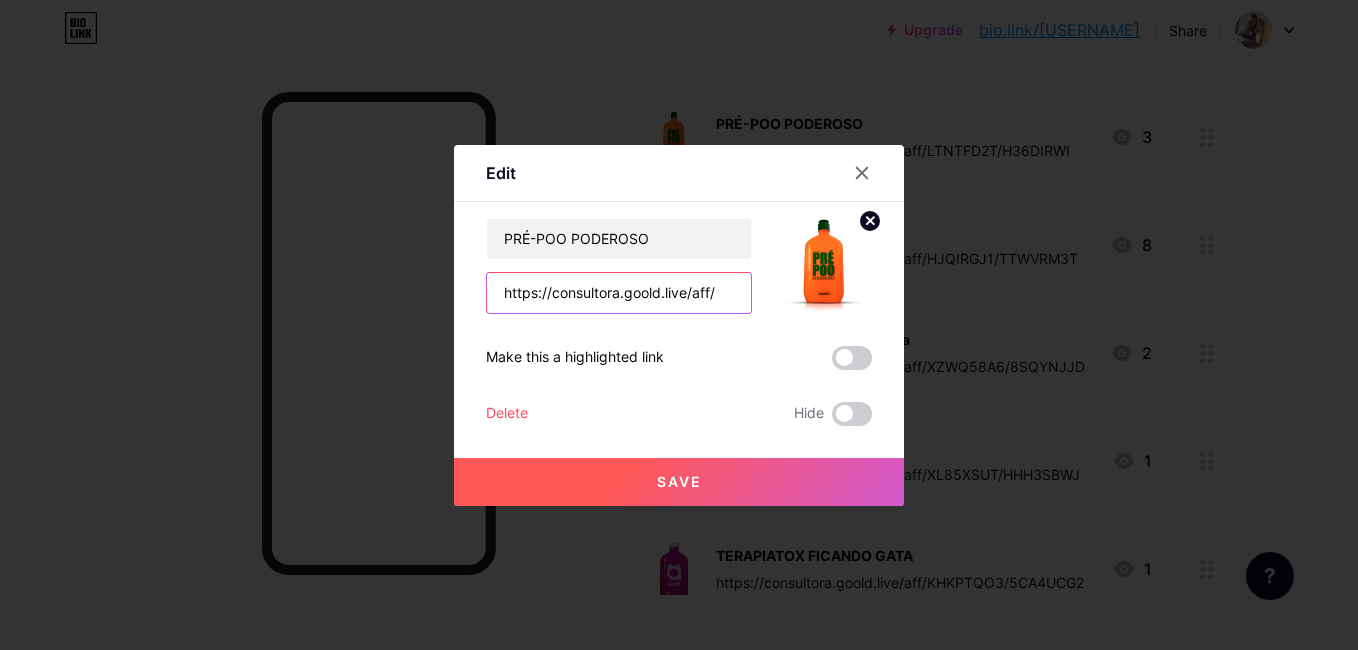scroll, scrollTop: 0, scrollLeft: 0, axis: both 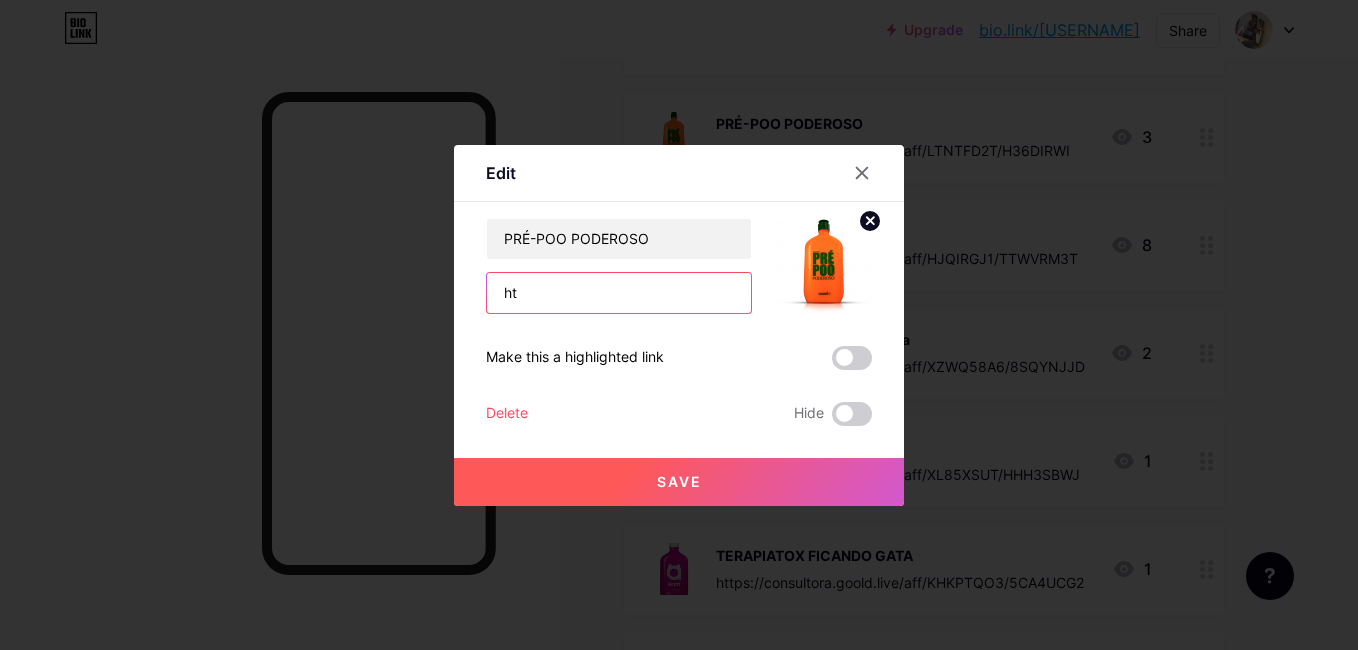 type on "h" 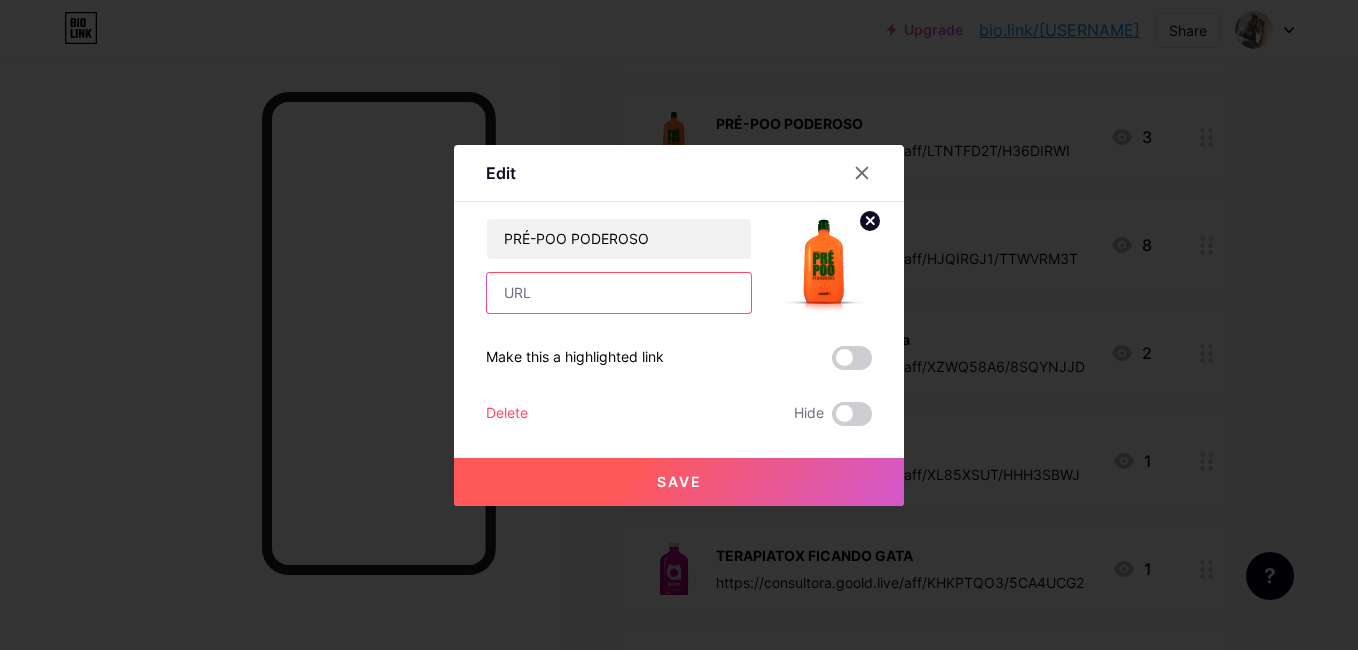 paste on "https://pay.goold.club/aff/RJ7VCK/8HJXS1CZ" 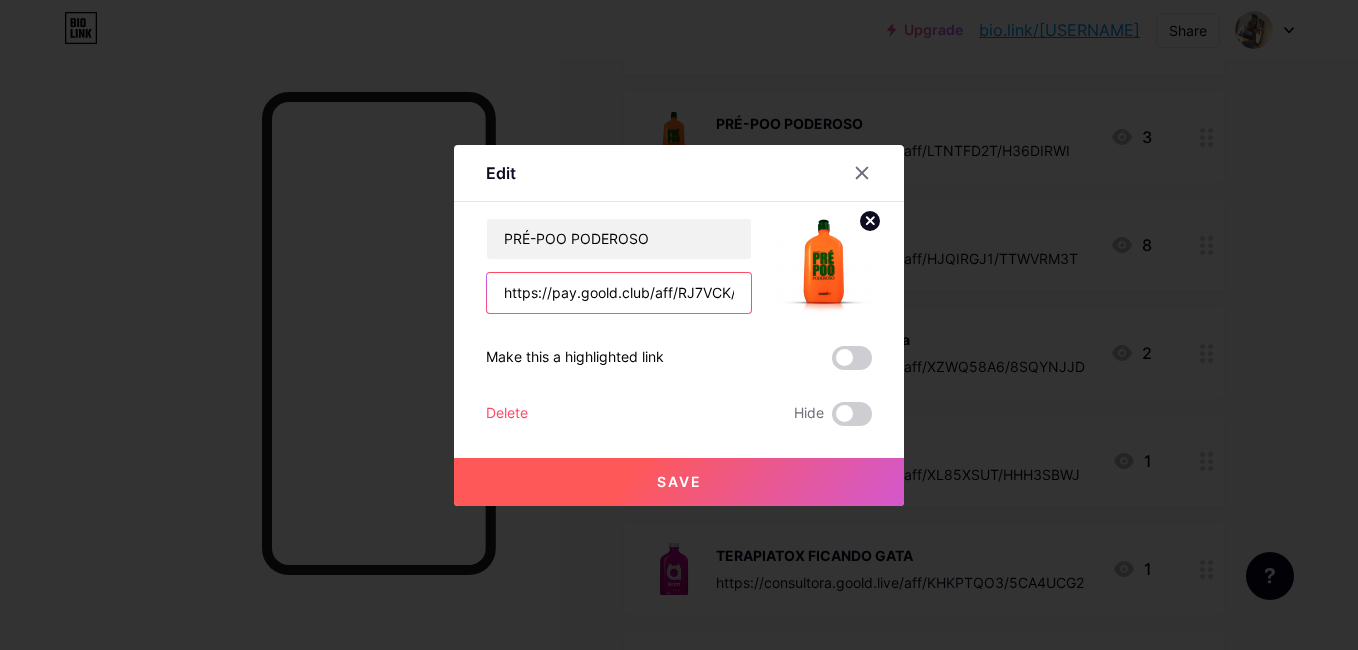 scroll, scrollTop: 0, scrollLeft: 70, axis: horizontal 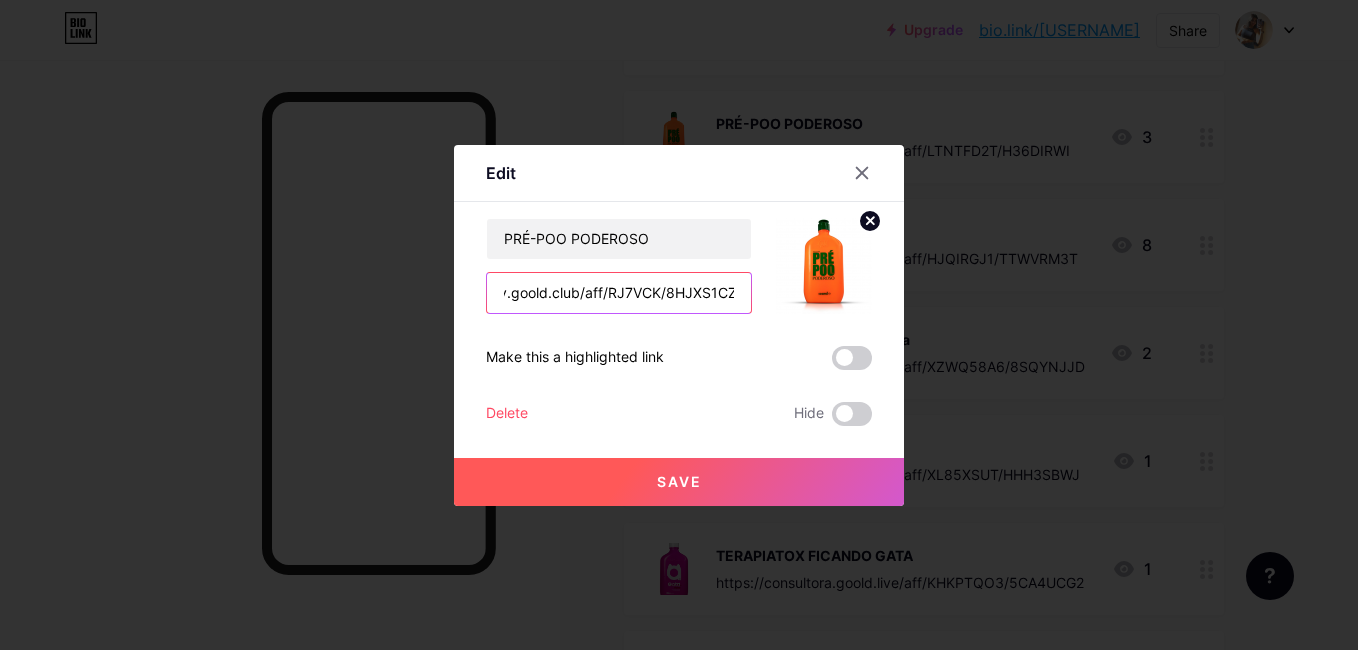 type on "https://pay.goold.club/aff/RJ7VCK/8HJXS1CZ" 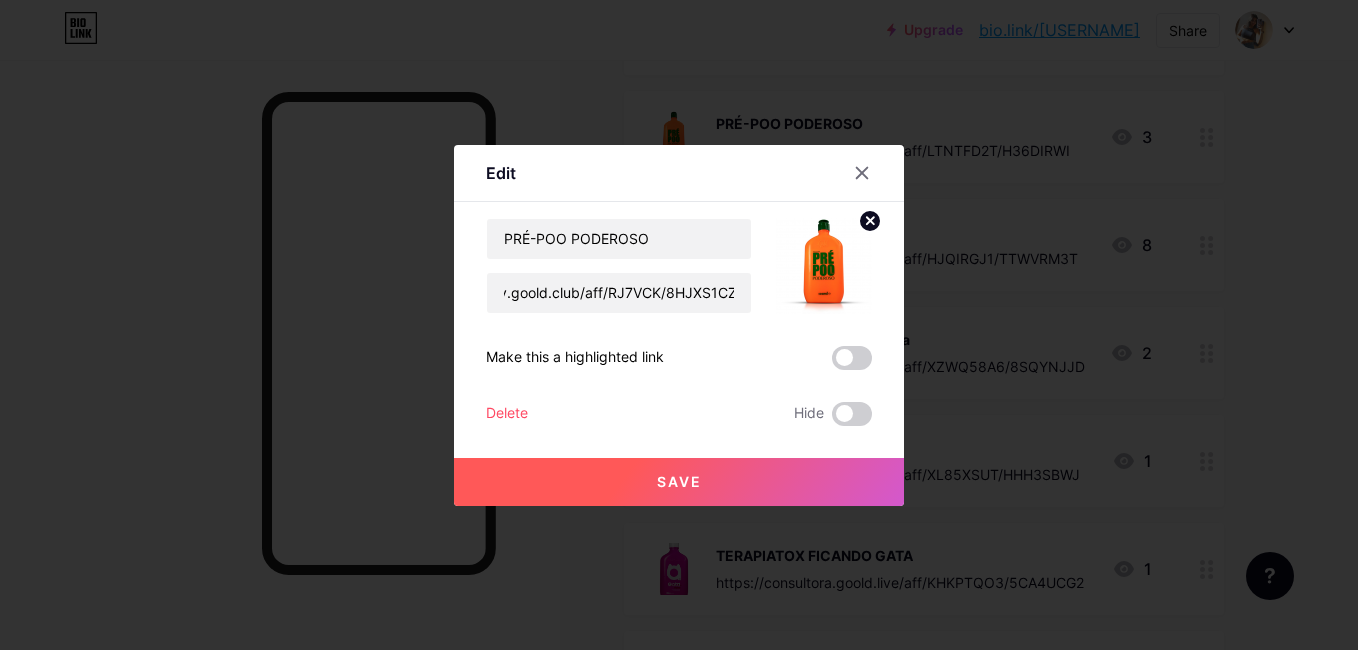 click on "Save" at bounding box center (679, 481) 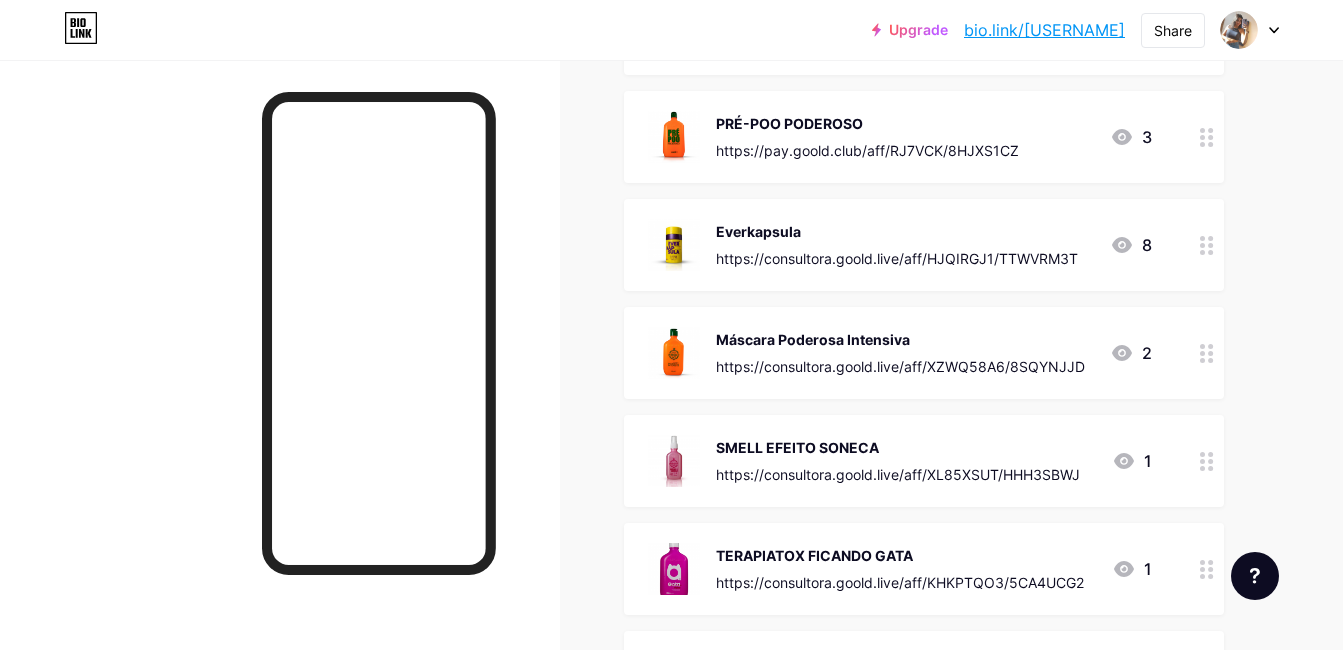 click on "Máscara Poderosa Intensiva" at bounding box center [900, 339] 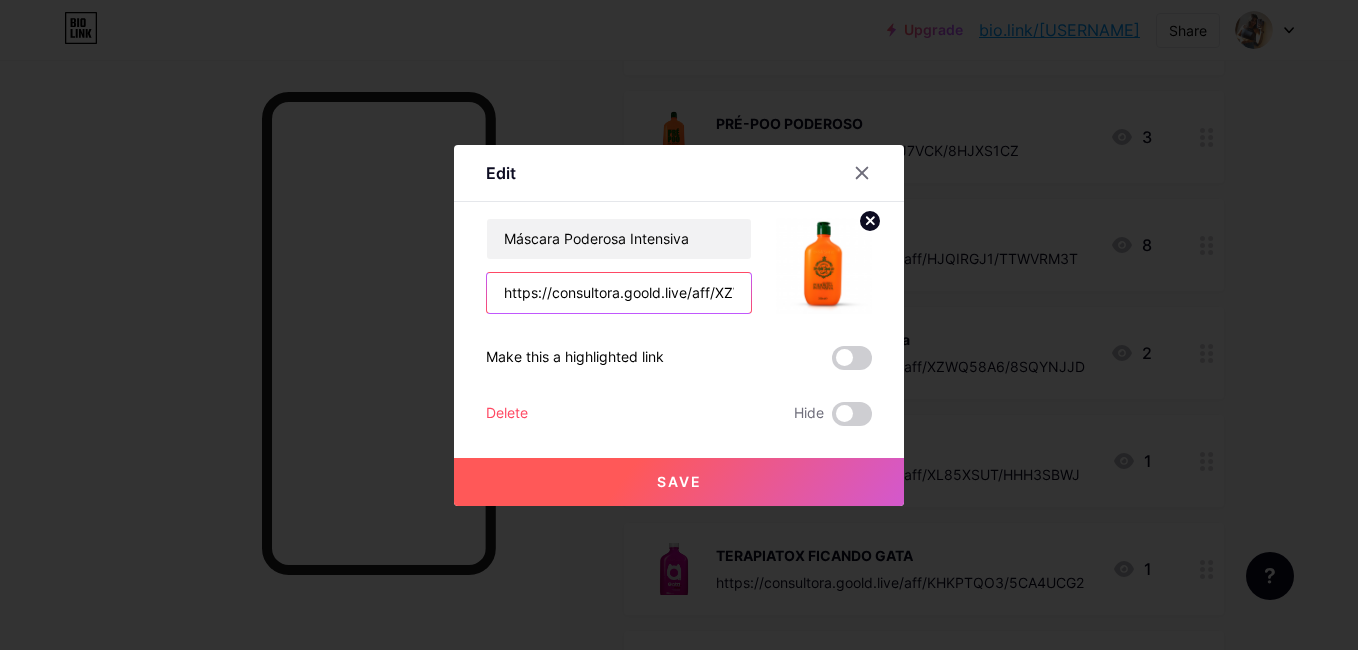 click on "https://consultora.goold.live/aff/XZWQ58A6/8SQYNJJD" at bounding box center (619, 293) 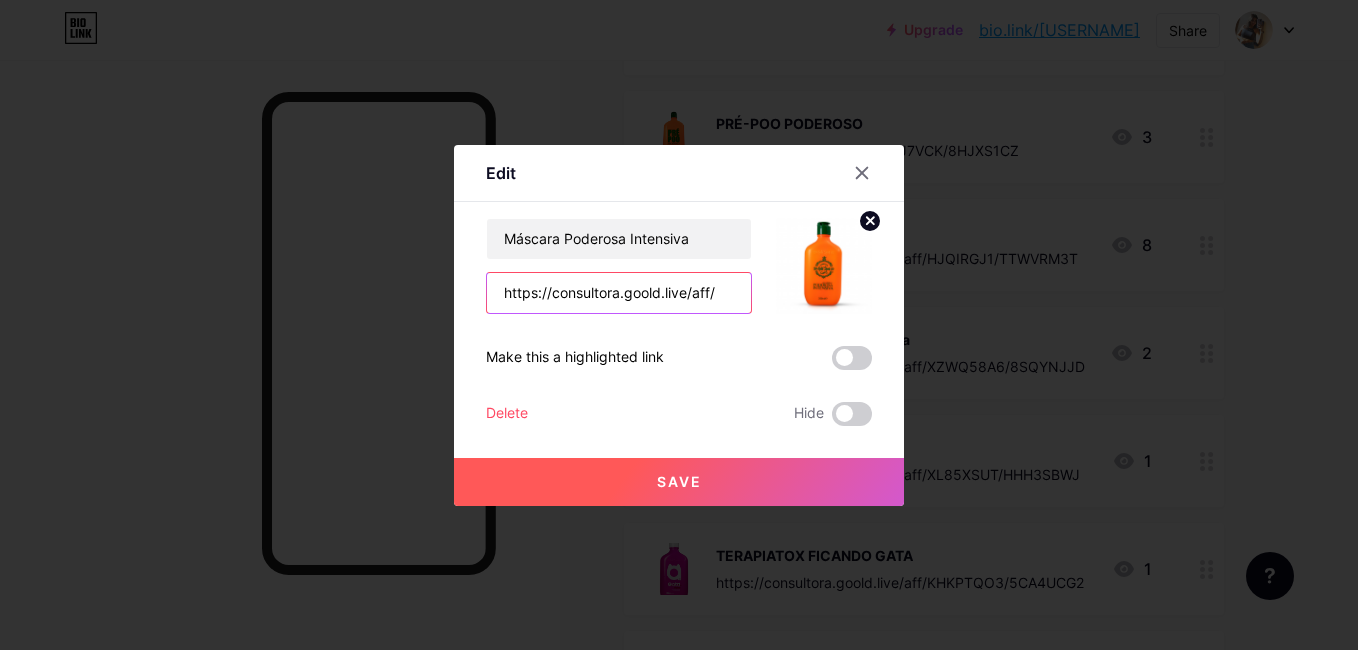 scroll, scrollTop: 0, scrollLeft: 0, axis: both 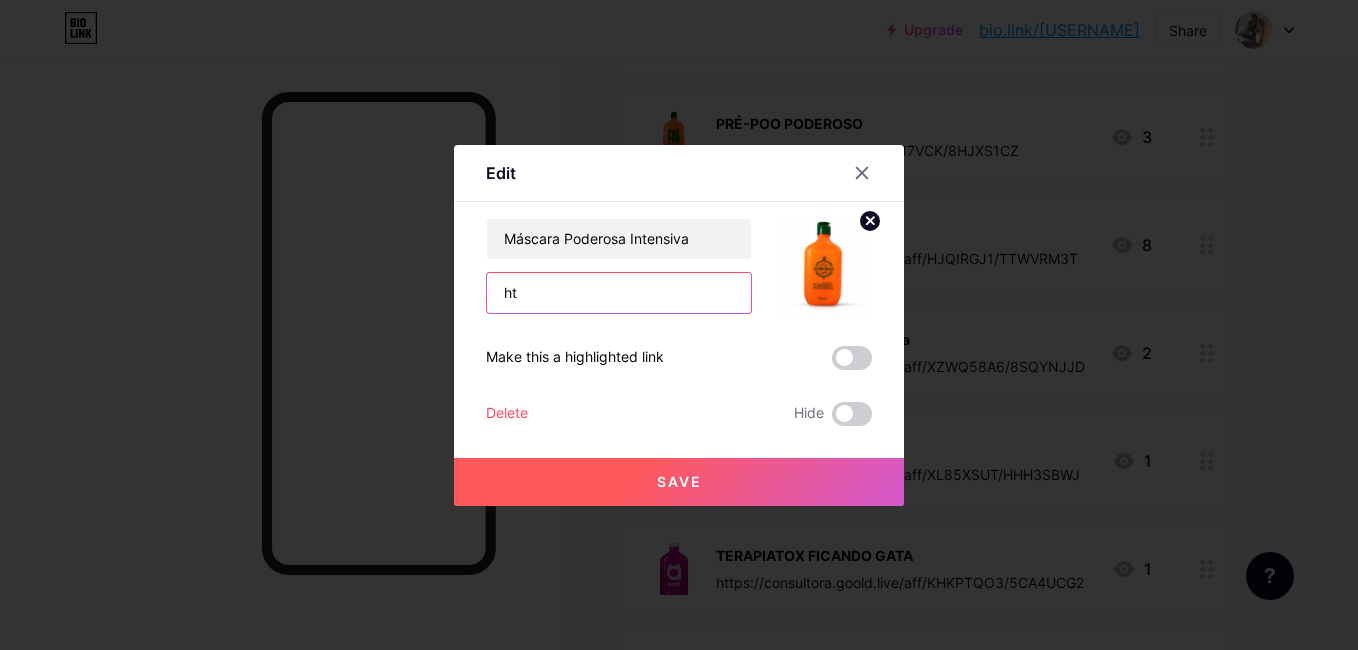 type on "h" 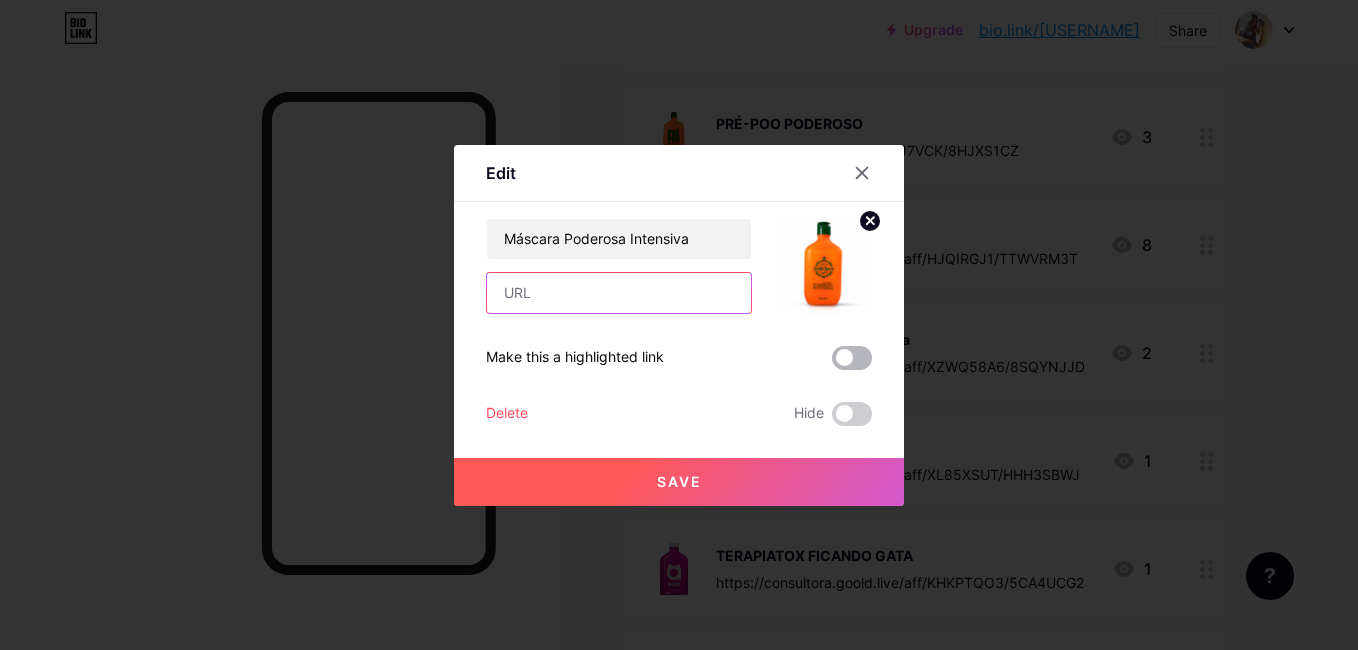 paste on "https://pay.goold.club/aff/DN7KNX/8HJXS1CZ" 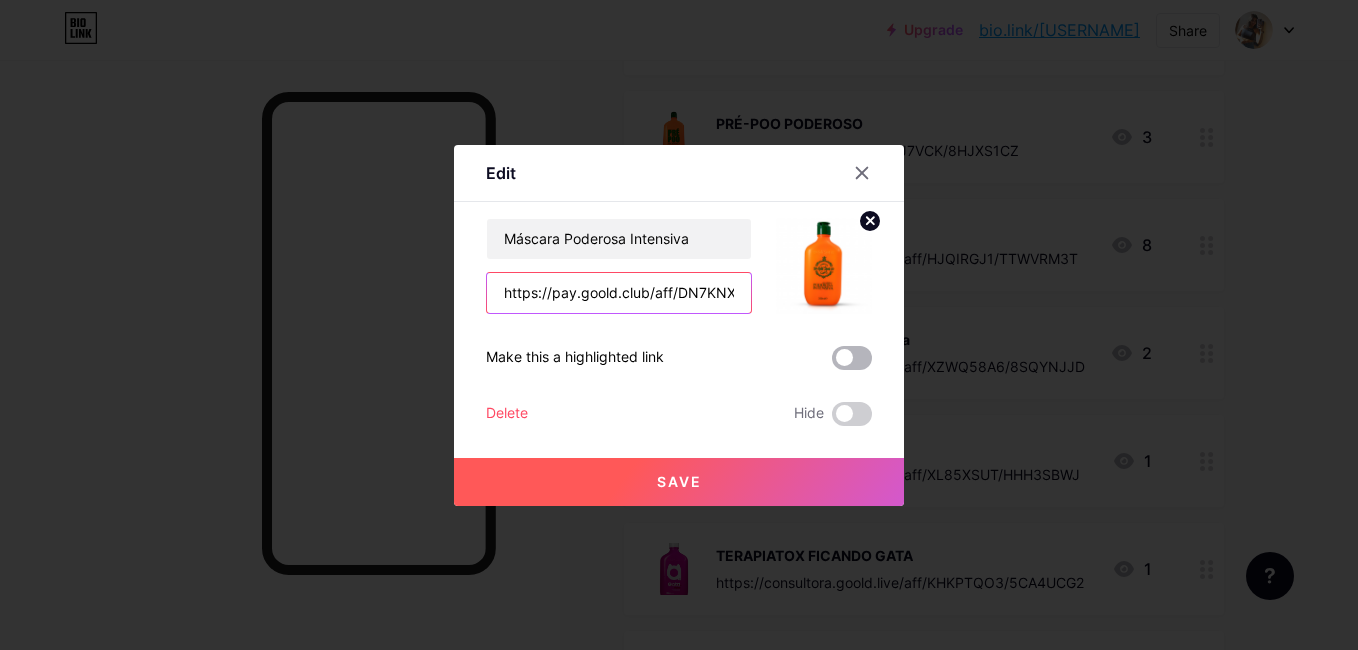 scroll, scrollTop: 0, scrollLeft: 74, axis: horizontal 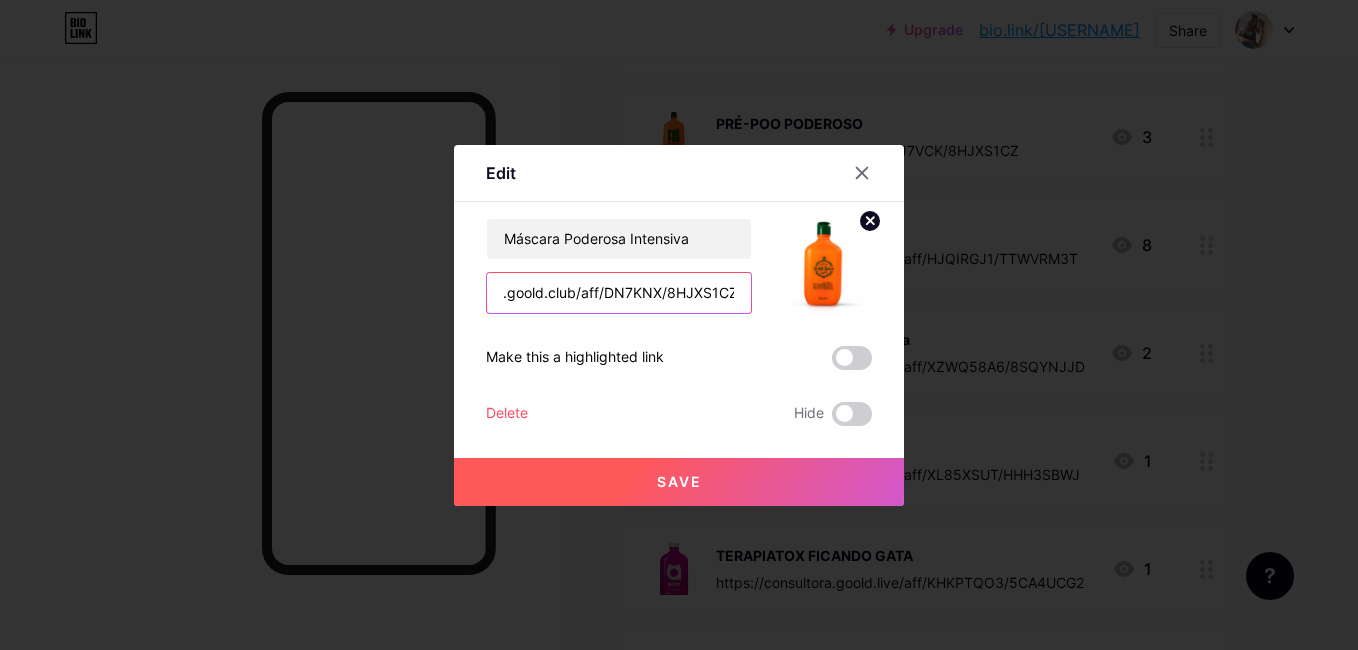 type on "https://pay.goold.club/aff/DN7KNX/8HJXS1CZ" 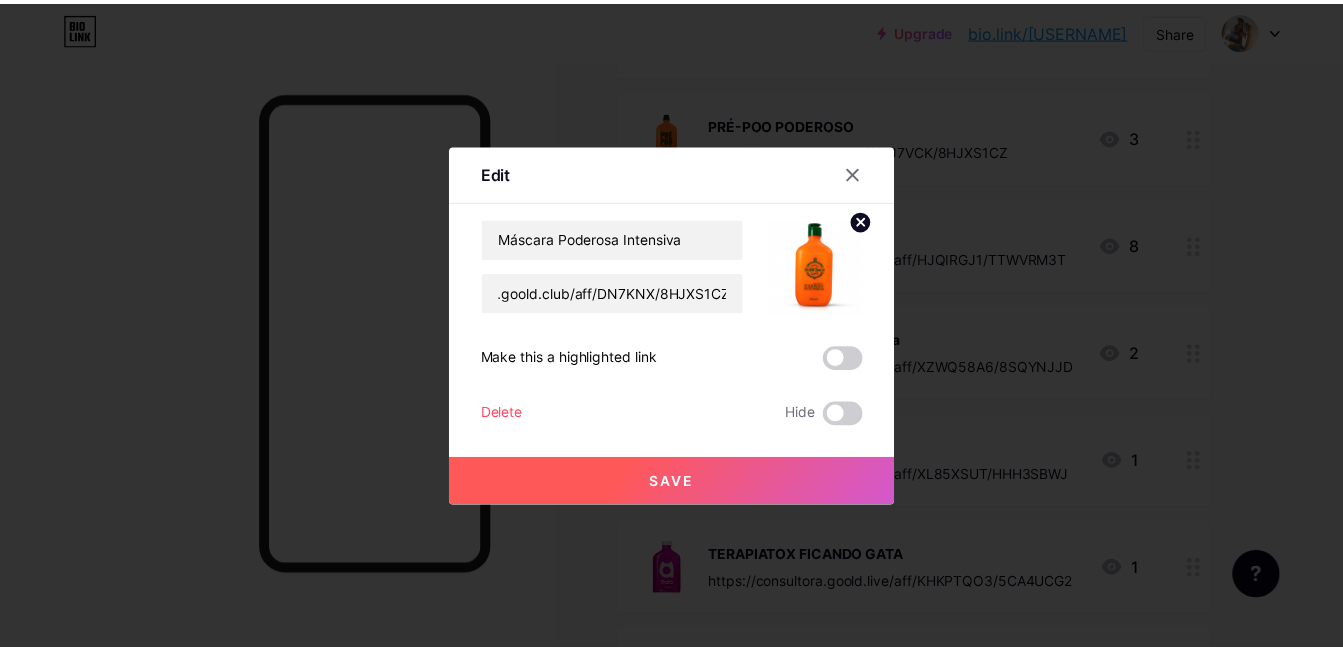 scroll, scrollTop: 0, scrollLeft: 0, axis: both 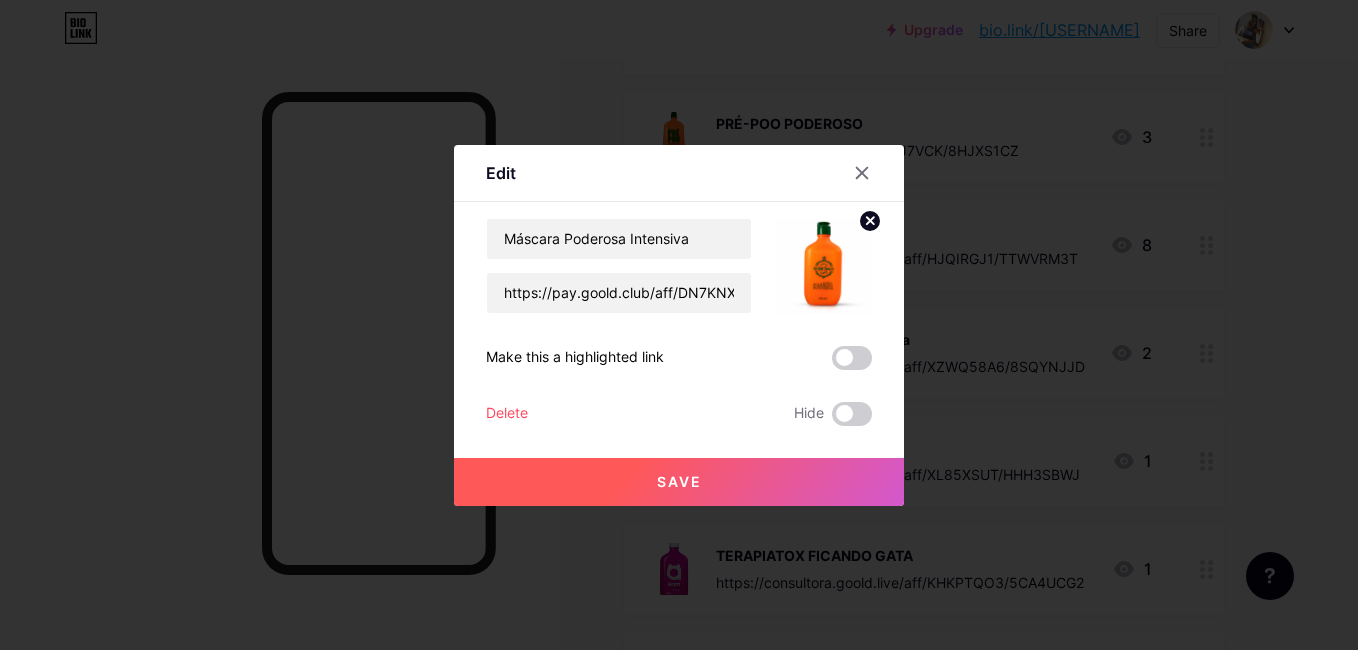 click on "Save" at bounding box center (679, 482) 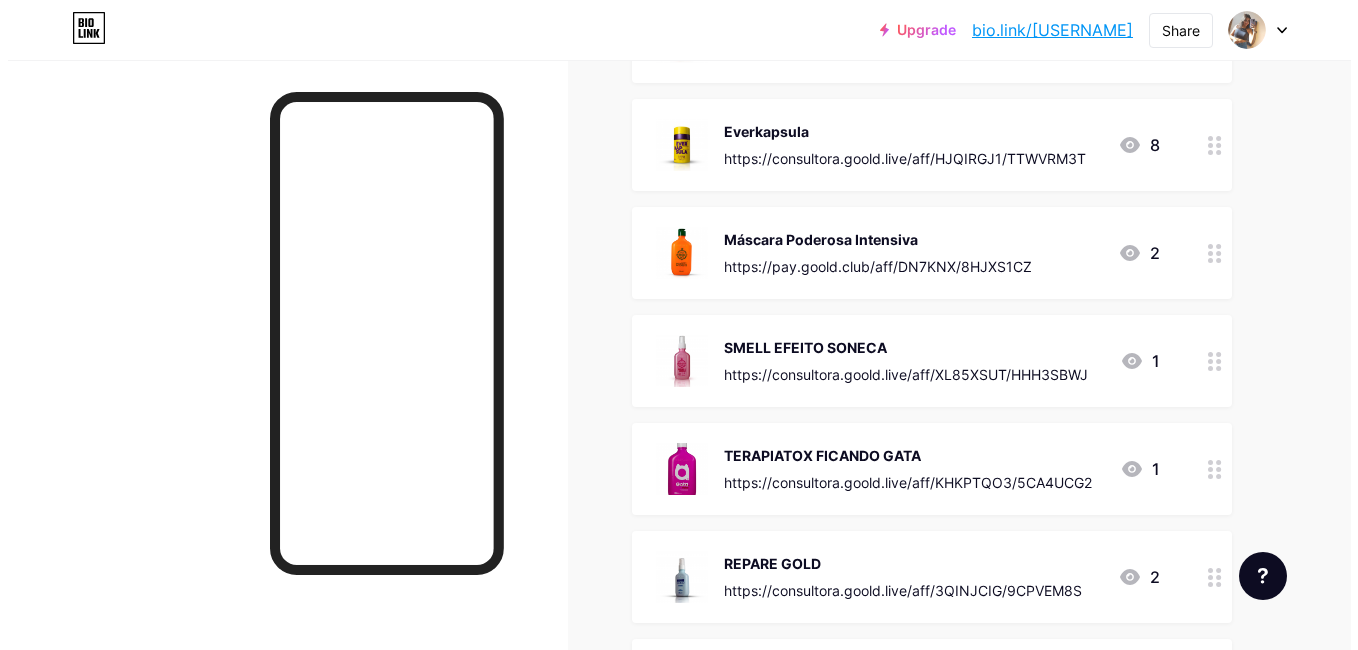 scroll, scrollTop: 2152, scrollLeft: 0, axis: vertical 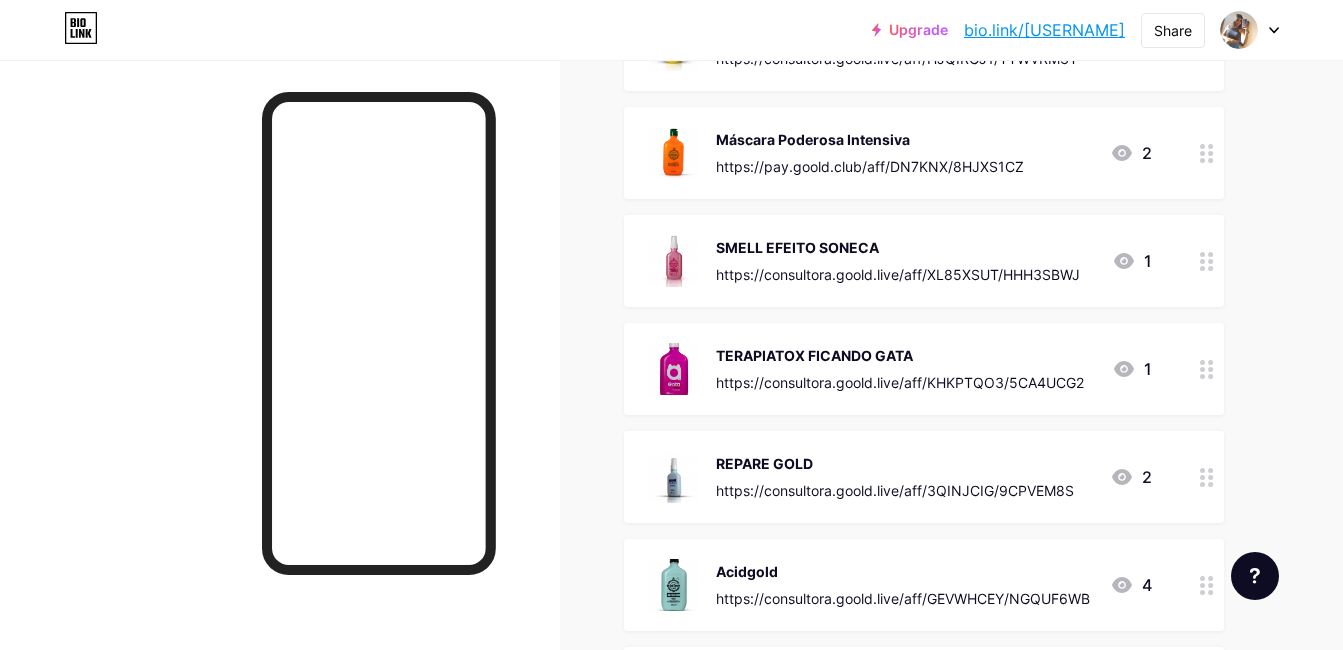 click on "https://consultora.goold.live/aff/XL85XSUT/HHH3SBWJ" at bounding box center (898, 274) 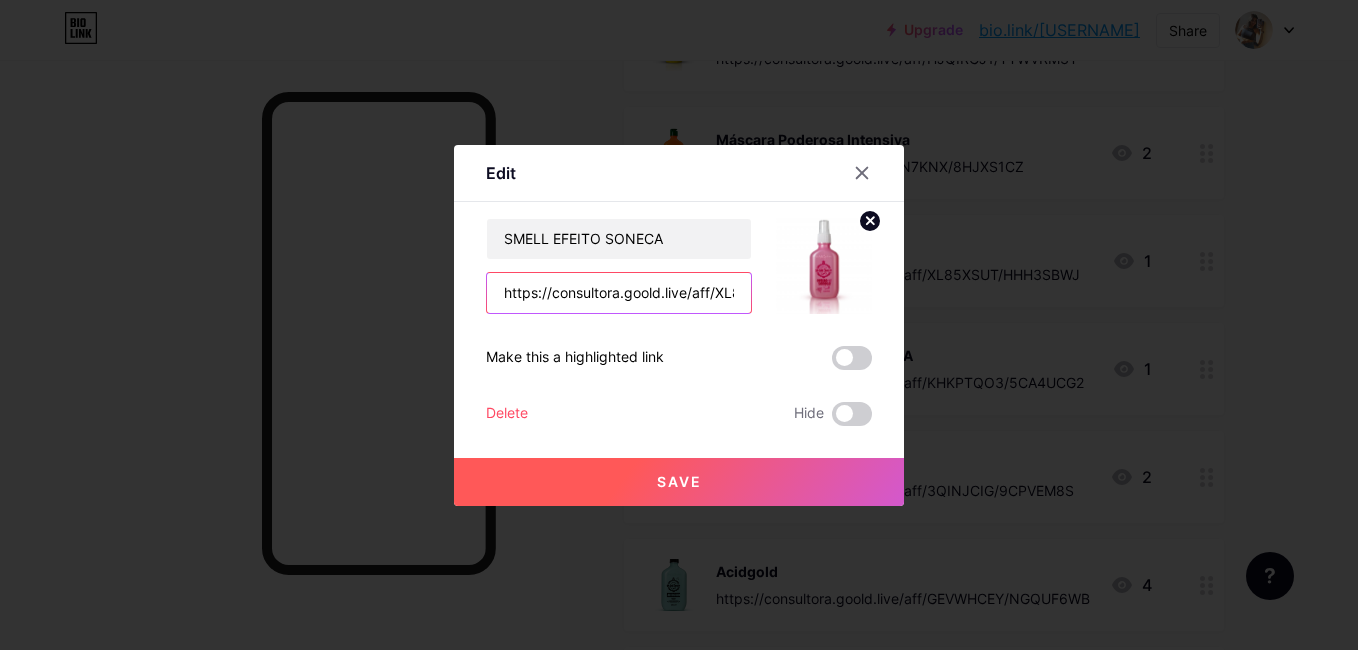 click on "https://consultora.goold.live/aff/XL85XSUT/HHH3SBWJ" at bounding box center [619, 293] 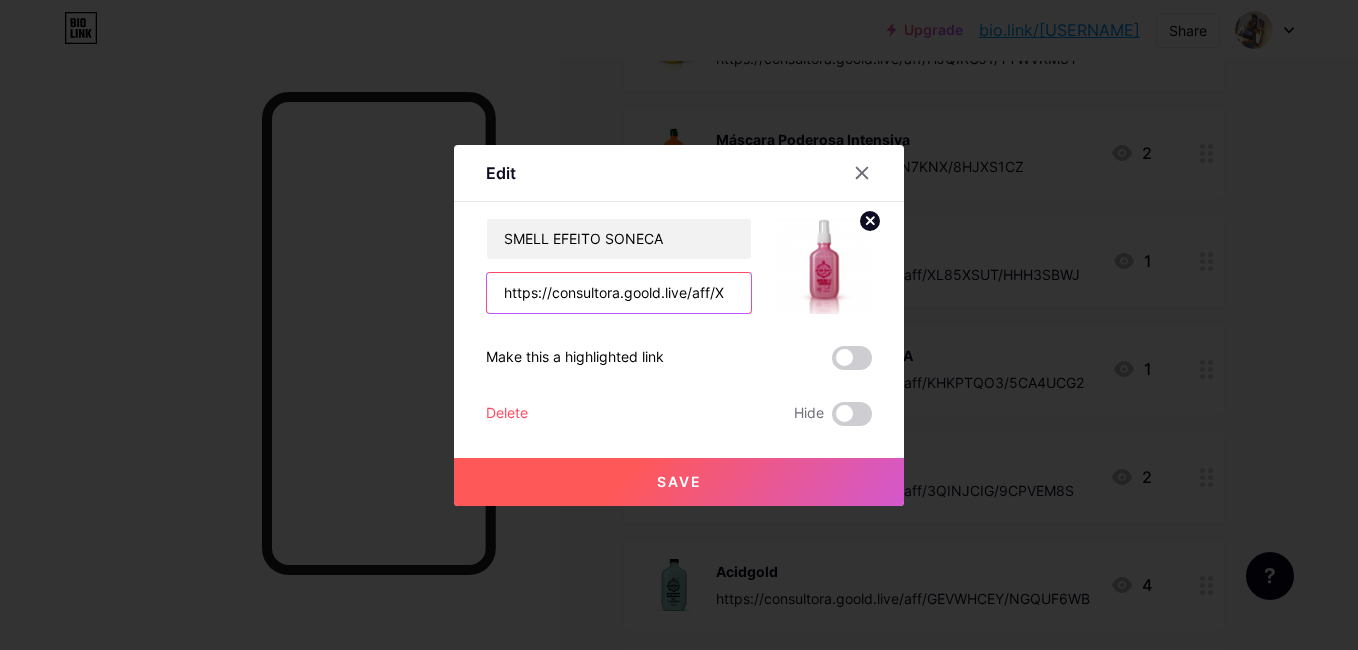 scroll, scrollTop: 0, scrollLeft: 0, axis: both 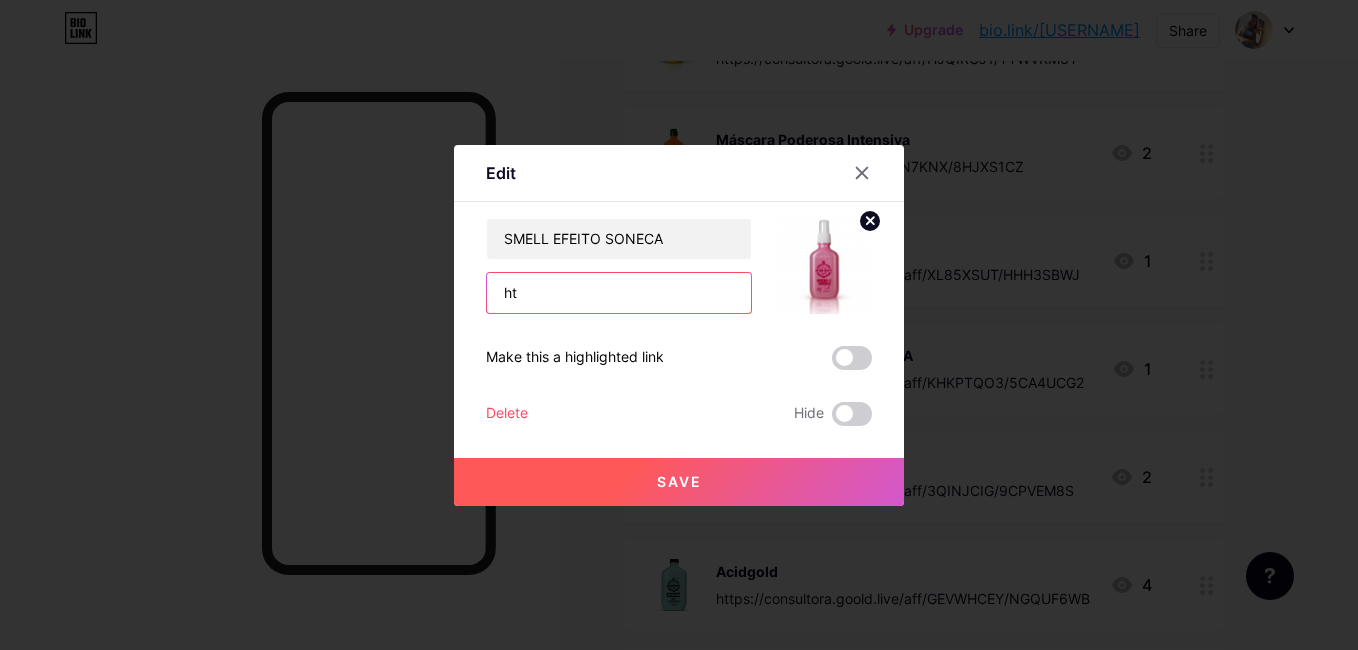 type on "h" 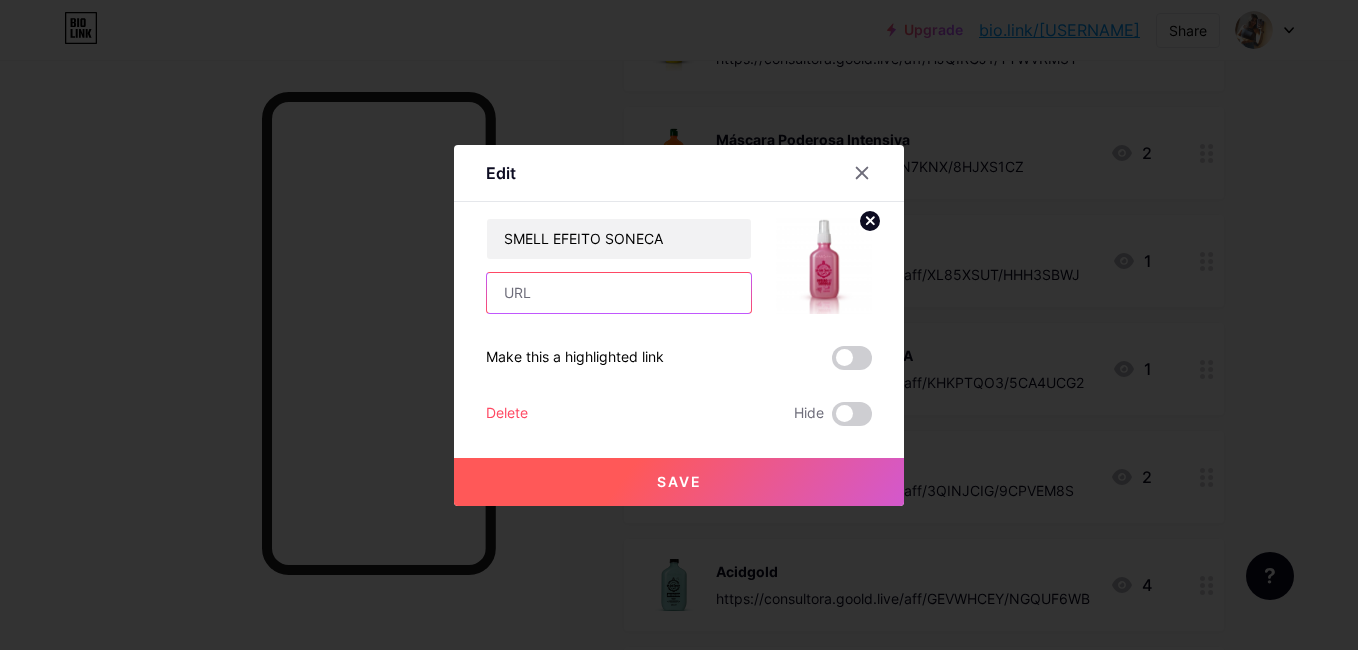 paste on "https://pay.goold.club/aff/LHB6MR/8HJXS1CZ" 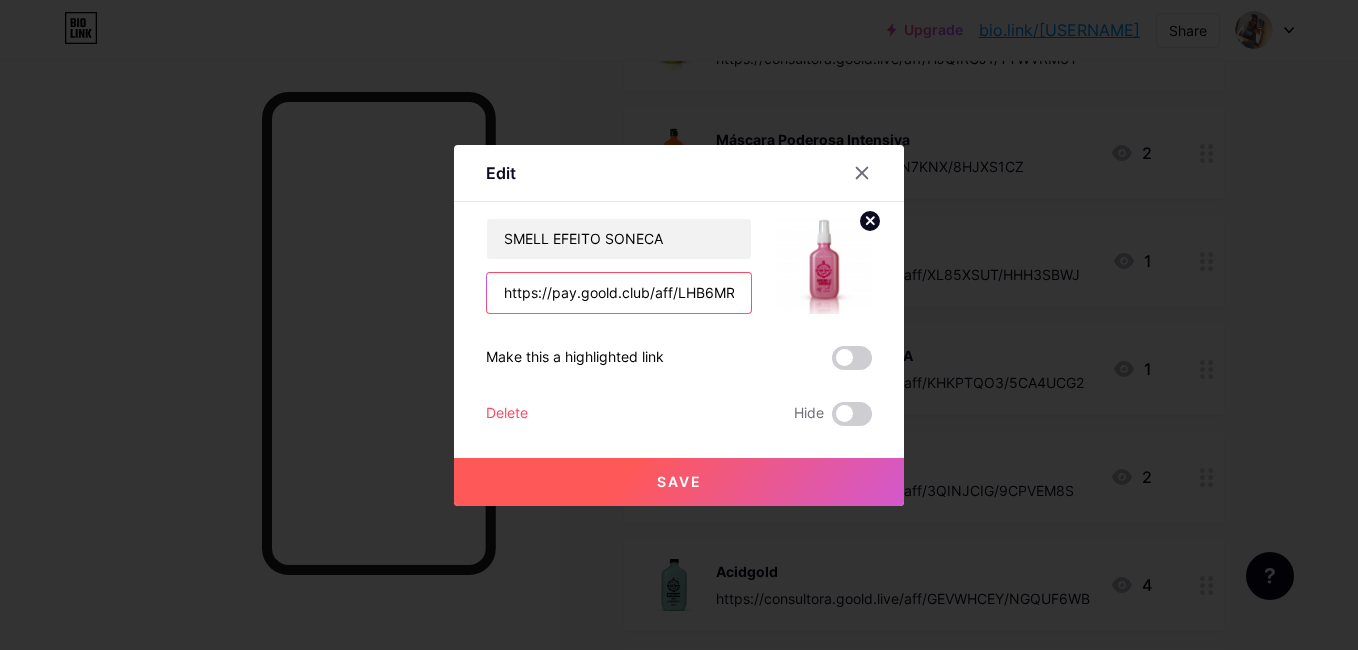 scroll, scrollTop: 0, scrollLeft: 75, axis: horizontal 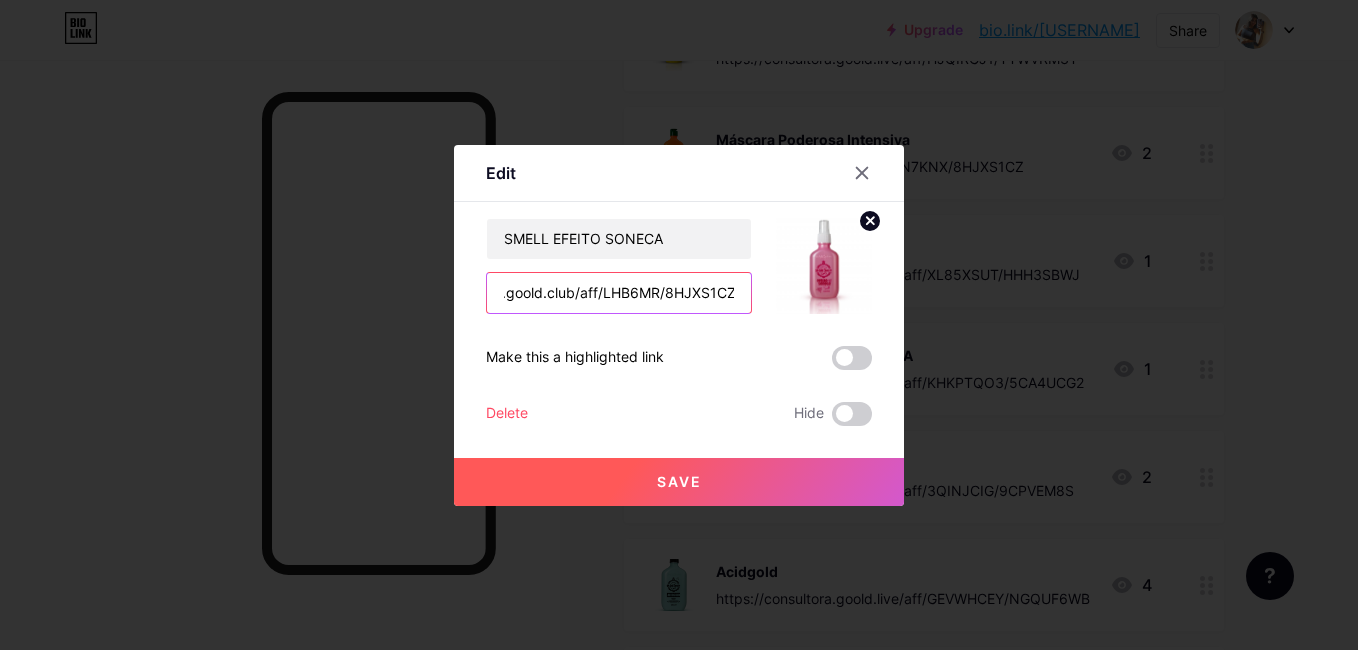 type on "https://pay.goold.club/aff/LHB6MR/8HJXS1CZ" 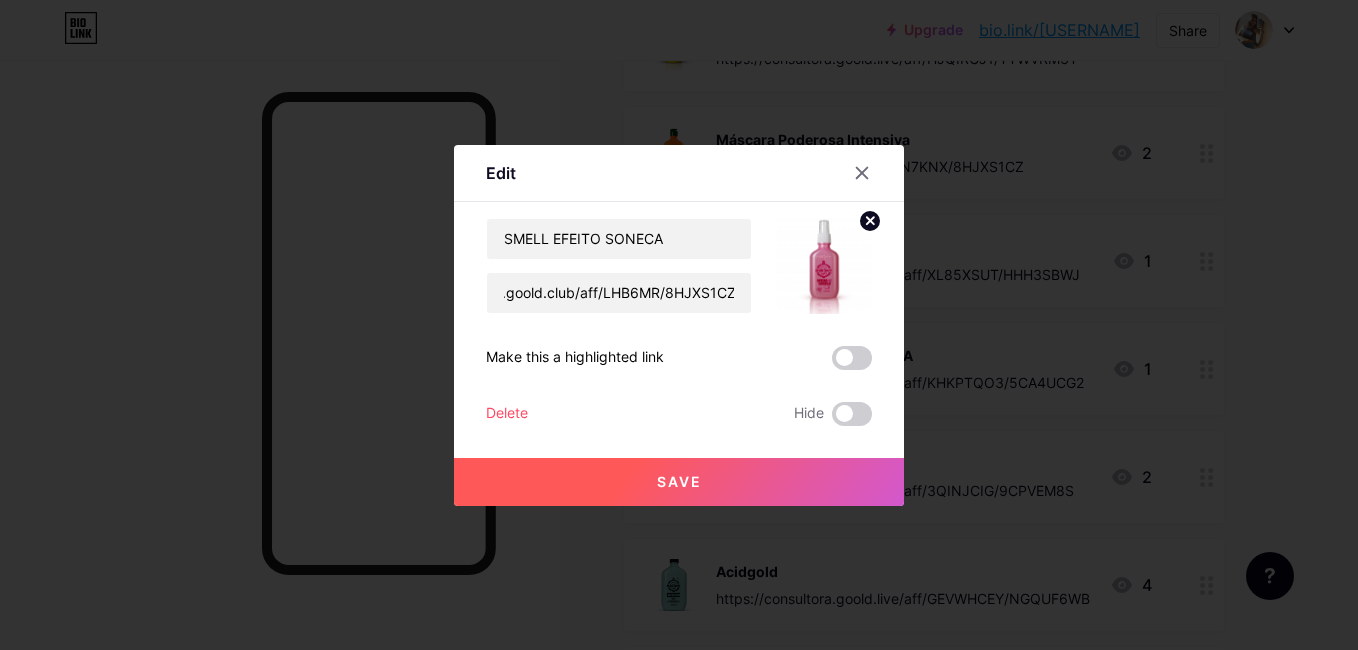 click on "Save" at bounding box center [679, 482] 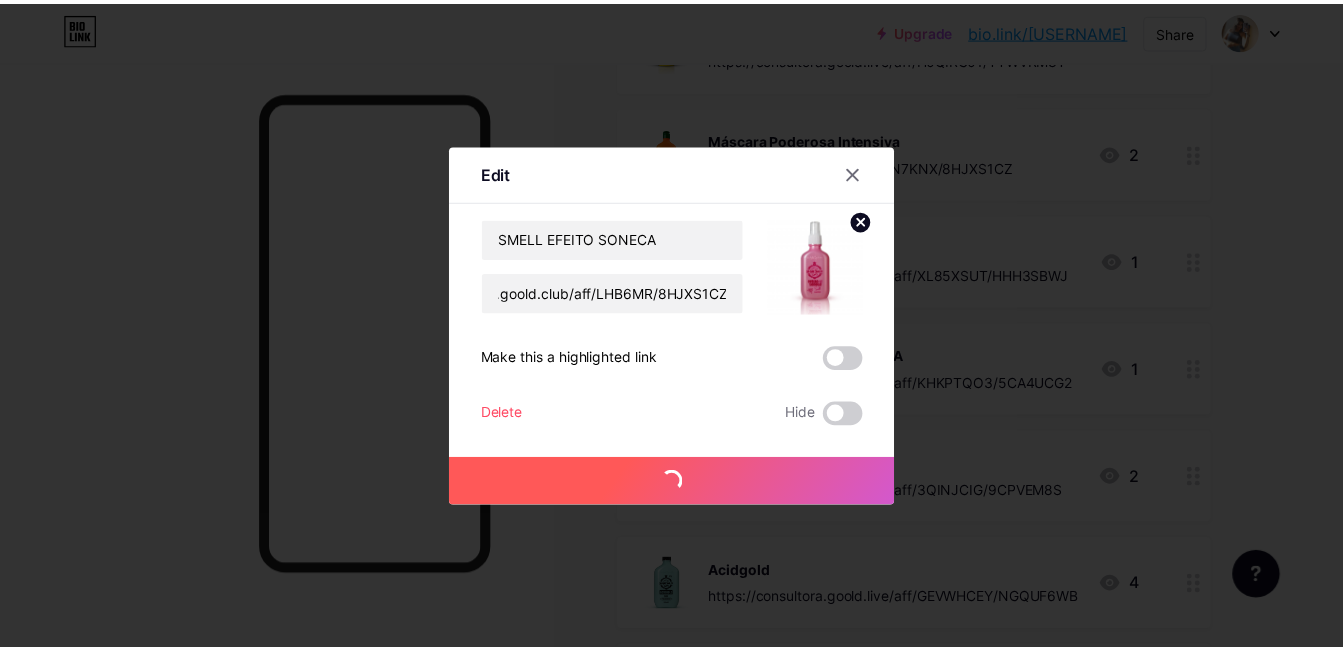 scroll, scrollTop: 0, scrollLeft: 0, axis: both 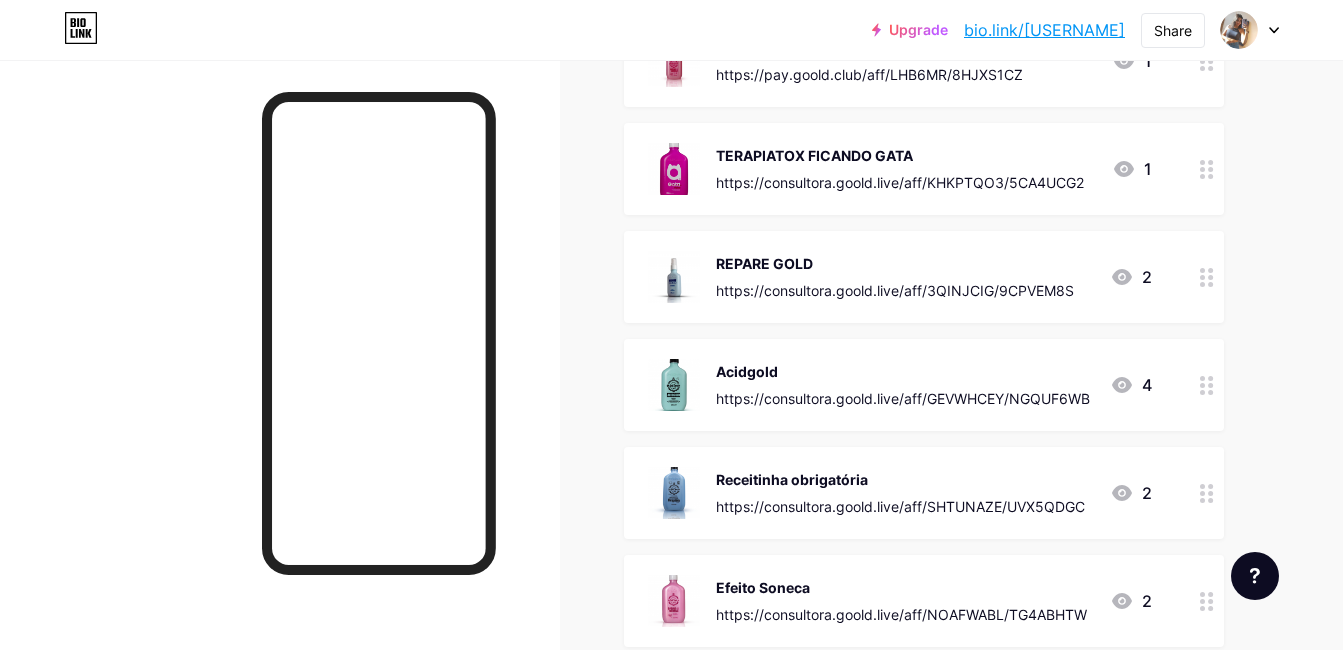 click on "https://consultora.goold.live/aff/KHKPTQO3/5CA4UCG2" at bounding box center [900, 182] 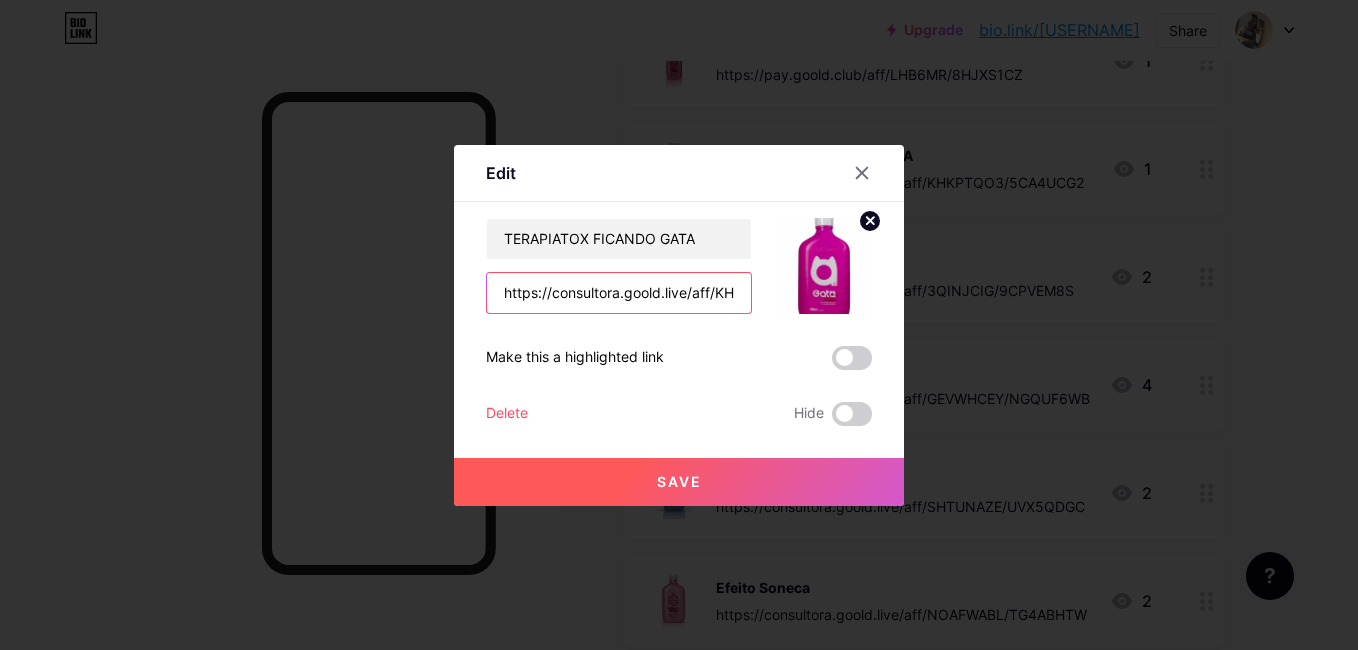click on "https://consultora.goold.live/aff/KHKPTQO3/5CA4UCG2" at bounding box center [619, 293] 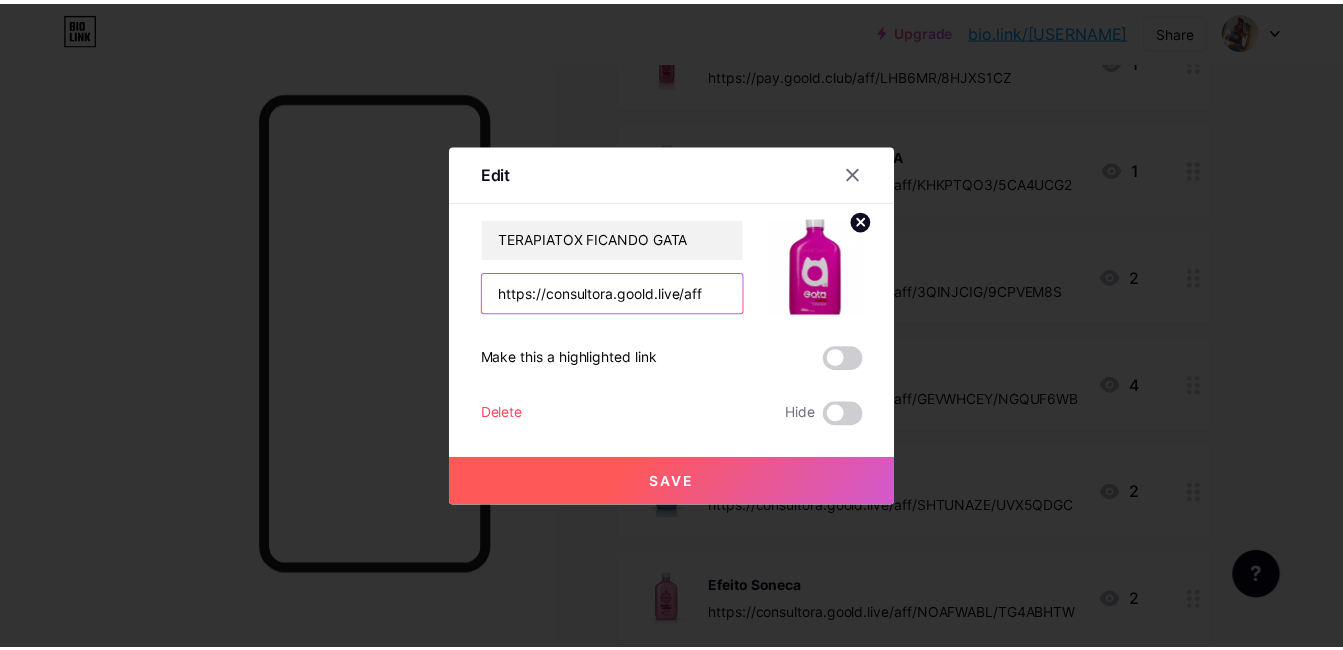 scroll, scrollTop: 0, scrollLeft: 0, axis: both 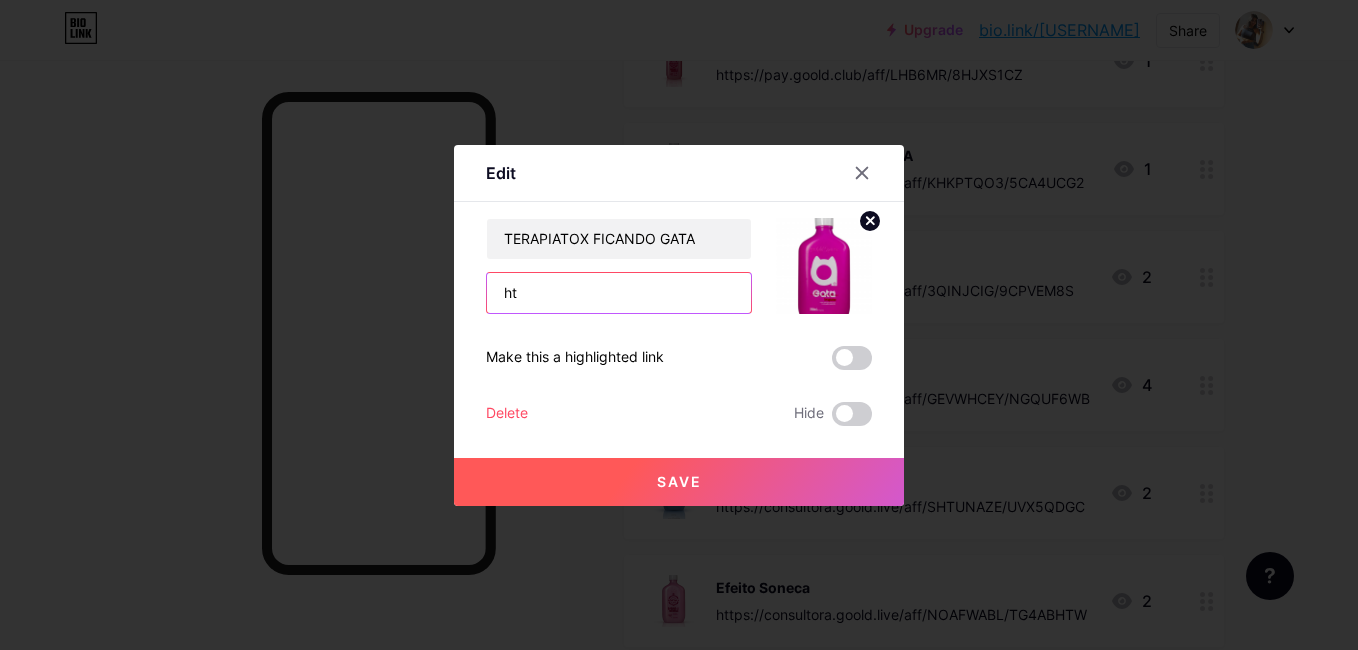 type on "h" 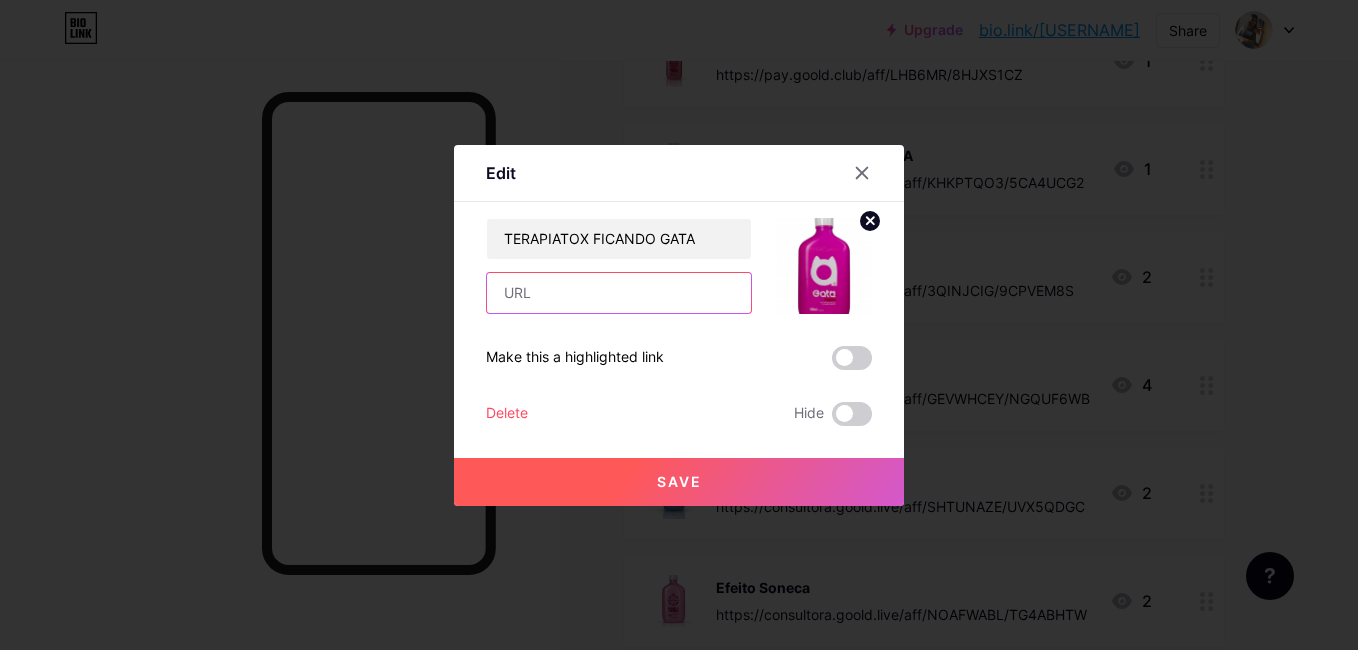 type 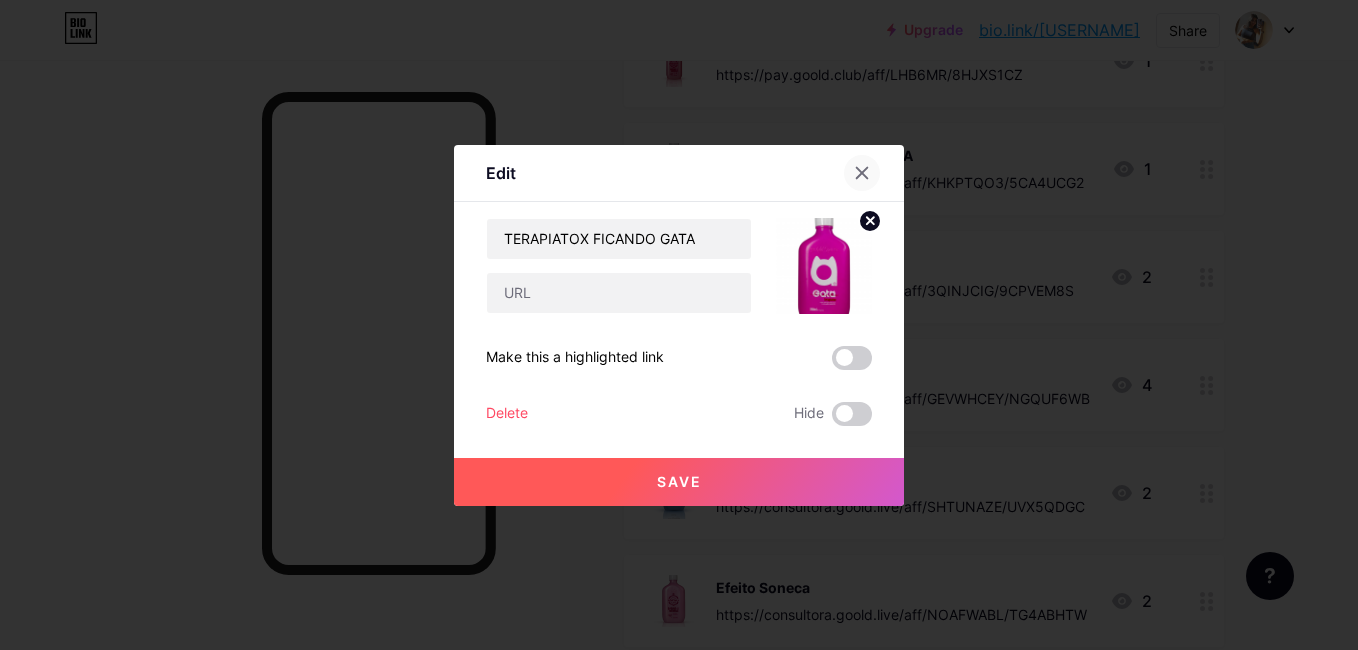 click 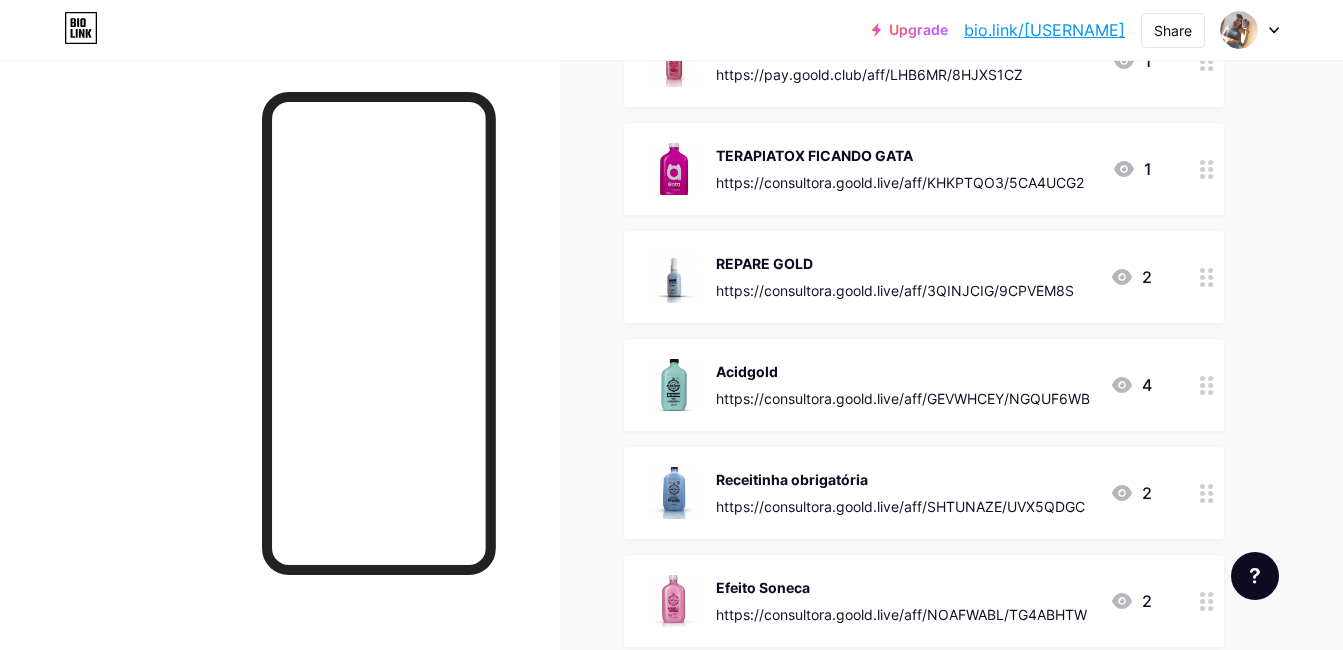 click on "TERAPIATOX FICANDO GATA" at bounding box center [900, 155] 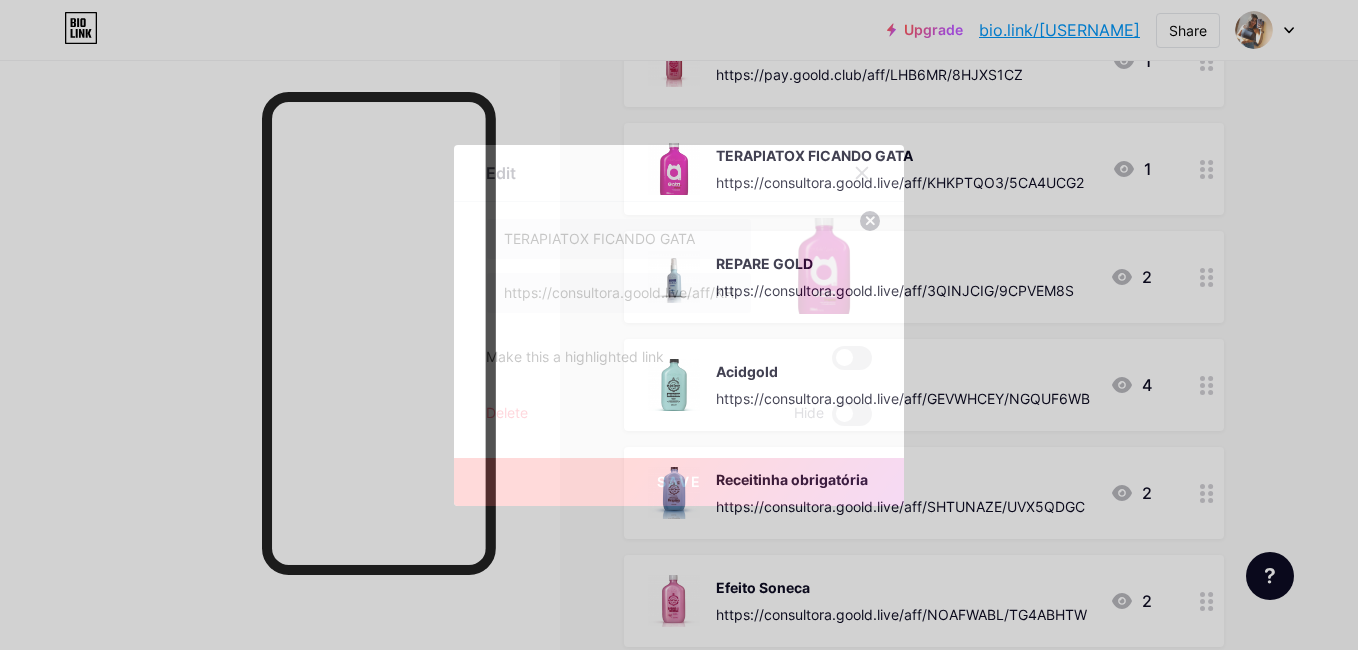 click on "Delete" at bounding box center (507, 414) 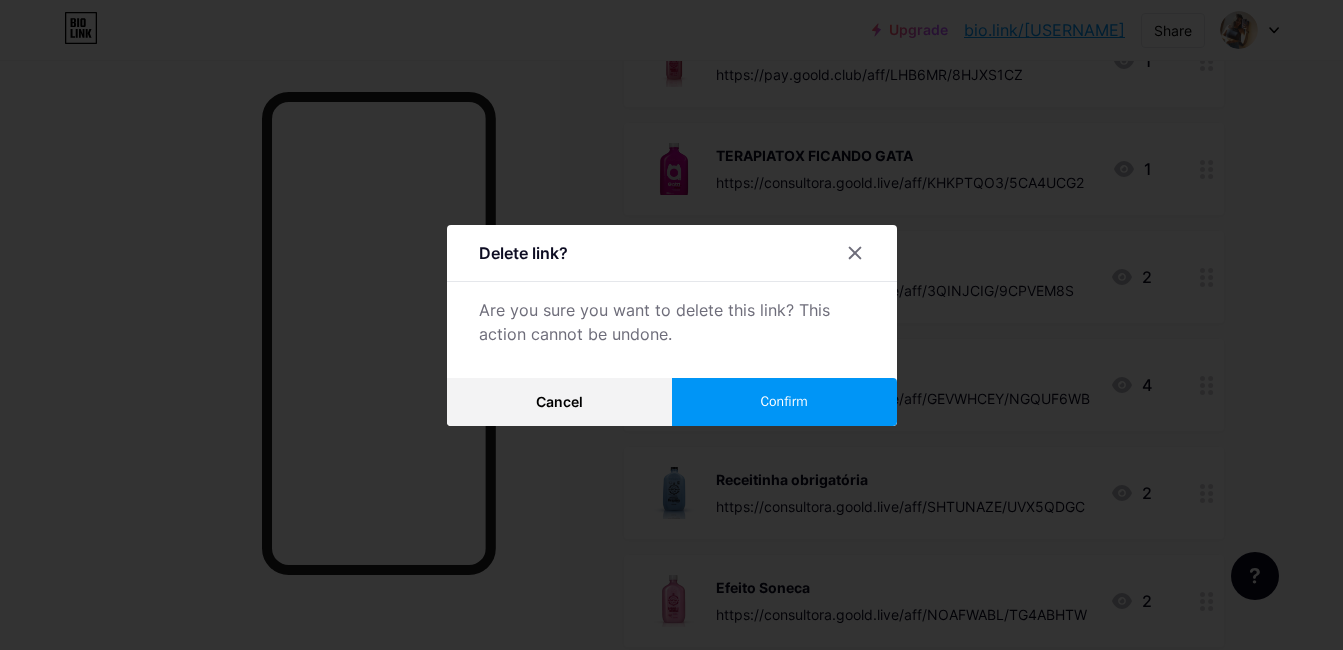 click on "Confirm" at bounding box center [784, 402] 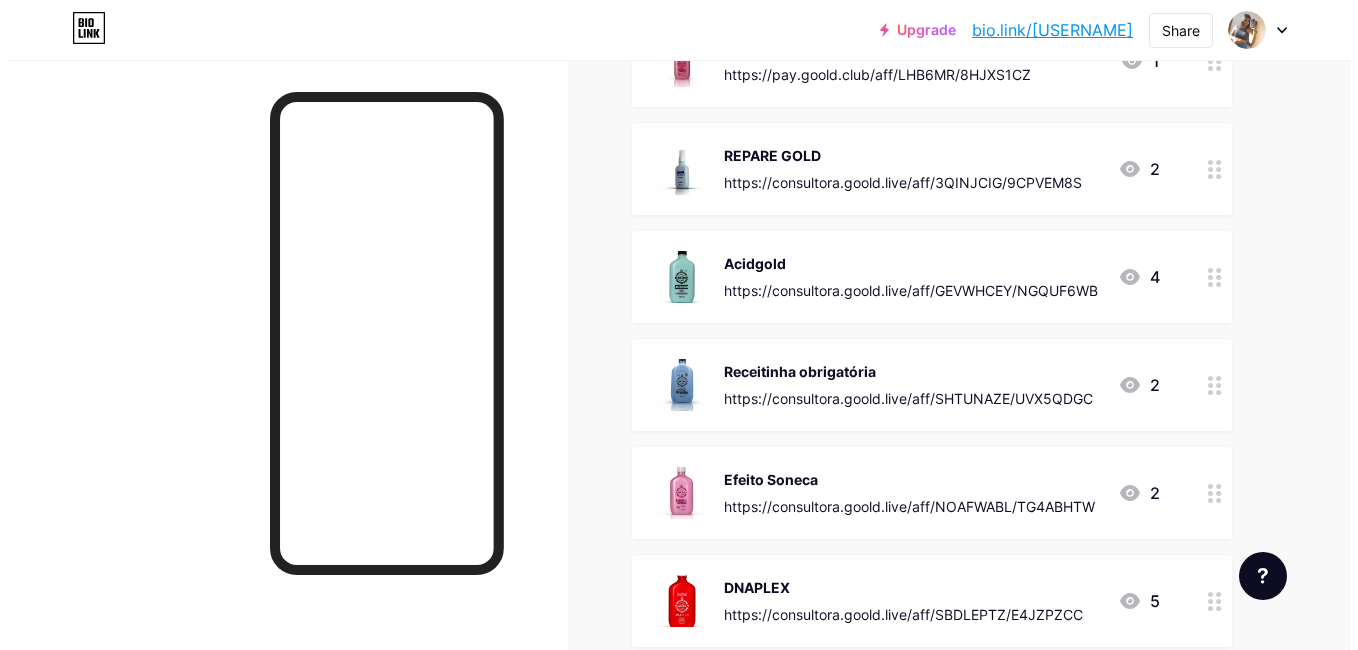 scroll, scrollTop: 2252, scrollLeft: 0, axis: vertical 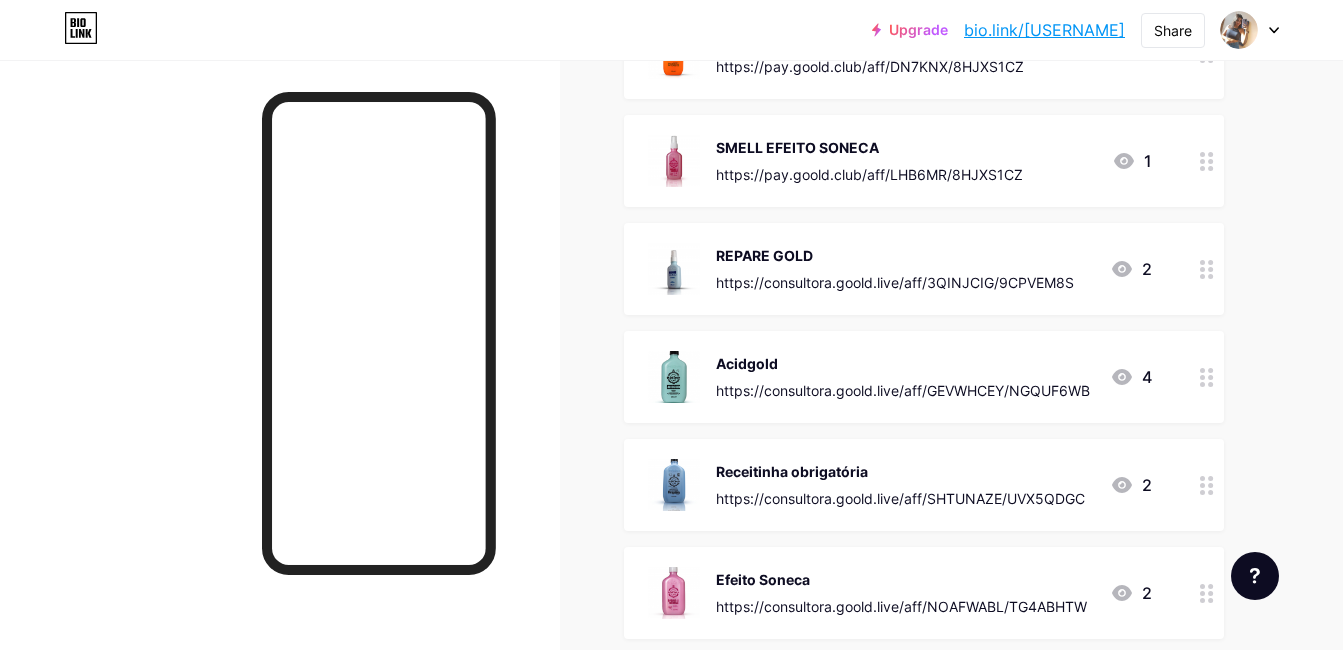 click on "REPARE GOLD
https://consultora.goold.live/aff/3QINJCIG/9CPVEM8S" at bounding box center (895, 269) 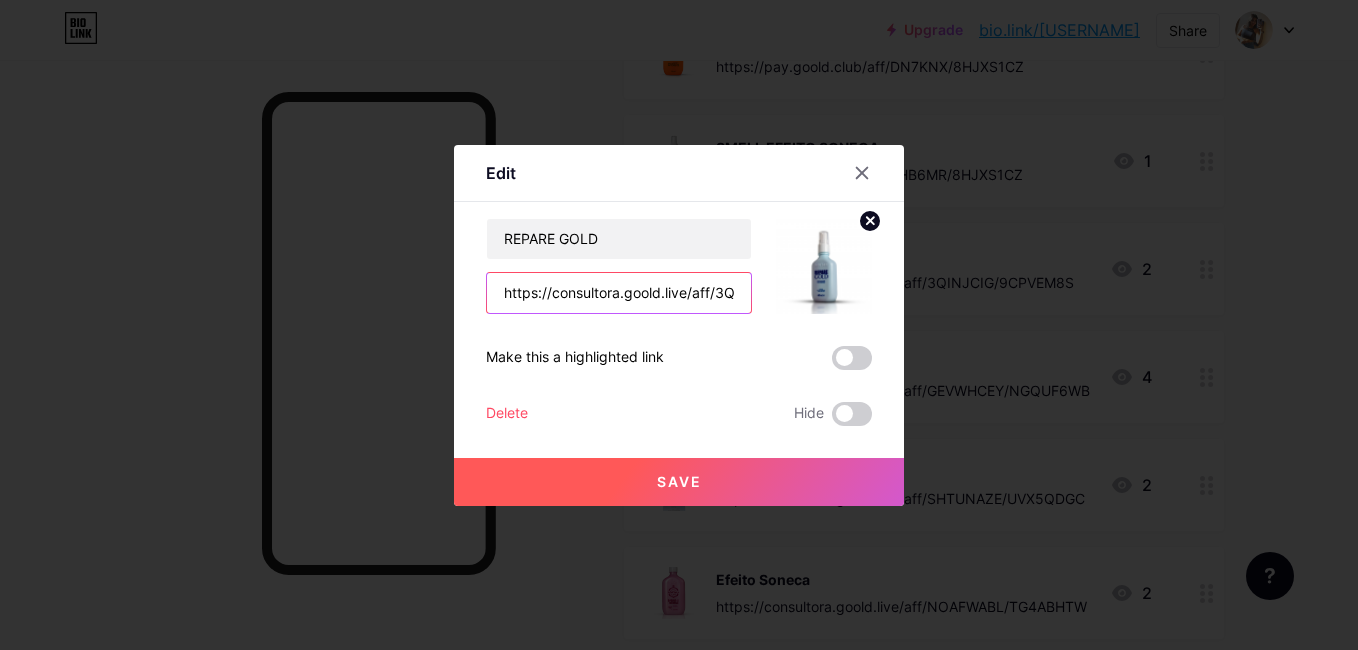 click on "https://consultora.goold.live/aff/3QINJCIG/9CPVEM8S" at bounding box center (619, 293) 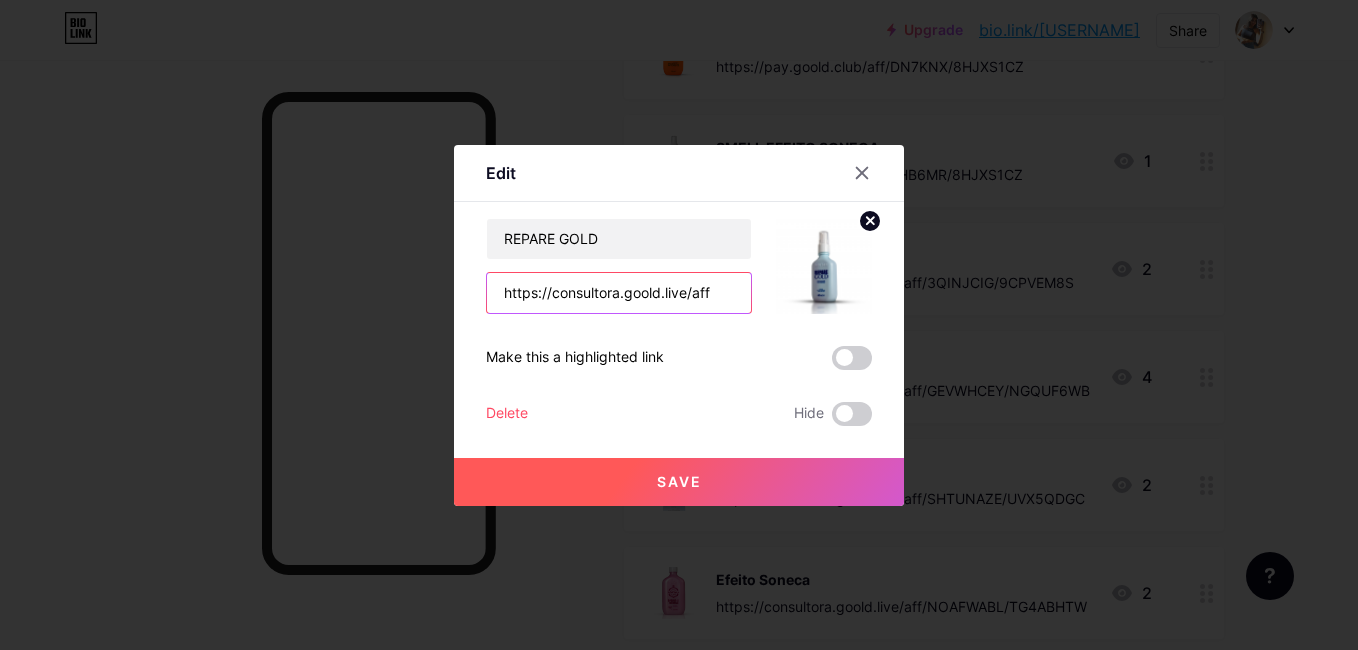 scroll, scrollTop: 0, scrollLeft: 0, axis: both 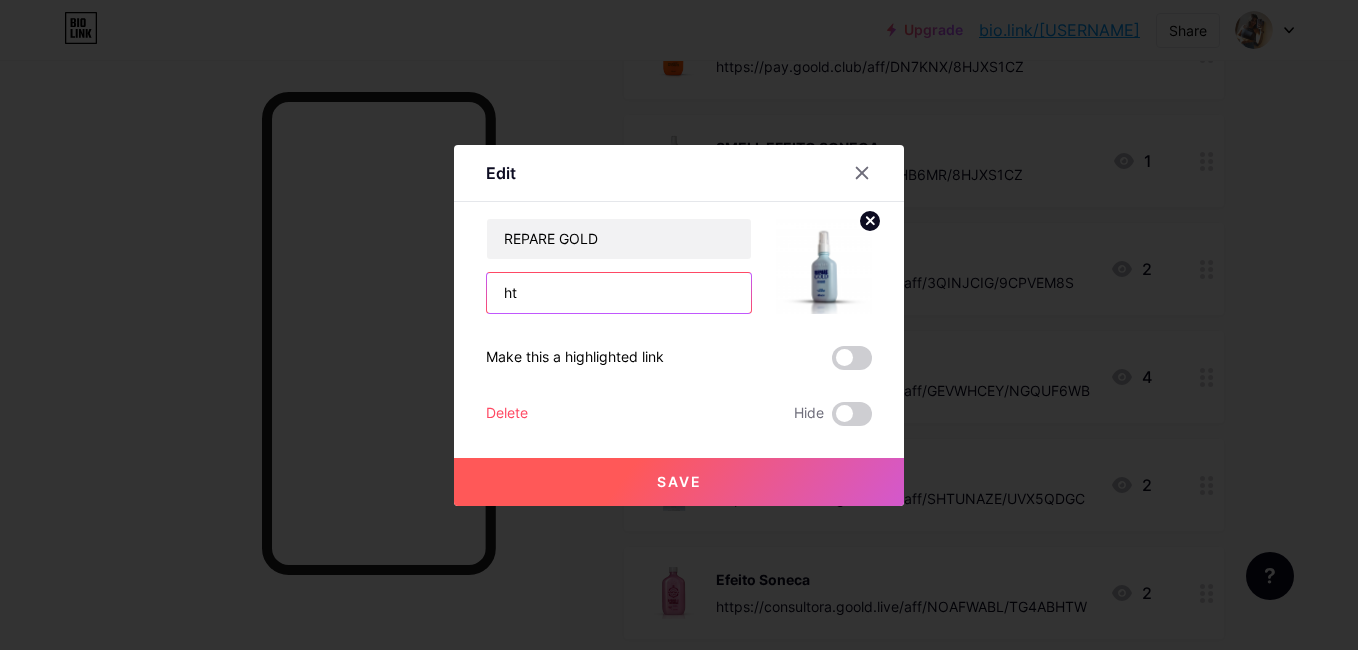 type on "h" 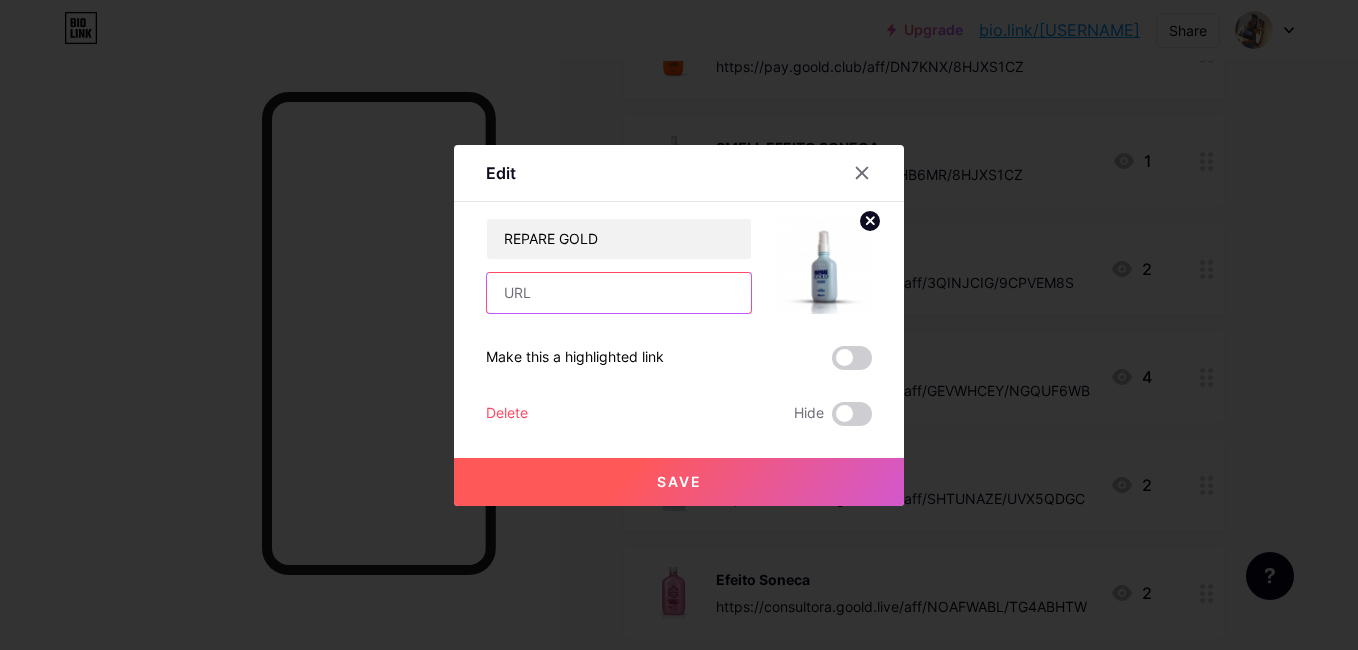 paste on "https://pay.goold.club/aff/L2JQE8/8HJXS1CZ" 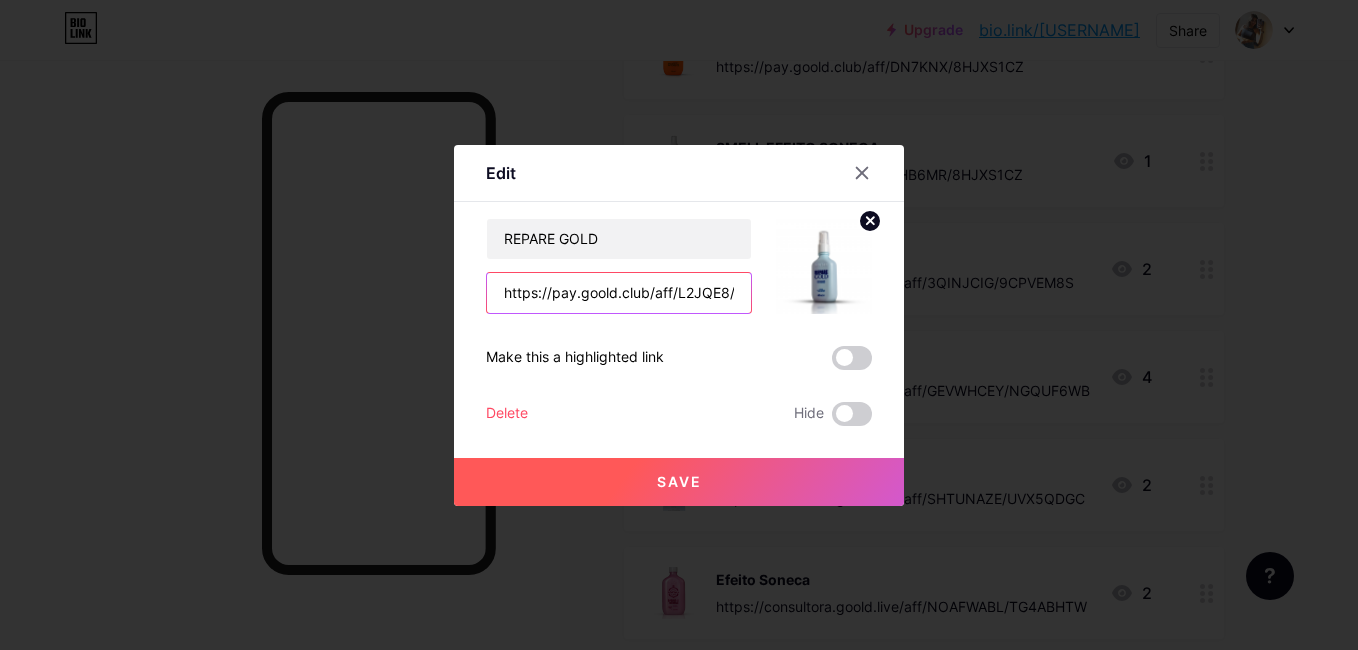 scroll, scrollTop: 0, scrollLeft: 69, axis: horizontal 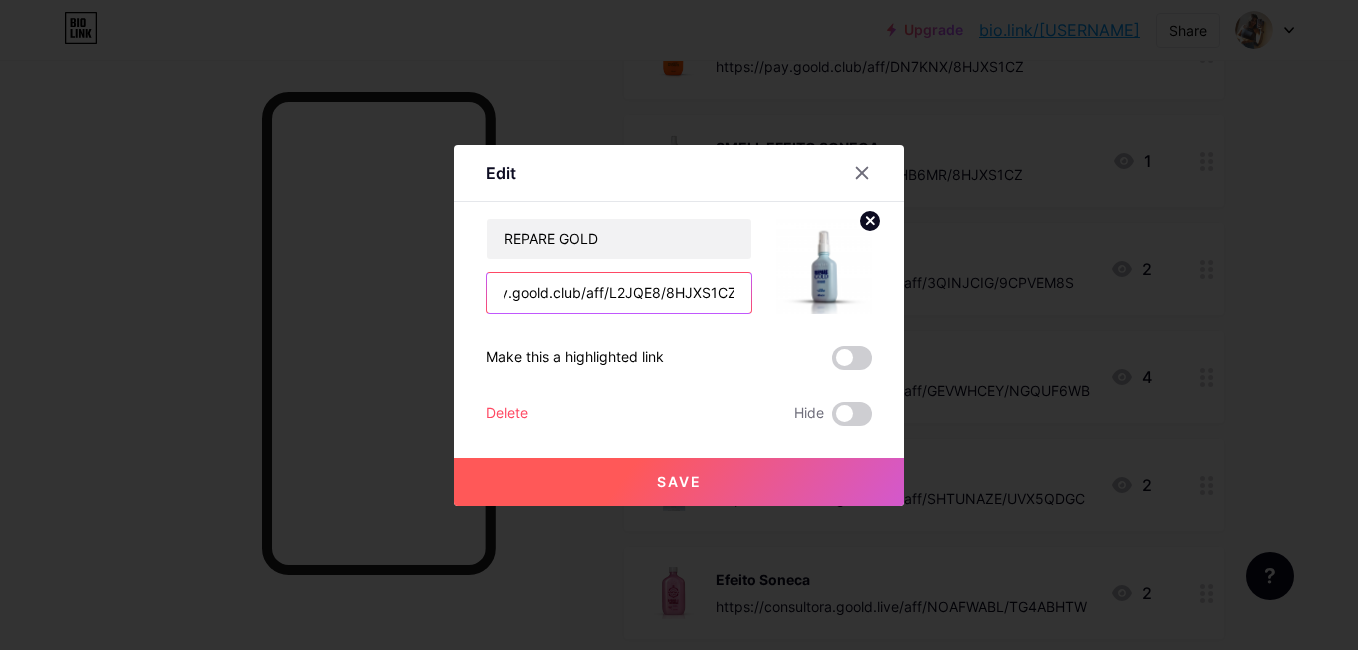 type on "https://pay.goold.club/aff/L2JQE8/8HJXS1CZ" 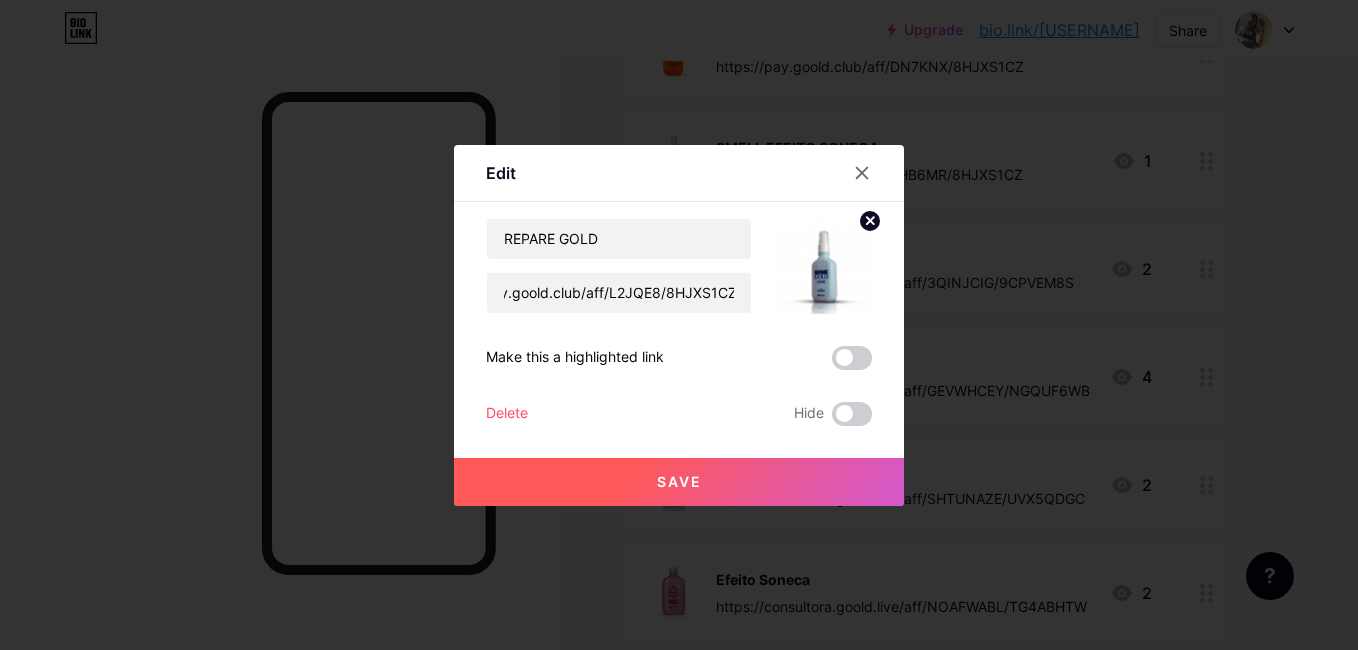 click on "Save" at bounding box center [679, 482] 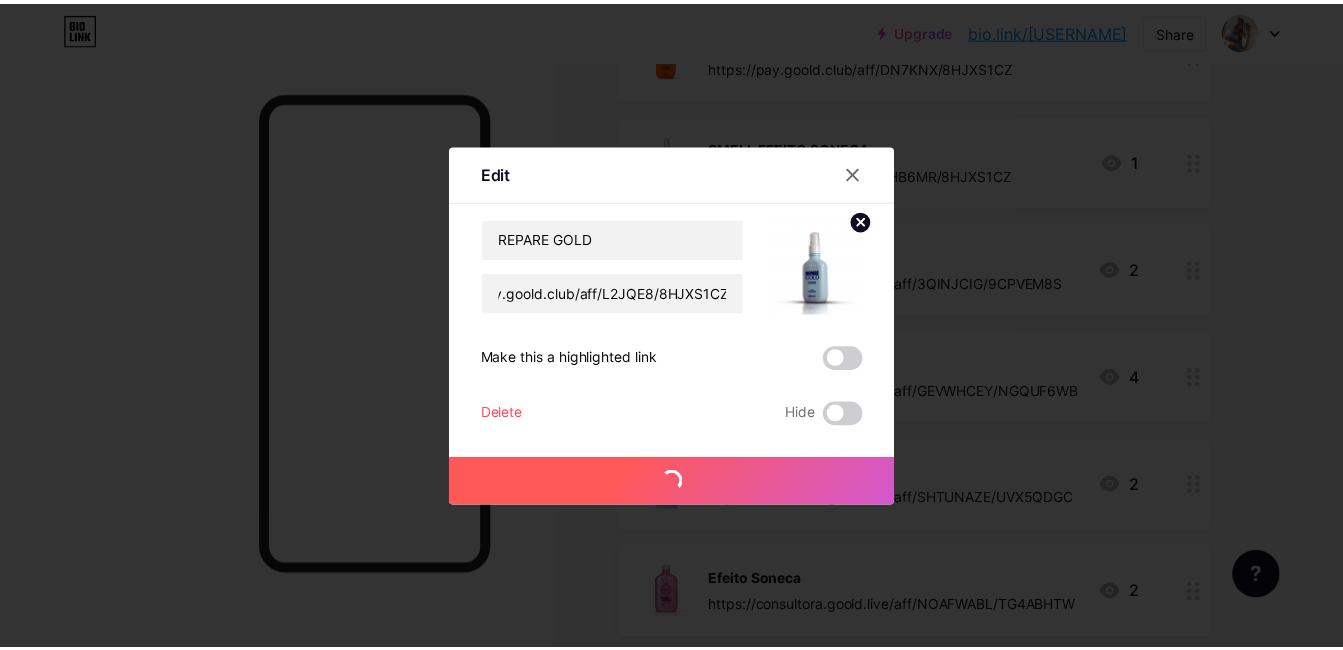 scroll, scrollTop: 0, scrollLeft: 0, axis: both 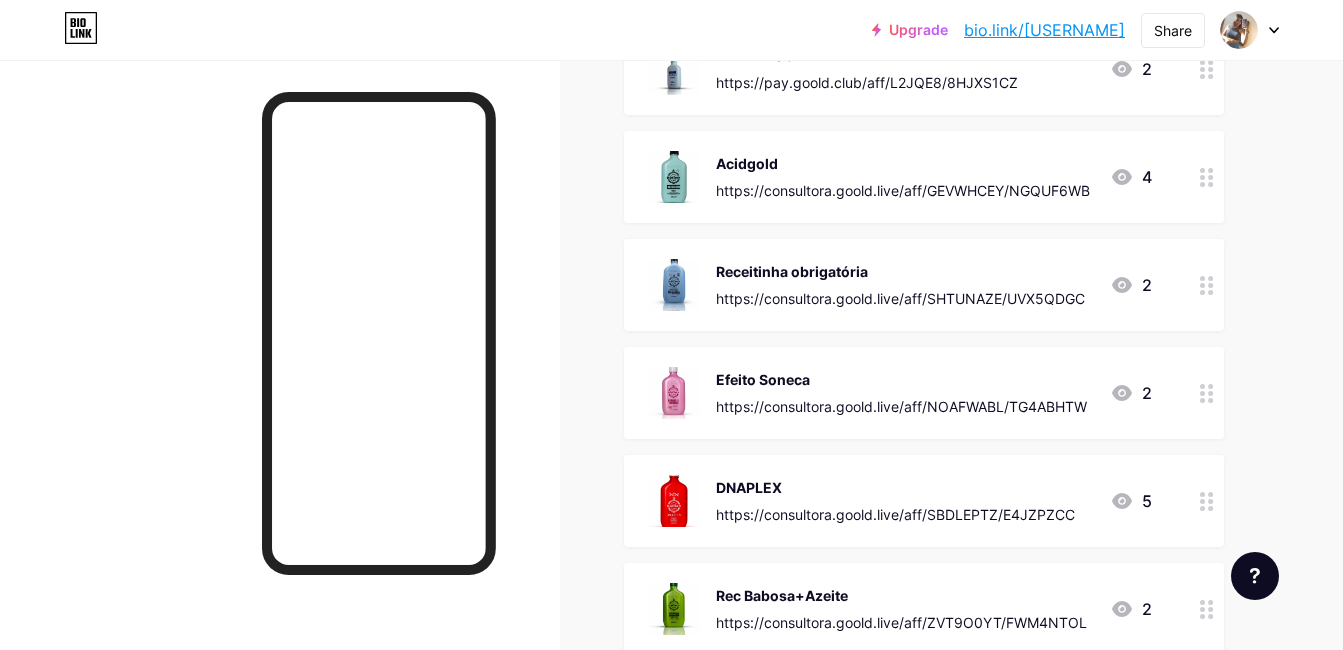 click on "https://consultora.goold.live/aff/GEVWHCEY/NGQUF6WB" at bounding box center (903, 190) 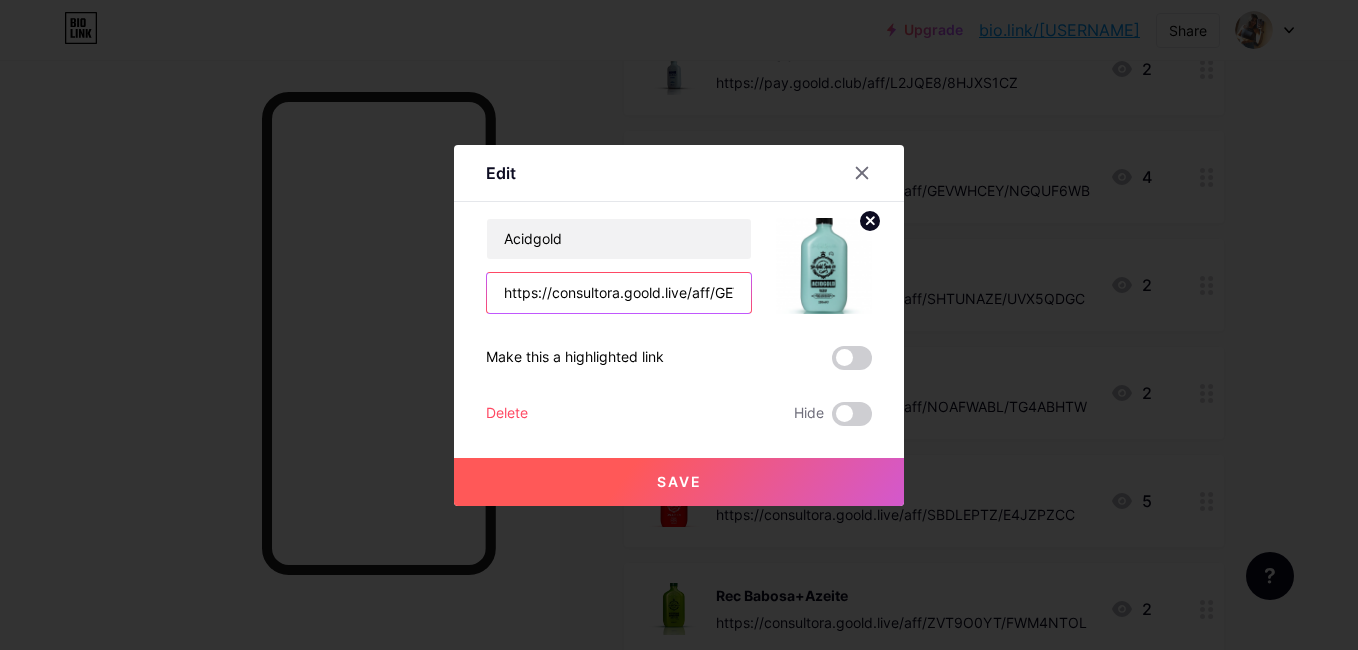 click on "https://consultora.goold.live/aff/GEVWHCEY/NGQUF6WB" at bounding box center [619, 293] 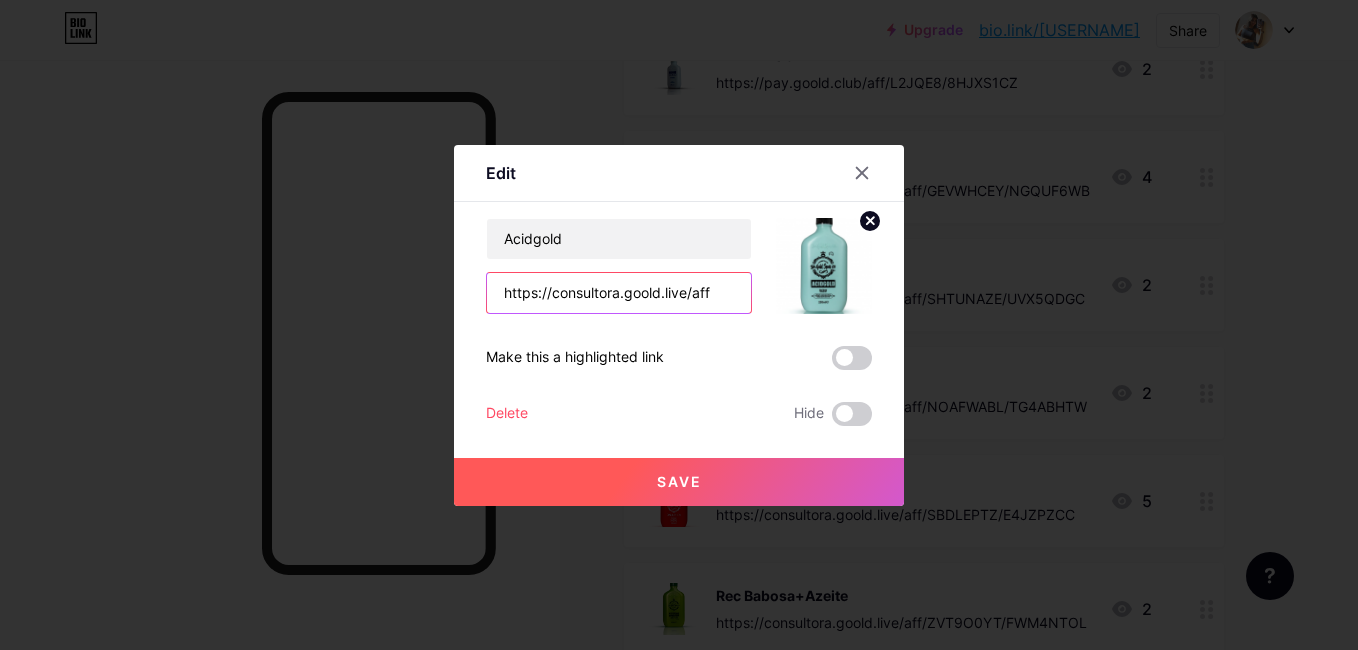 scroll, scrollTop: 0, scrollLeft: 0, axis: both 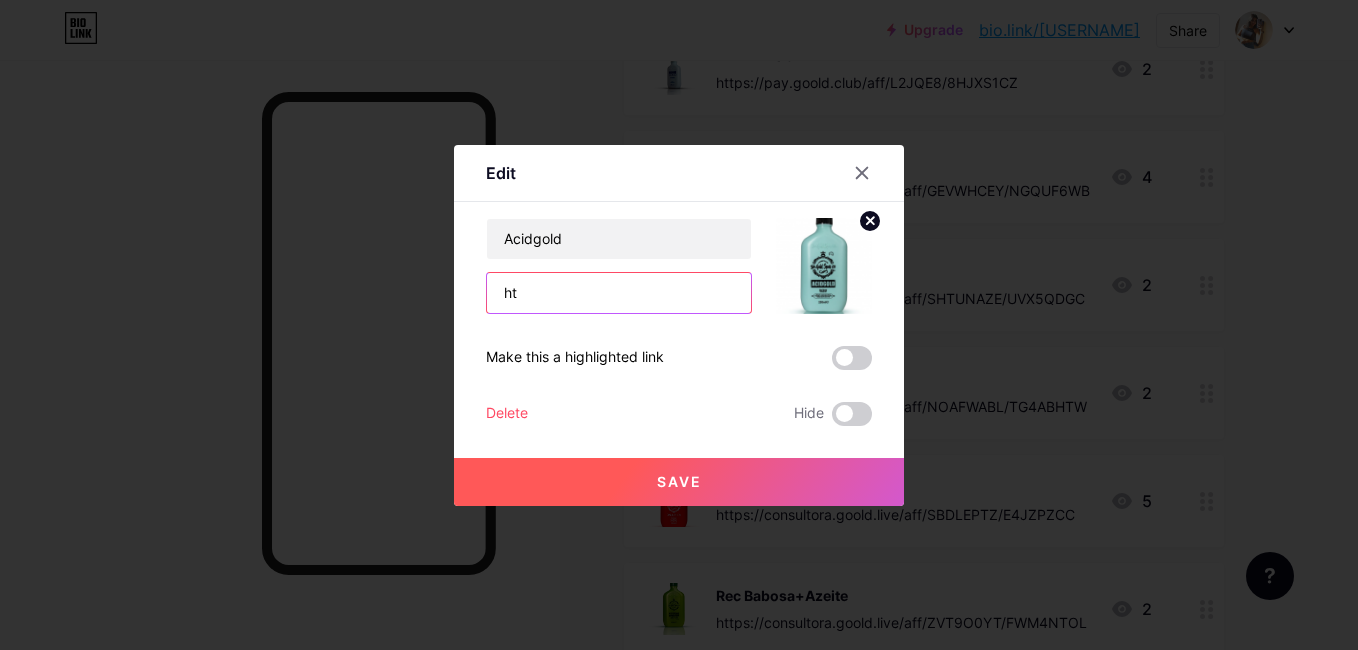 type on "h" 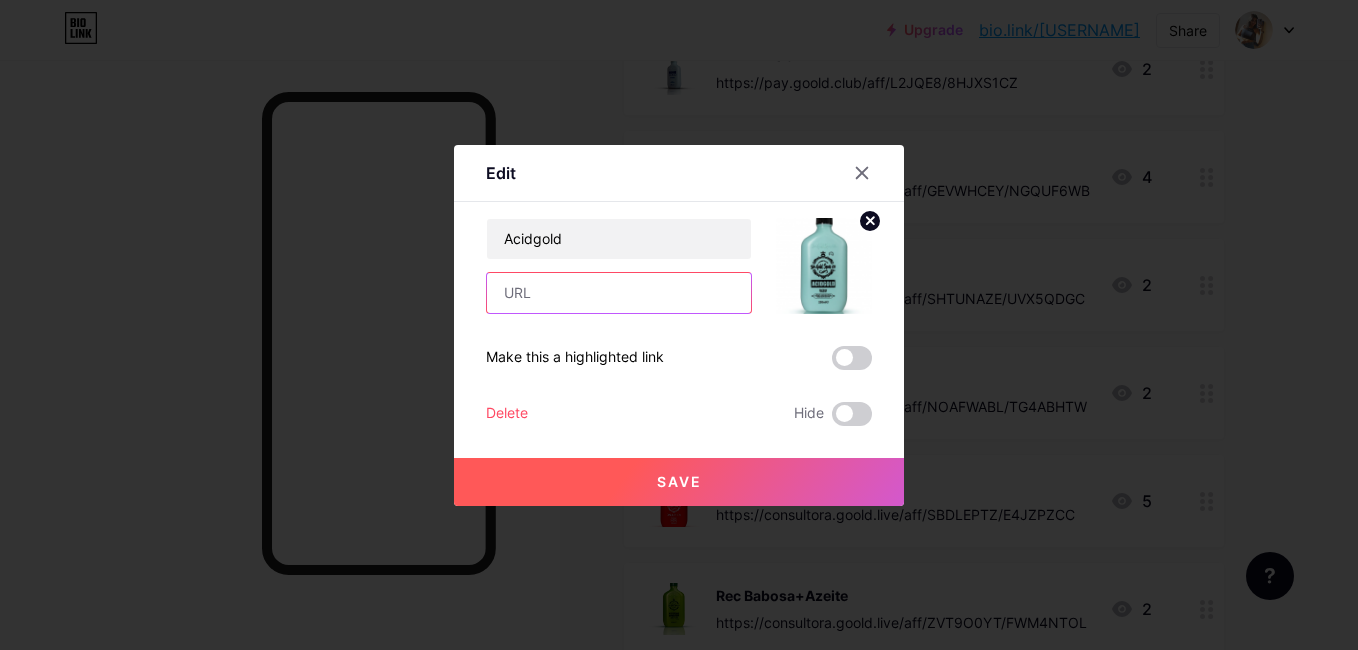 paste on "https://pay.goold.club/aff/K75ATS/8HJXS1CZ" 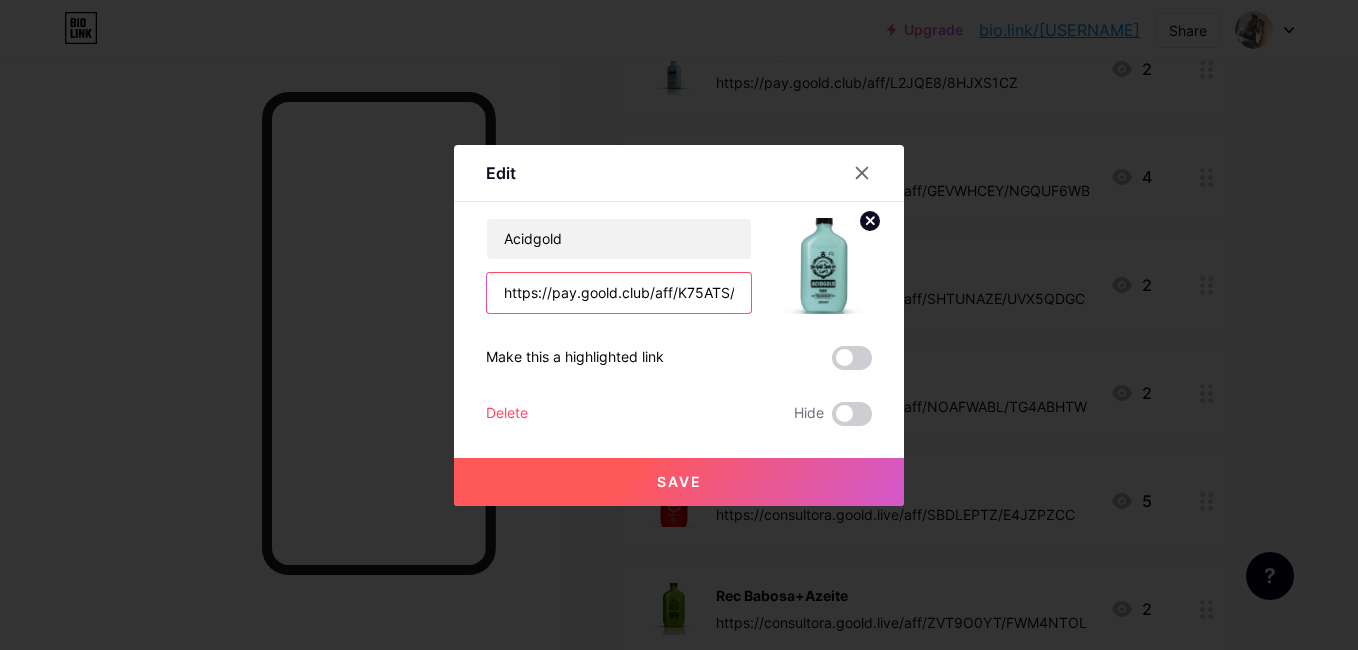scroll, scrollTop: 0, scrollLeft: 69, axis: horizontal 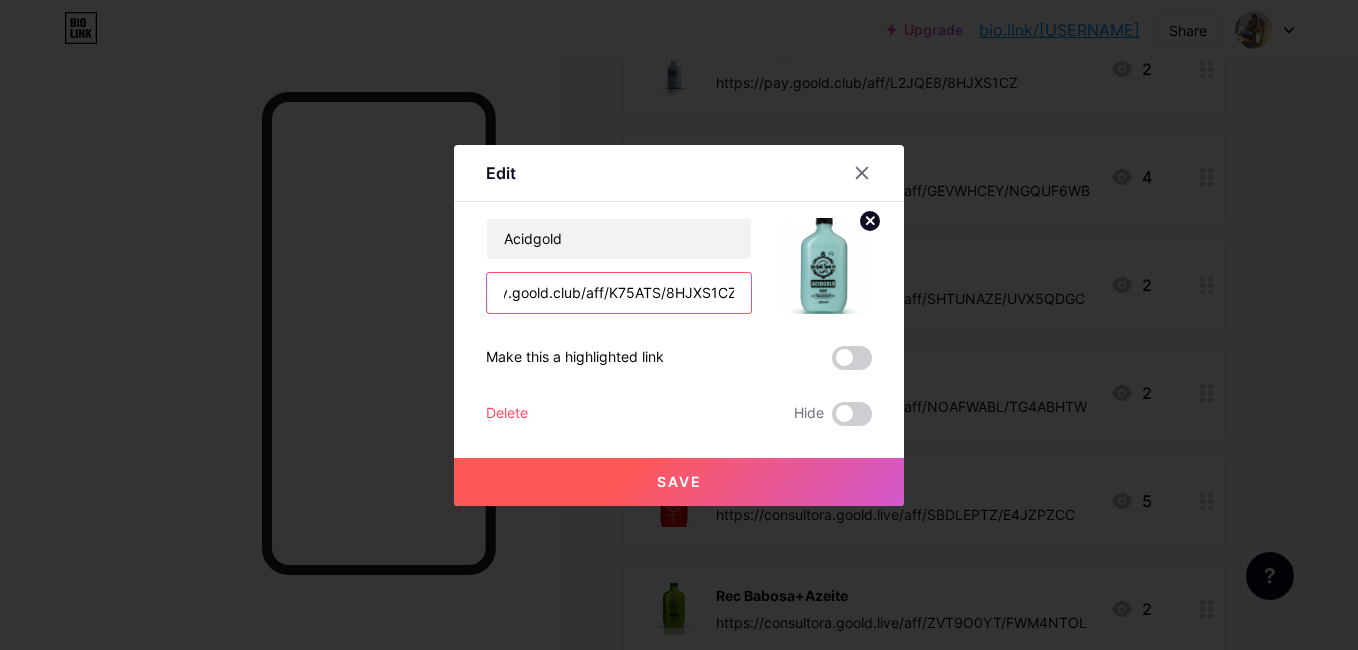 type on "https://pay.goold.club/aff/K75ATS/8HJXS1CZ" 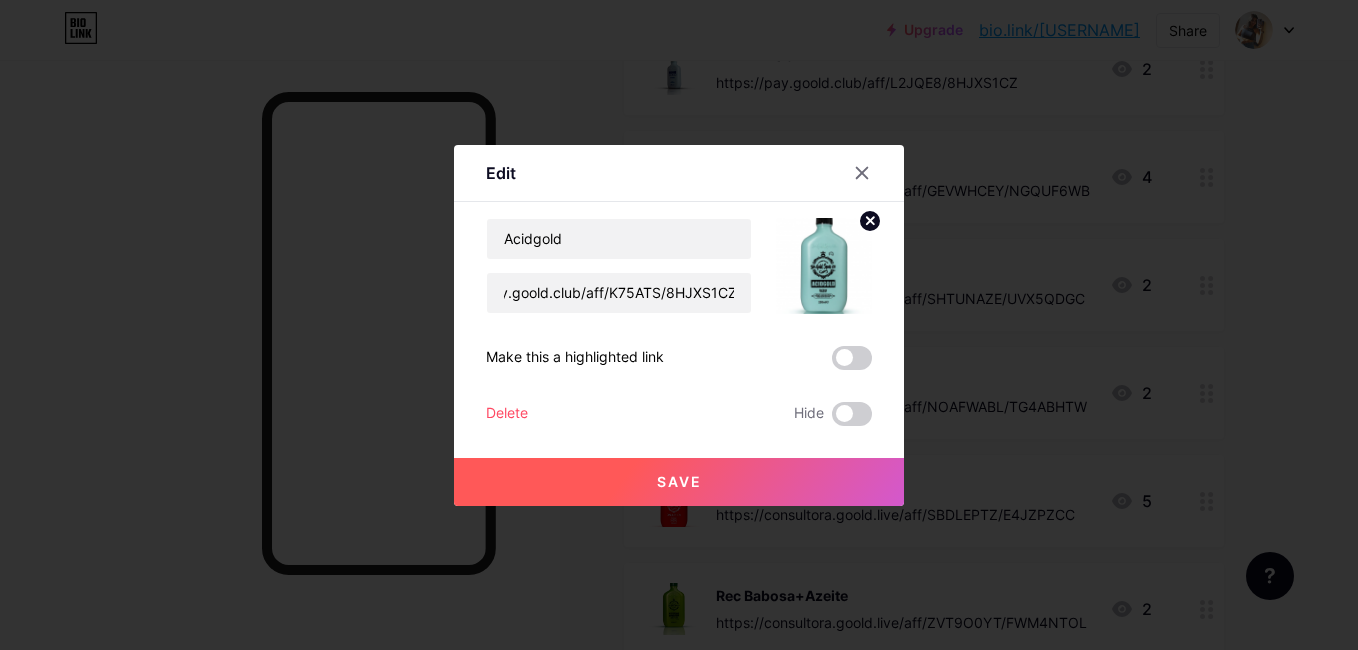 scroll, scrollTop: 0, scrollLeft: 0, axis: both 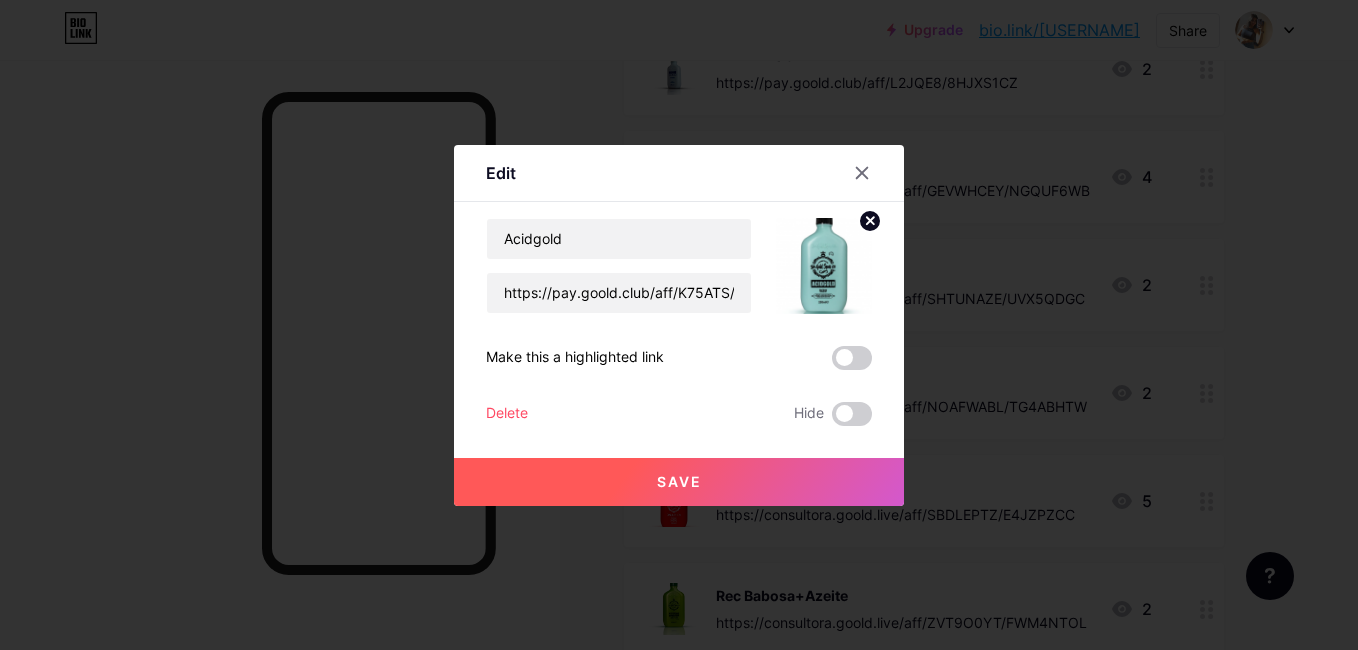 click on "Save" at bounding box center [679, 482] 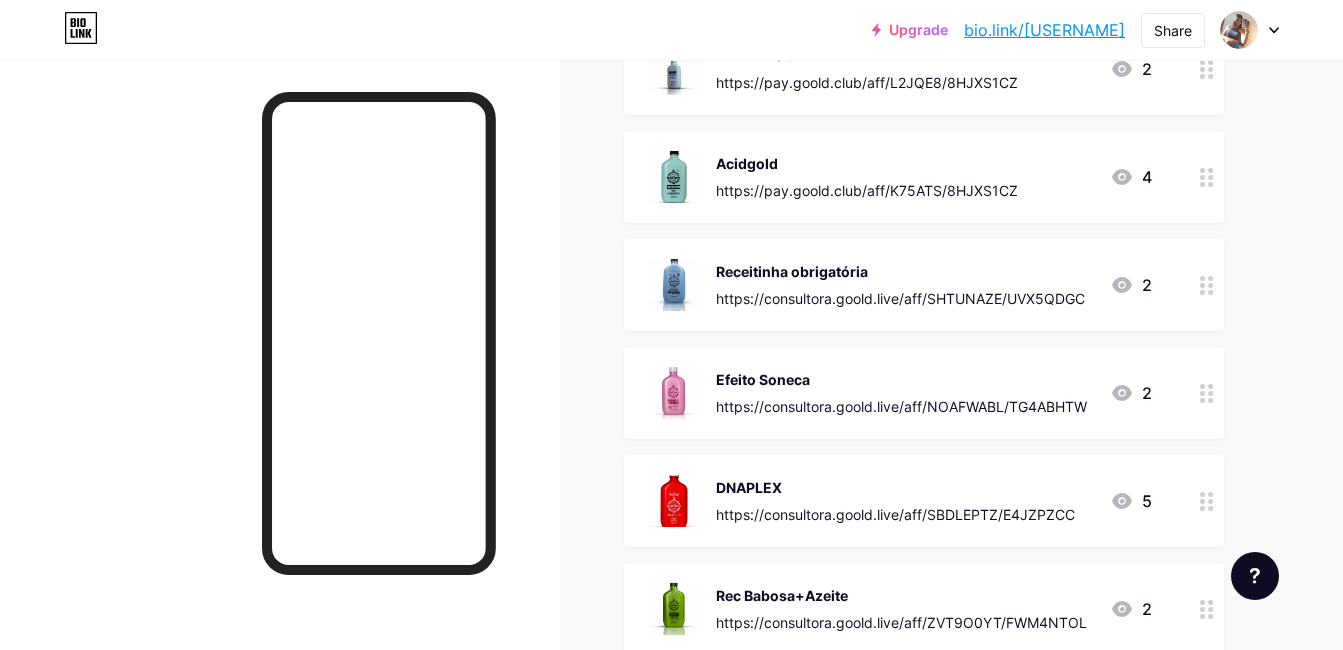 click on "https://consultora.goold.live/aff/SHTUNAZE/UVX5QDGC" at bounding box center (900, 285) 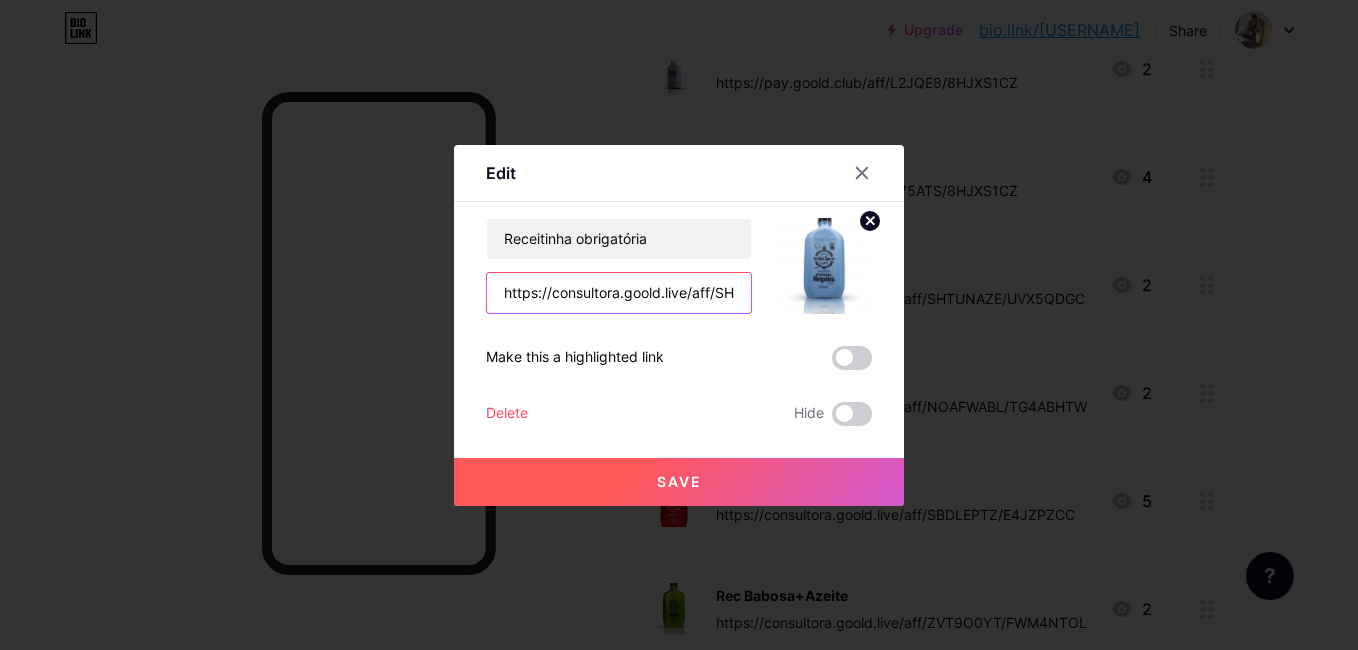 click on "https://consultora.goold.live/aff/SHTUNAZE/UVX5QDGC" at bounding box center (619, 293) 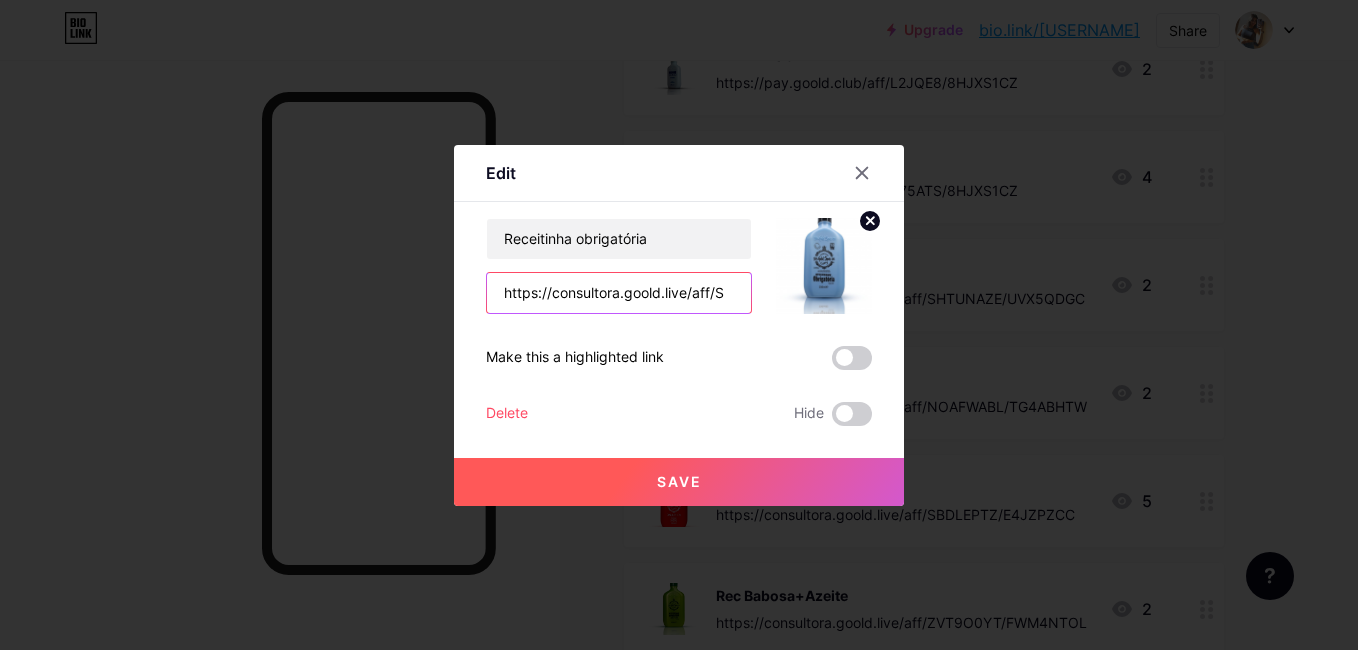 scroll, scrollTop: 0, scrollLeft: 0, axis: both 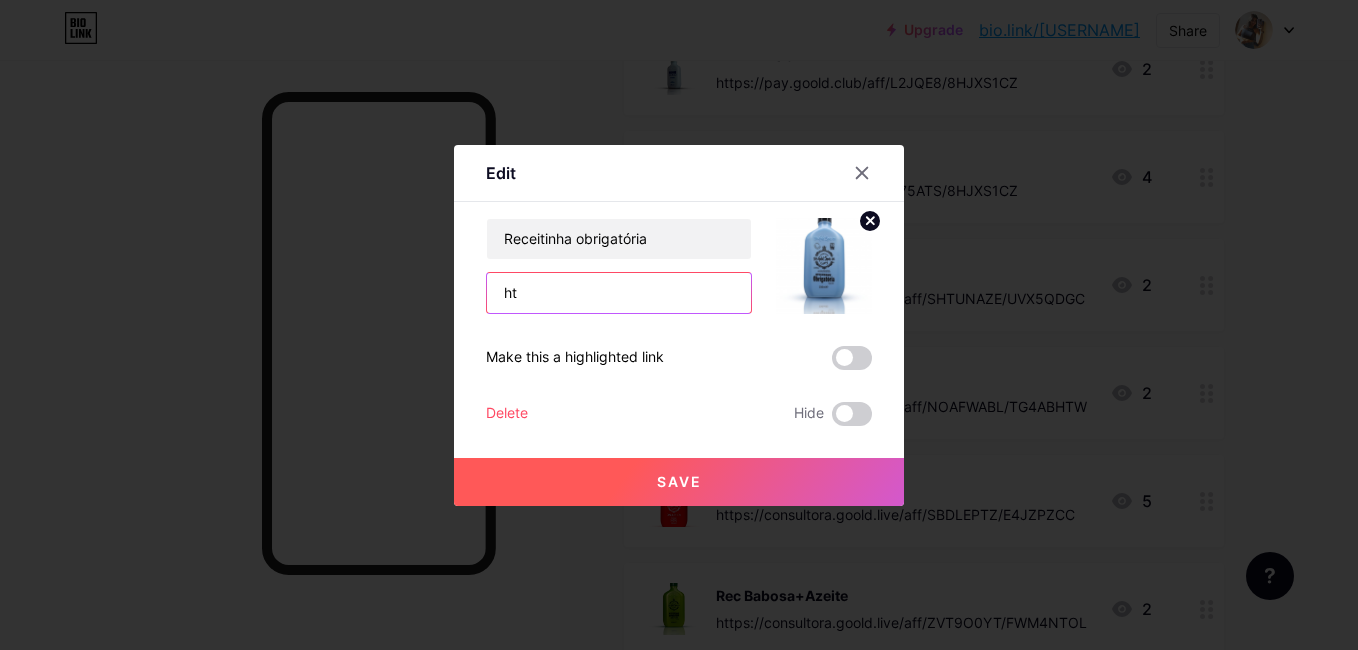 type on "h" 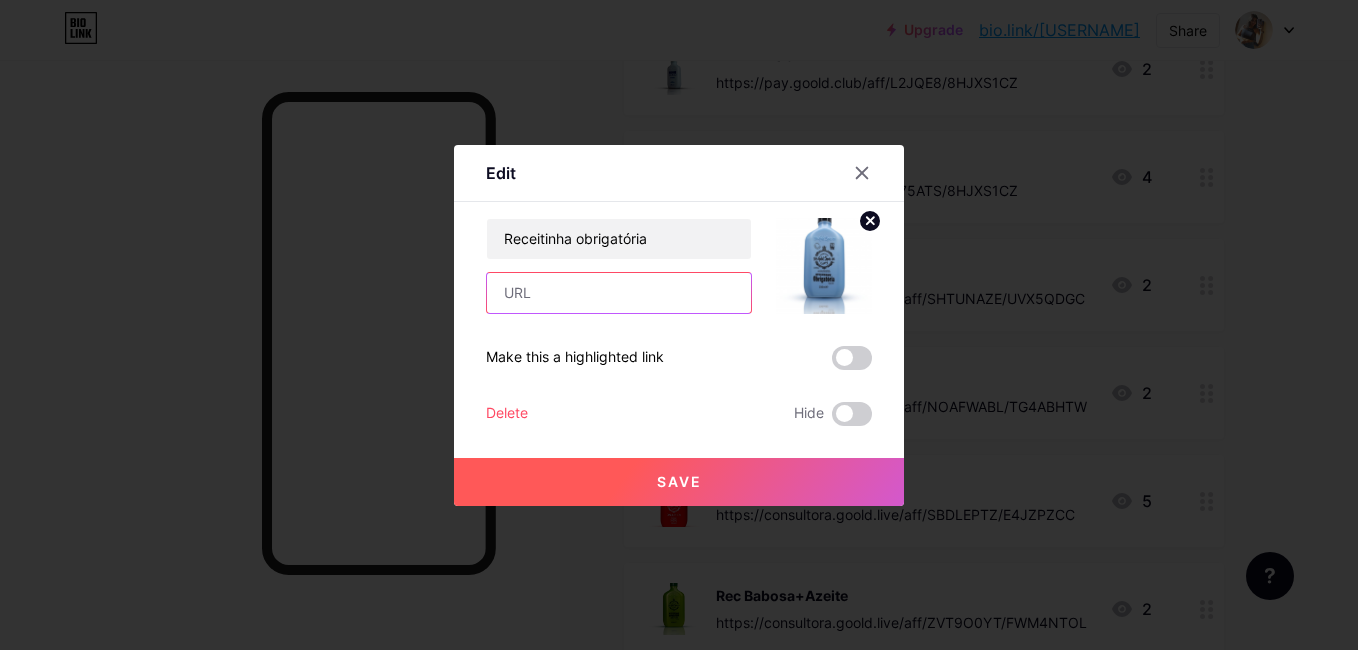 type 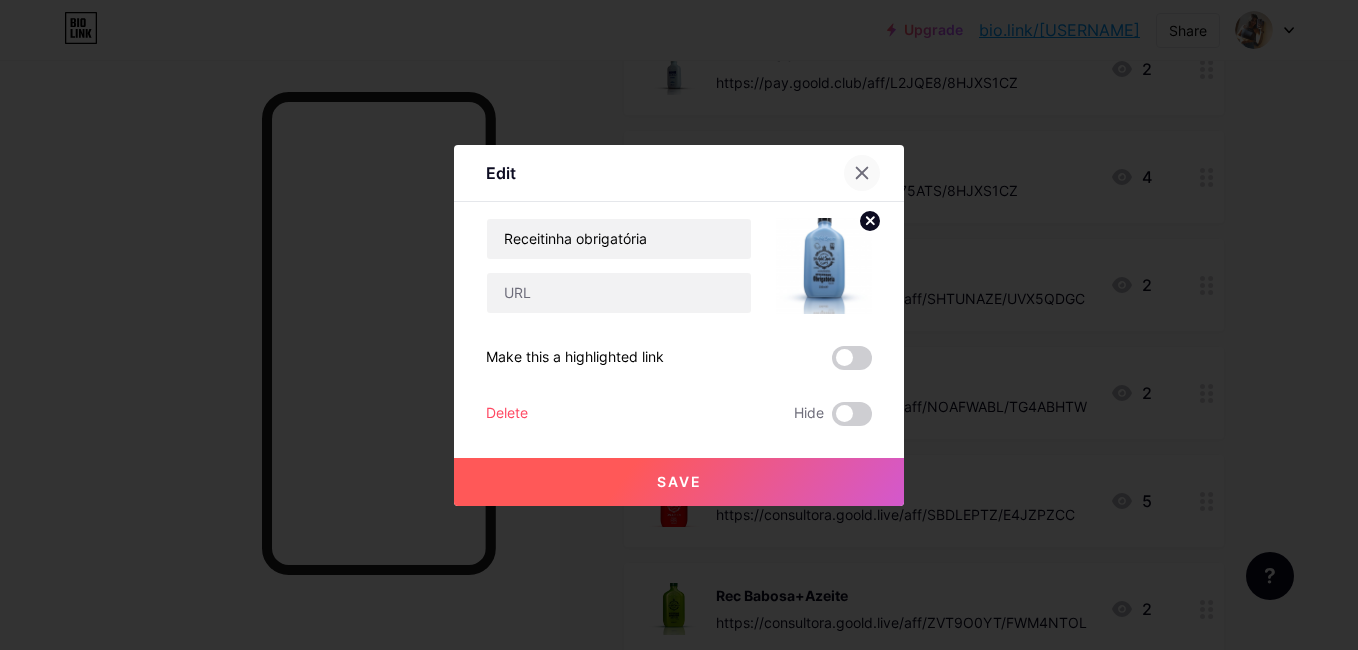 click 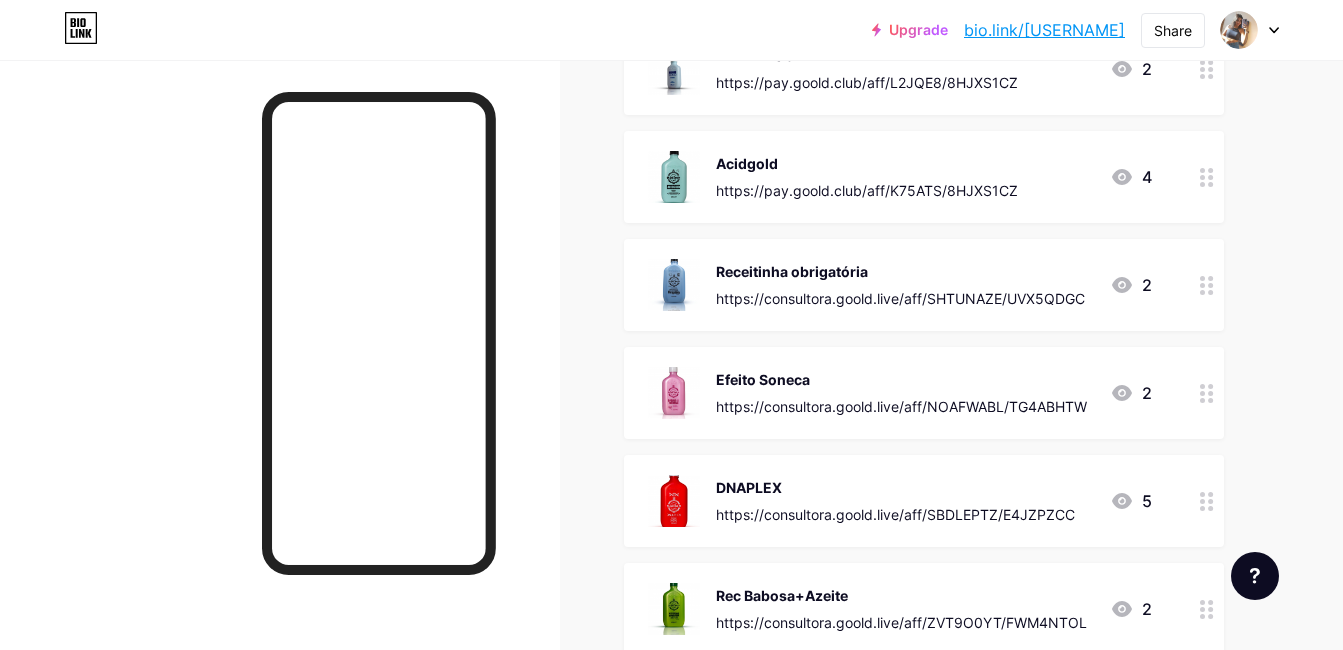 click on "https://consultora.goold.live/aff/SHTUNAZE/UVX5QDGC" at bounding box center (900, 285) 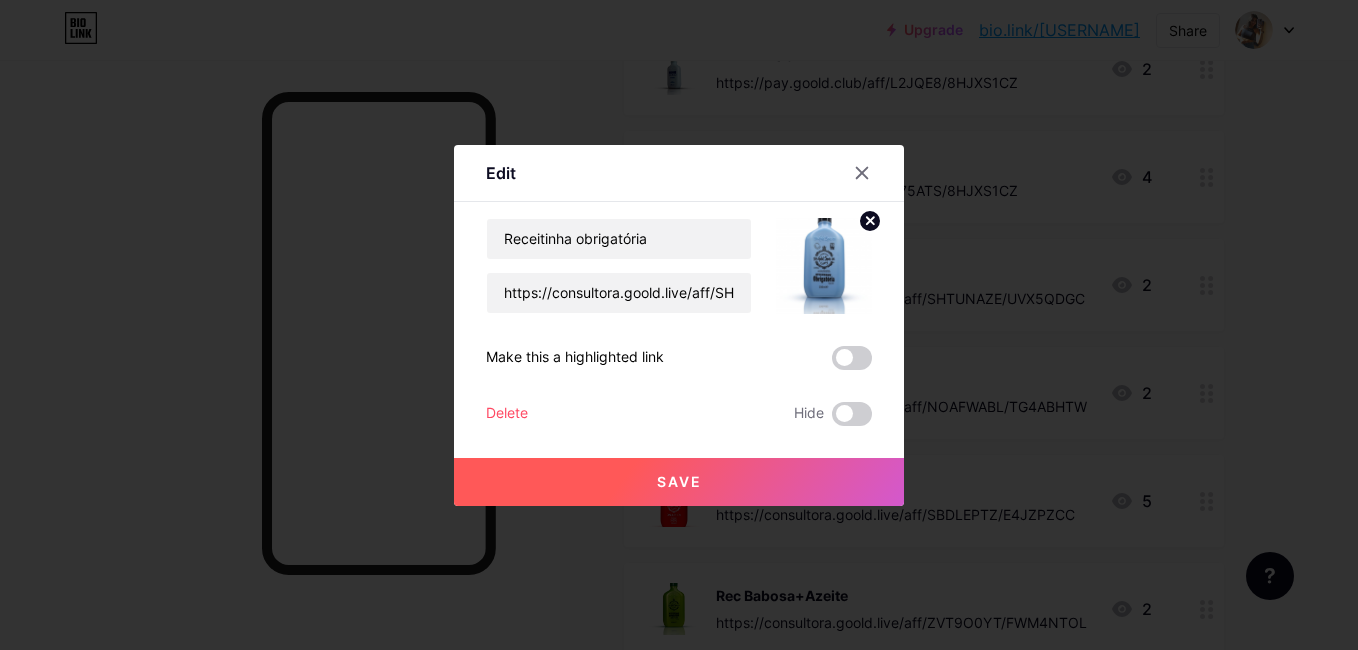 click on "Delete" at bounding box center [507, 414] 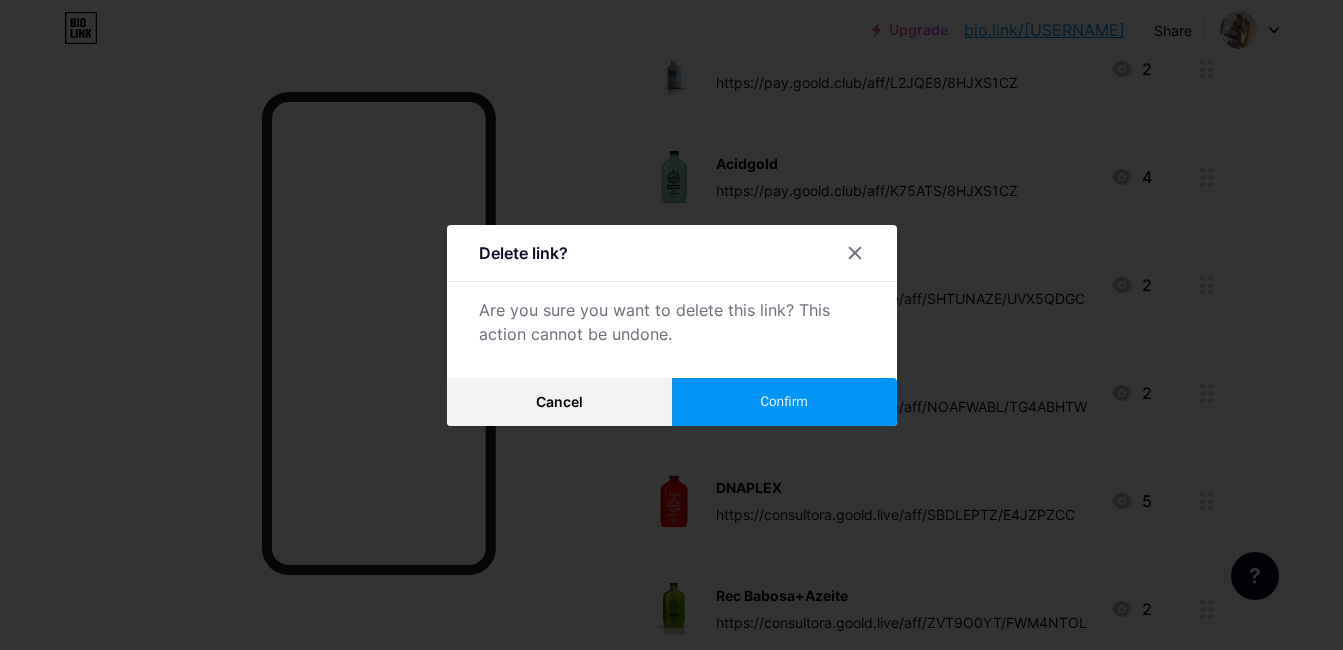 click on "Confirm" at bounding box center (784, 402) 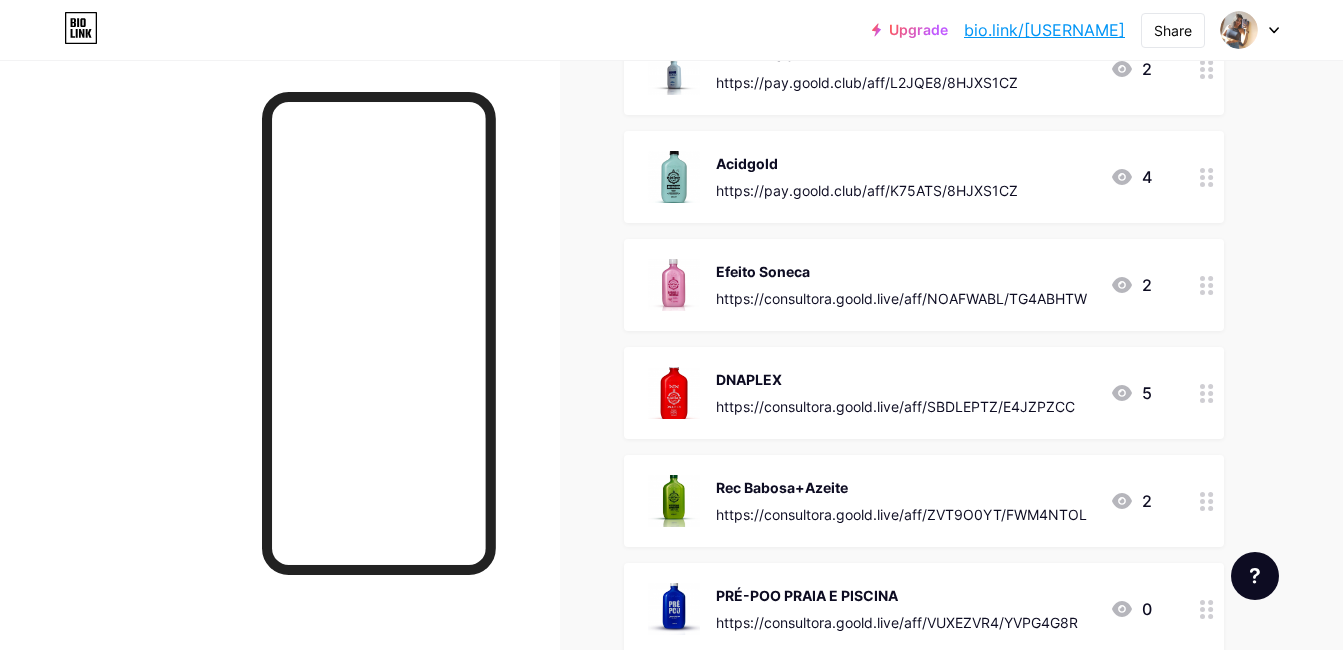 click on "Efeito Soneca
https://consultora.goold.live/aff/NOAFWABL/TG4ABHTW" at bounding box center (901, 285) 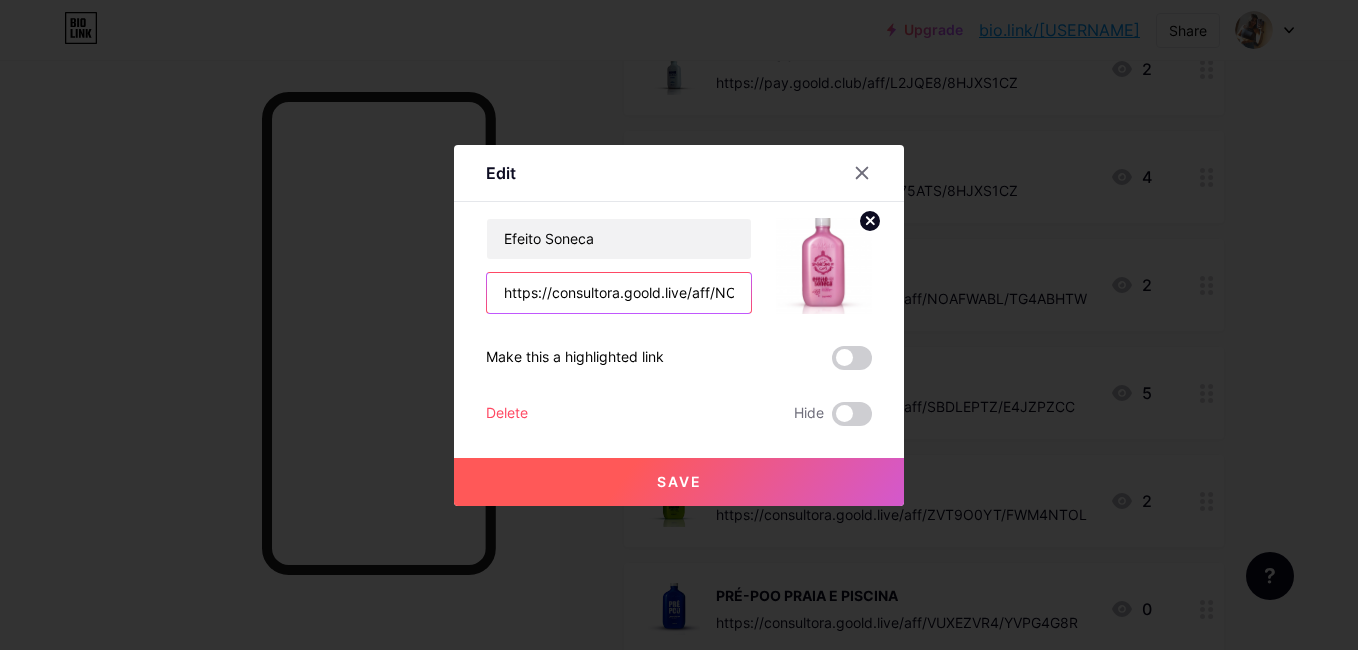 click on "https://consultora.goold.live/aff/NOAFWABL/TG4ABHTW" at bounding box center [619, 293] 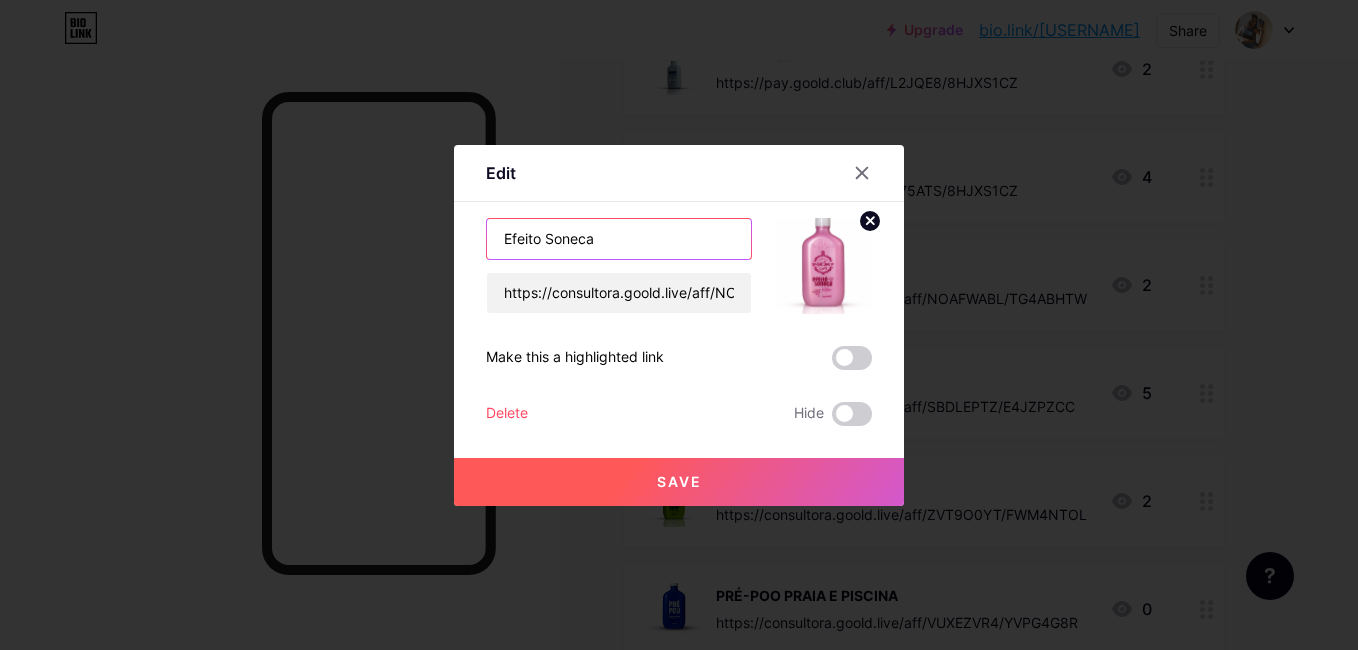 click on "Efeito Soneca" at bounding box center (619, 239) 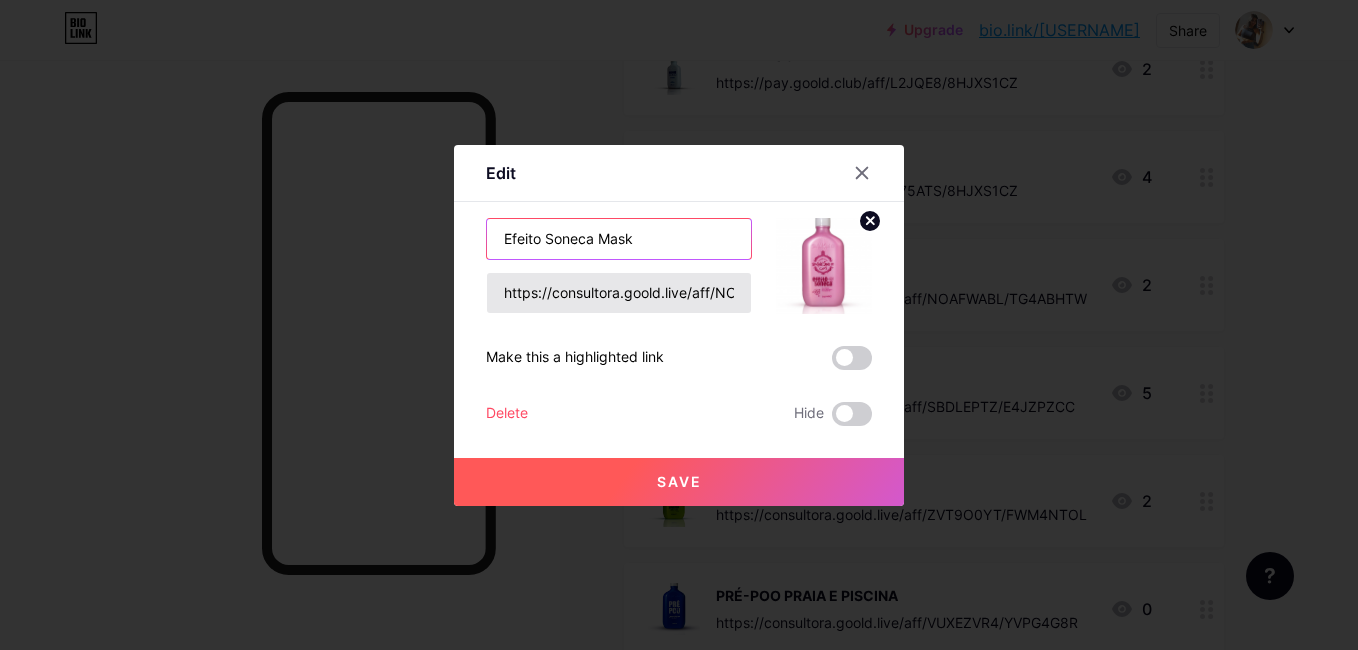 type on "Efeito Soneca Mask" 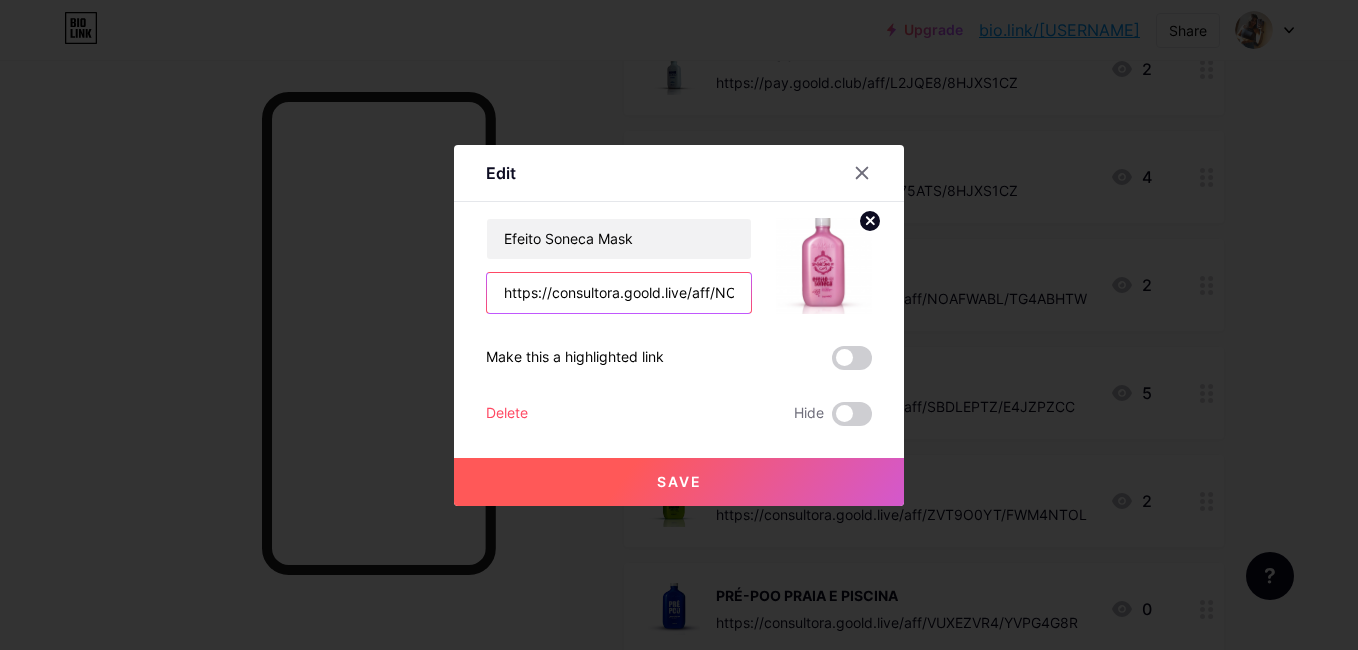 click on "https://consultora.goold.live/aff/NOAFWABL/TG4ABHTW" at bounding box center [619, 293] 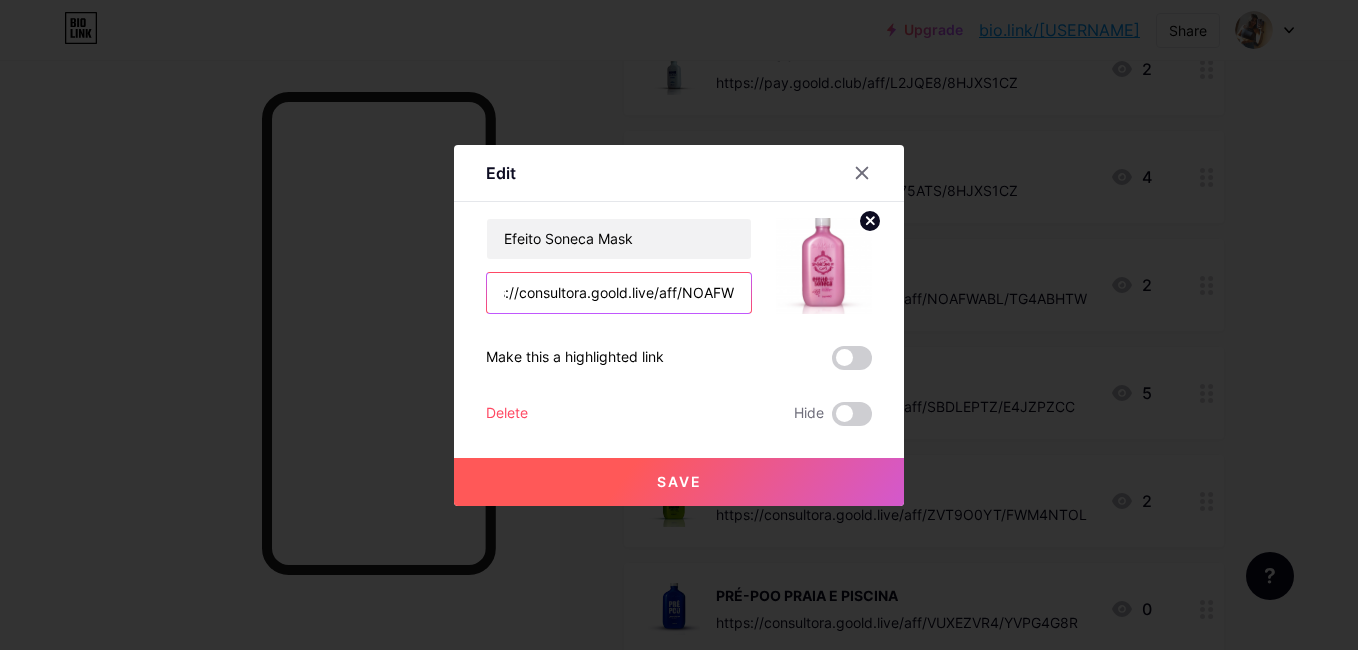 scroll, scrollTop: 0, scrollLeft: 0, axis: both 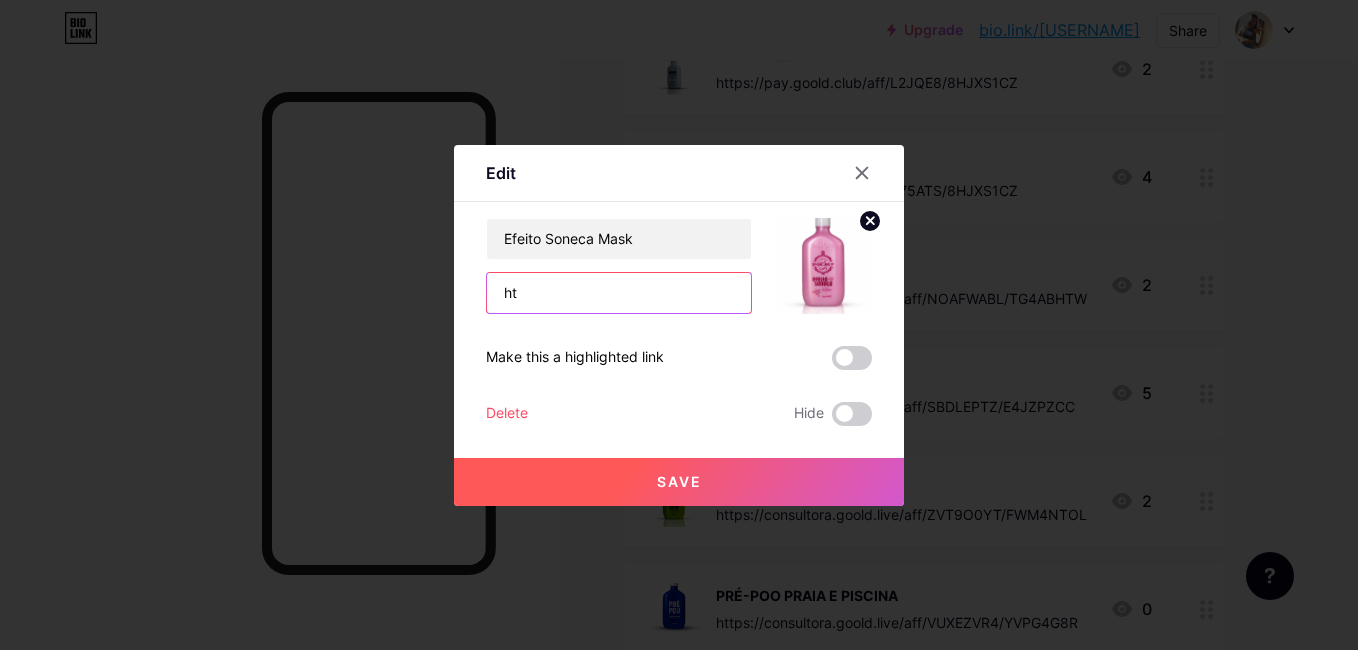type on "h" 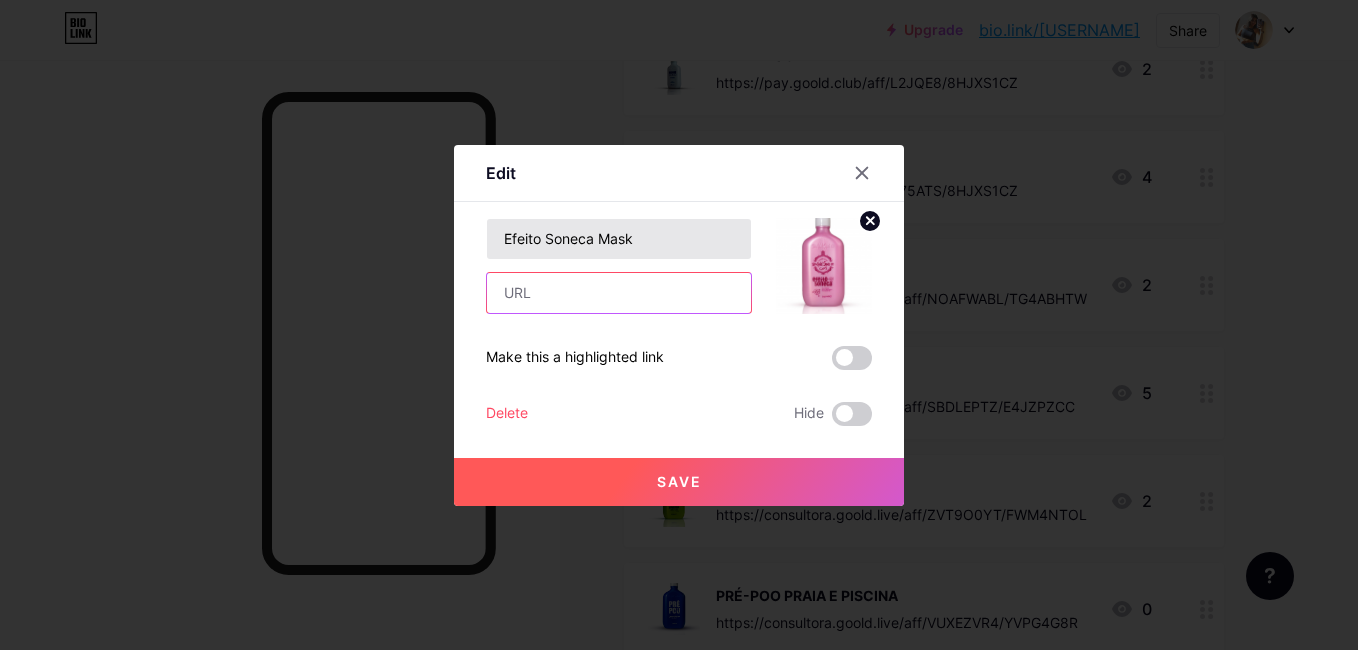 paste on "https://pay.goold.club/aff/0T56XT/8HJXS1CZ" 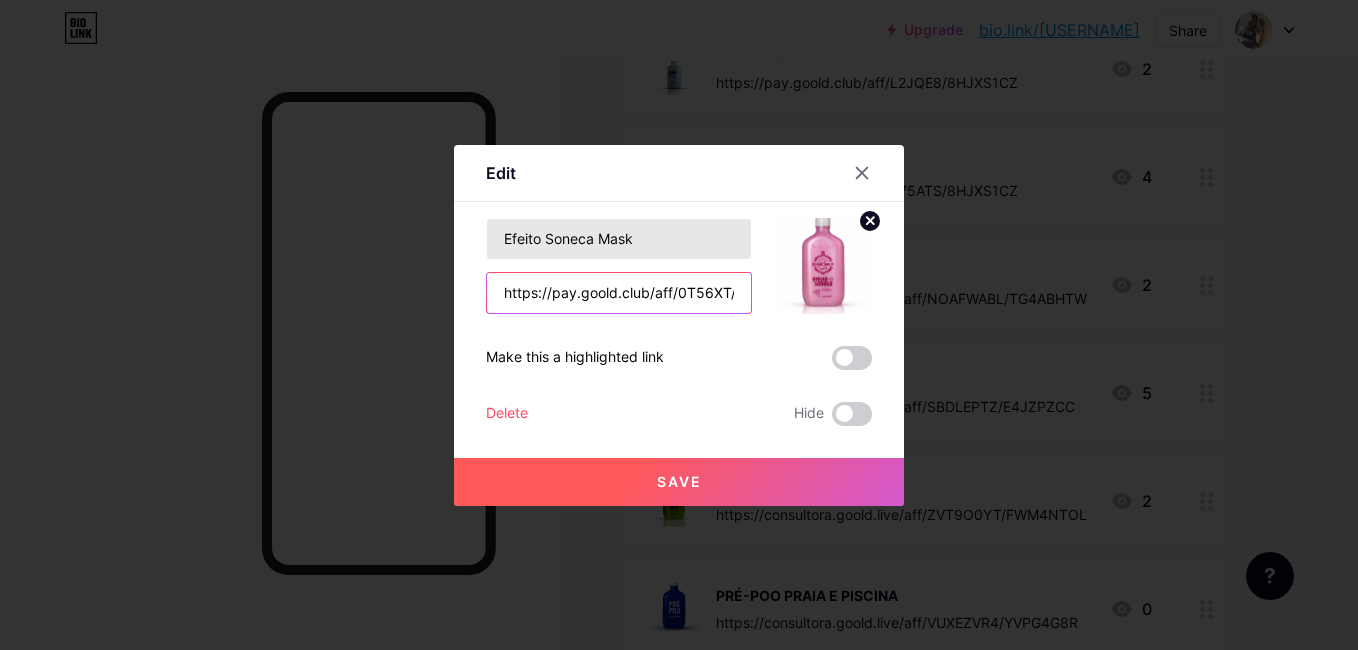 scroll, scrollTop: 0, scrollLeft: 69, axis: horizontal 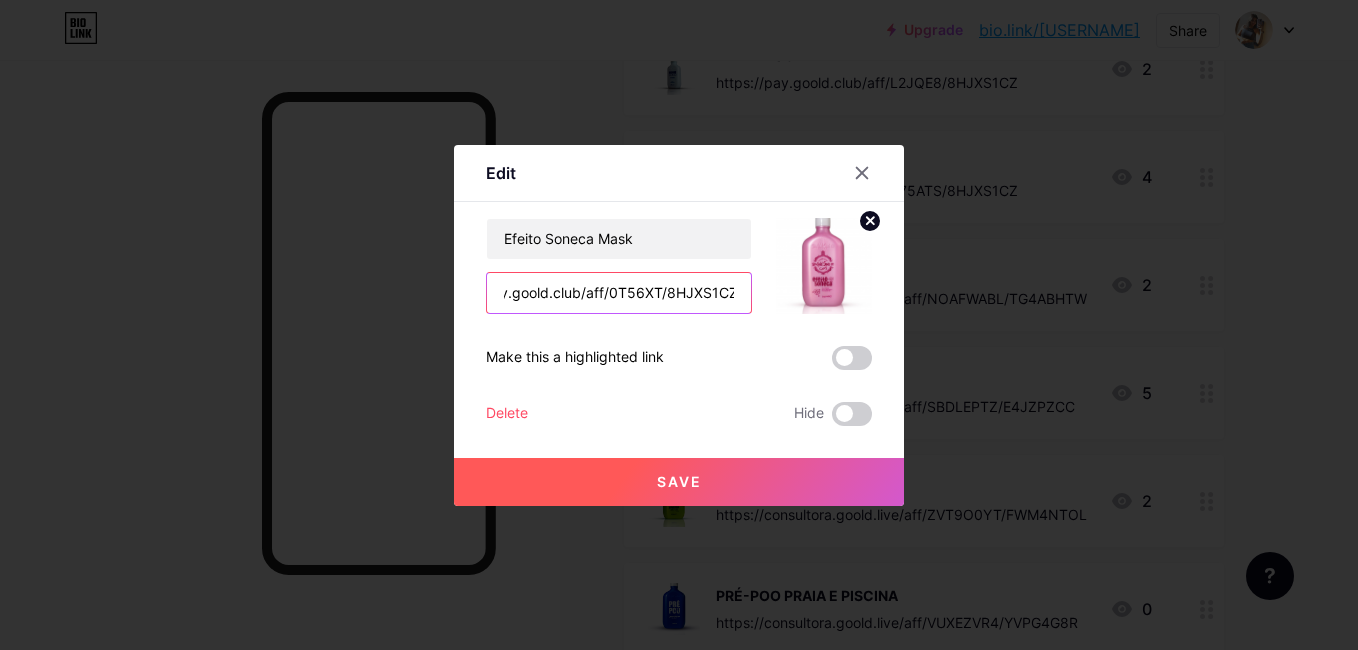 type on "https://pay.goold.club/aff/0T56XT/8HJXS1CZ" 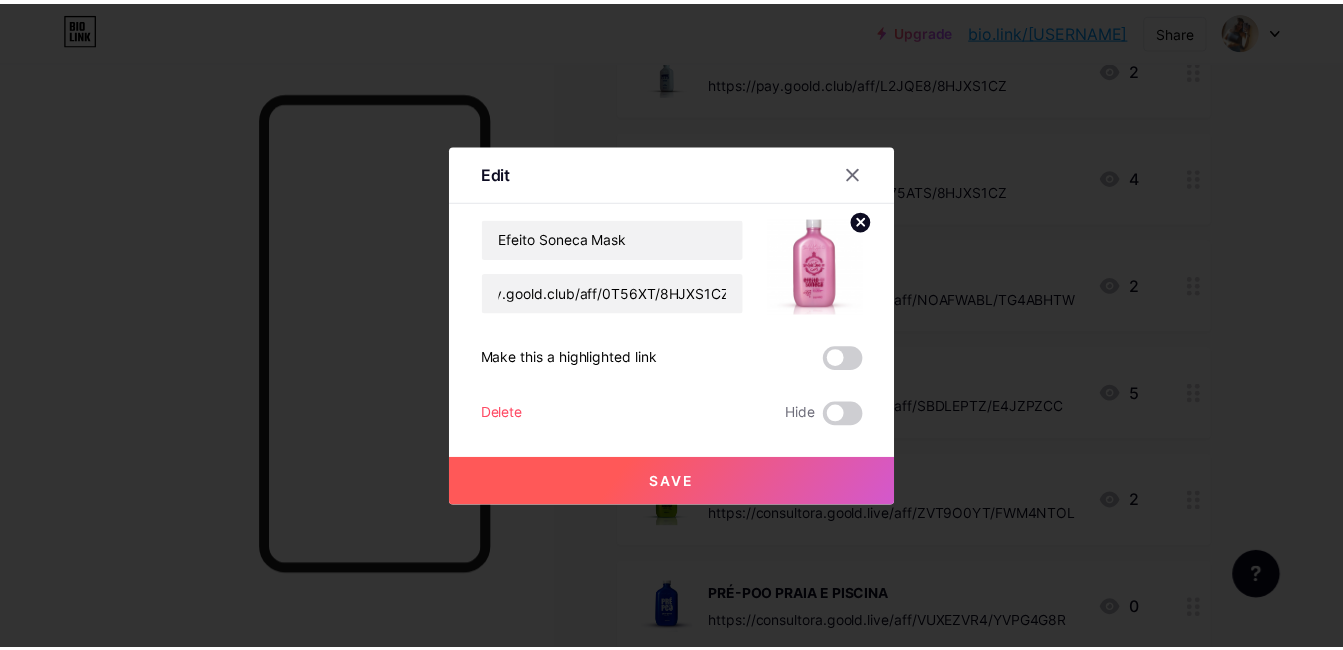 scroll, scrollTop: 0, scrollLeft: 0, axis: both 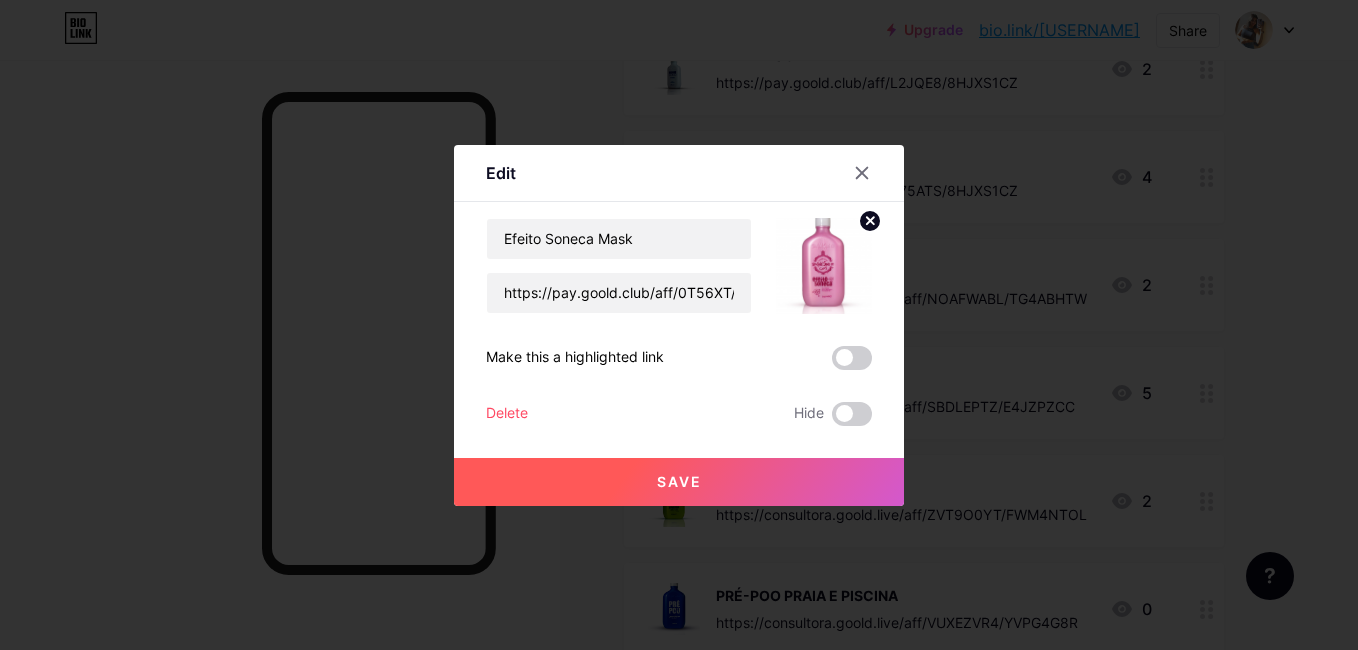 click on "Save" at bounding box center [679, 481] 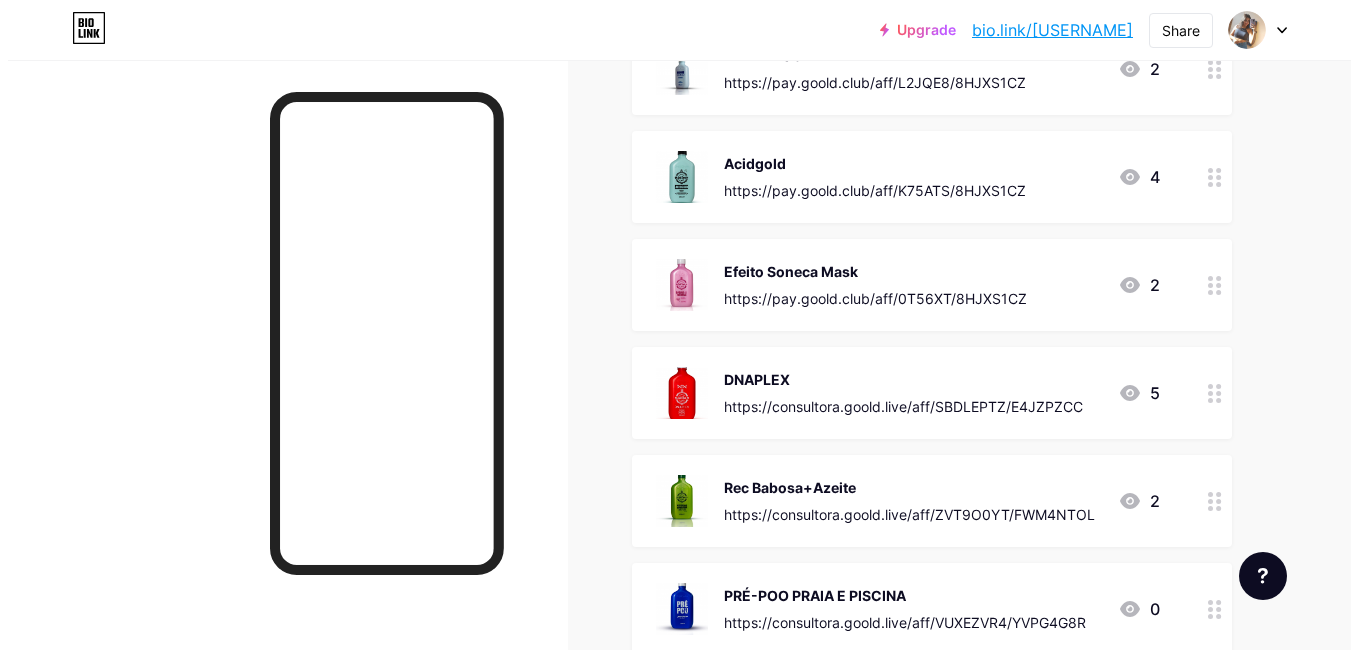 scroll, scrollTop: 2552, scrollLeft: 0, axis: vertical 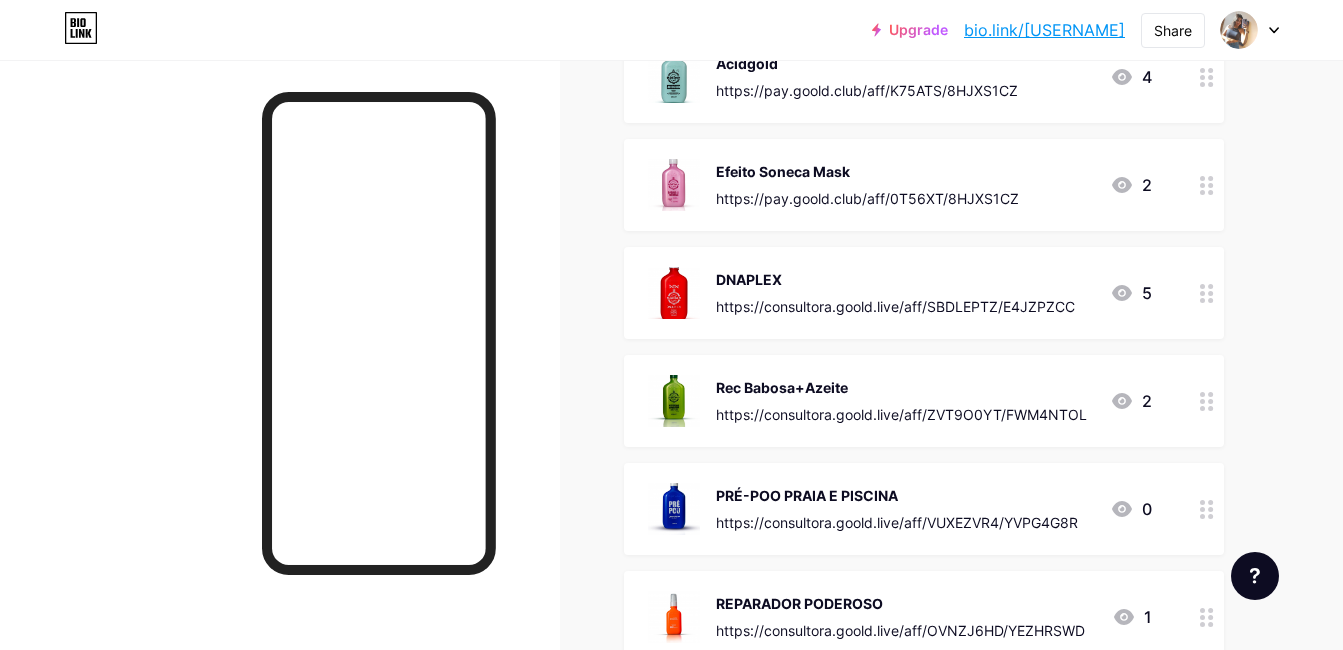 click on "https://consultora.goold.live/aff/SBDLEPTZ/E4JZPZCC" at bounding box center (895, 306) 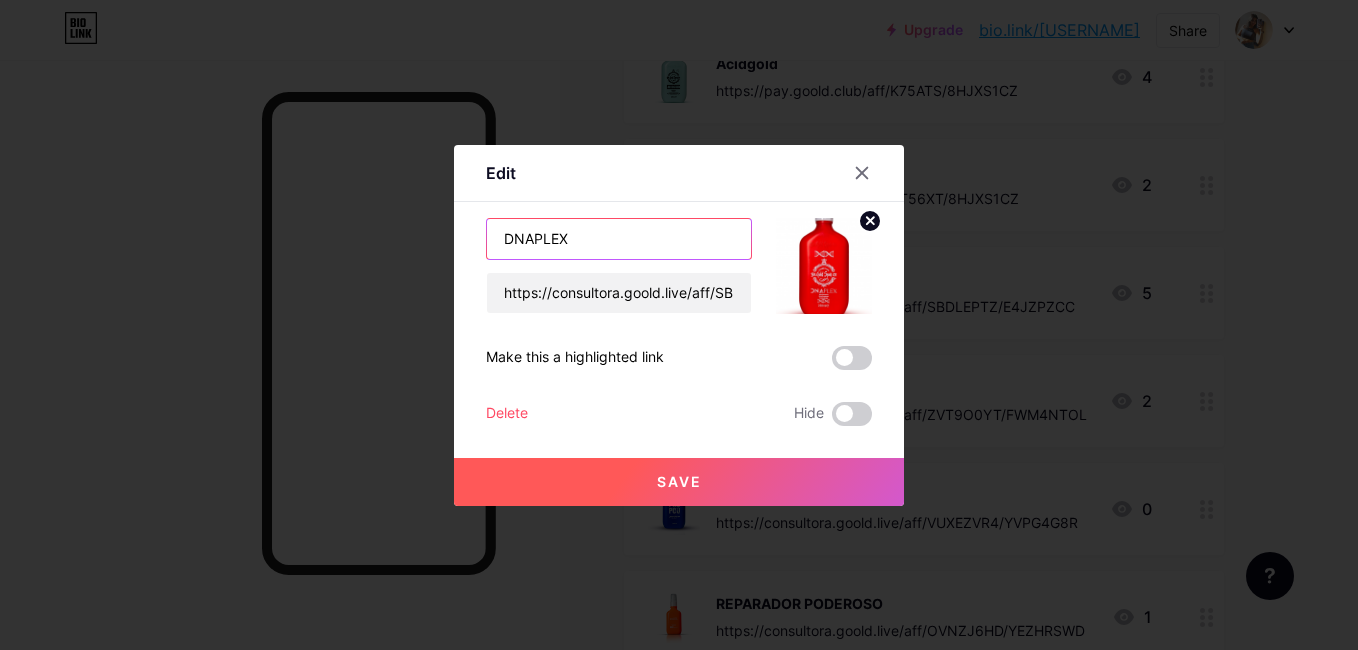click on "DNAPLEX" at bounding box center [619, 239] 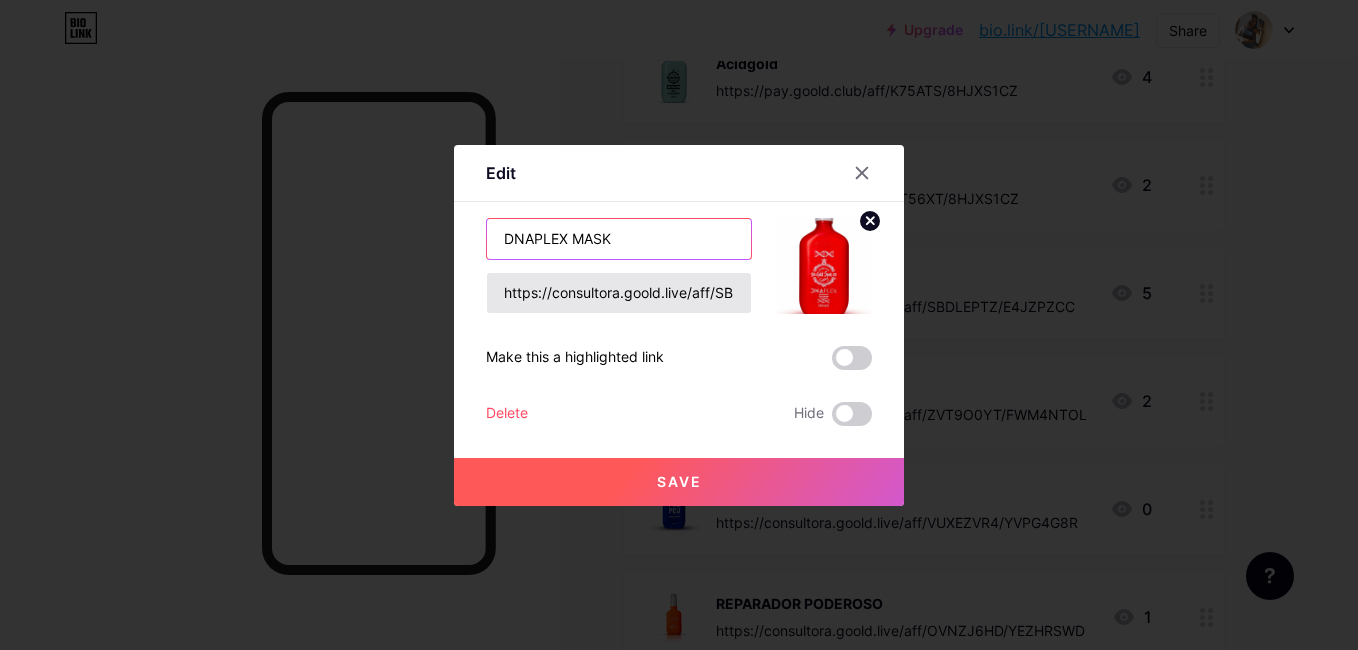 type on "DNAPLEX MASK" 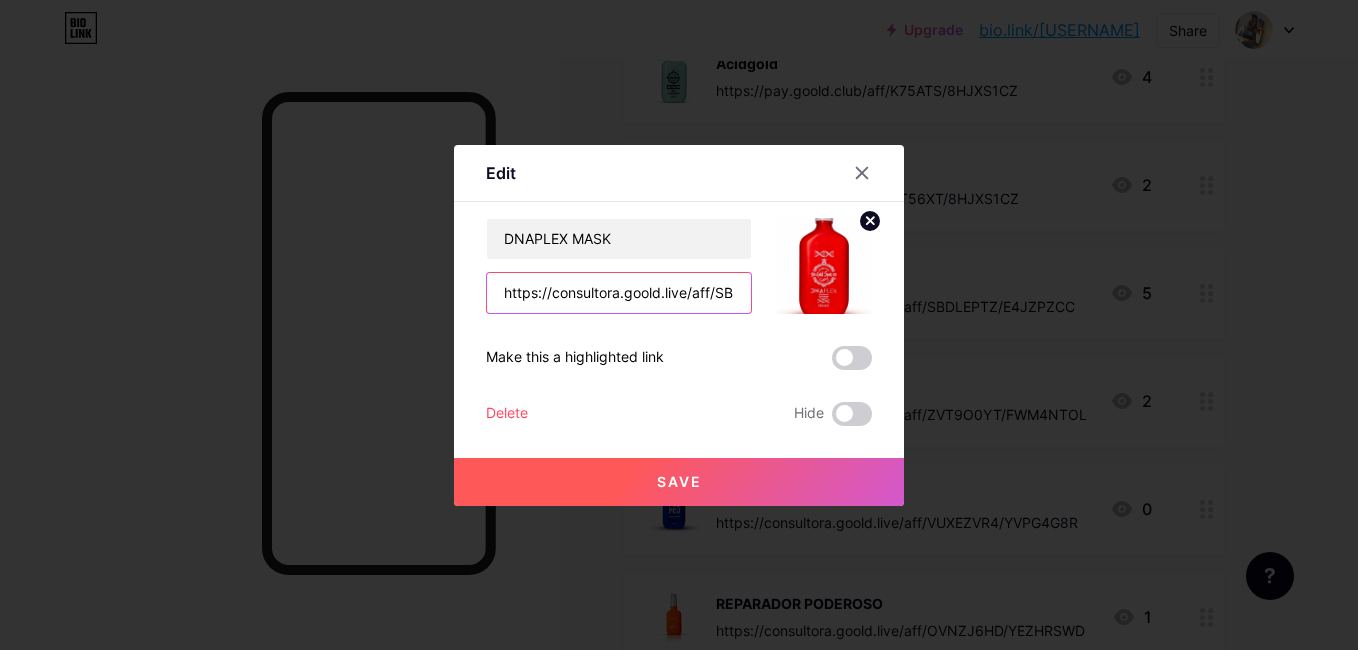 click on "https://consultora.goold.live/aff/SBDLEPTZ/E4JZPZCC" at bounding box center (619, 293) 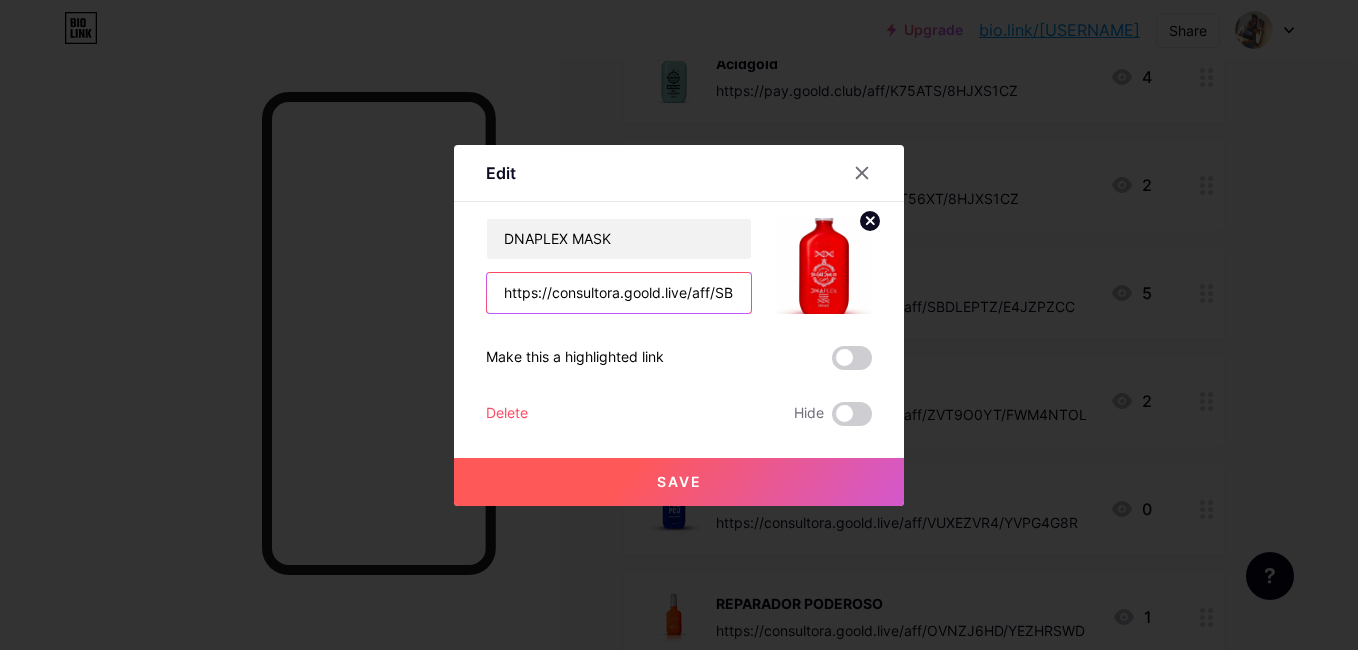 scroll, scrollTop: 0, scrollLeft: 0, axis: both 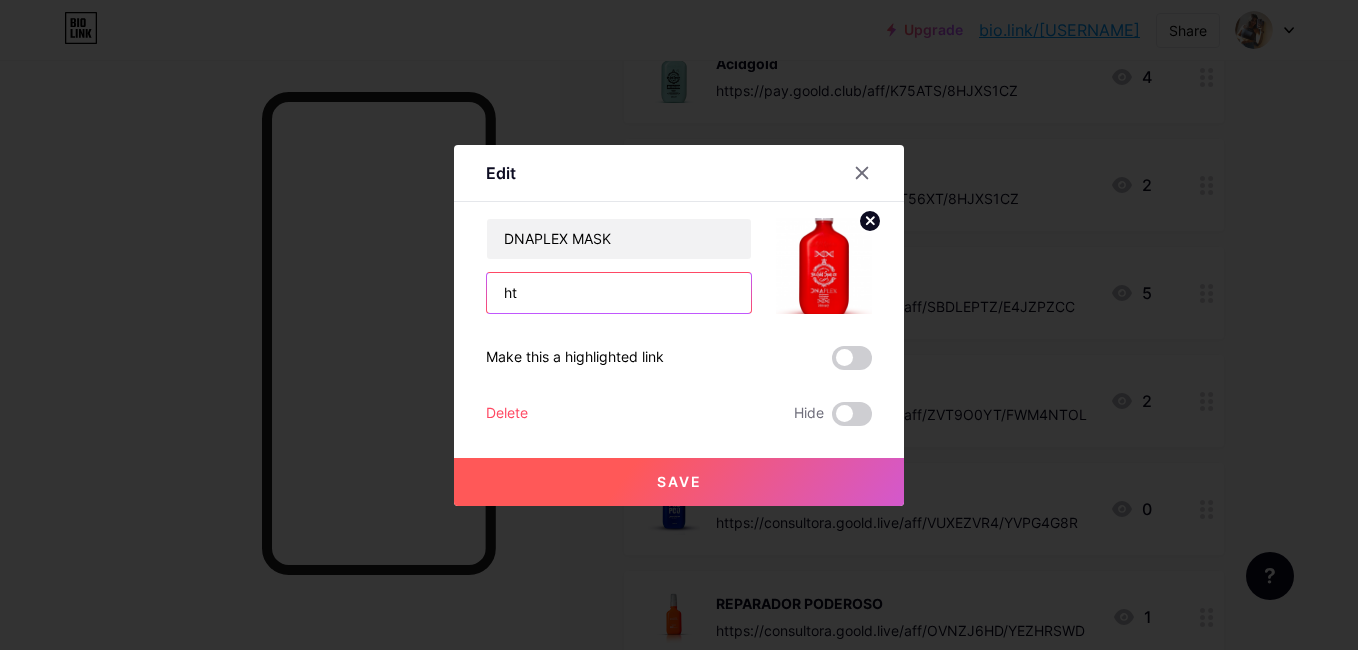type on "h" 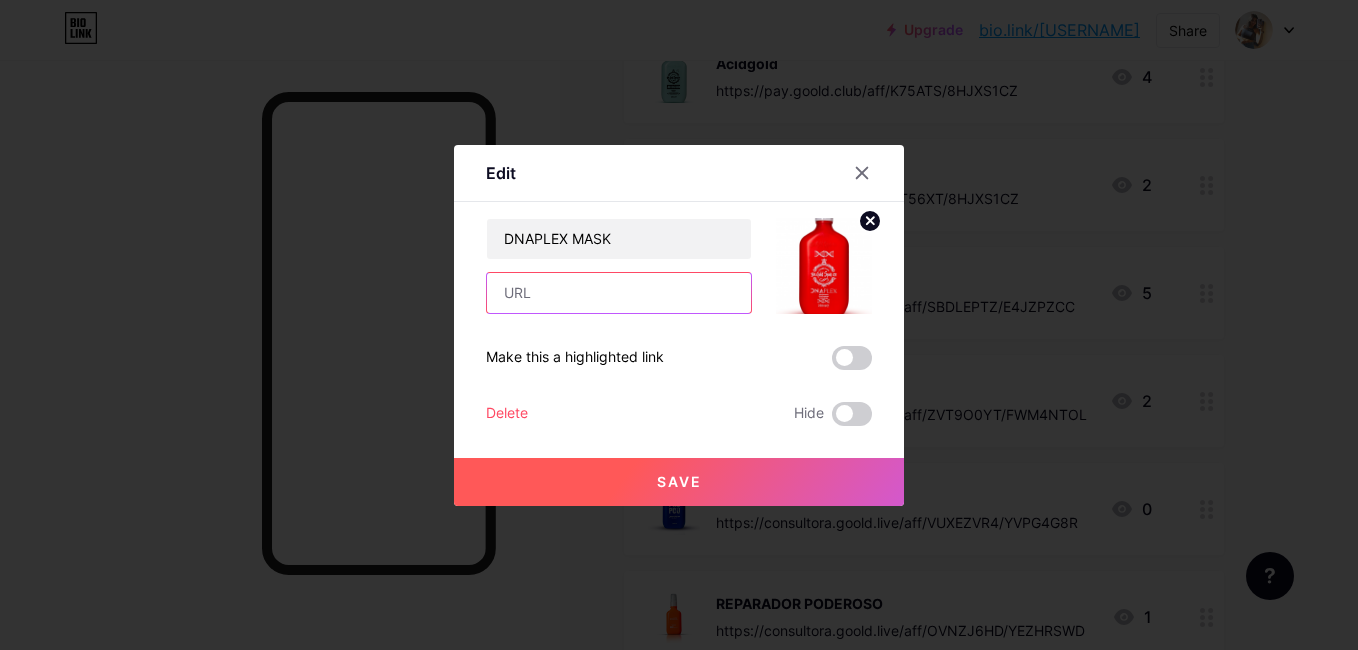 paste on "https://pay.goold.club/aff/MZ2NWO/8HJXS1CZ" 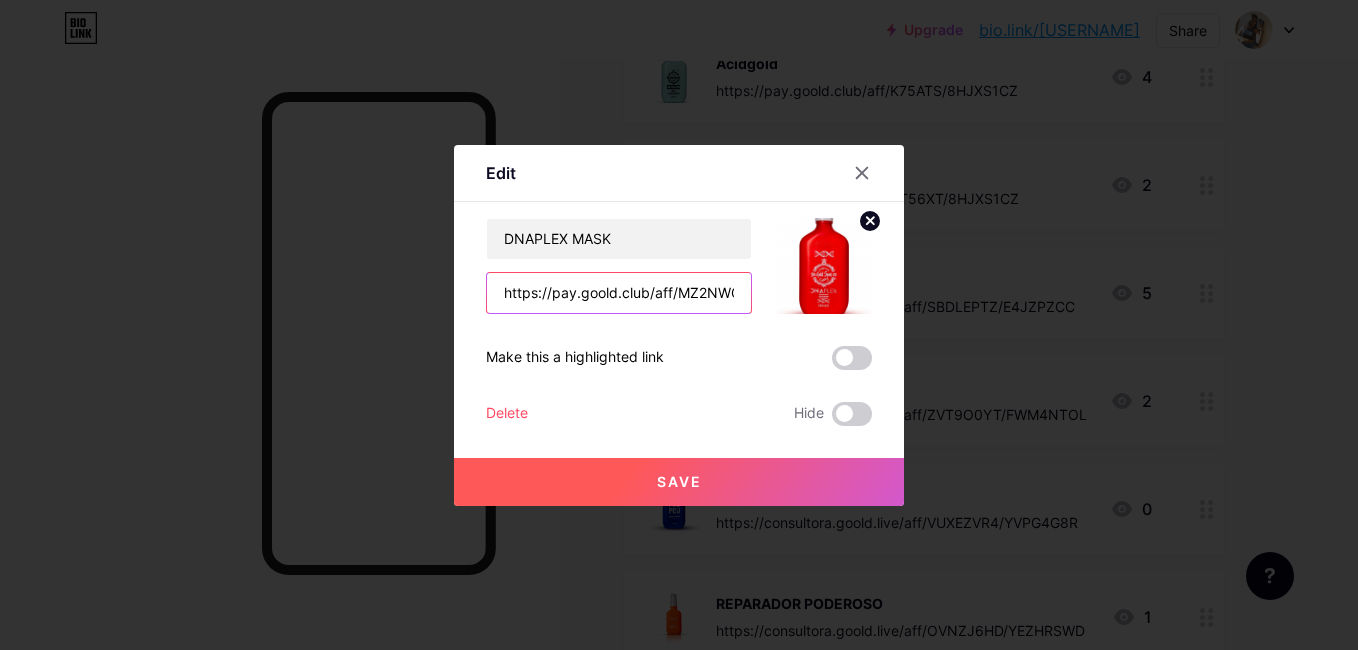 scroll, scrollTop: 0, scrollLeft: 80, axis: horizontal 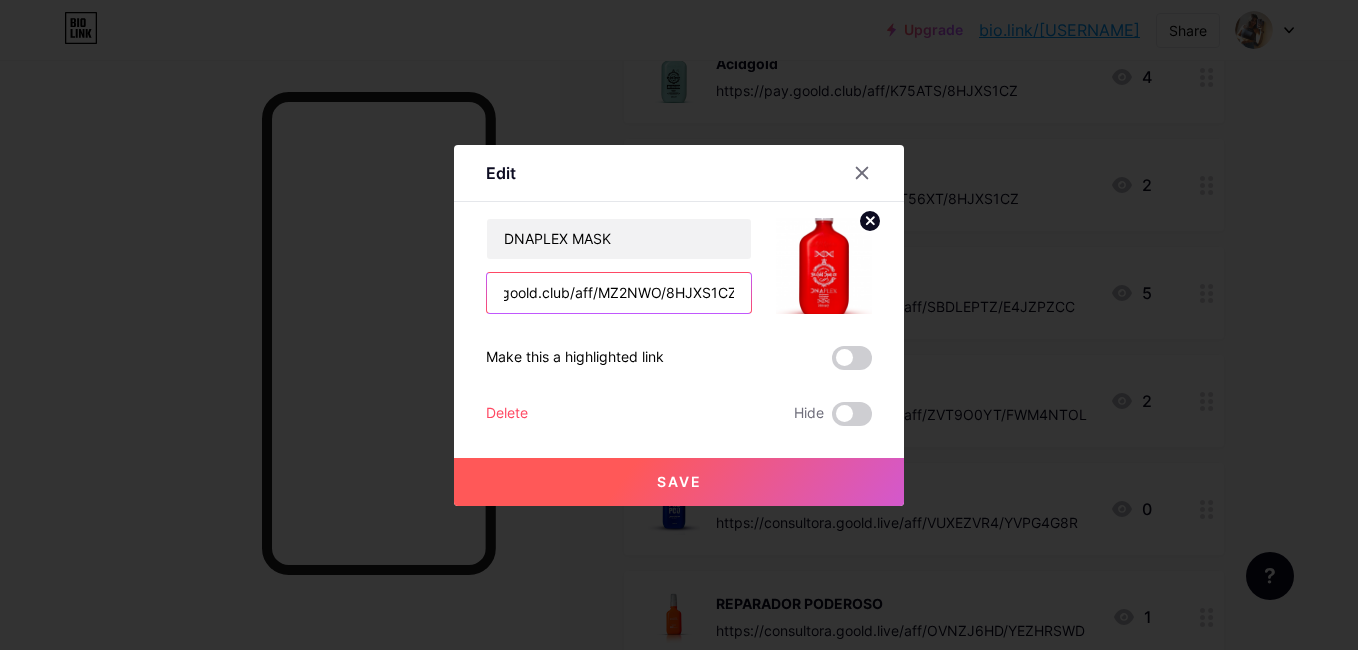 type on "https://pay.goold.club/aff/MZ2NWO/8HJXS1CZ" 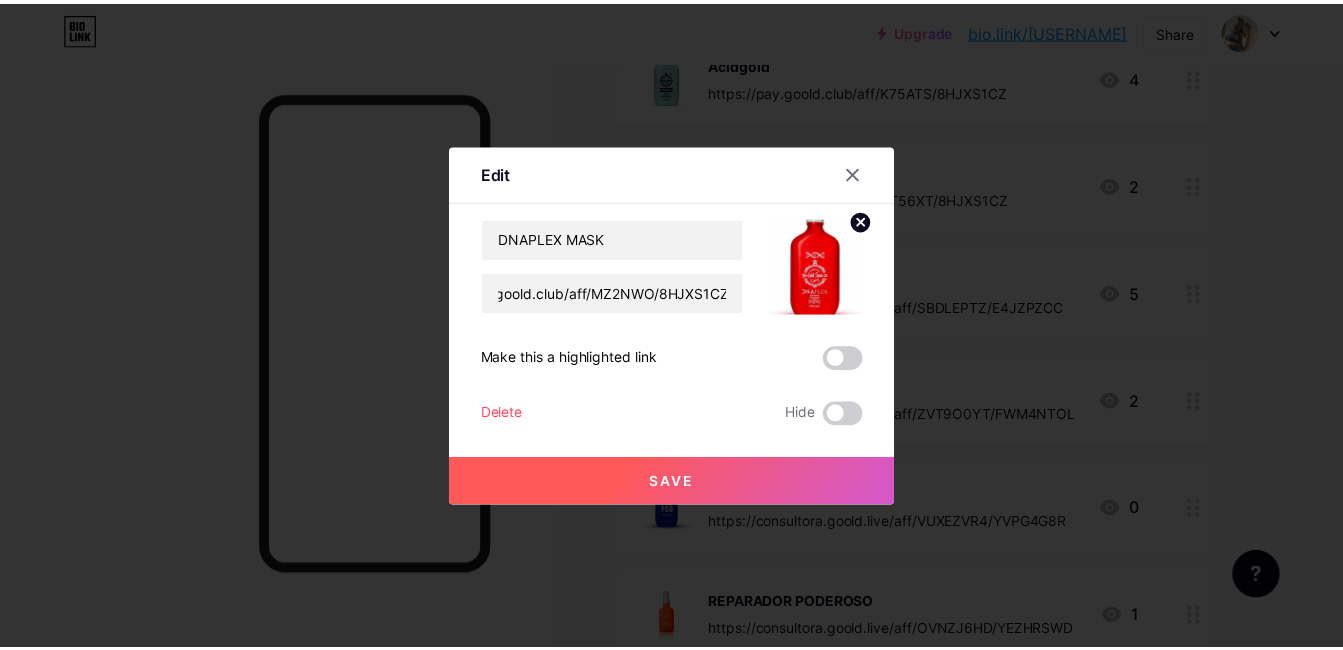 scroll, scrollTop: 0, scrollLeft: 0, axis: both 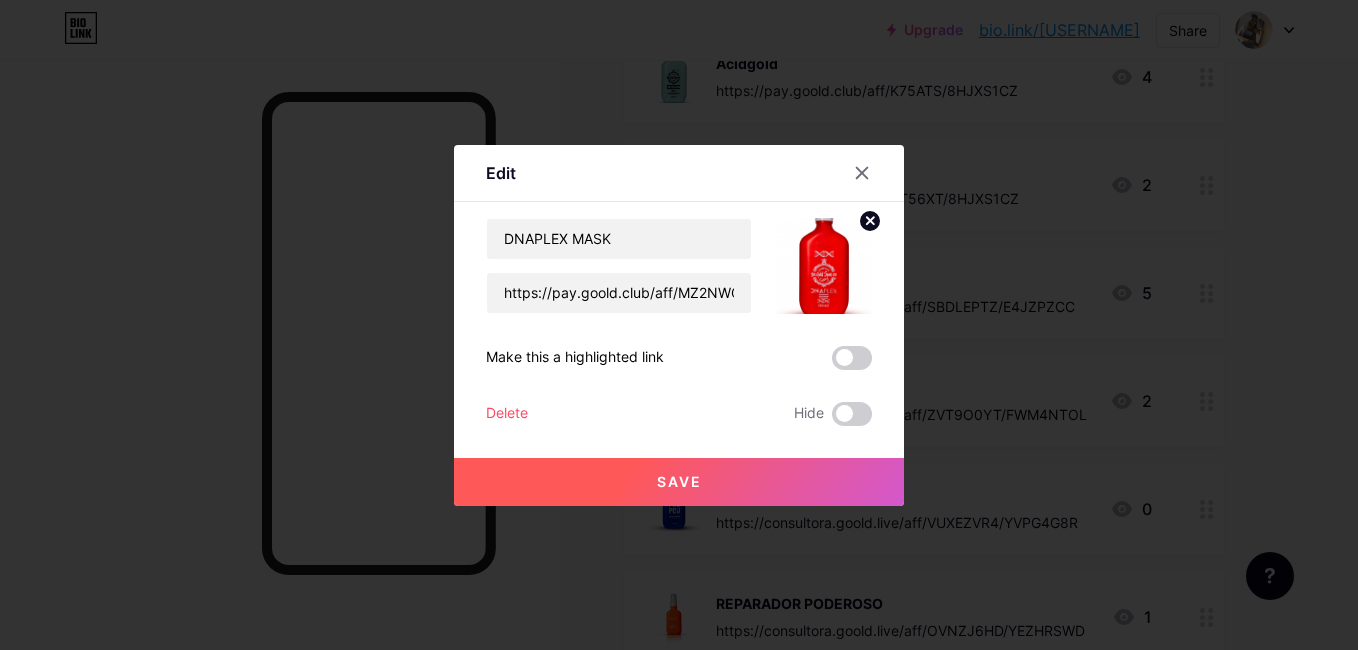 click on "Save" at bounding box center (679, 482) 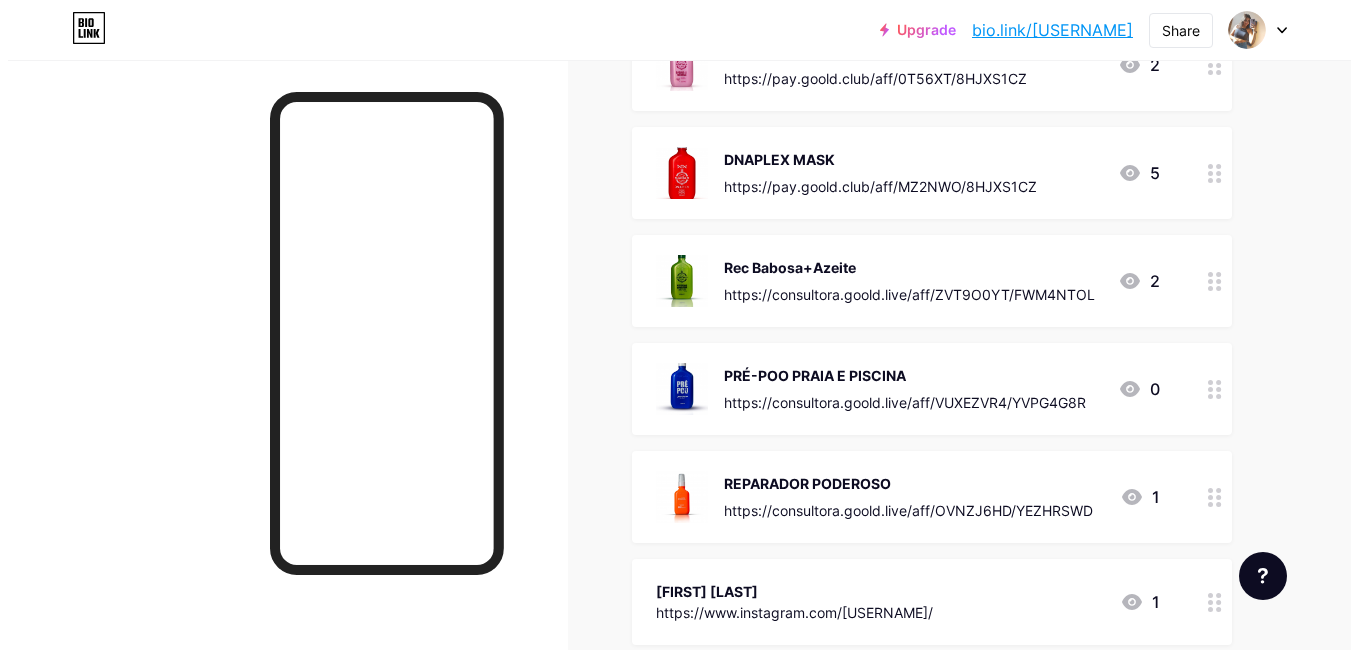 scroll, scrollTop: 2712, scrollLeft: 0, axis: vertical 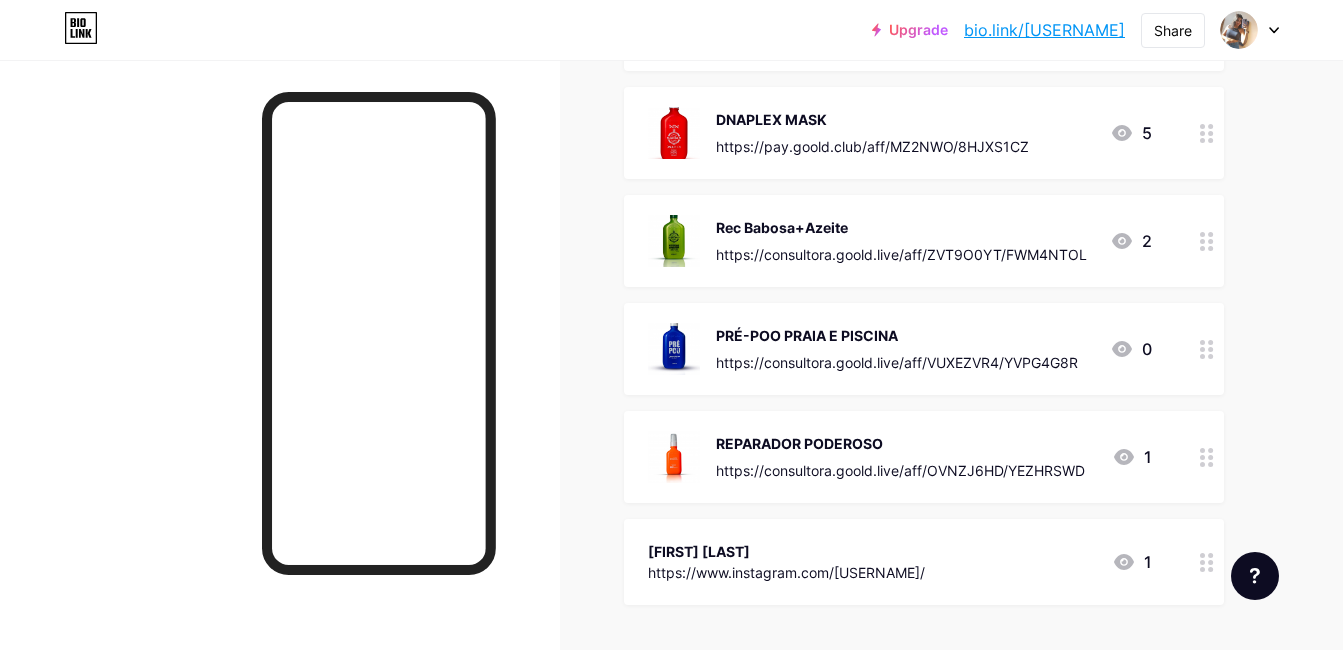 click on "Rec Babosa+Azeite" at bounding box center [901, 227] 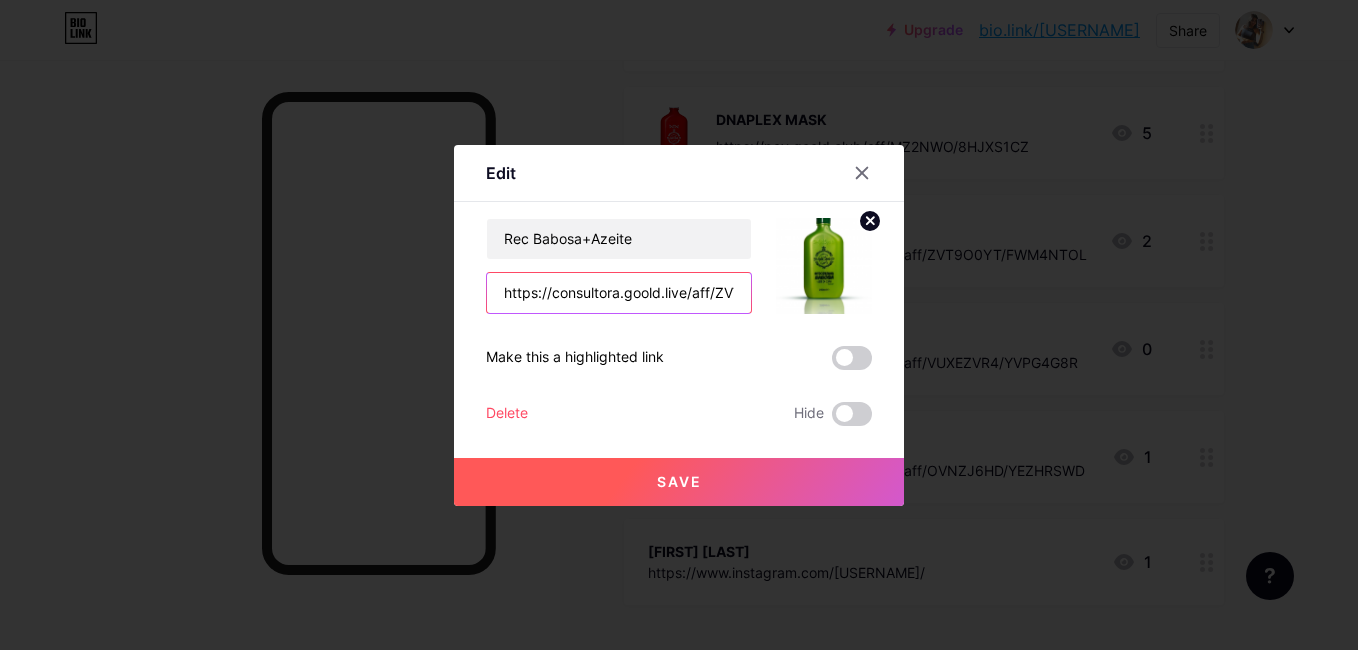 click on "https://consultora.goold.live/aff/ZVT9O0YT/FWM4NTOL" at bounding box center (619, 293) 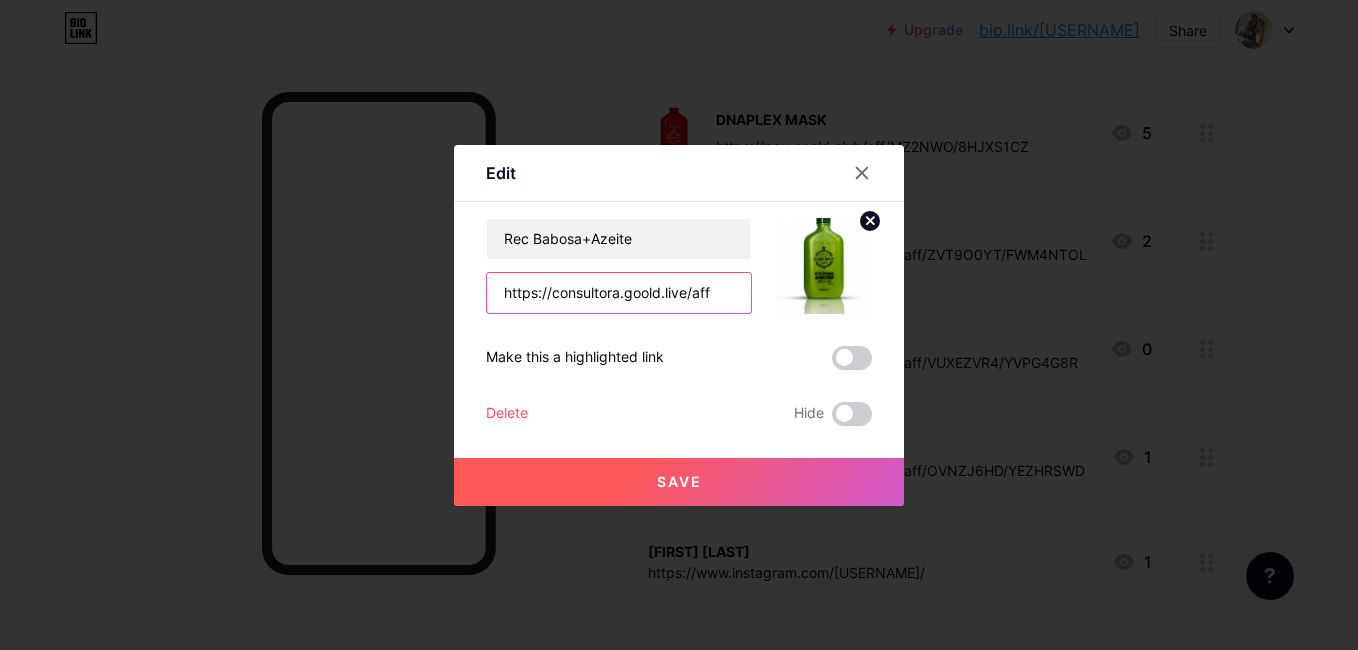 scroll, scrollTop: 0, scrollLeft: 0, axis: both 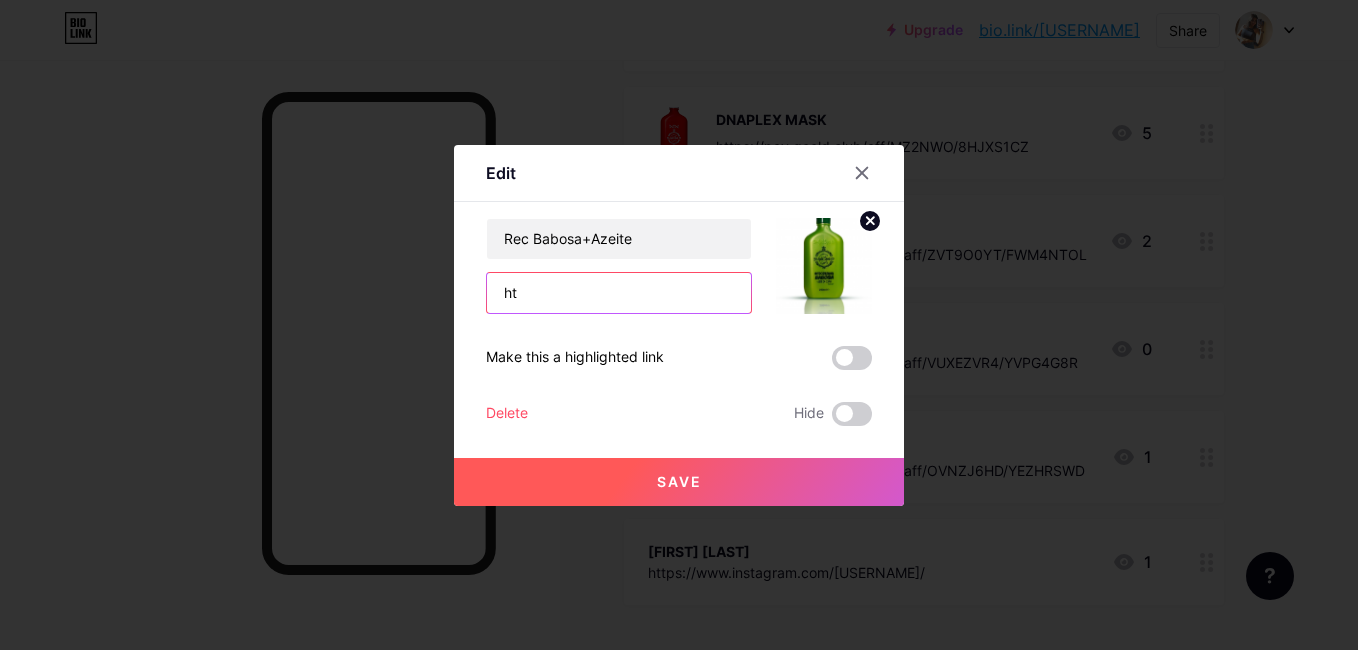 type on "h" 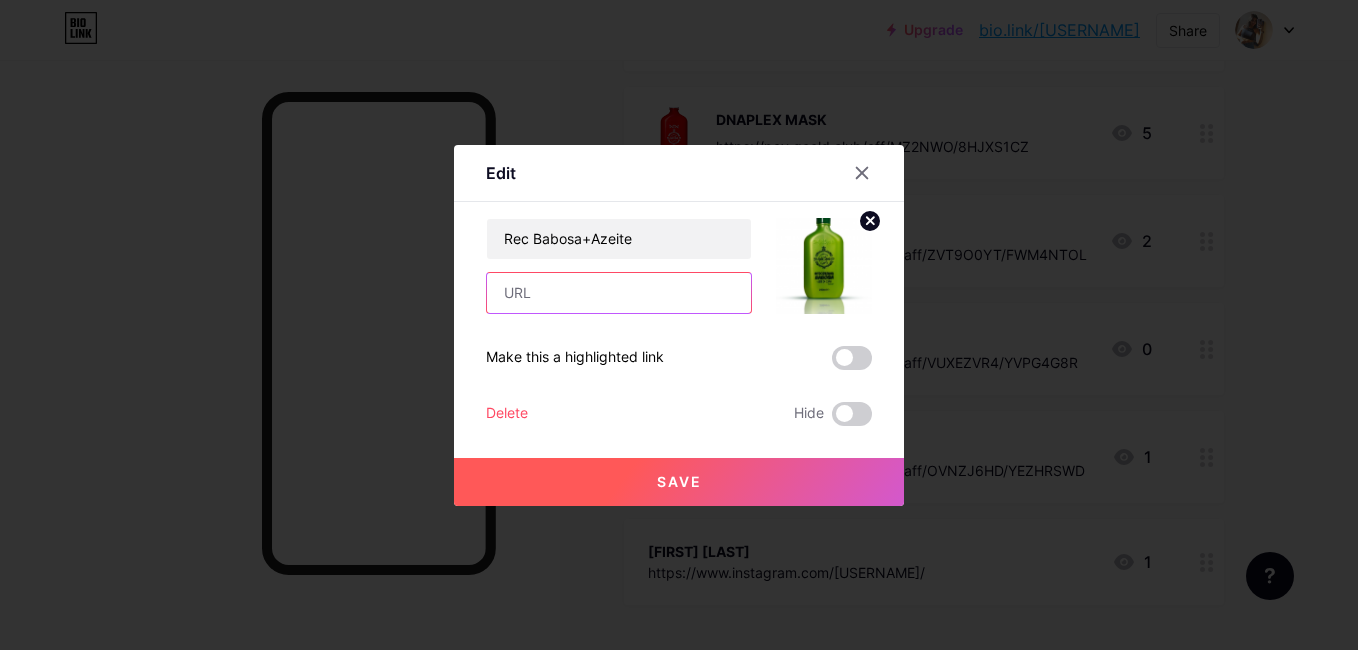 paste on "https://pay.goold.club/aff/9ETQCY/8HJXS1CZ" 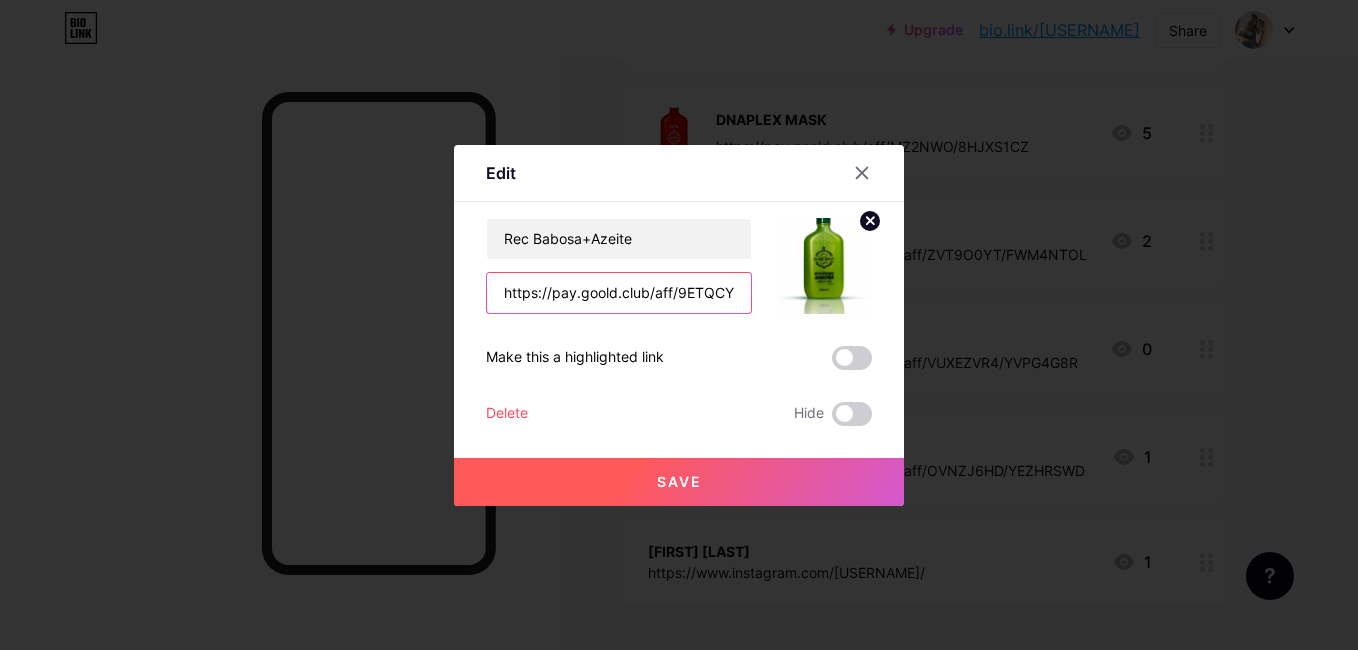 scroll, scrollTop: 0, scrollLeft: 73, axis: horizontal 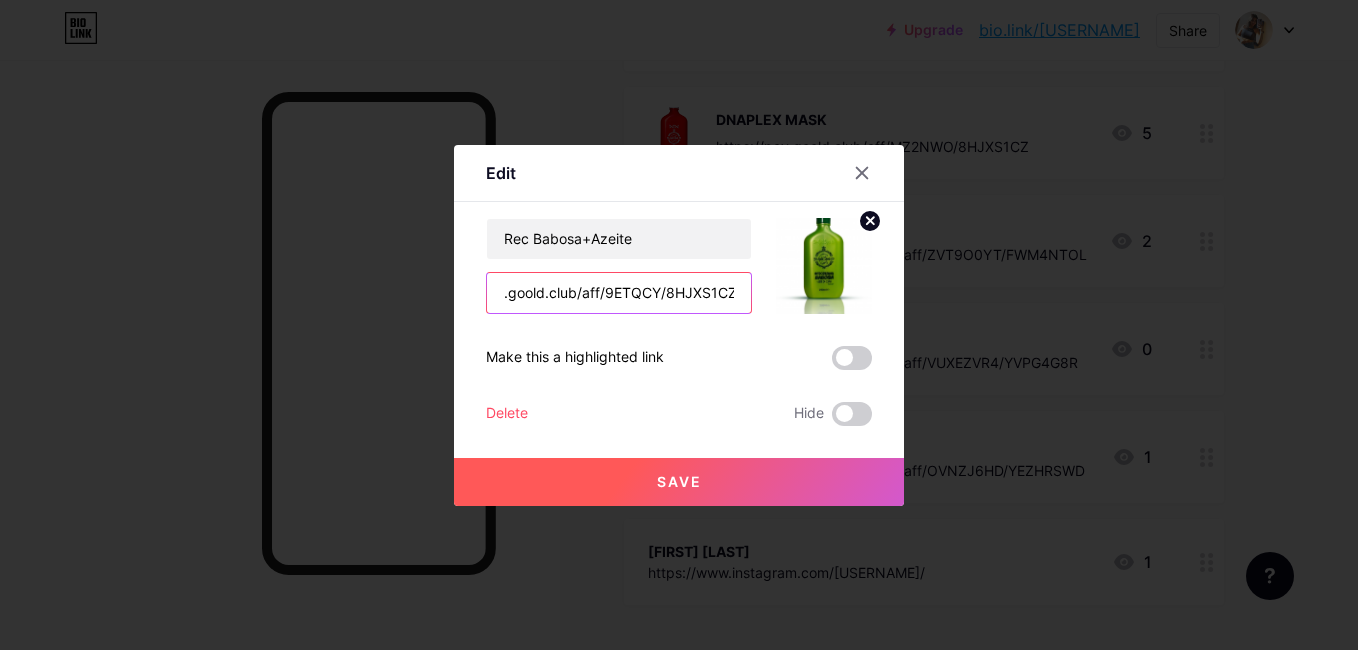 type on "https://pay.goold.club/aff/9ETQCY/8HJXS1CZ" 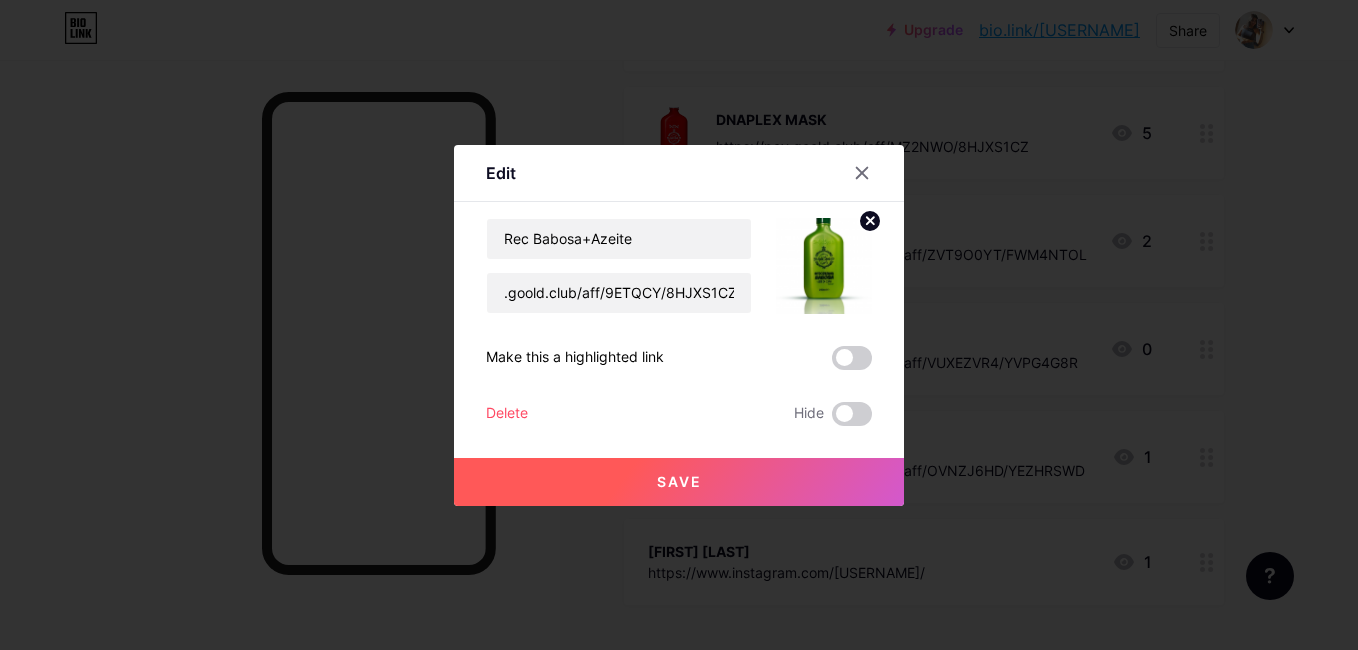 scroll, scrollTop: 0, scrollLeft: 0, axis: both 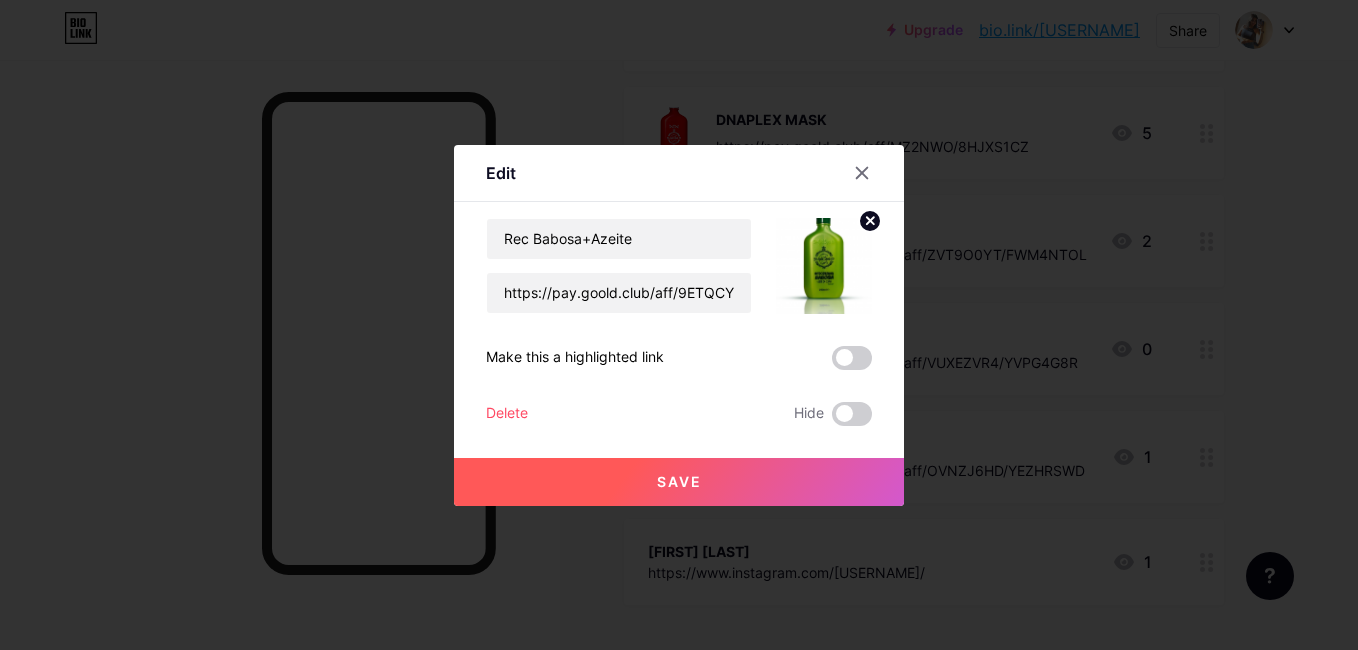 click on "Save" at bounding box center (679, 482) 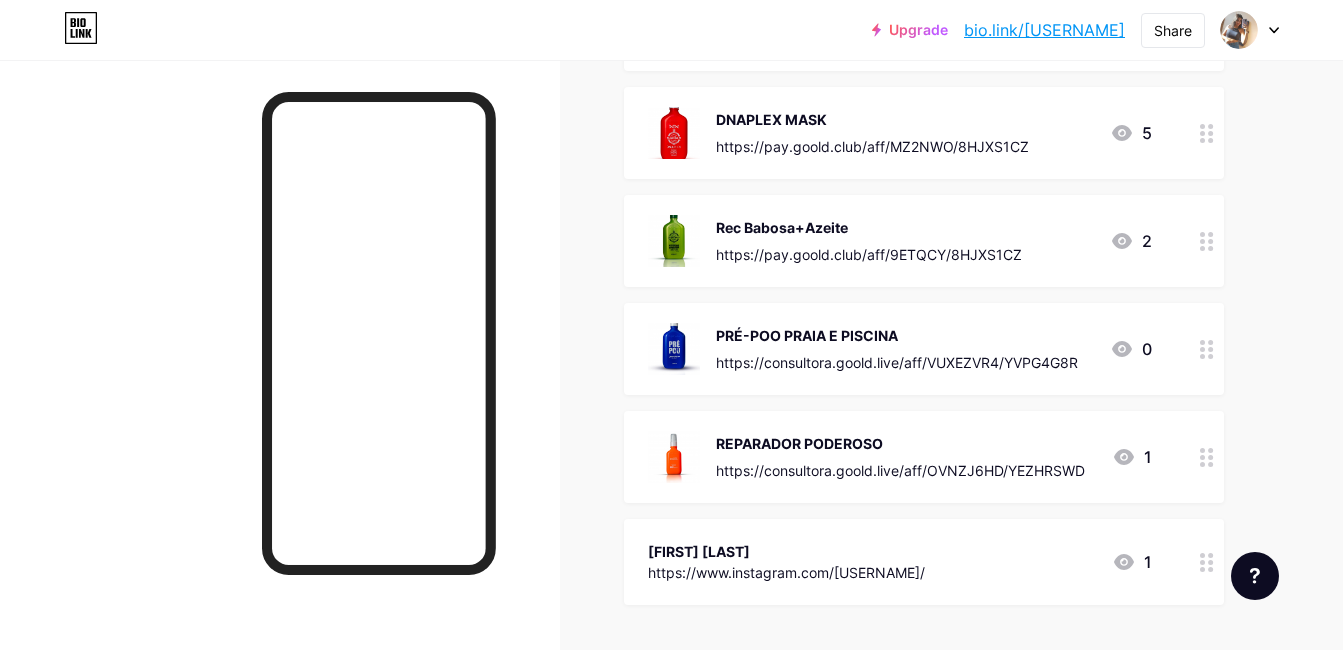 click on "PRÉ-POO PRAIA E PISCINA" at bounding box center (897, 335) 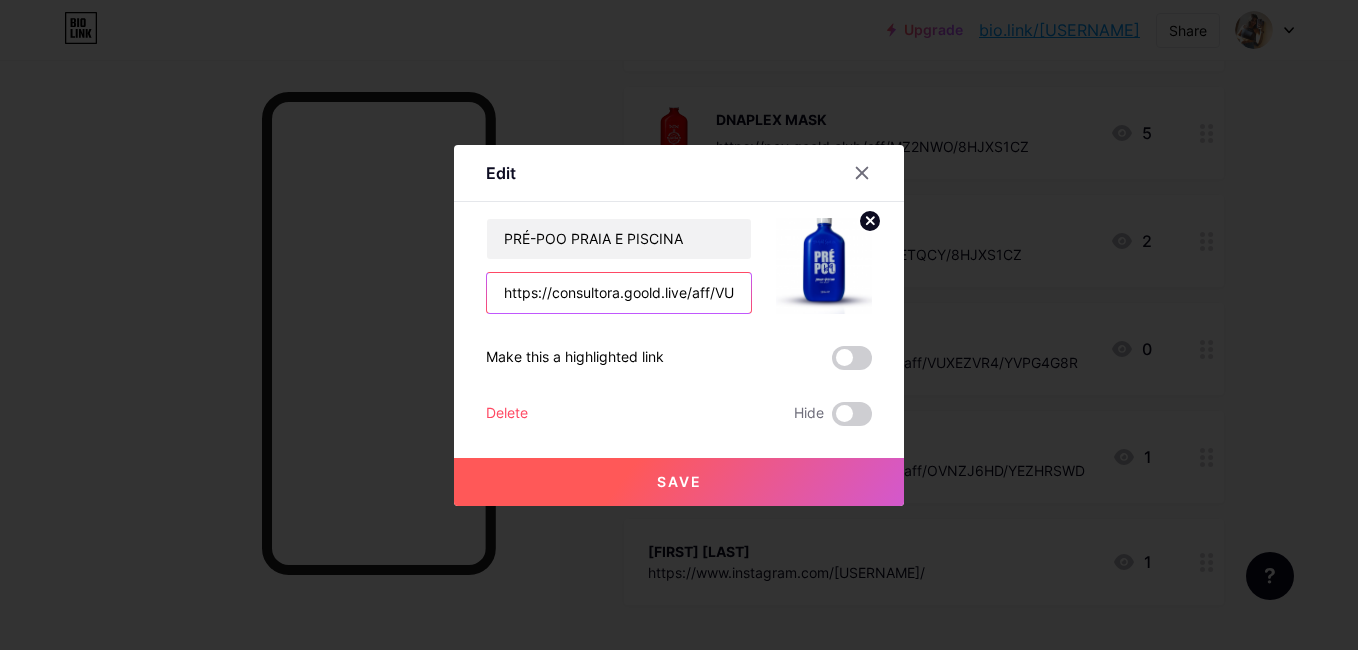 click on "https://consultora.goold.live/aff/VUXEZVR4/YVPG4G8R" at bounding box center [619, 293] 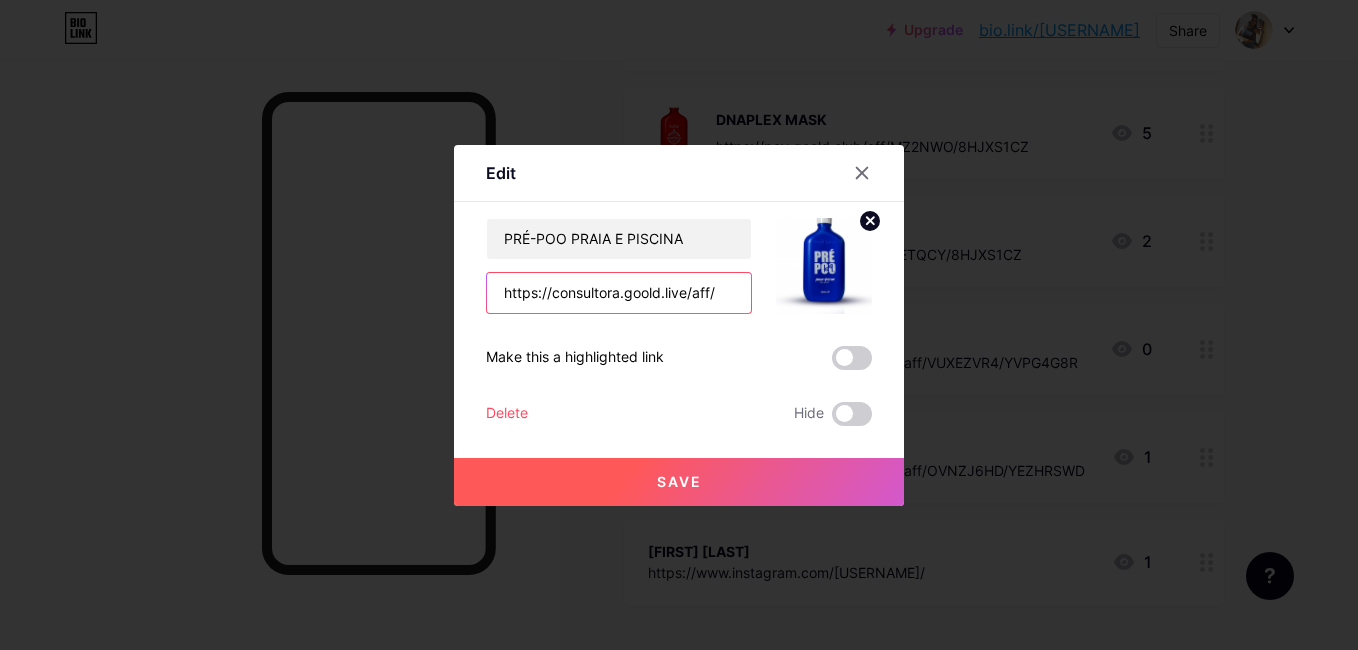 scroll, scrollTop: 0, scrollLeft: 0, axis: both 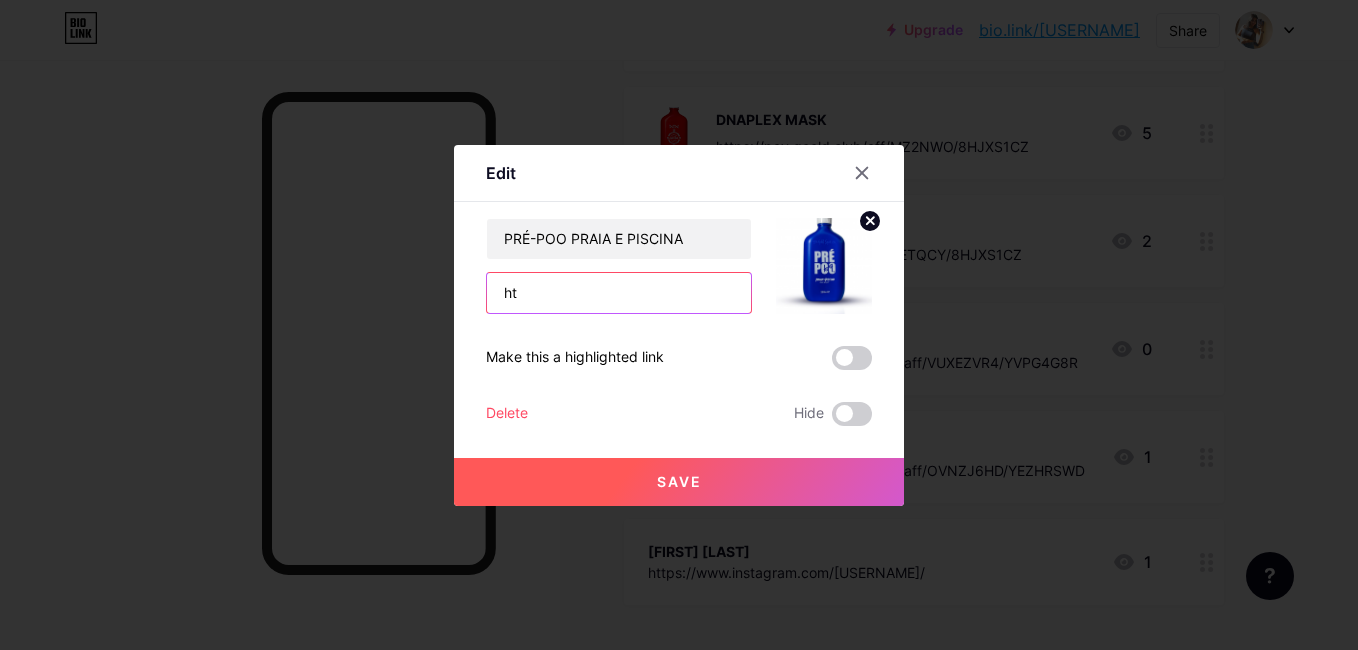 type on "h" 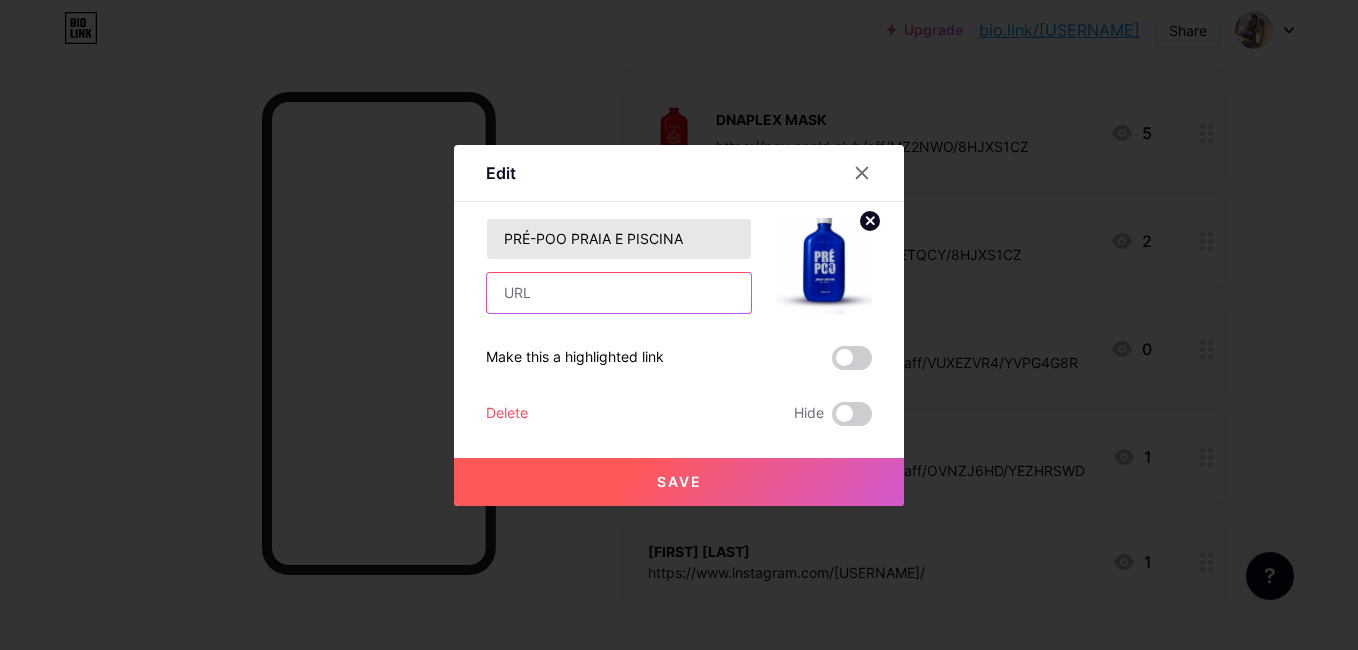 paste on "https://pay.goold.club/aff/WWQPV3/8HJXS1CZ" 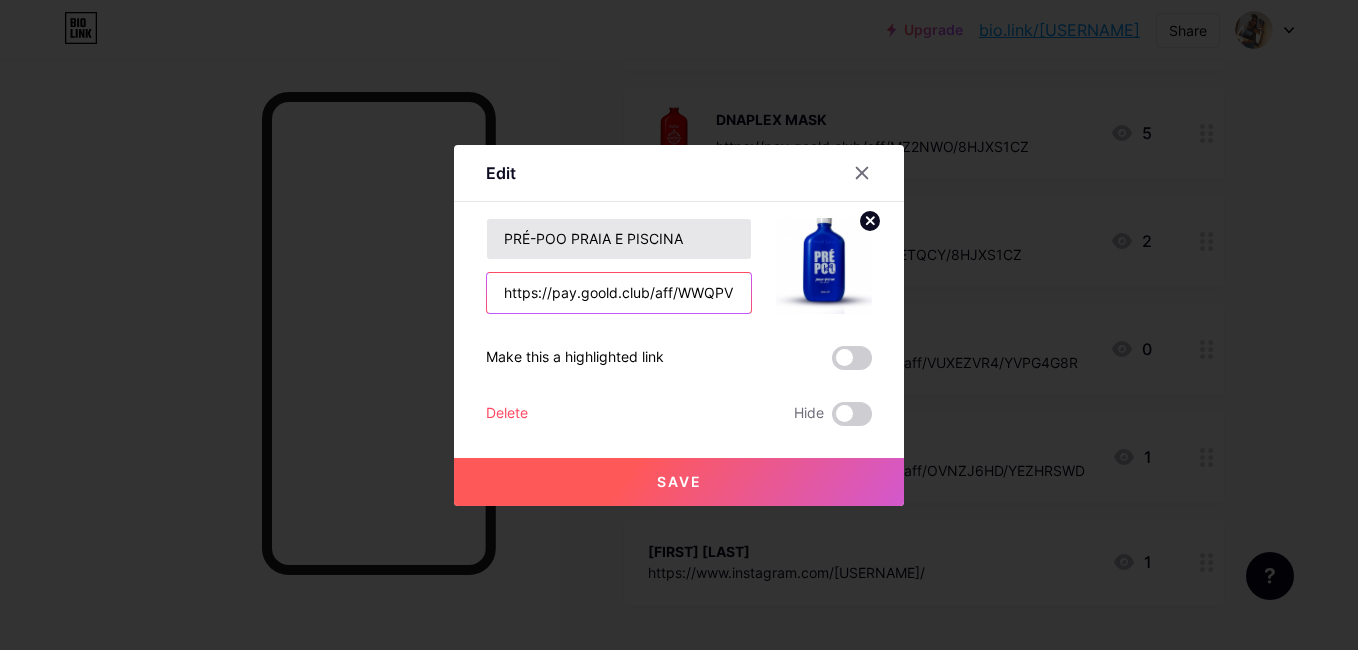 scroll, scrollTop: 0, scrollLeft: 81, axis: horizontal 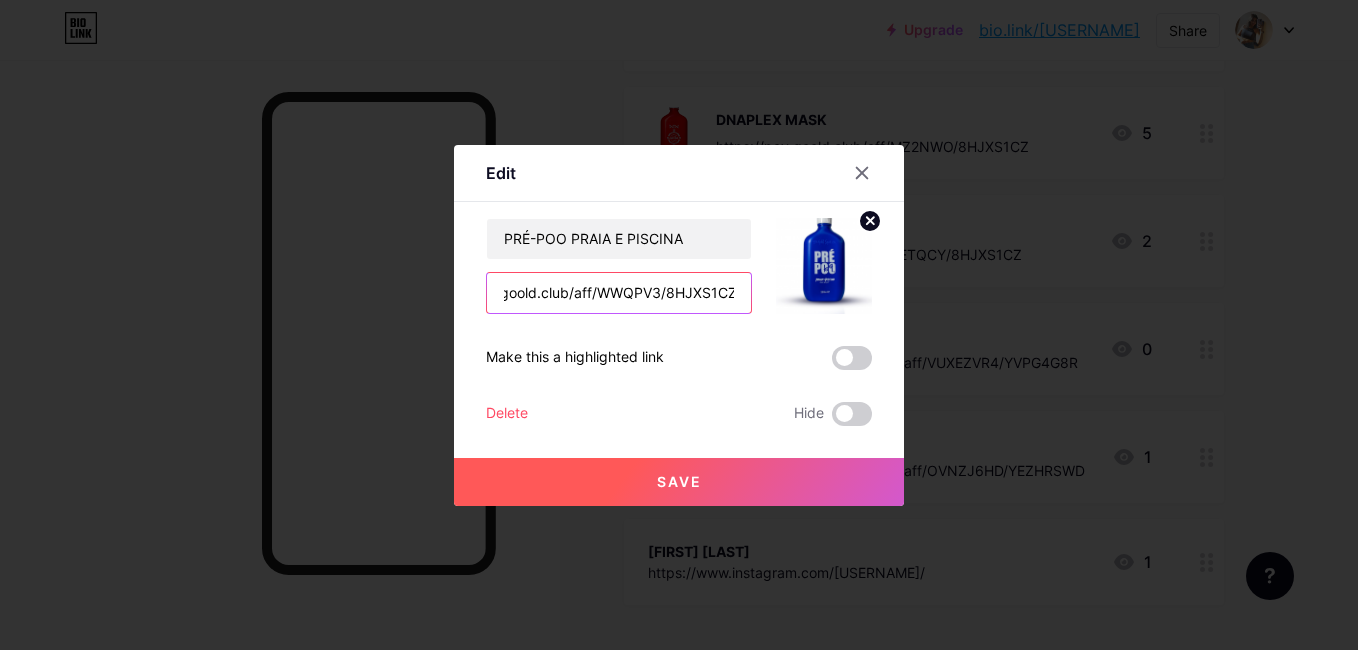 type on "https://pay.goold.club/aff/WWQPV3/8HJXS1CZ" 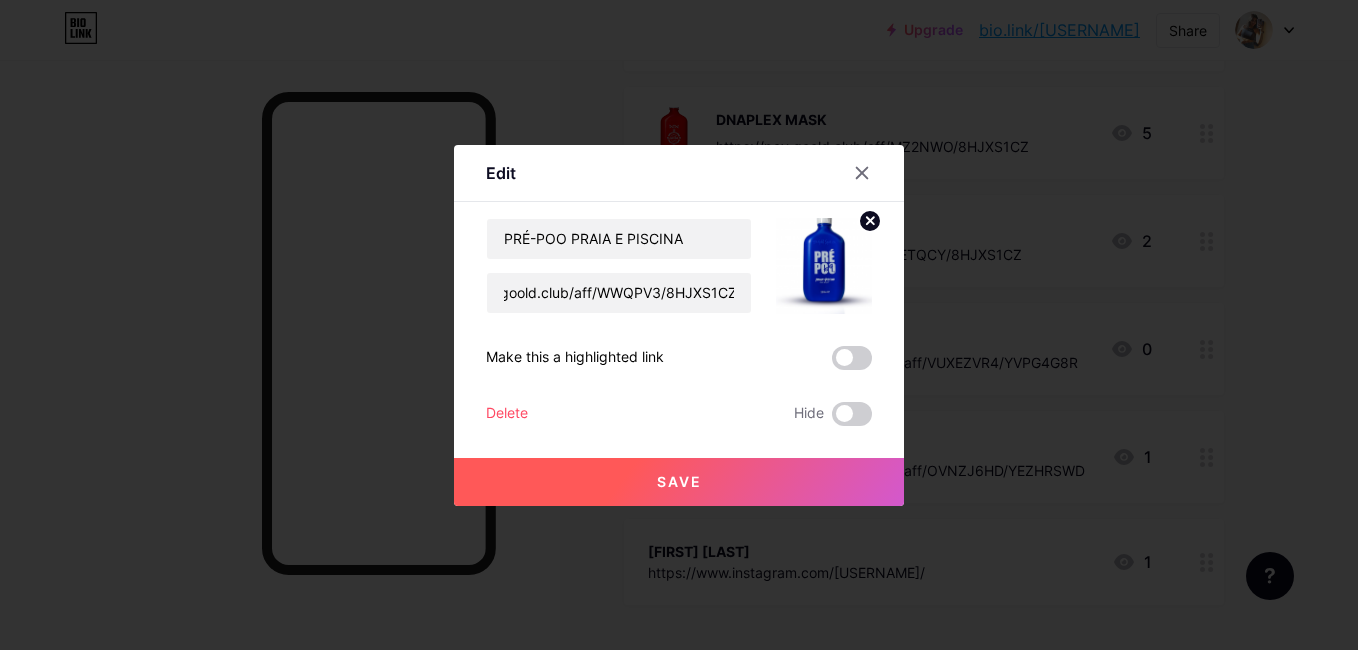 click on "Save" at bounding box center (679, 482) 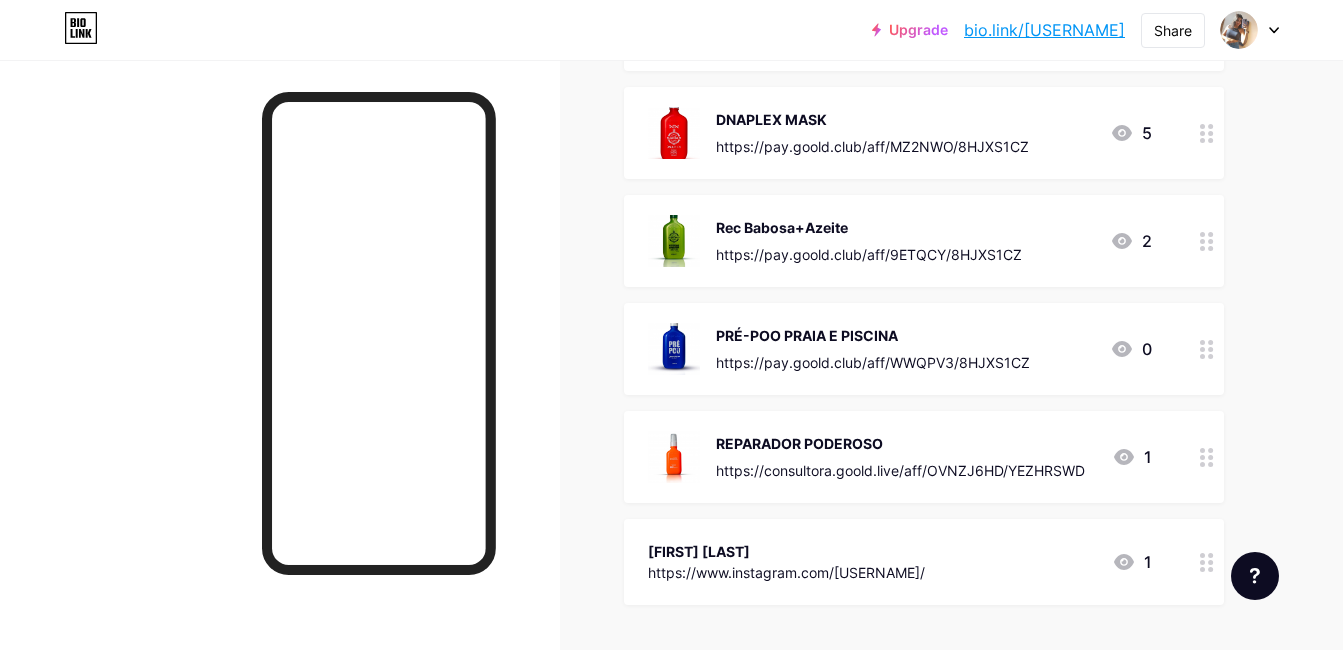 click on "REPARADOR PODEROSO" at bounding box center (900, 443) 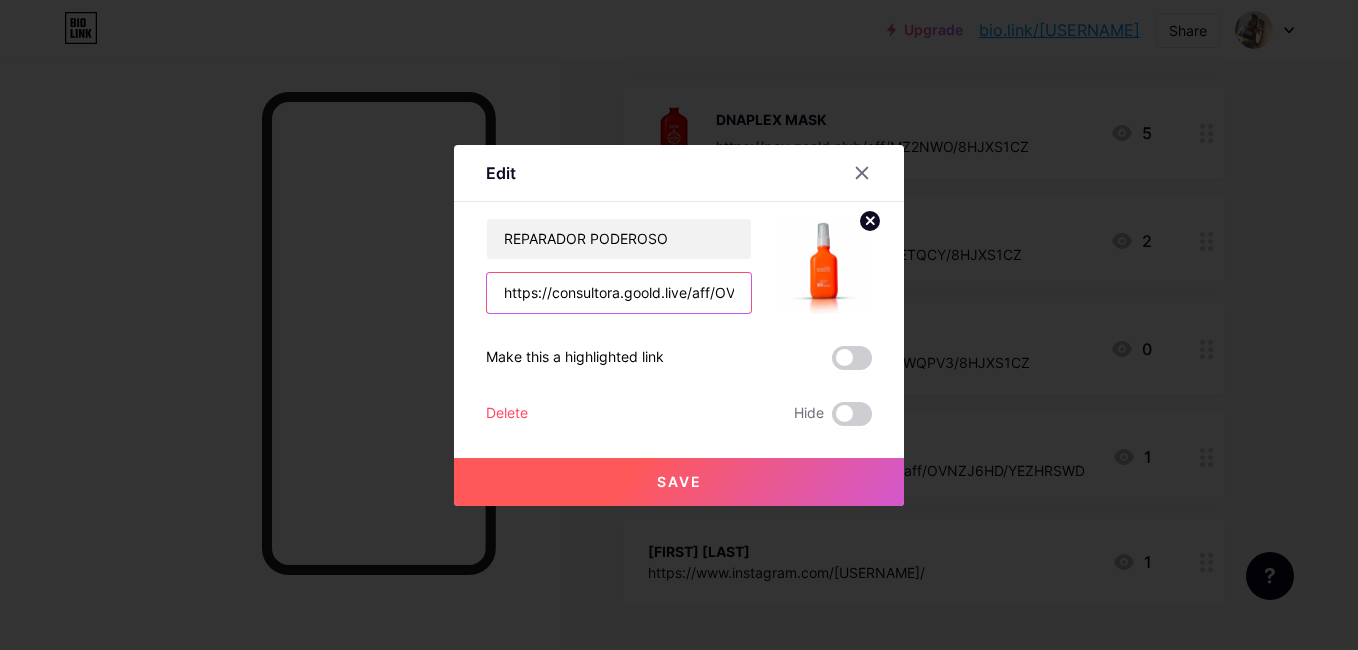 click on "https://consultora.goold.live/aff/OVNZJ6HD/YEZHRSWD" at bounding box center [619, 293] 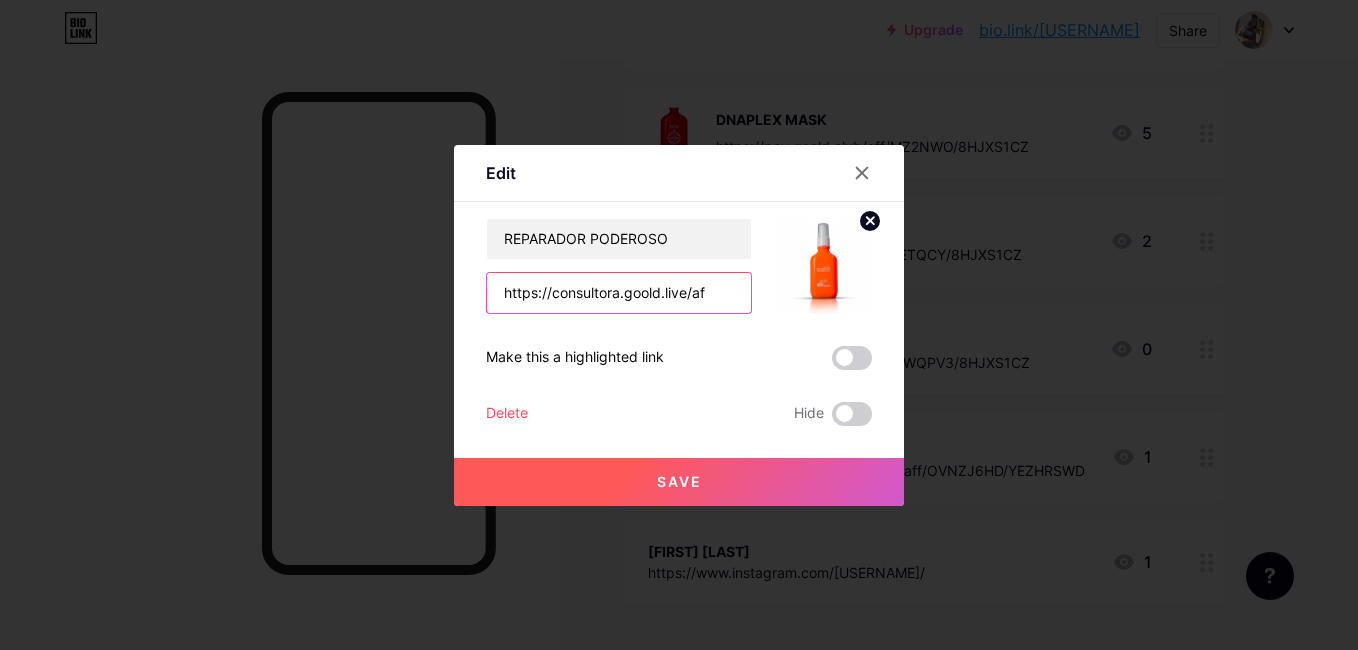 scroll, scrollTop: 0, scrollLeft: 0, axis: both 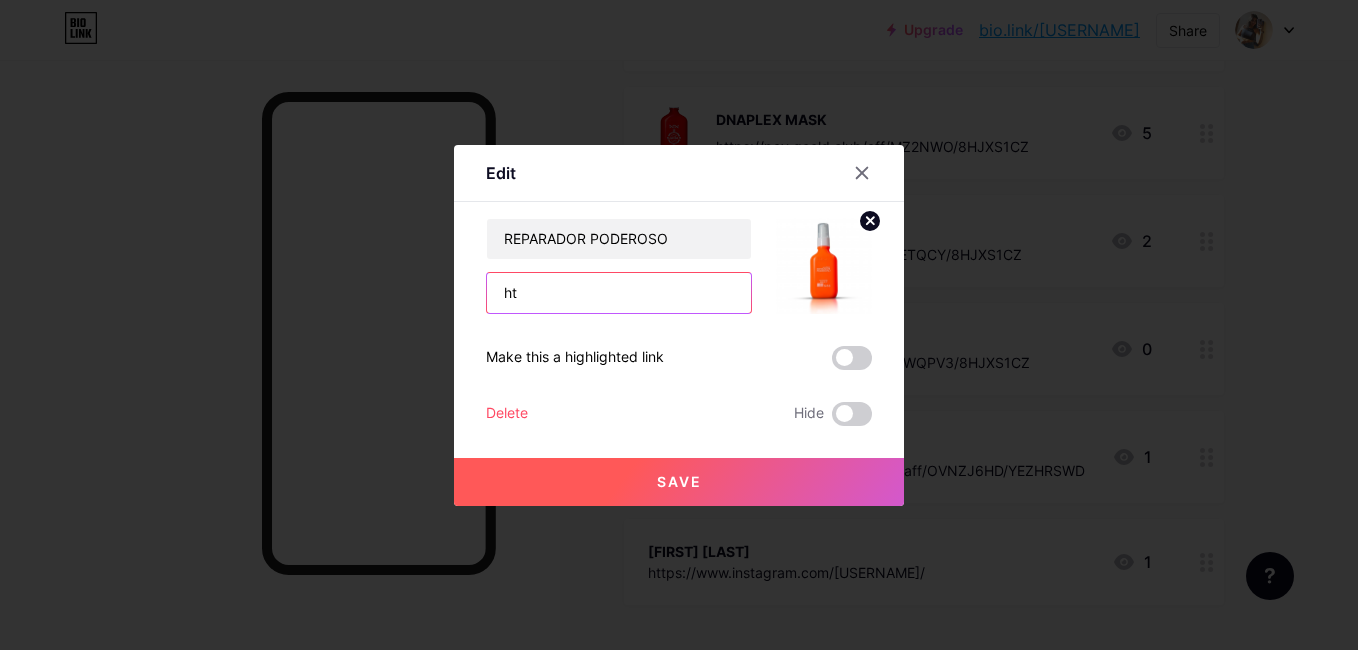 type on "h" 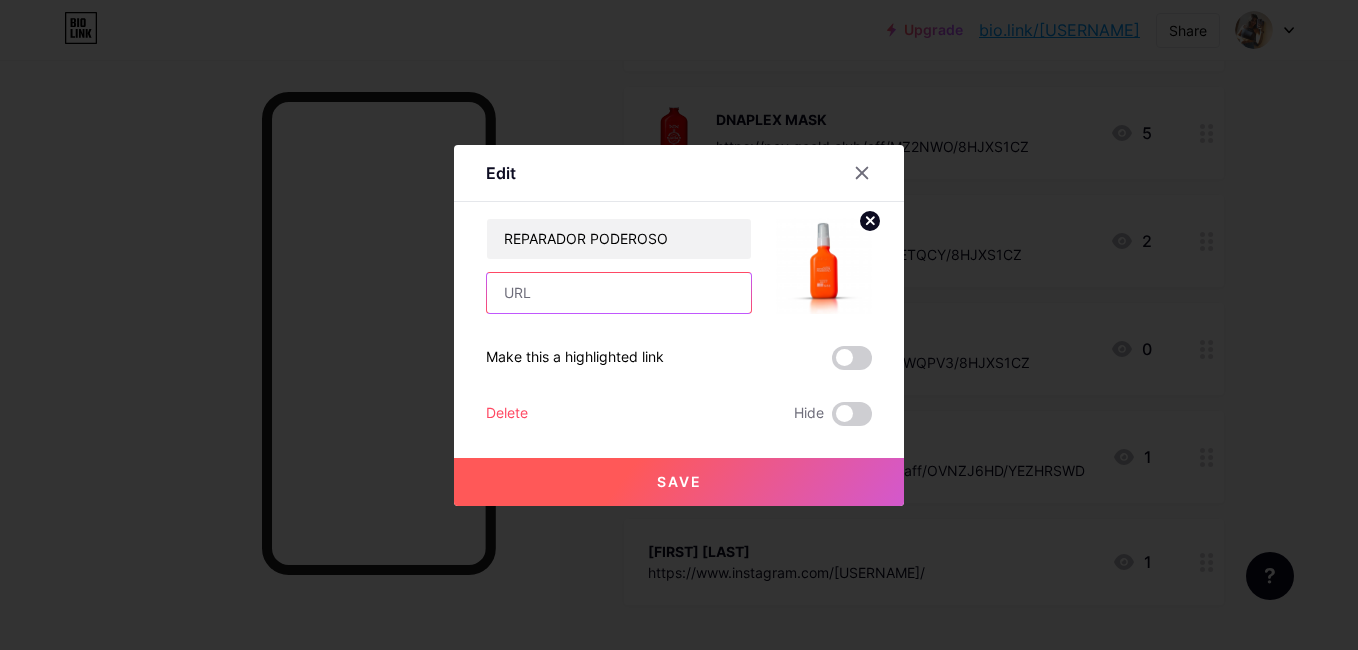 paste on "https://pay.goold.club/aff/2EDWTJ/8HJXS1CZ" 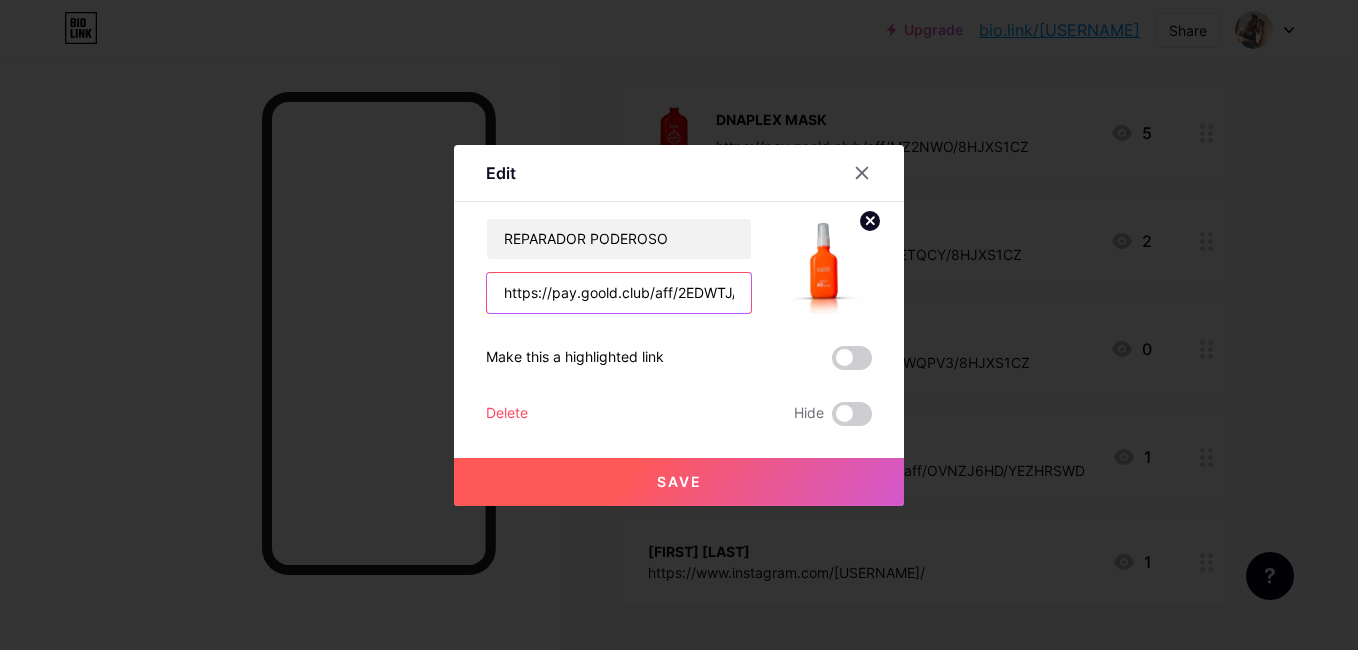 scroll, scrollTop: 0, scrollLeft: 72, axis: horizontal 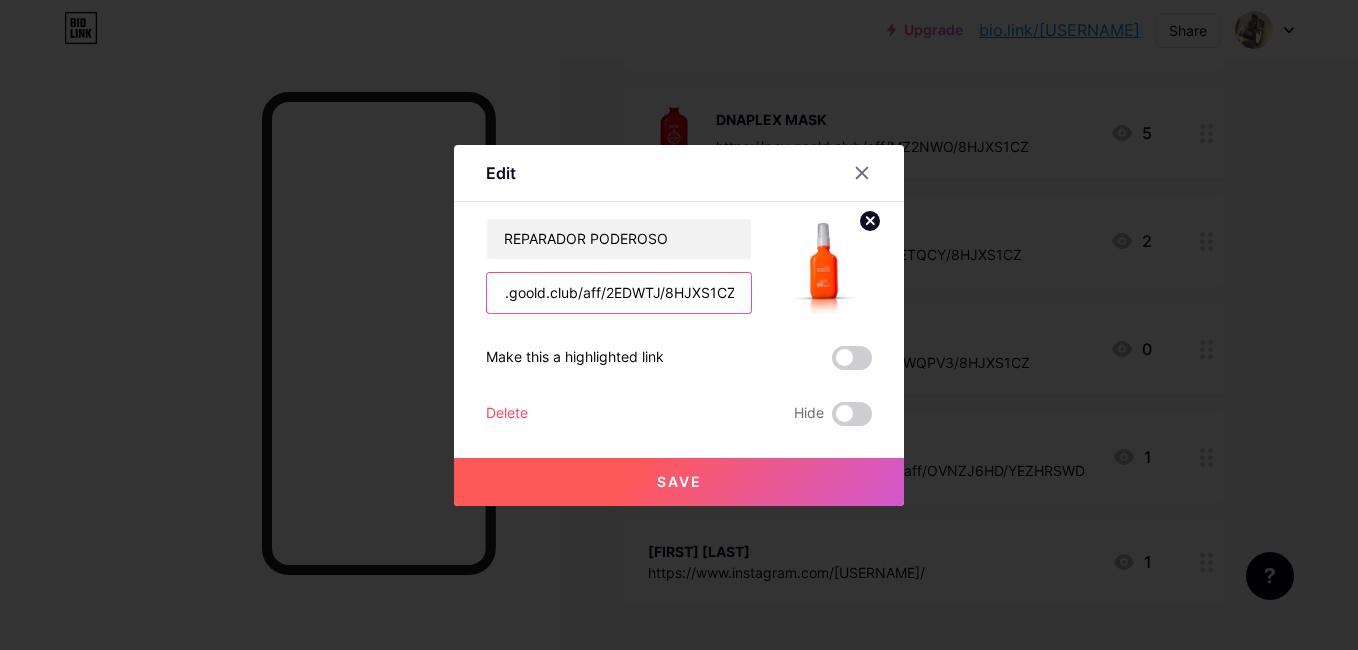 type on "https://pay.goold.club/aff/2EDWTJ/8HJXS1CZ" 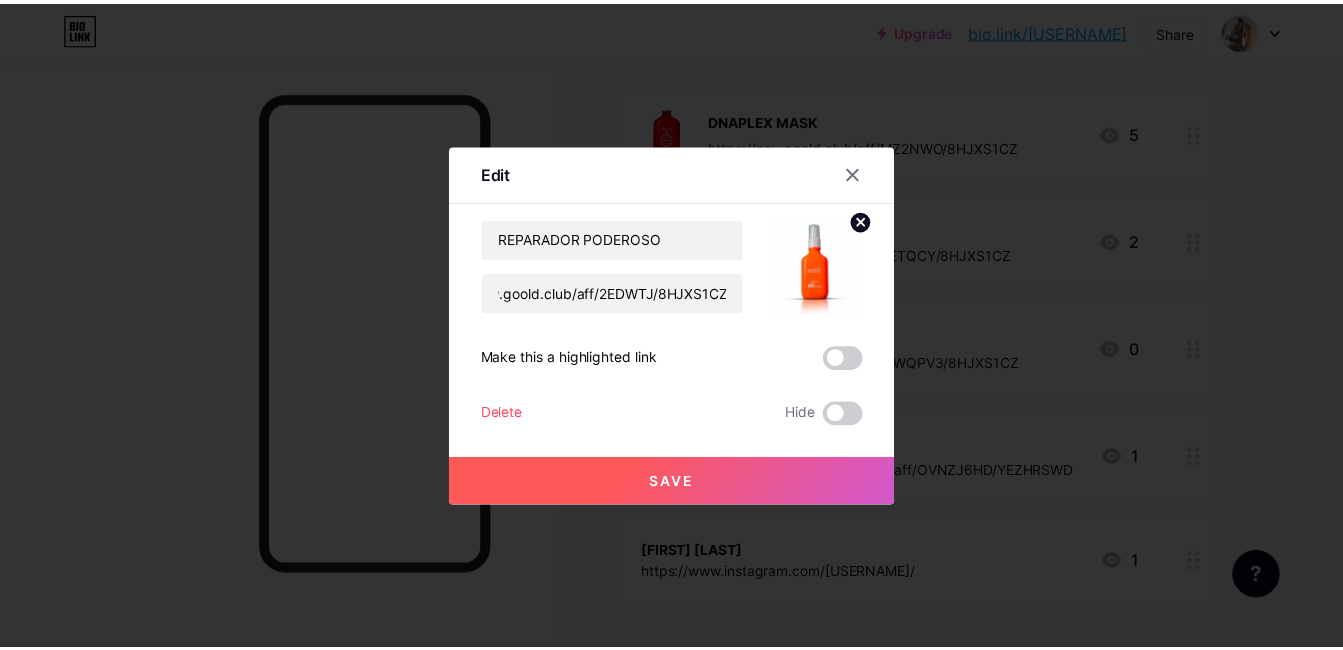 scroll, scrollTop: 0, scrollLeft: 0, axis: both 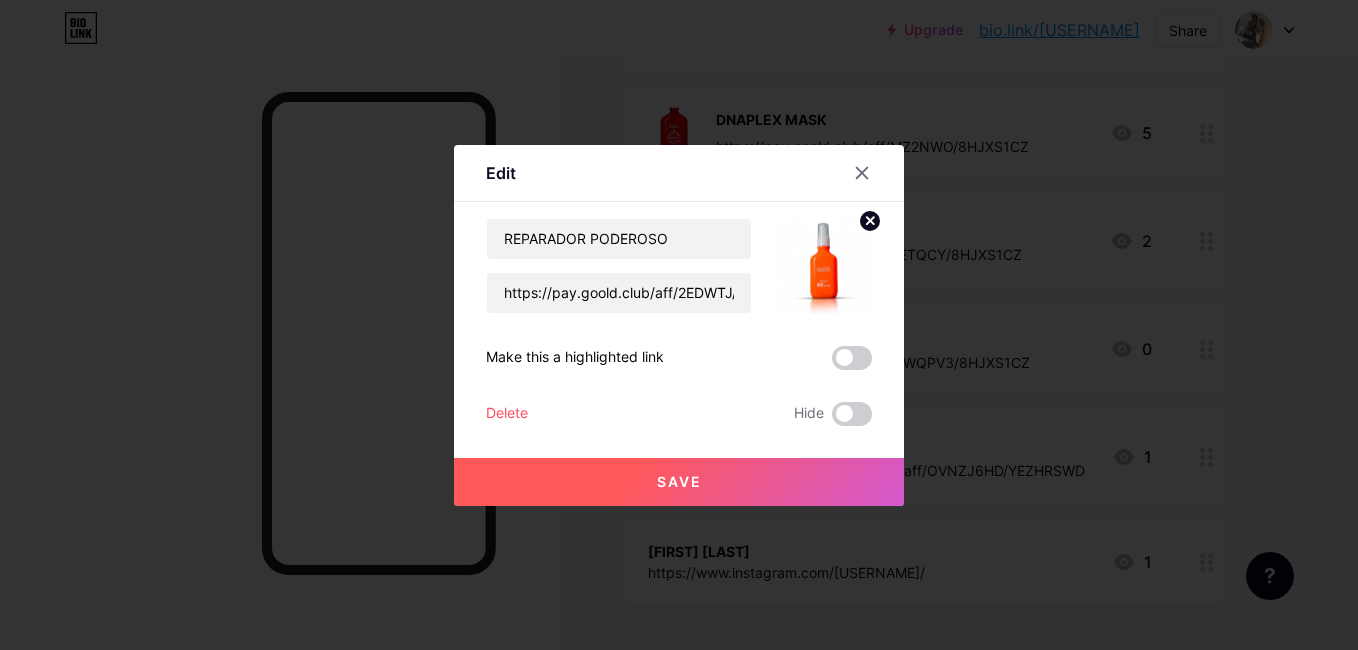 click on "Save" at bounding box center (679, 481) 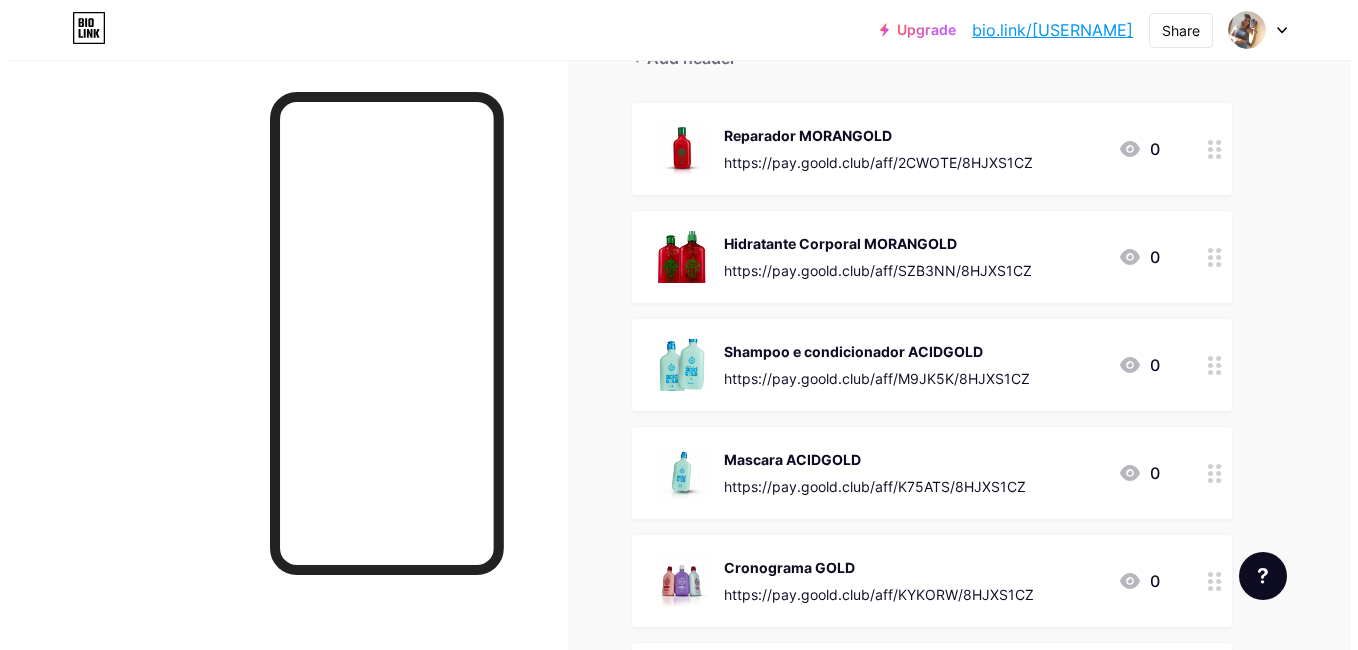 scroll, scrollTop: 0, scrollLeft: 0, axis: both 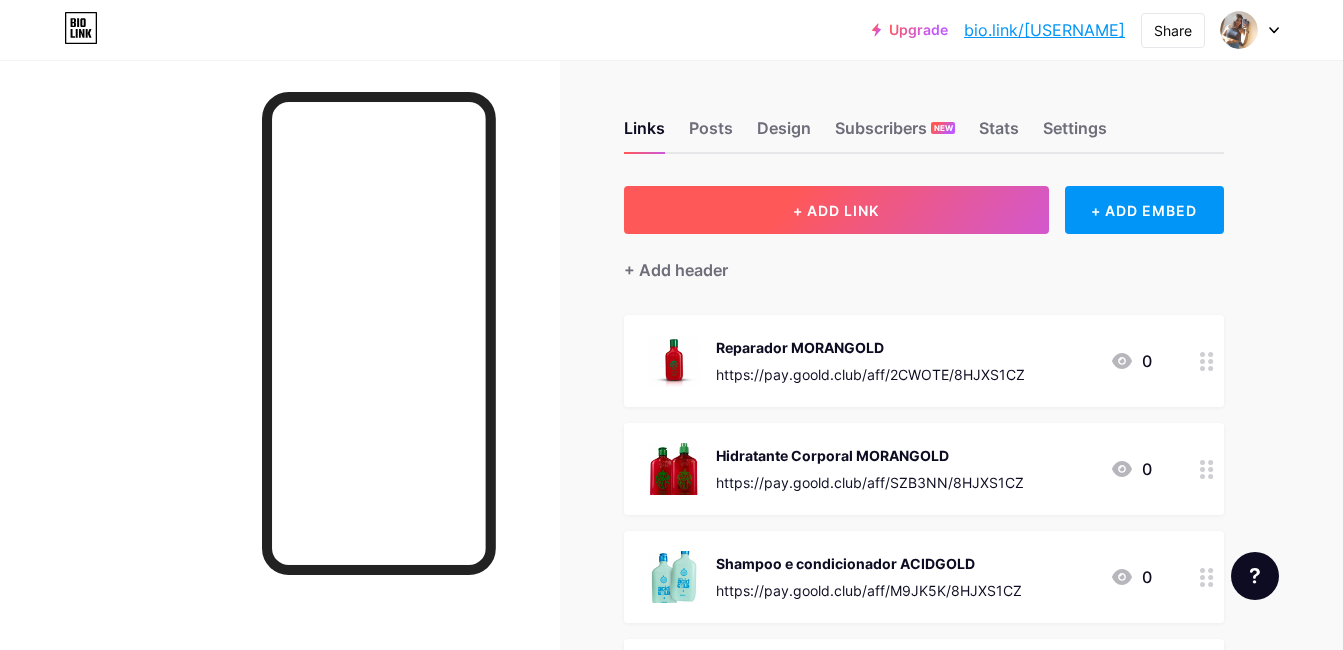 click on "+ ADD LINK" at bounding box center [836, 210] 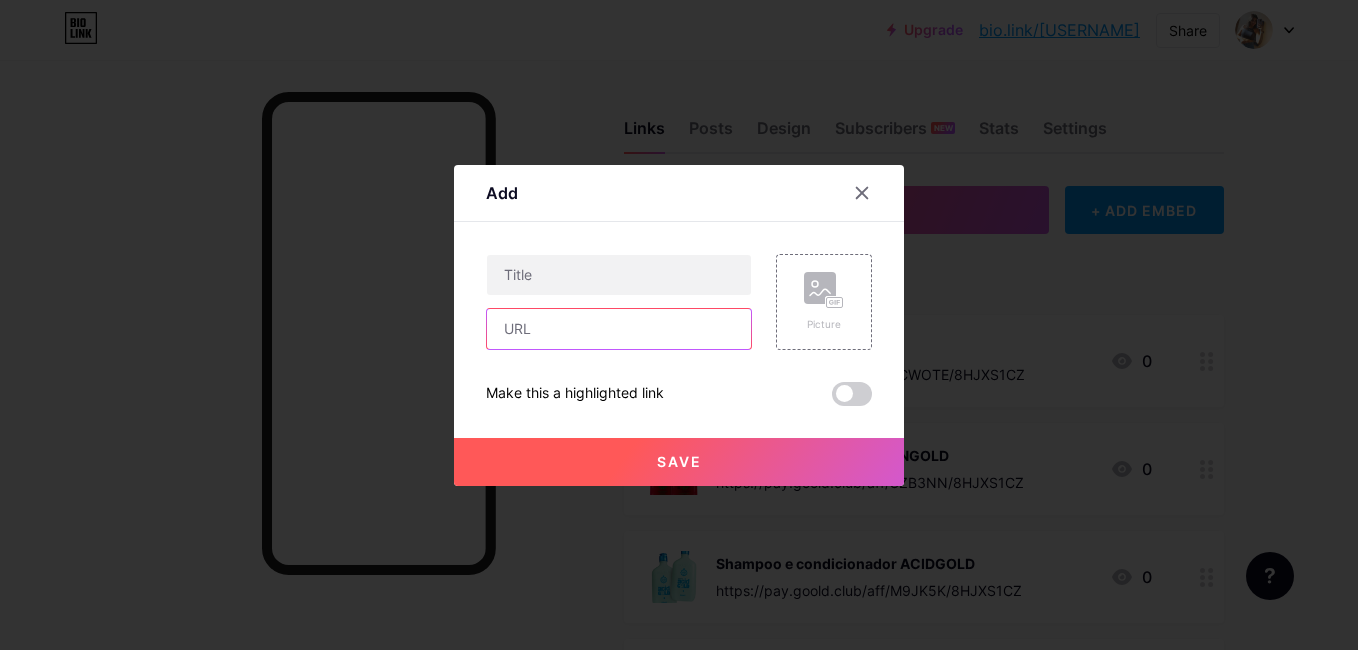 click at bounding box center [619, 329] 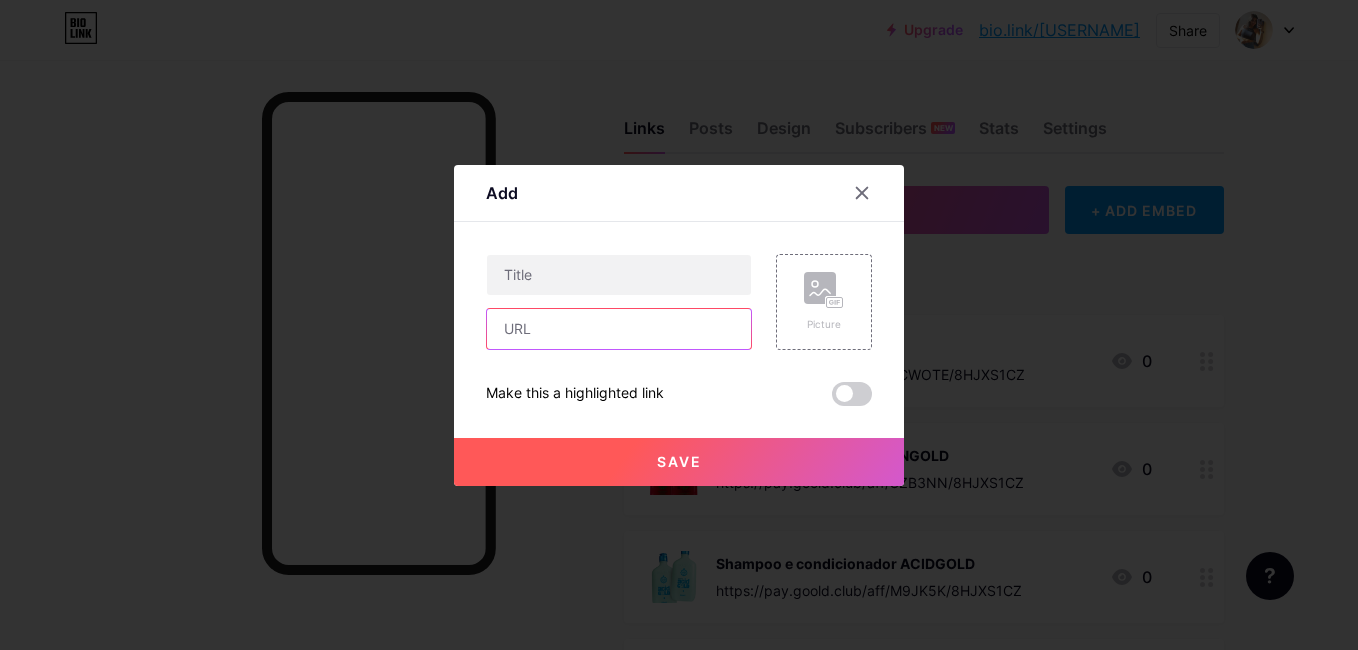 paste on "https://pay.goold.club/aff/R841JA/8HJXS1CZ" 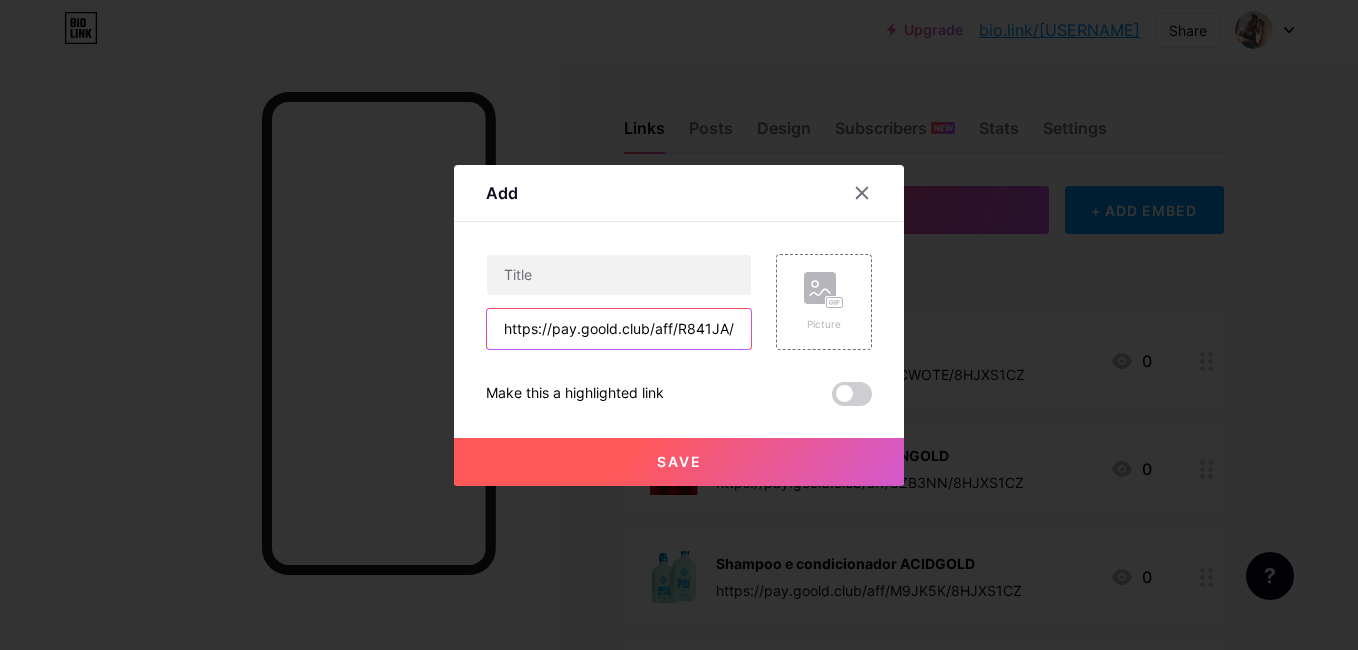 scroll, scrollTop: 0, scrollLeft: 67, axis: horizontal 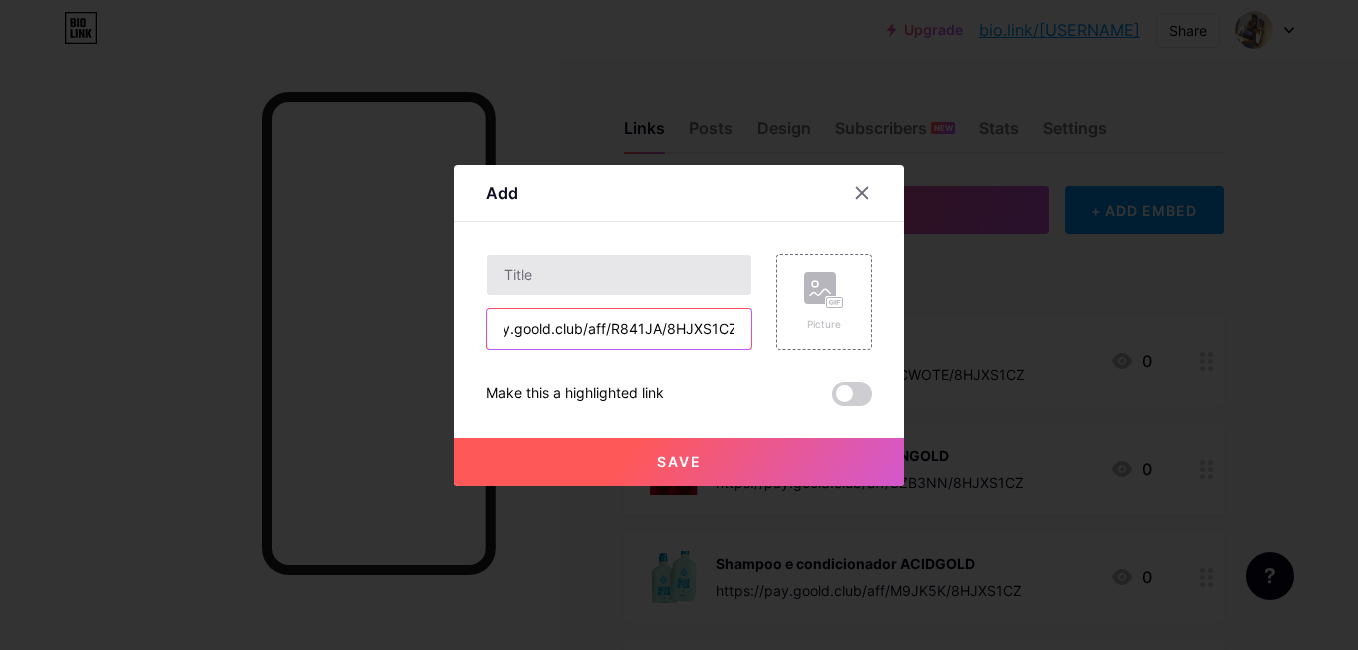 type on "https://pay.goold.club/aff/R841JA/8HJXS1CZ" 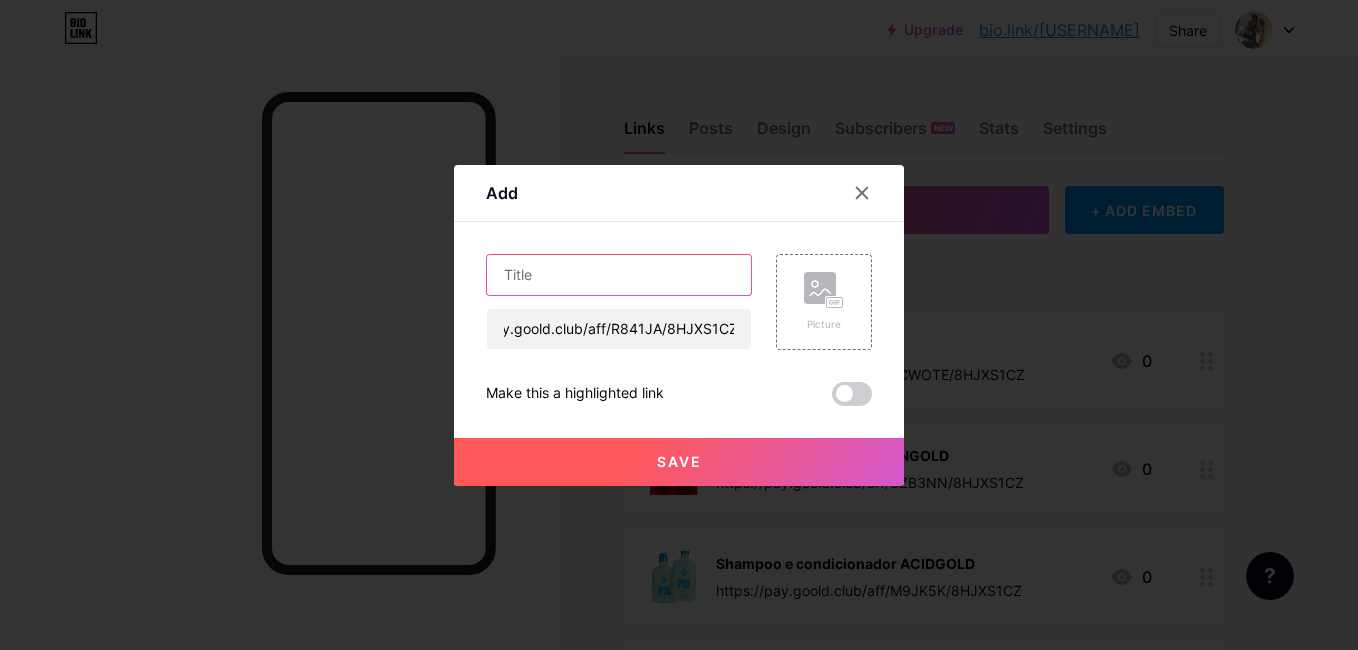 click at bounding box center [619, 275] 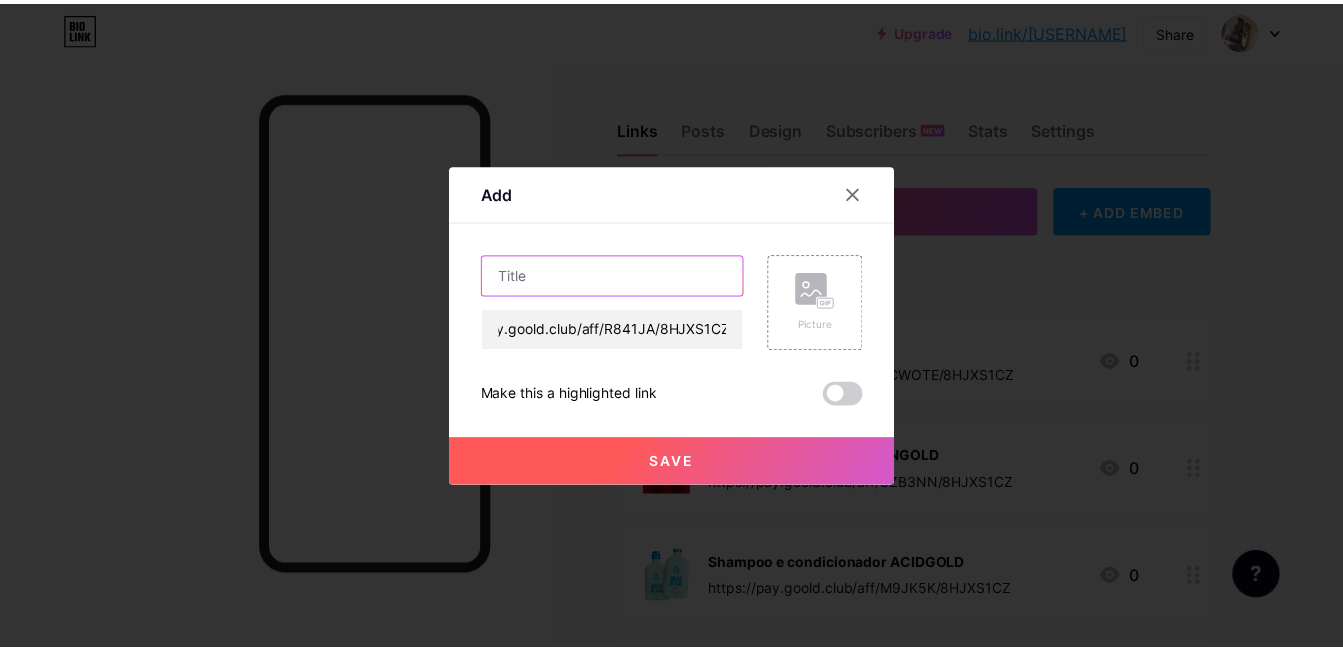 scroll, scrollTop: 0, scrollLeft: 0, axis: both 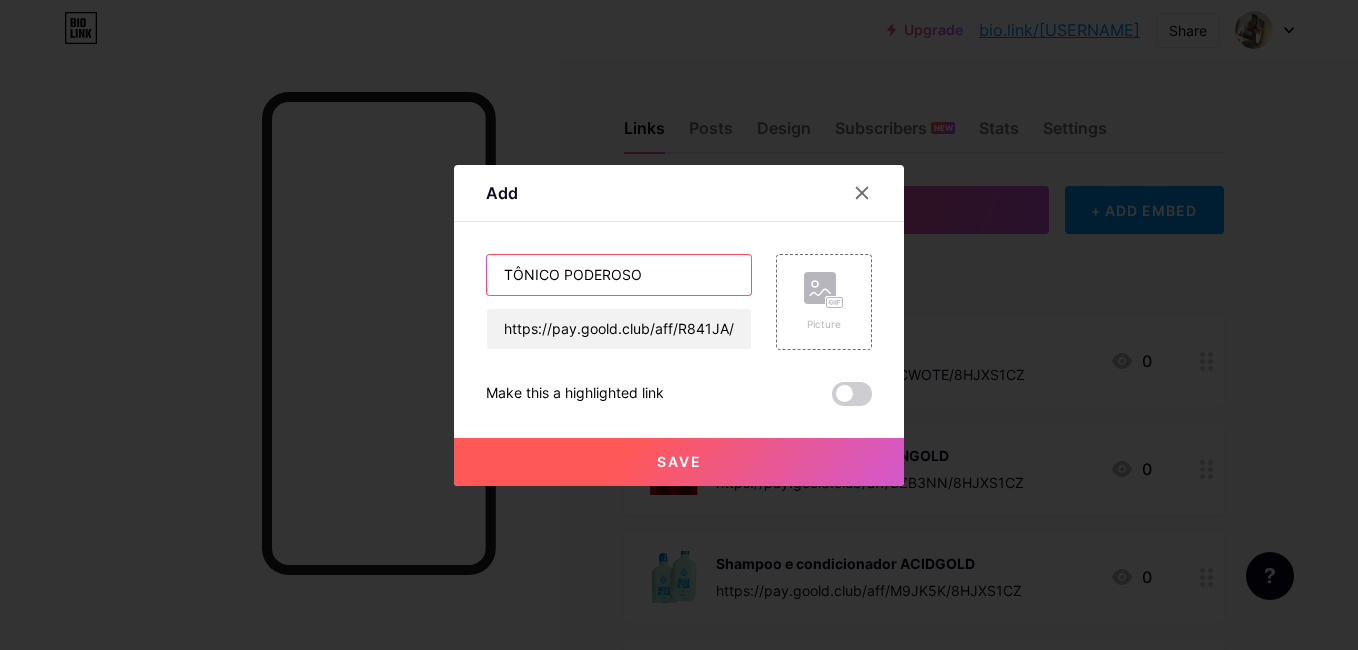 type on "TÔNICO PODEROSO" 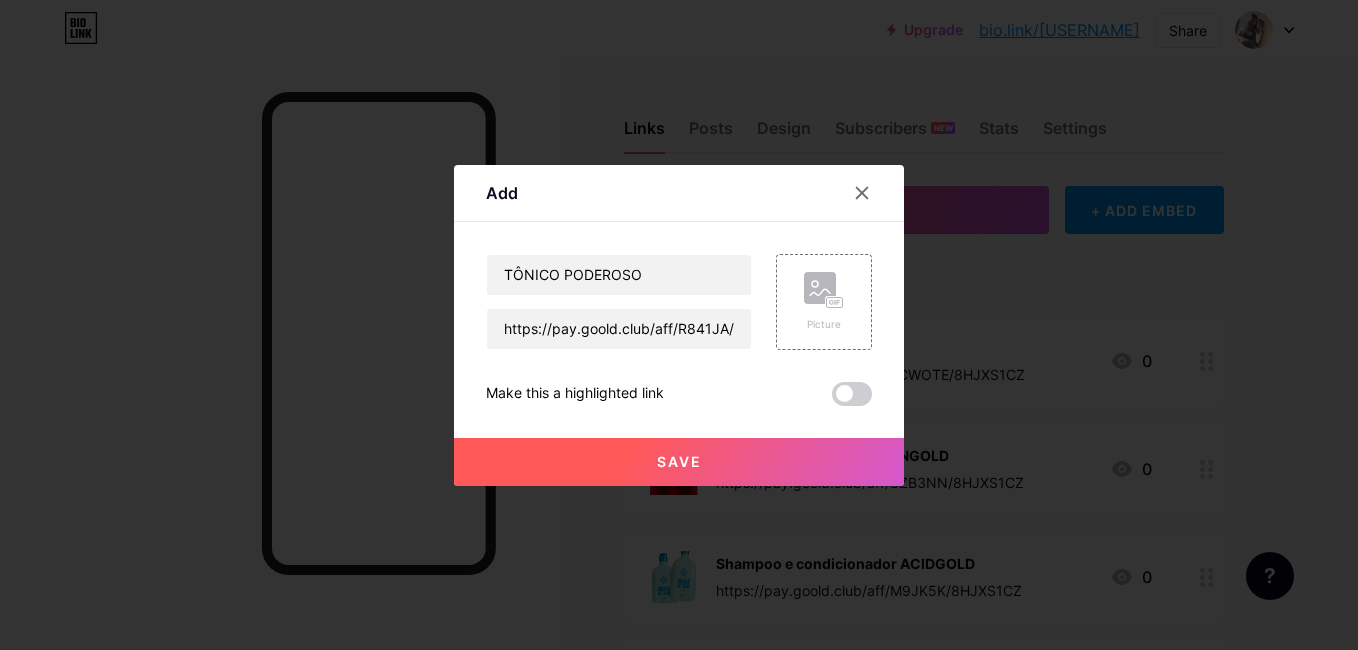 click on "Save" at bounding box center [679, 462] 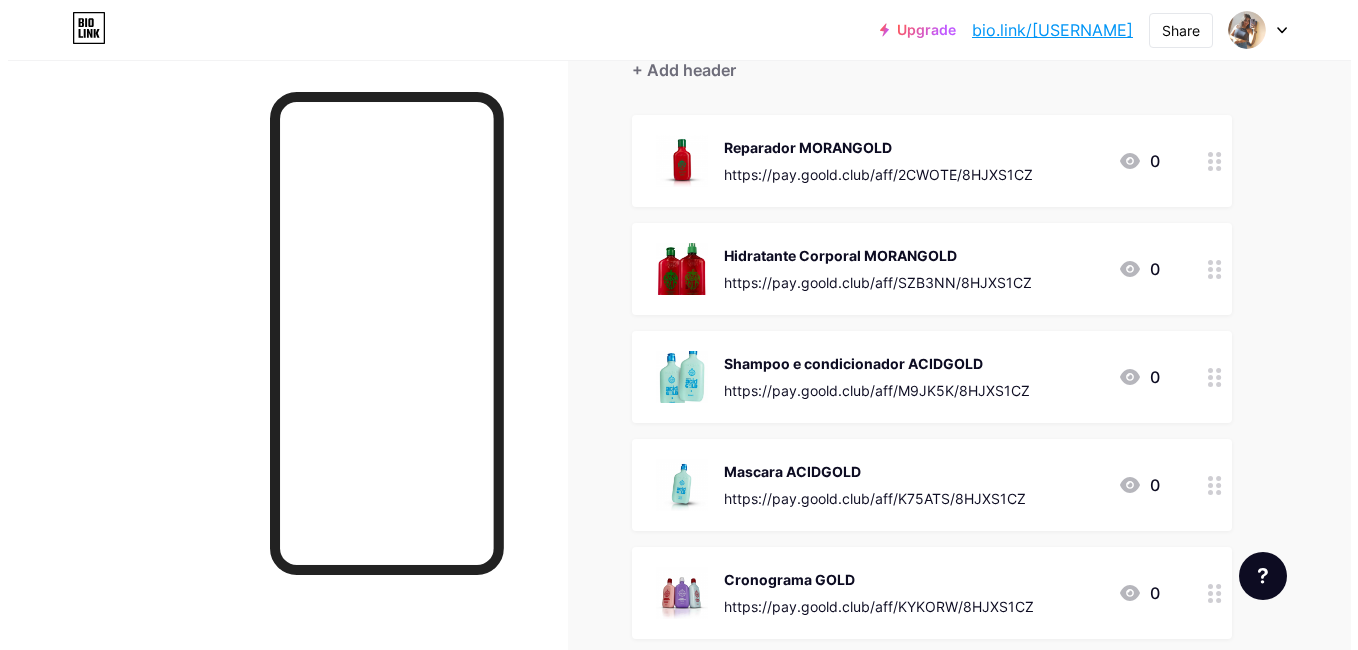 scroll, scrollTop: 0, scrollLeft: 0, axis: both 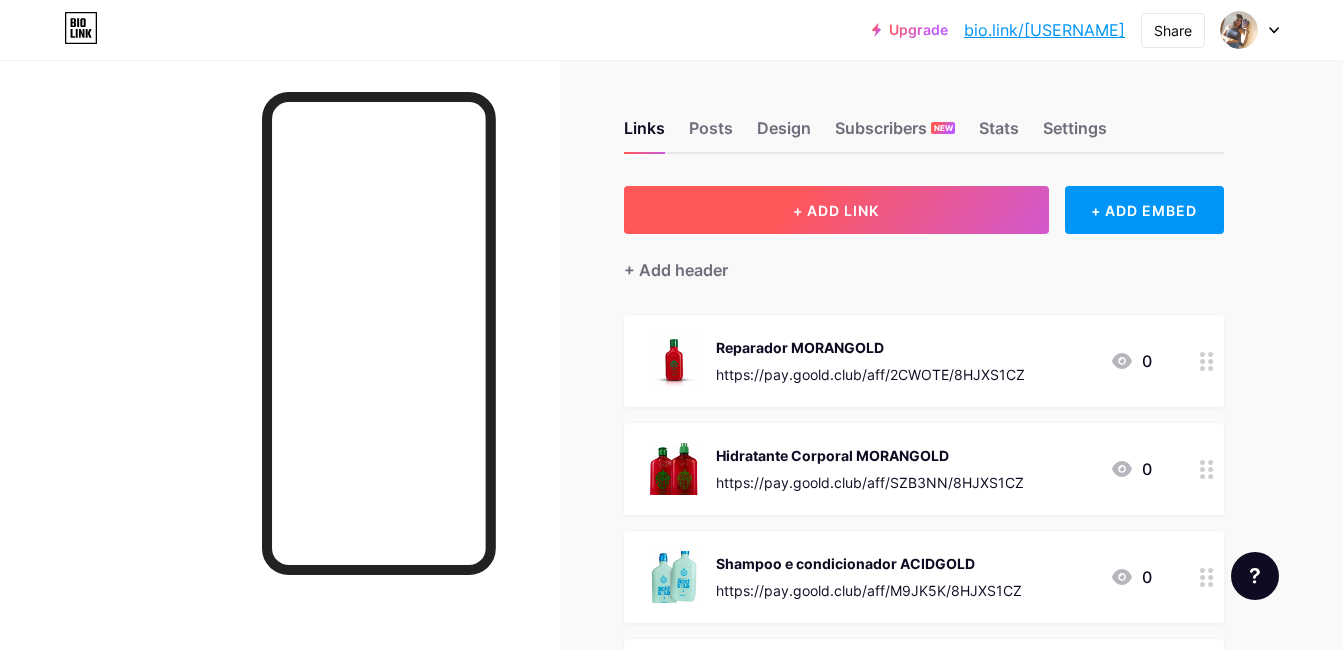 click on "+ ADD LINK" at bounding box center [836, 210] 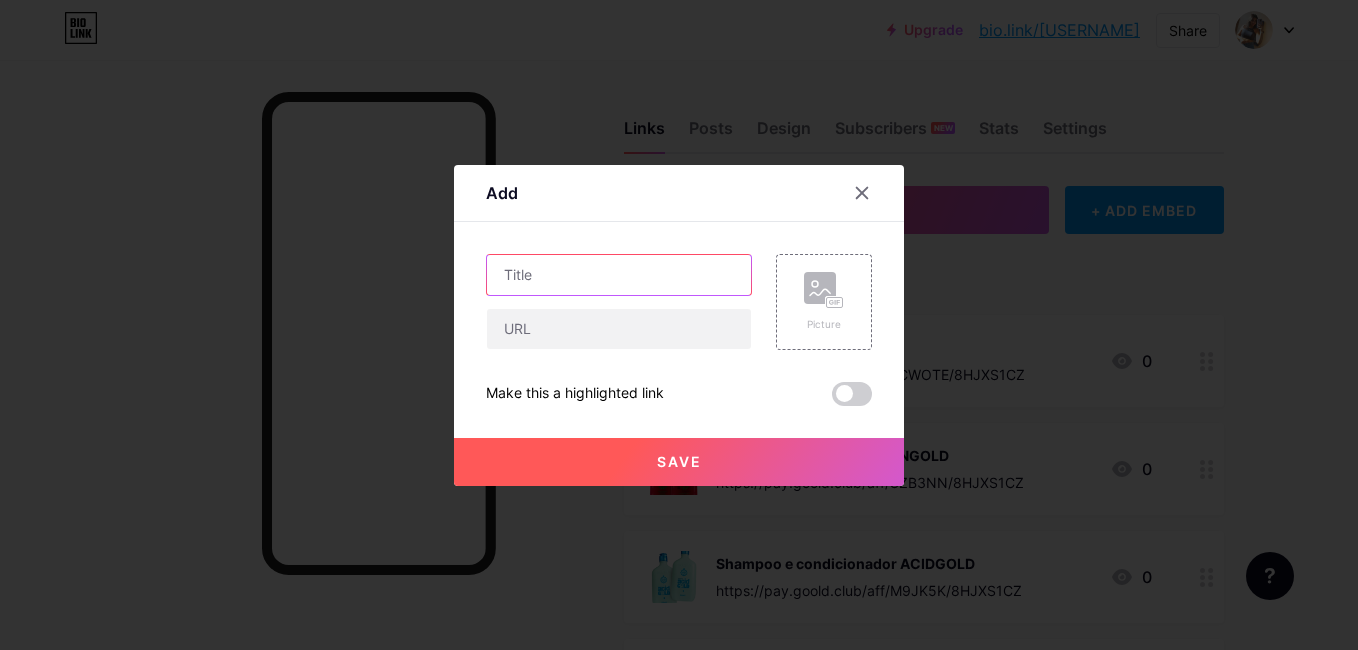 click at bounding box center (619, 275) 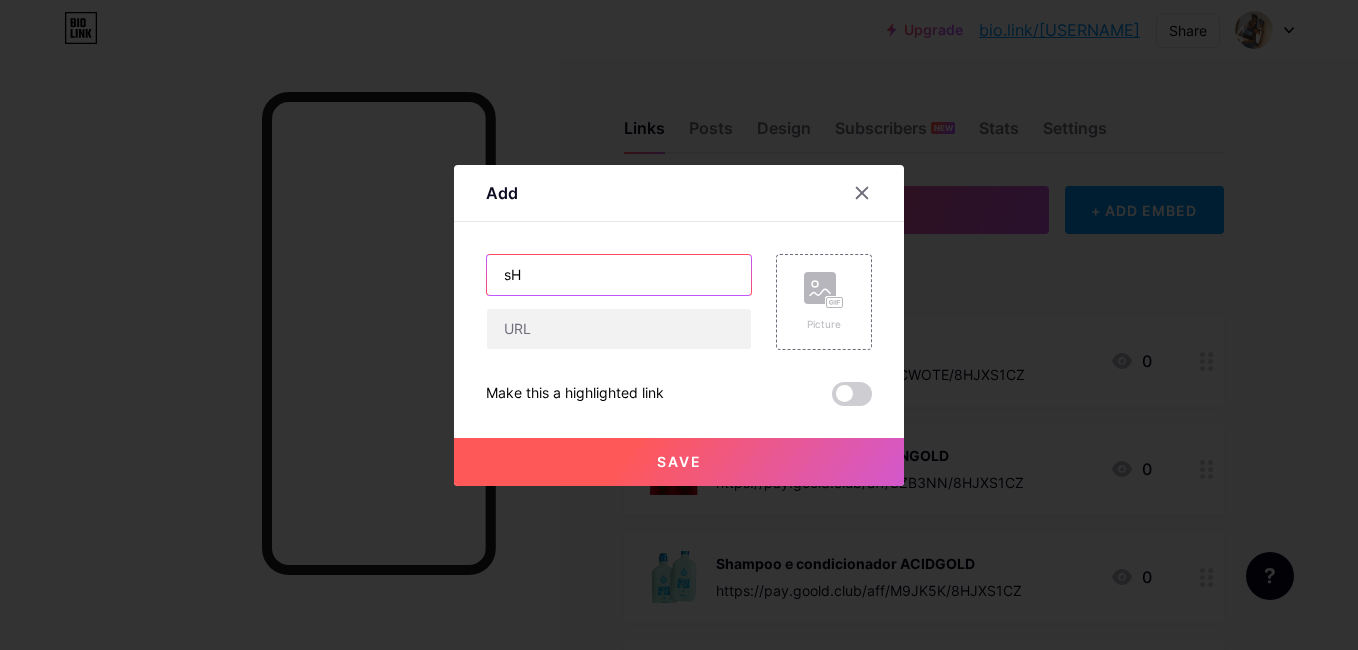 type on "s" 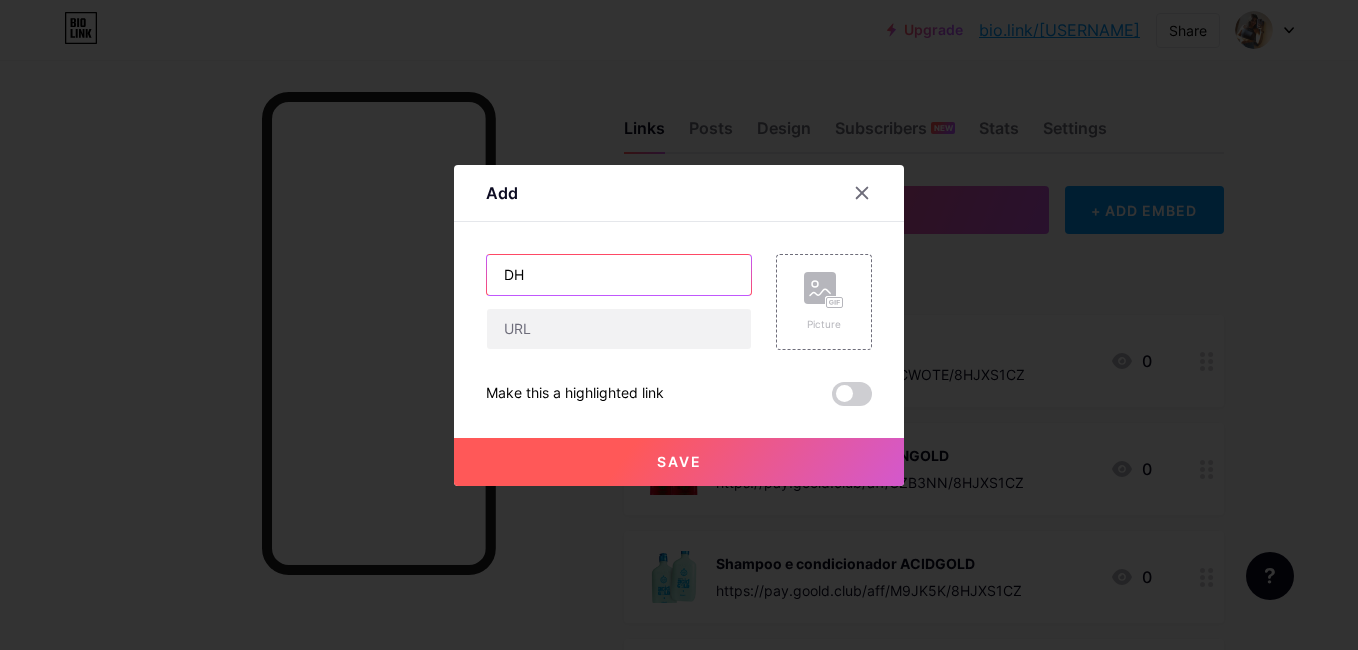 type on "D" 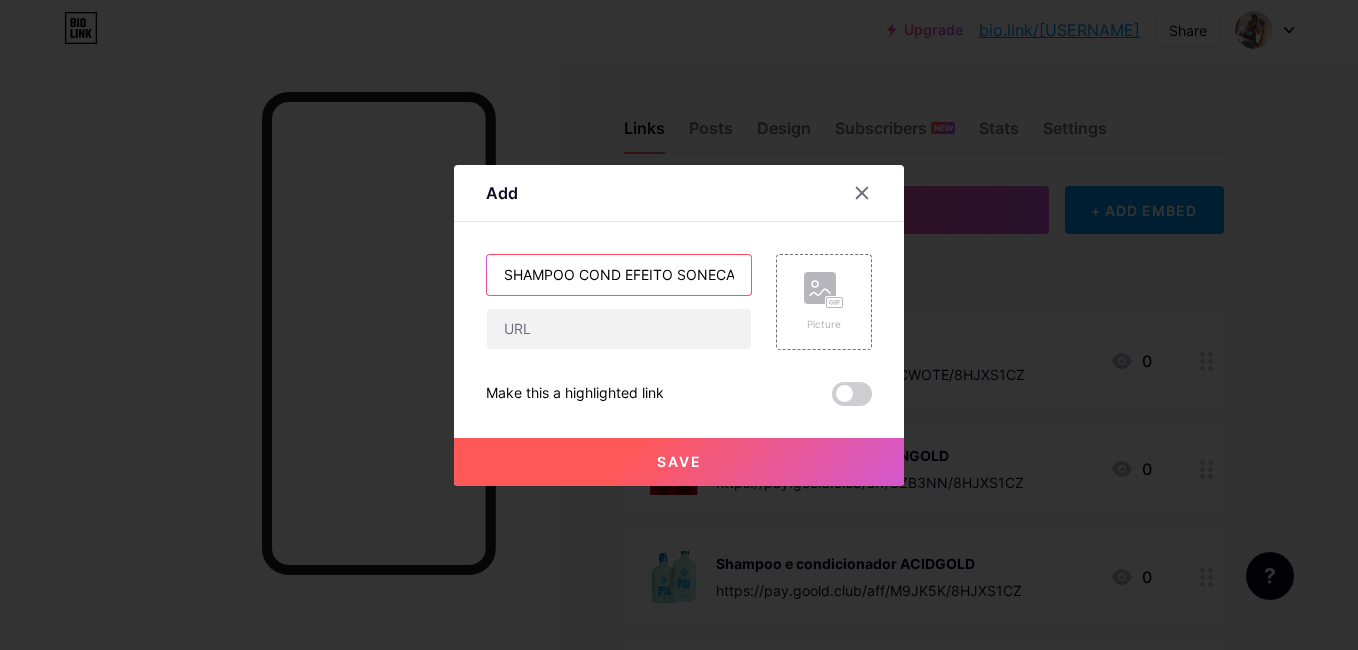 scroll, scrollTop: 0, scrollLeft: 1, axis: horizontal 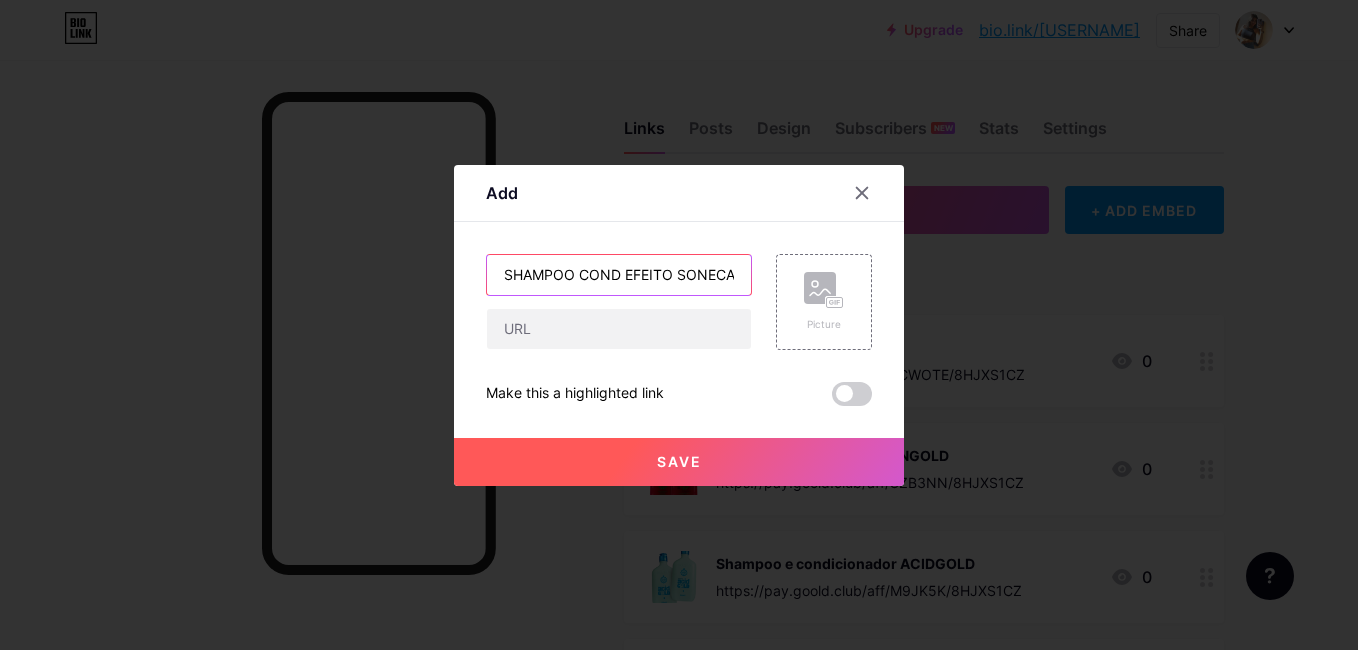 click on "SHAMPOO COND EFEITO SONECA" at bounding box center [619, 275] 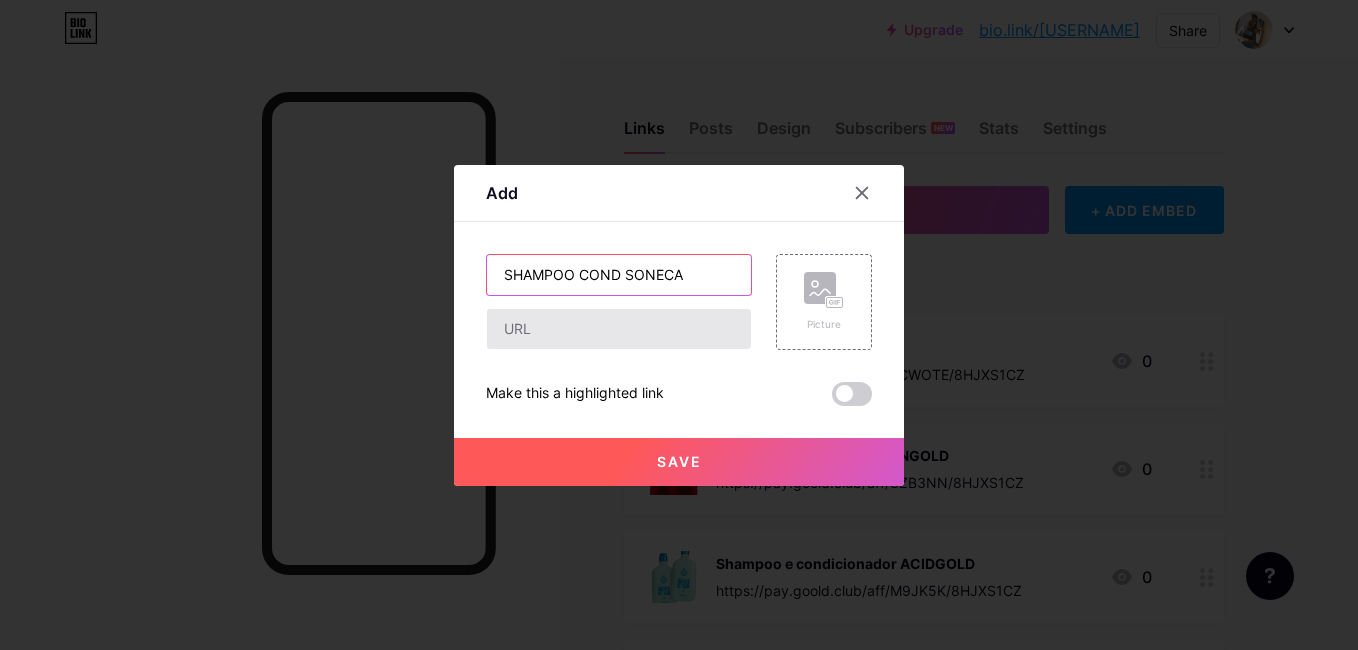type on "SHAMPOO COND SONECA" 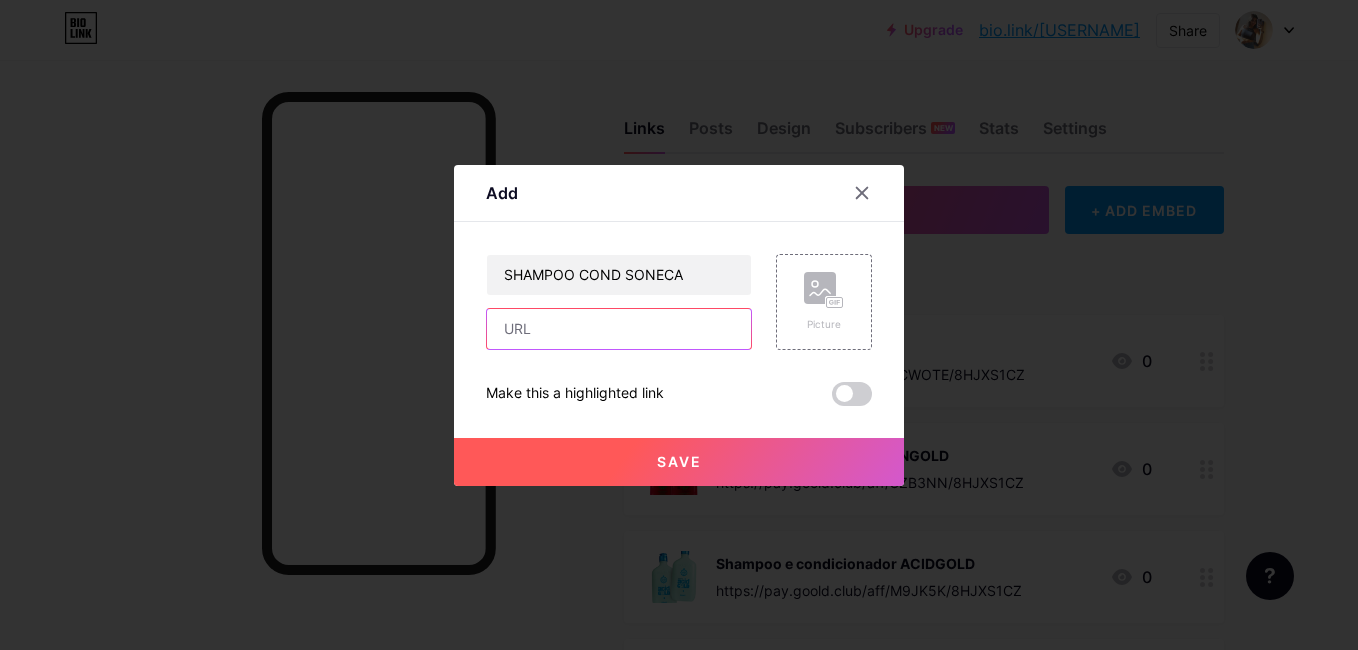 click at bounding box center [619, 329] 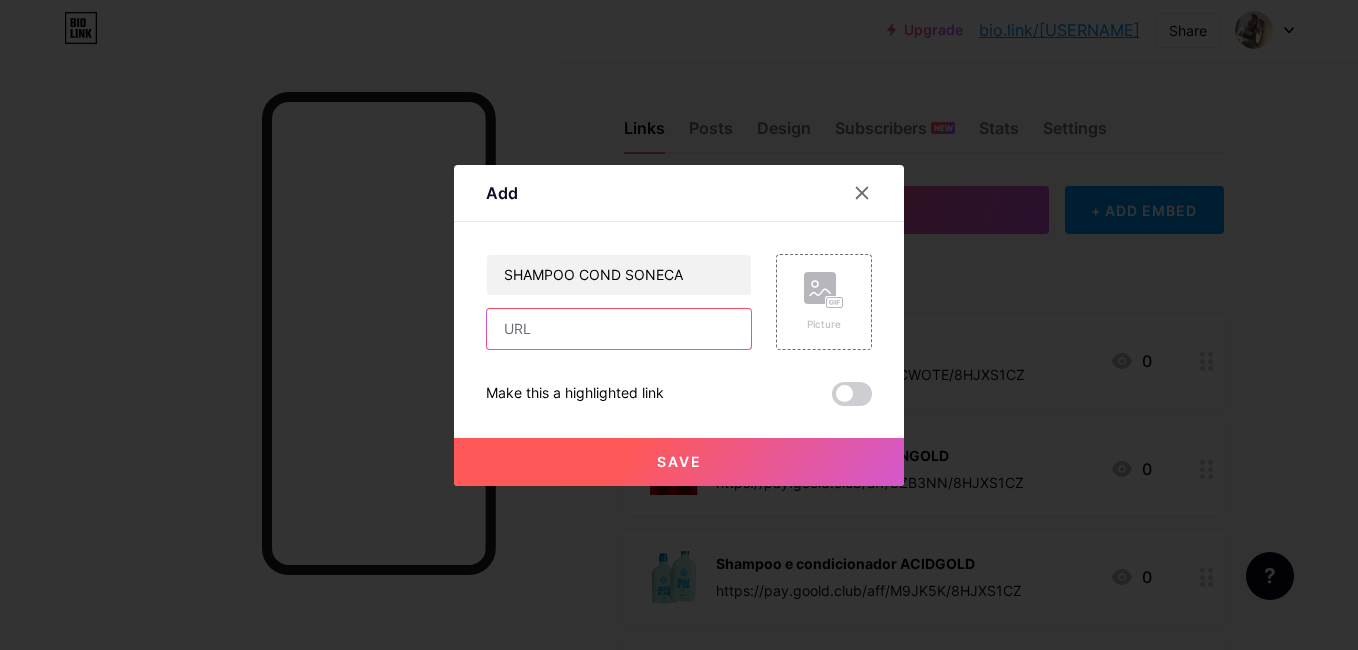 paste on "https://pay.goold.club/aff/BFBVFE/8HJXS1CZ" 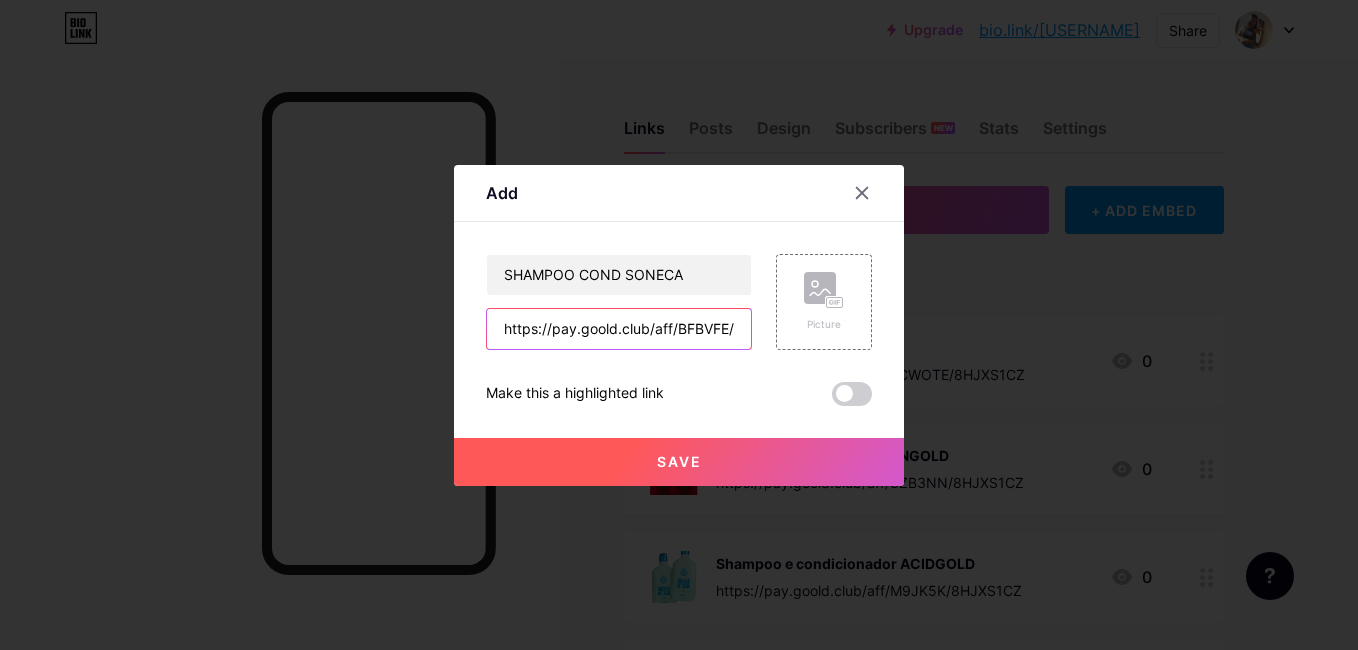 scroll, scrollTop: 0, scrollLeft: 70, axis: horizontal 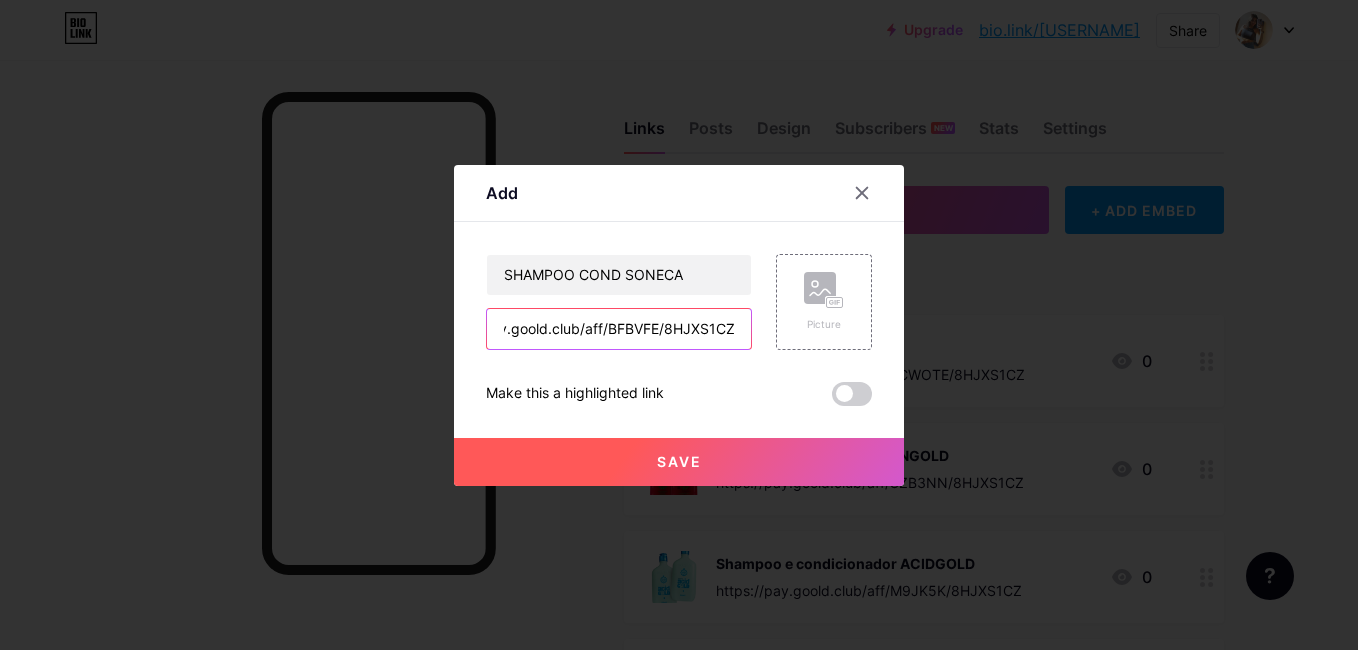 type on "https://pay.goold.club/aff/BFBVFE/8HJXS1CZ" 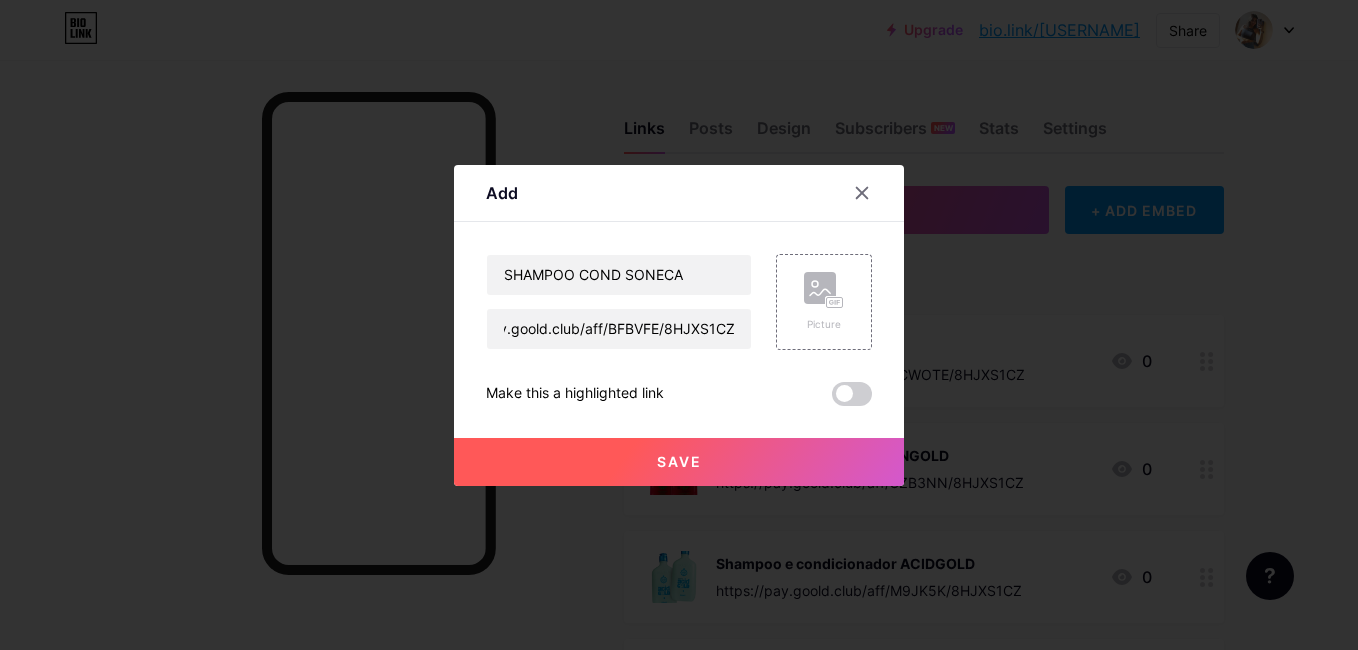 click on "Save" at bounding box center [679, 462] 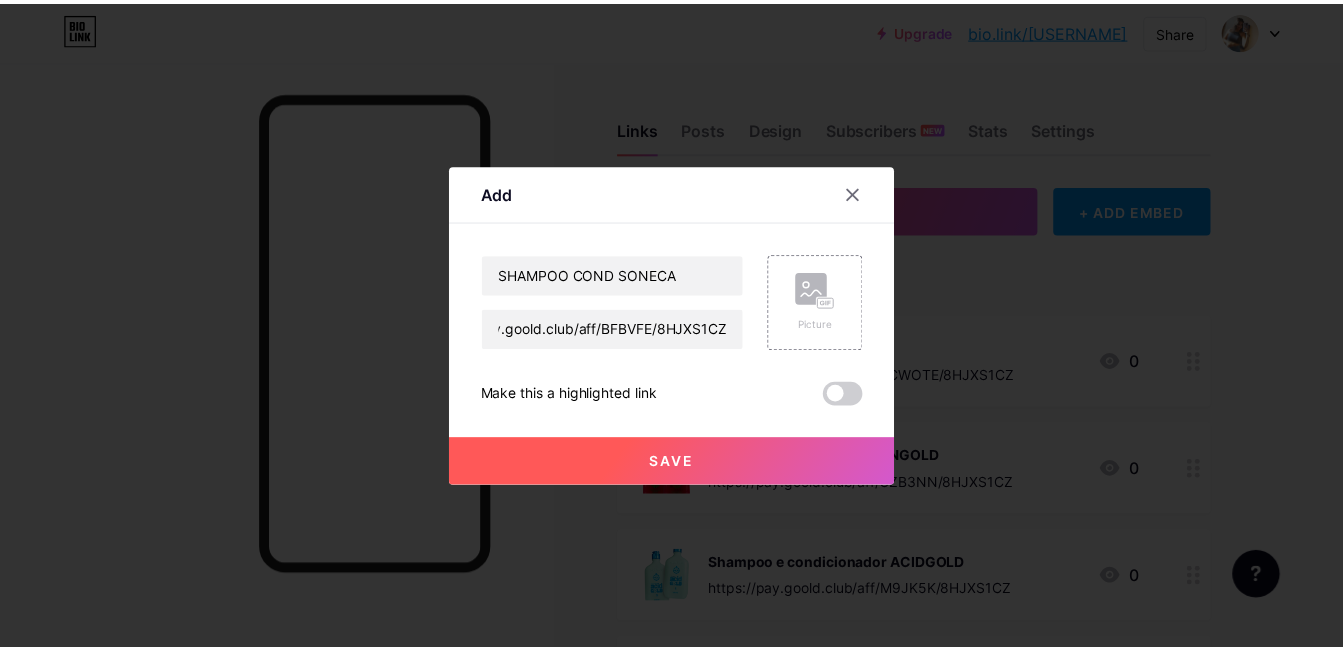 scroll, scrollTop: 0, scrollLeft: 0, axis: both 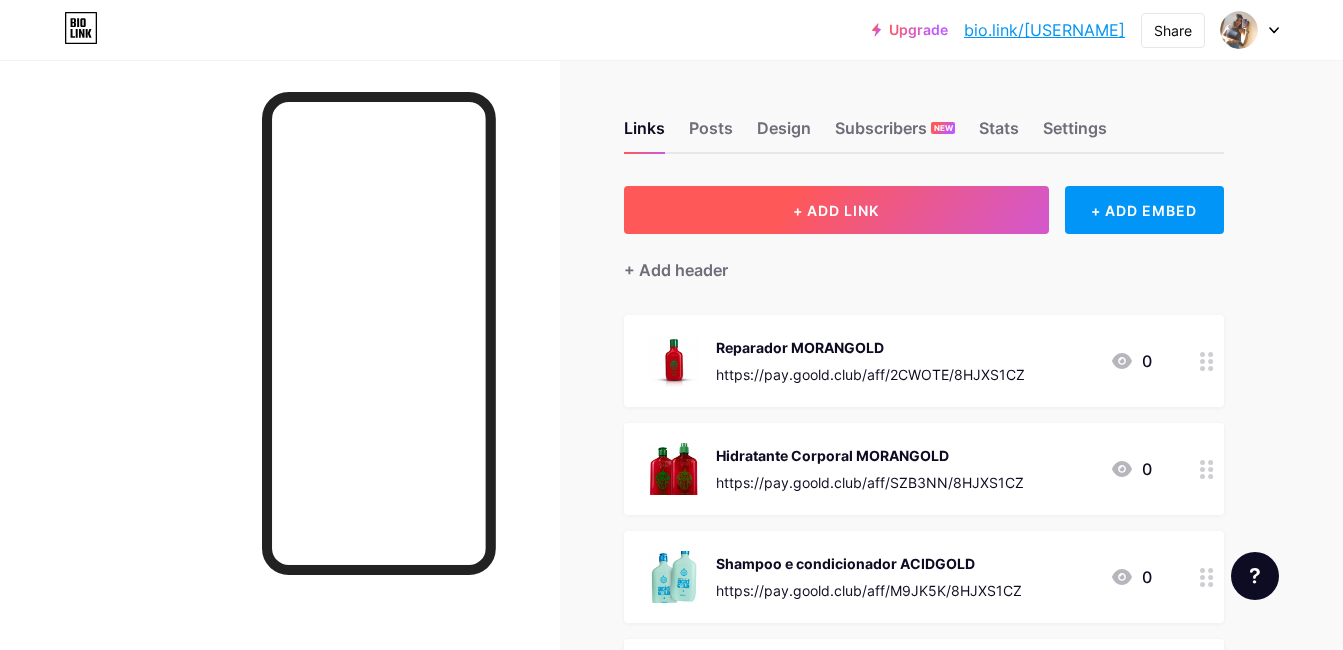 click on "+ ADD LINK" at bounding box center [836, 210] 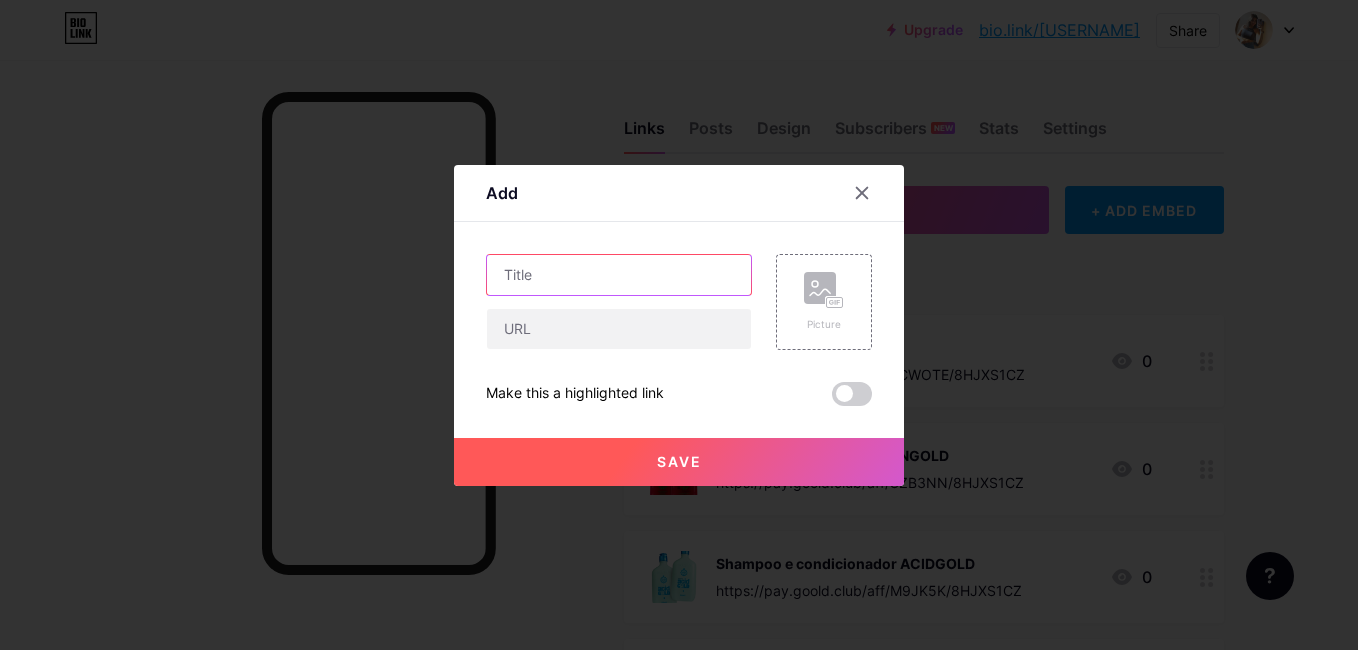 click at bounding box center [619, 275] 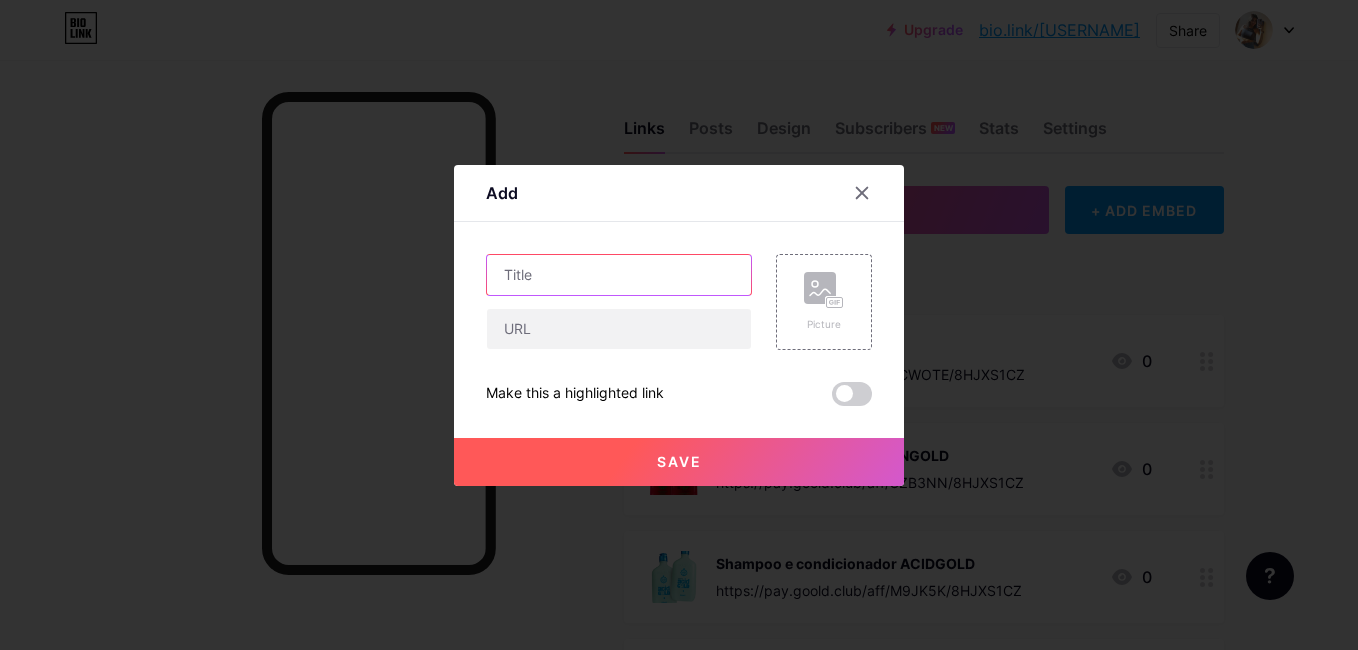 type on "S" 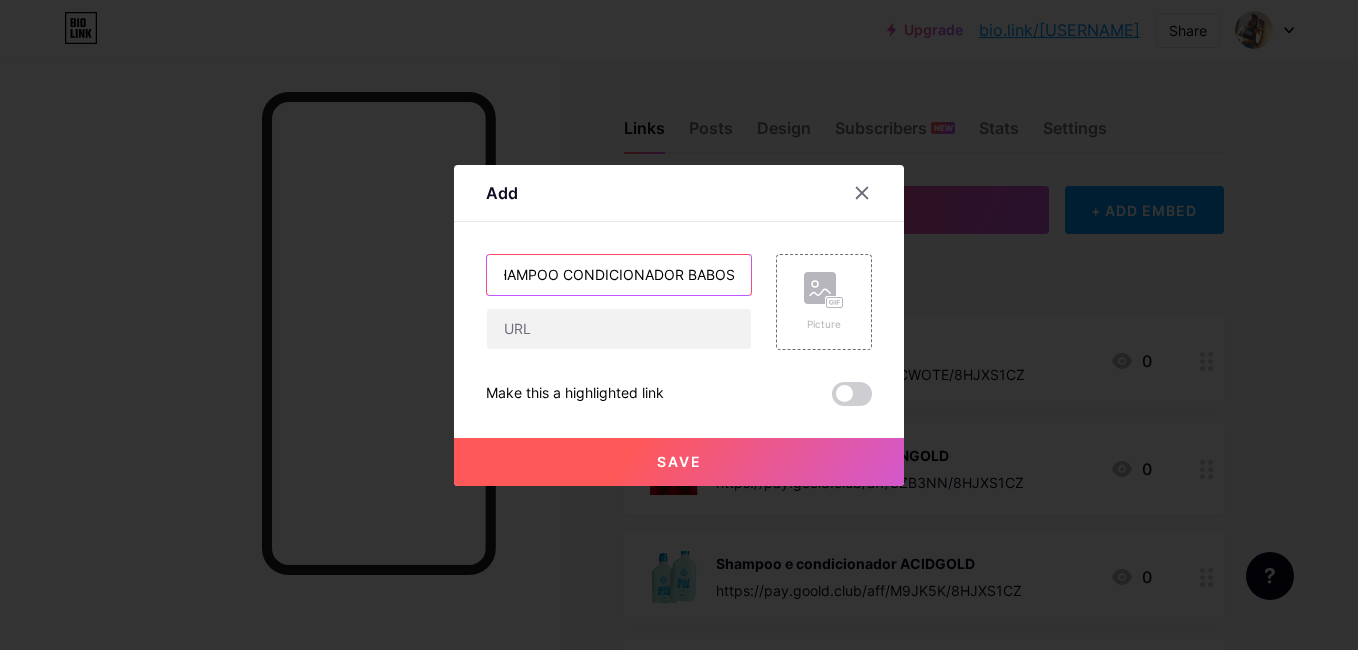 scroll, scrollTop: 0, scrollLeft: 25, axis: horizontal 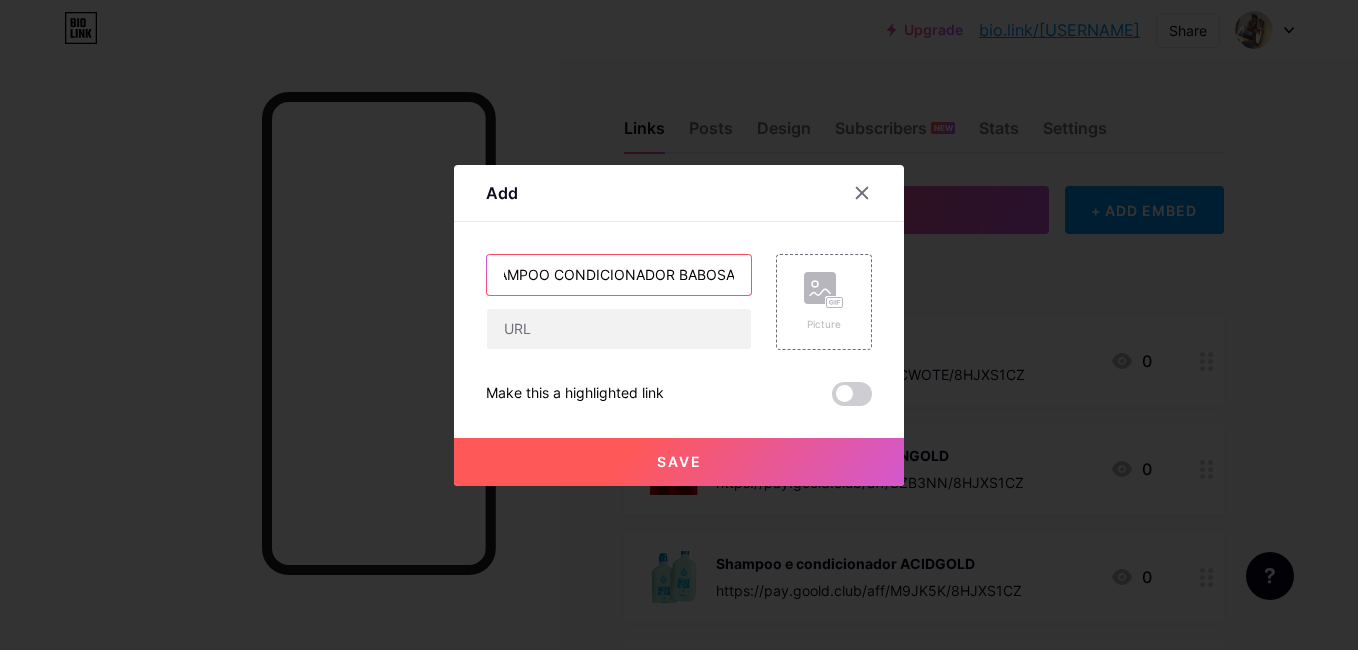 type on "SHAMPOO CONDICIONADOR BABOSA" 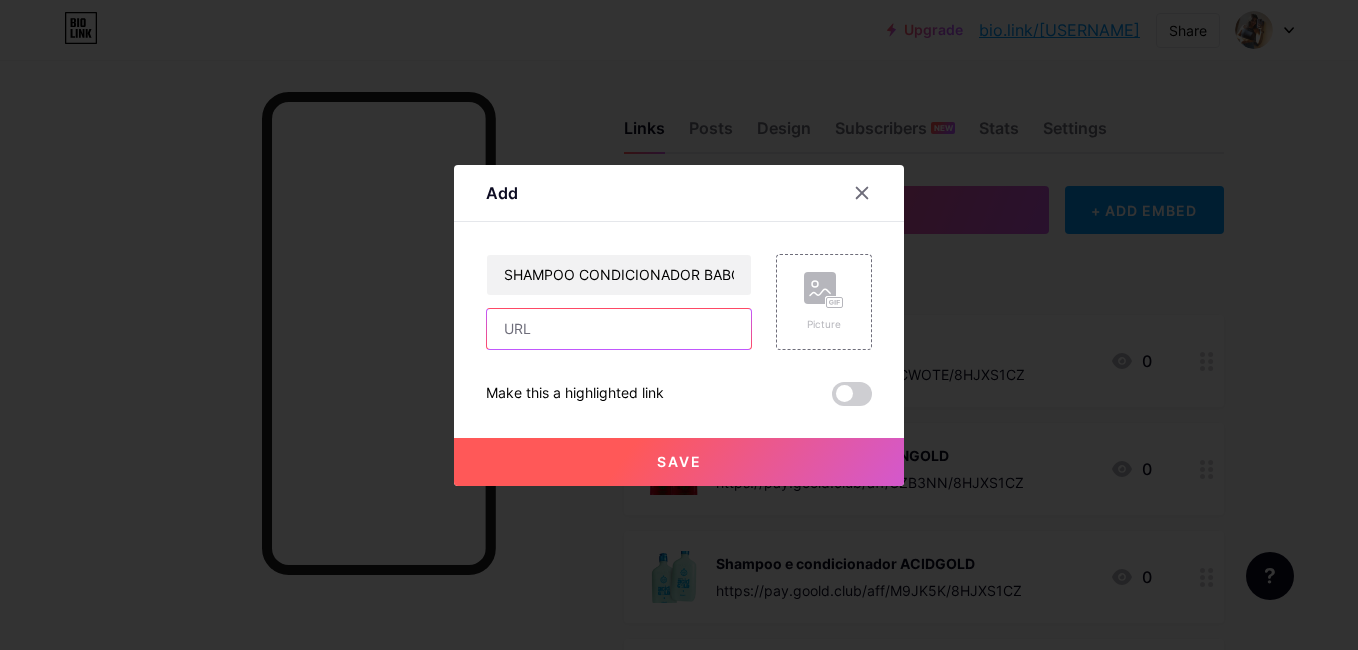 click at bounding box center (619, 329) 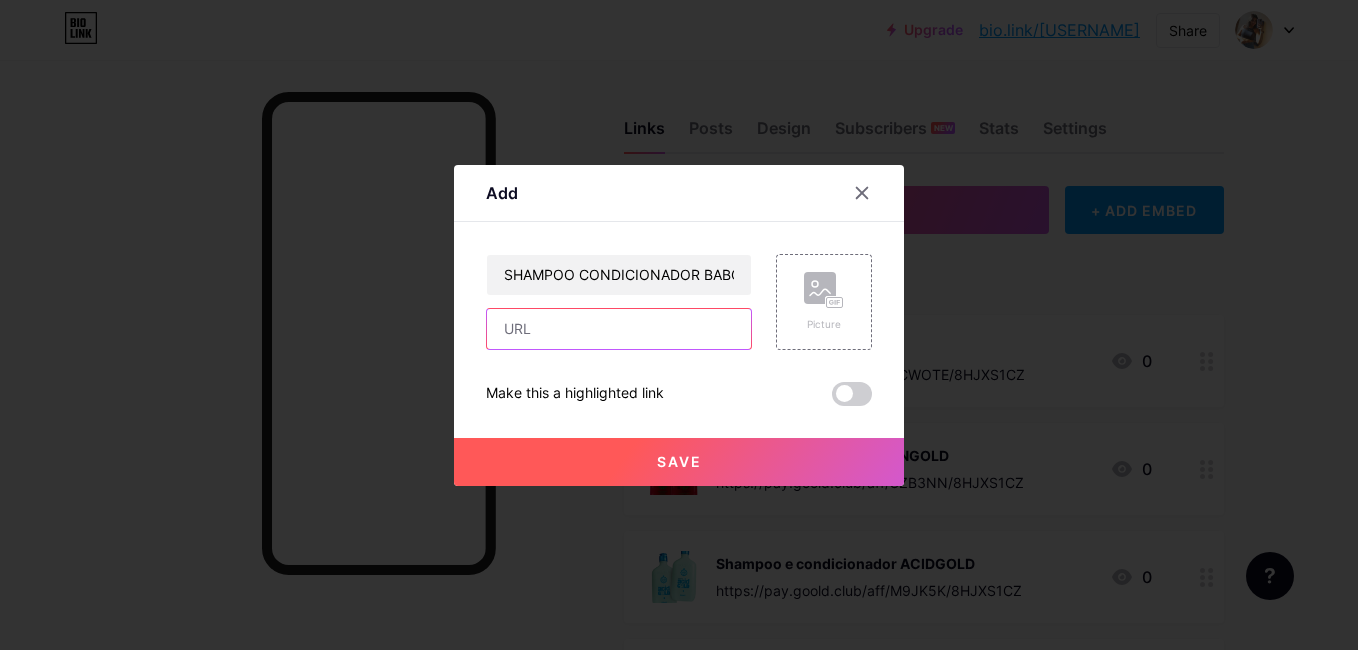 paste on "https://pay.goold.club/aff/IDPCGD/8HJXS1CZ" 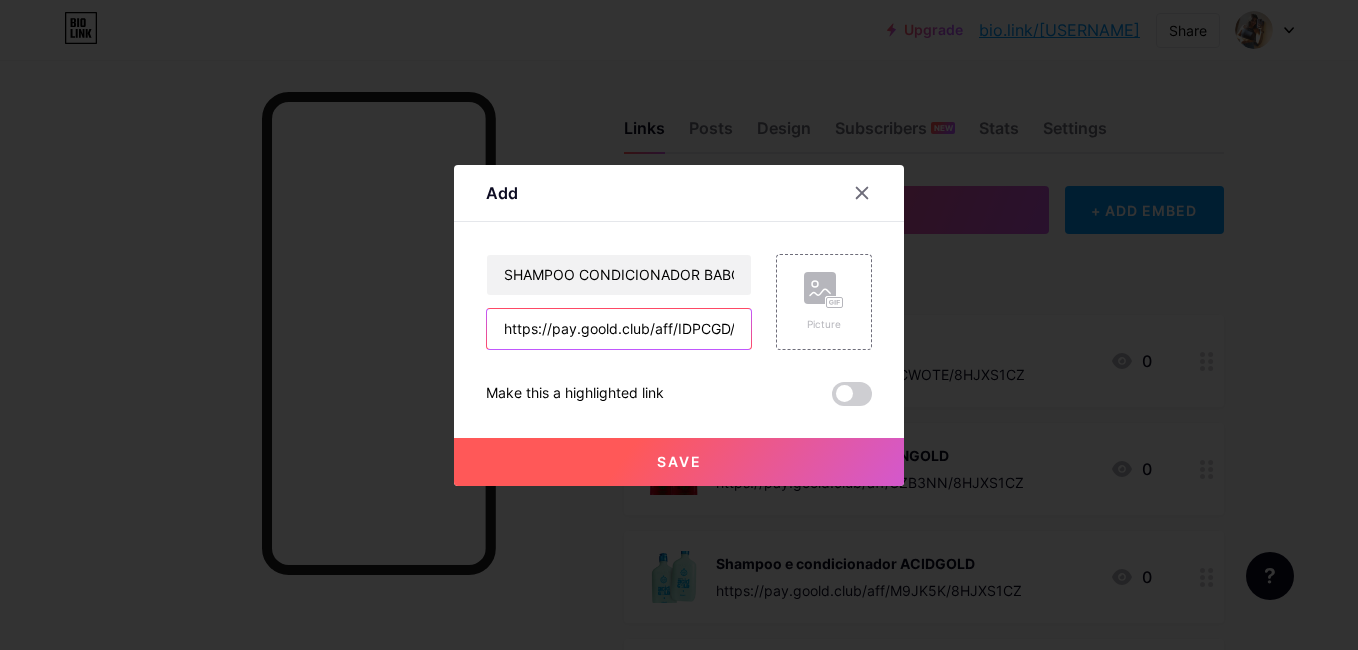 scroll, scrollTop: 0, scrollLeft: 70, axis: horizontal 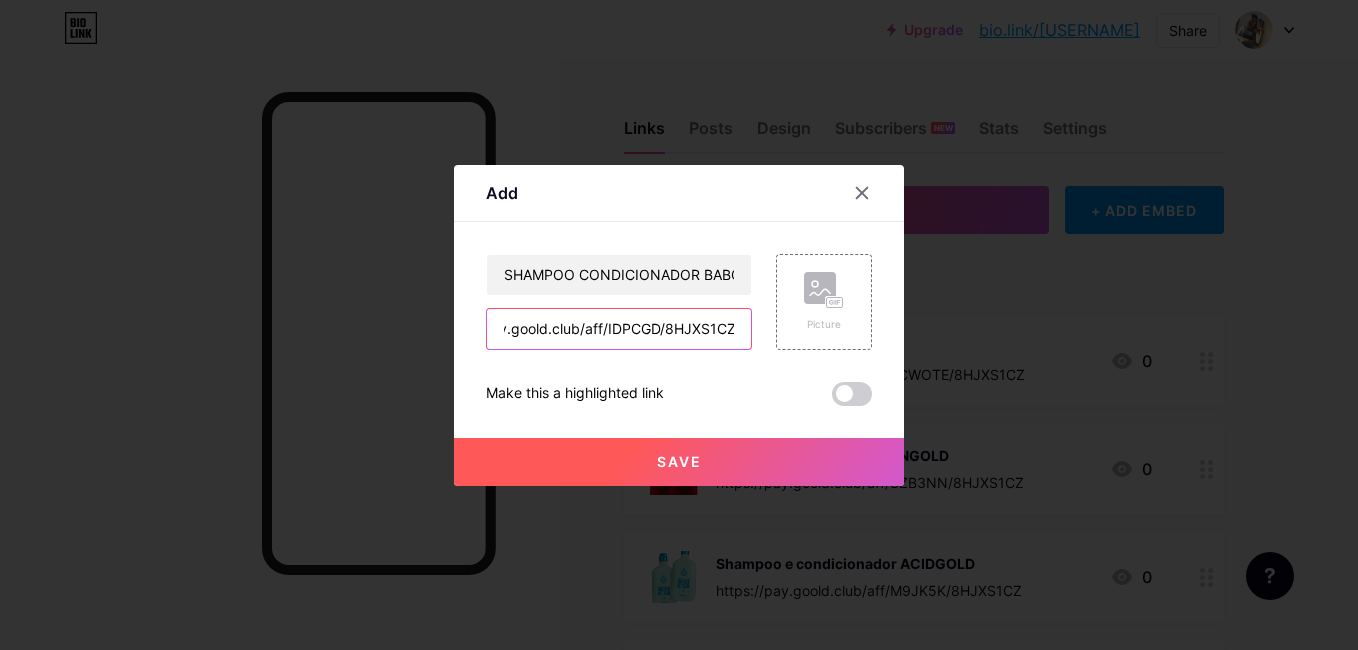 type on "https://pay.goold.club/aff/IDPCGD/8HJXS1CZ" 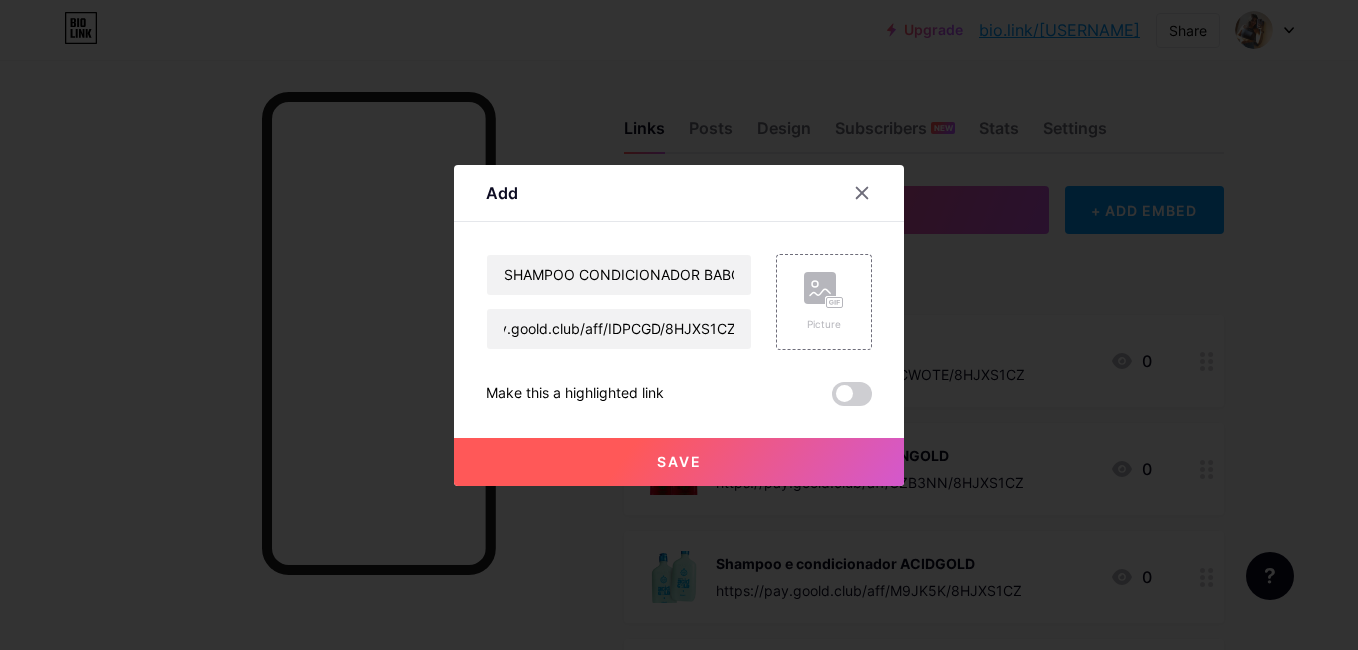 click on "Save" at bounding box center [679, 462] 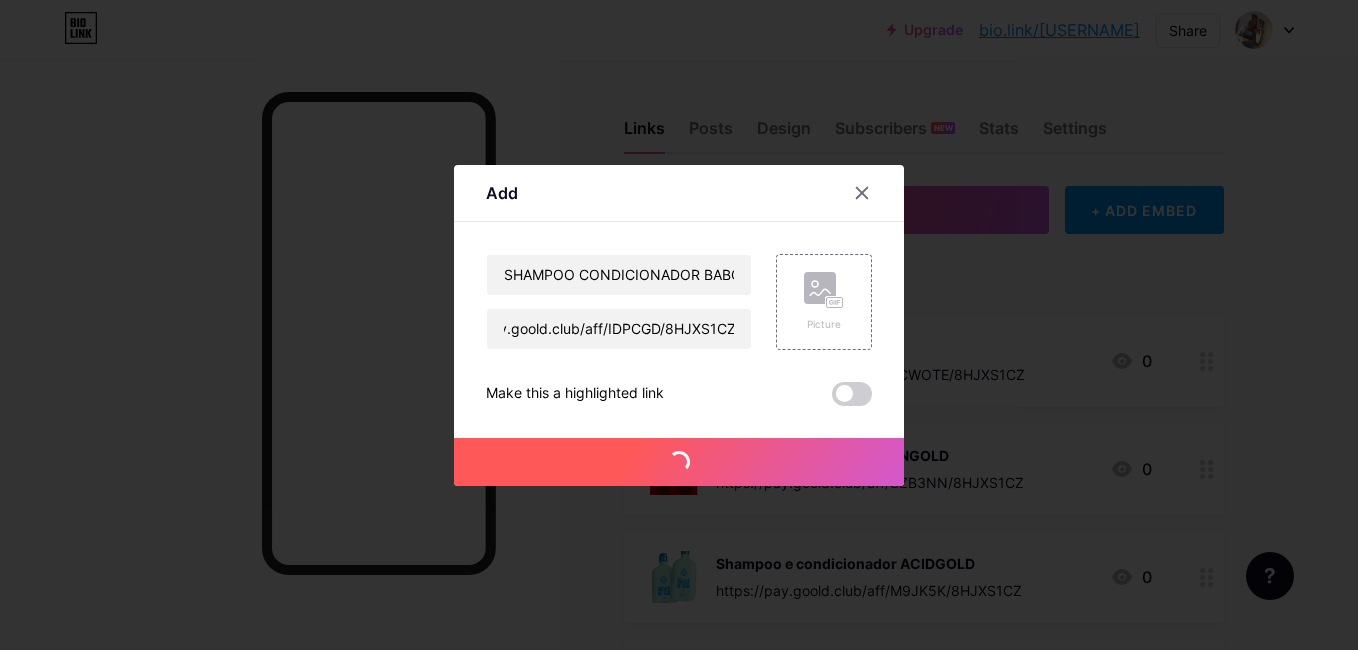 scroll, scrollTop: 0, scrollLeft: 0, axis: both 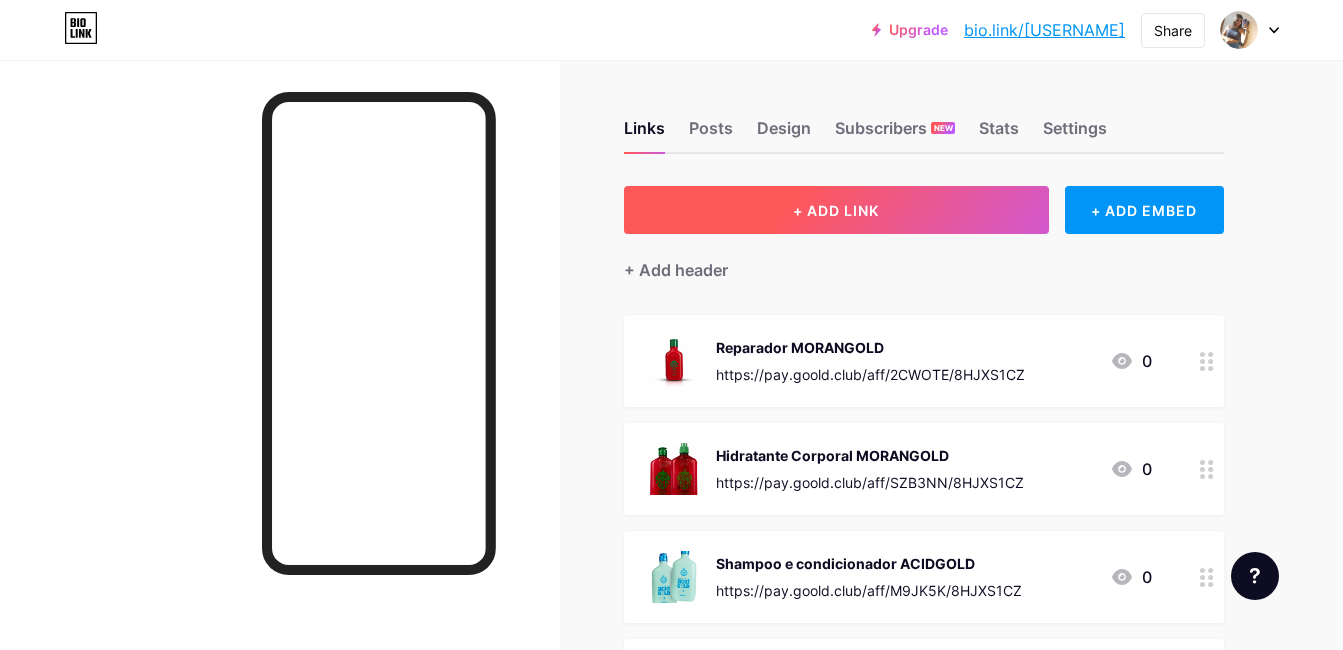 click on "+ ADD LINK" at bounding box center [836, 210] 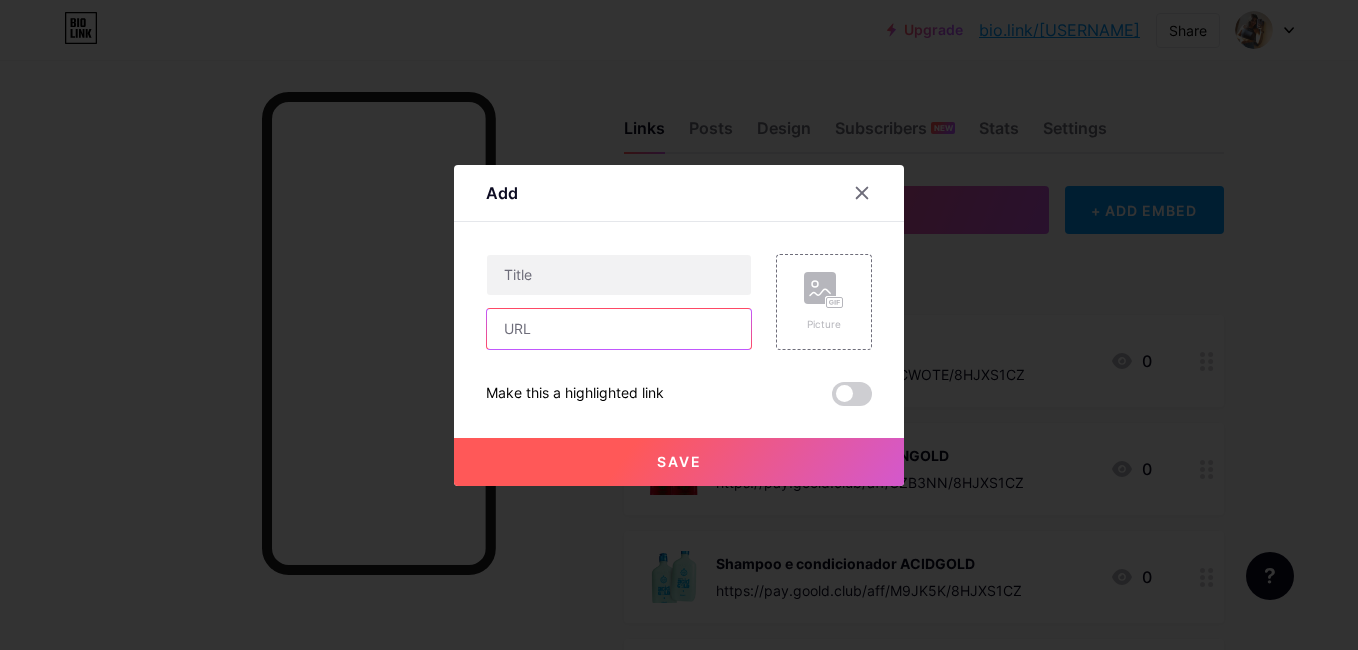 click at bounding box center (619, 329) 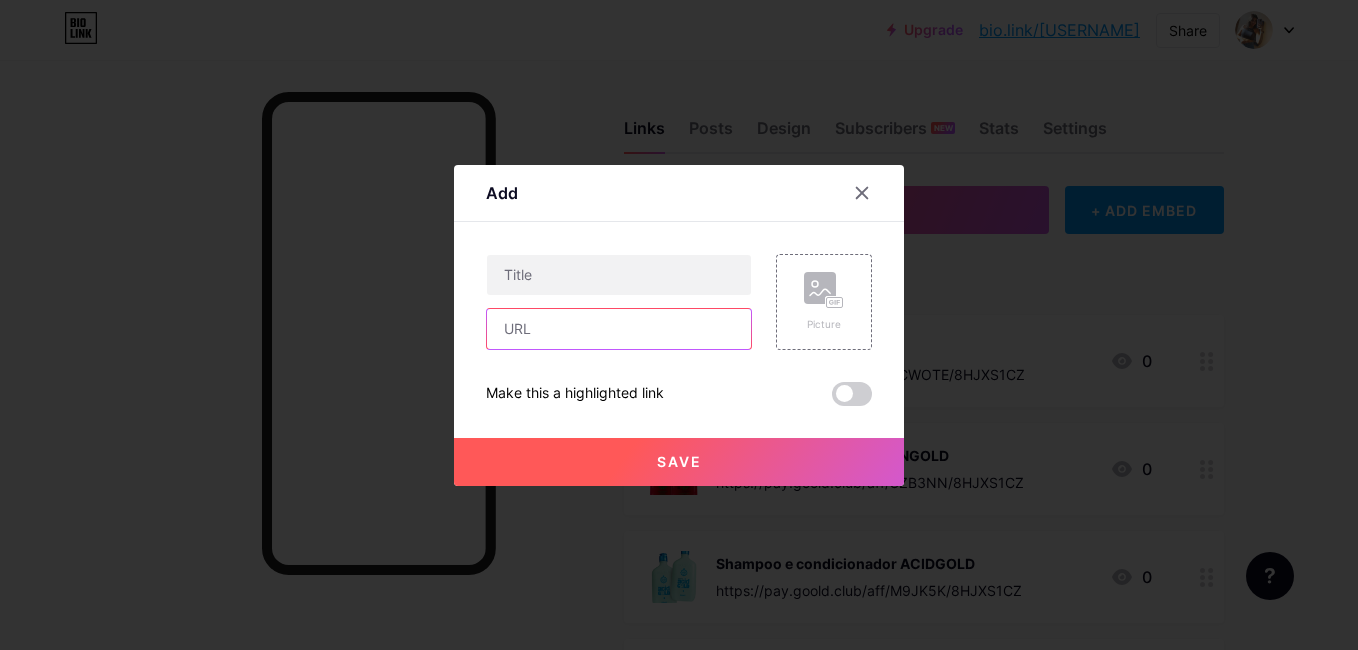 paste on "https://pay.goold.club/aff/V0KVRR/8HJXS1CZ" 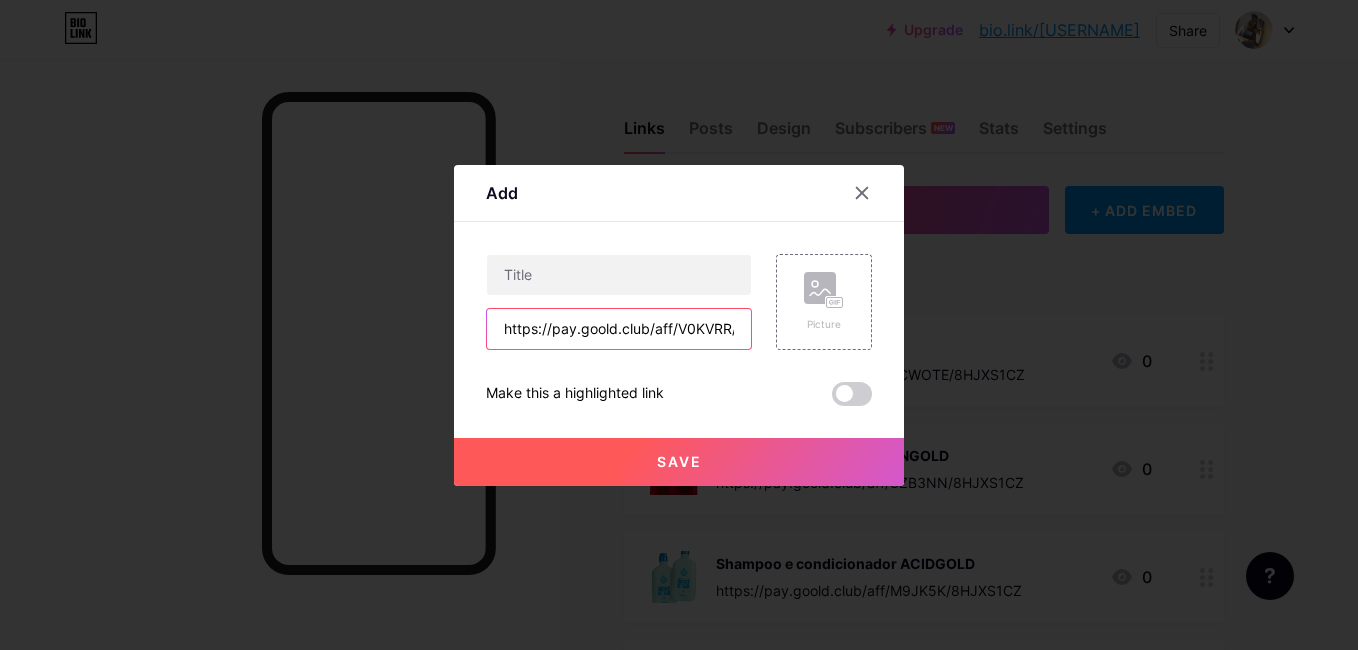 scroll, scrollTop: 0, scrollLeft: 72, axis: horizontal 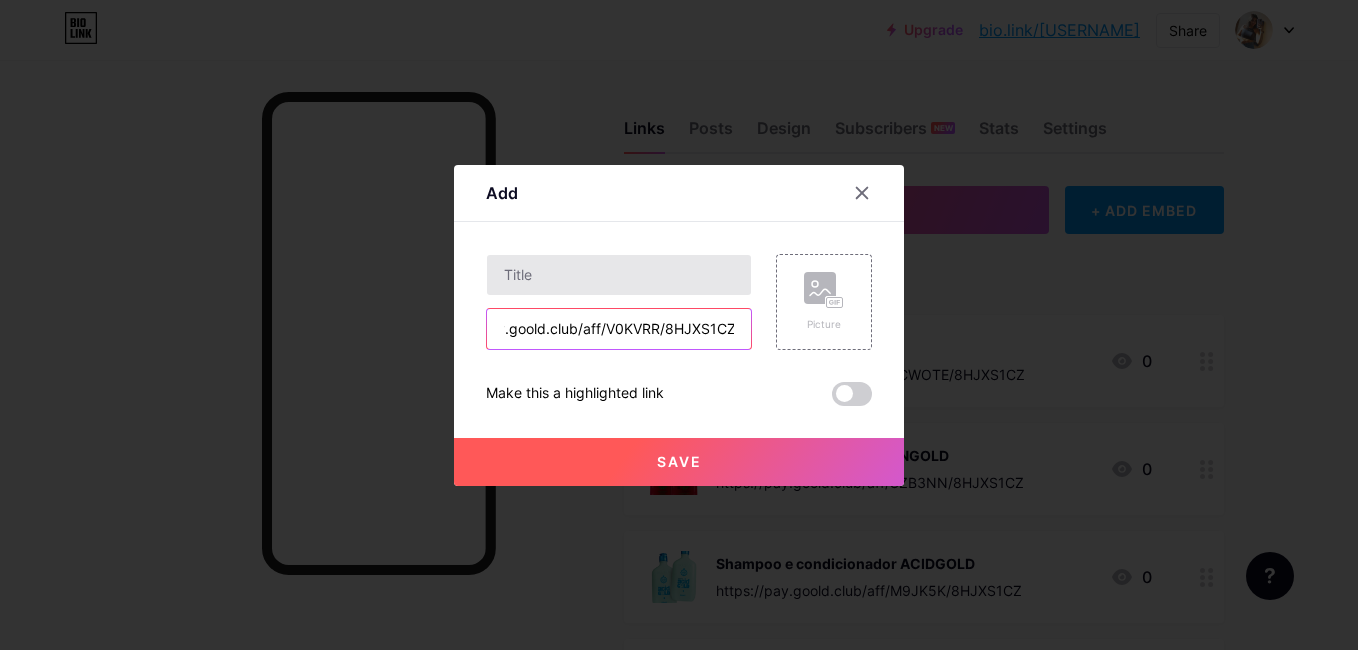 type on "https://pay.goold.club/aff/V0KVRR/8HJXS1CZ" 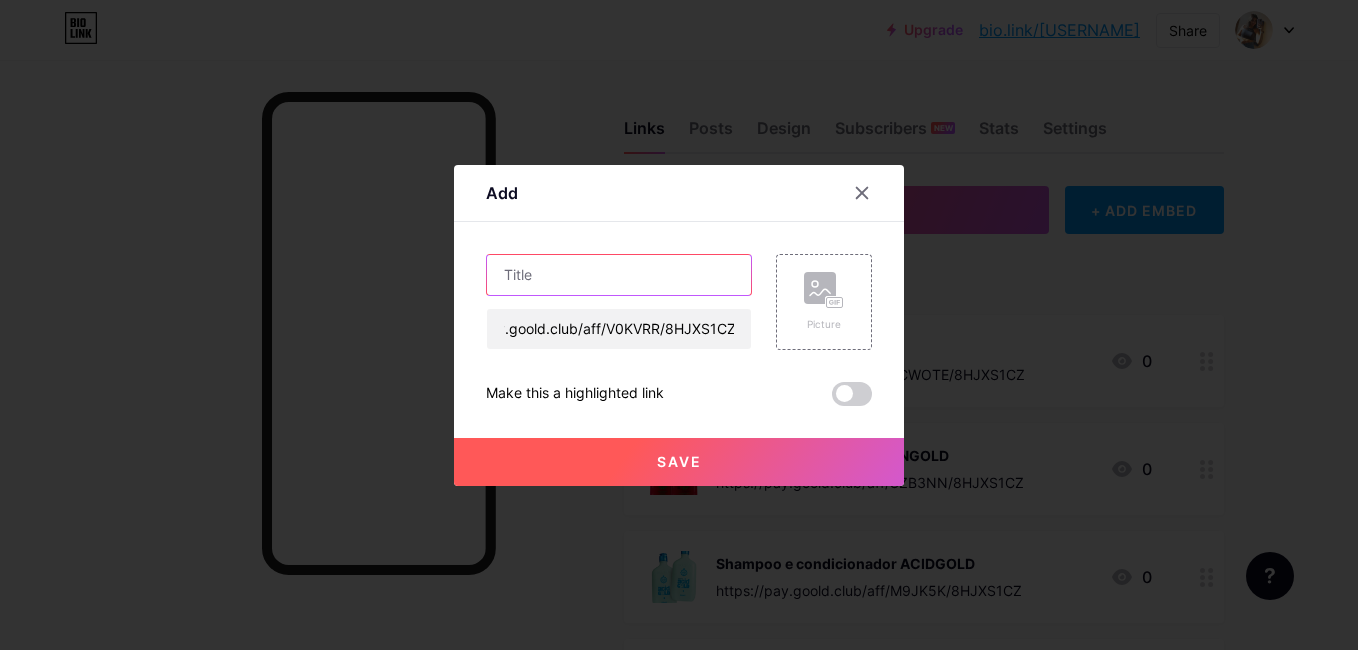 scroll, scrollTop: 0, scrollLeft: 0, axis: both 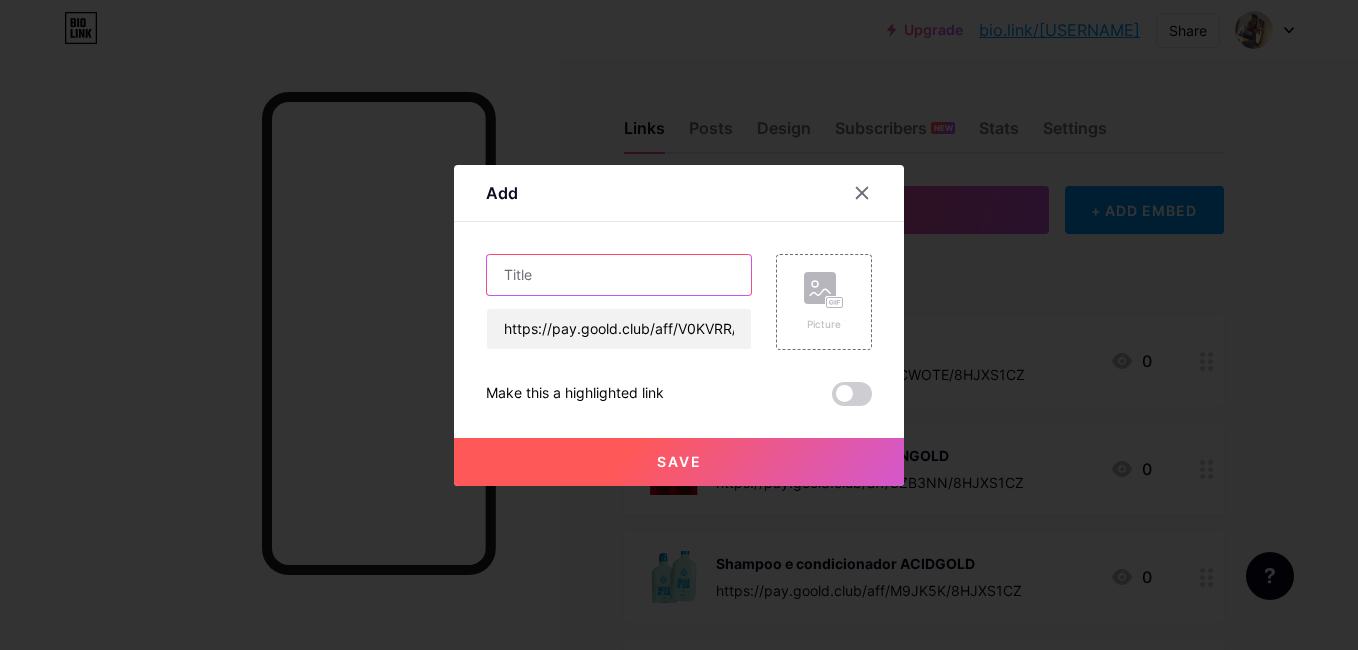 click at bounding box center (619, 275) 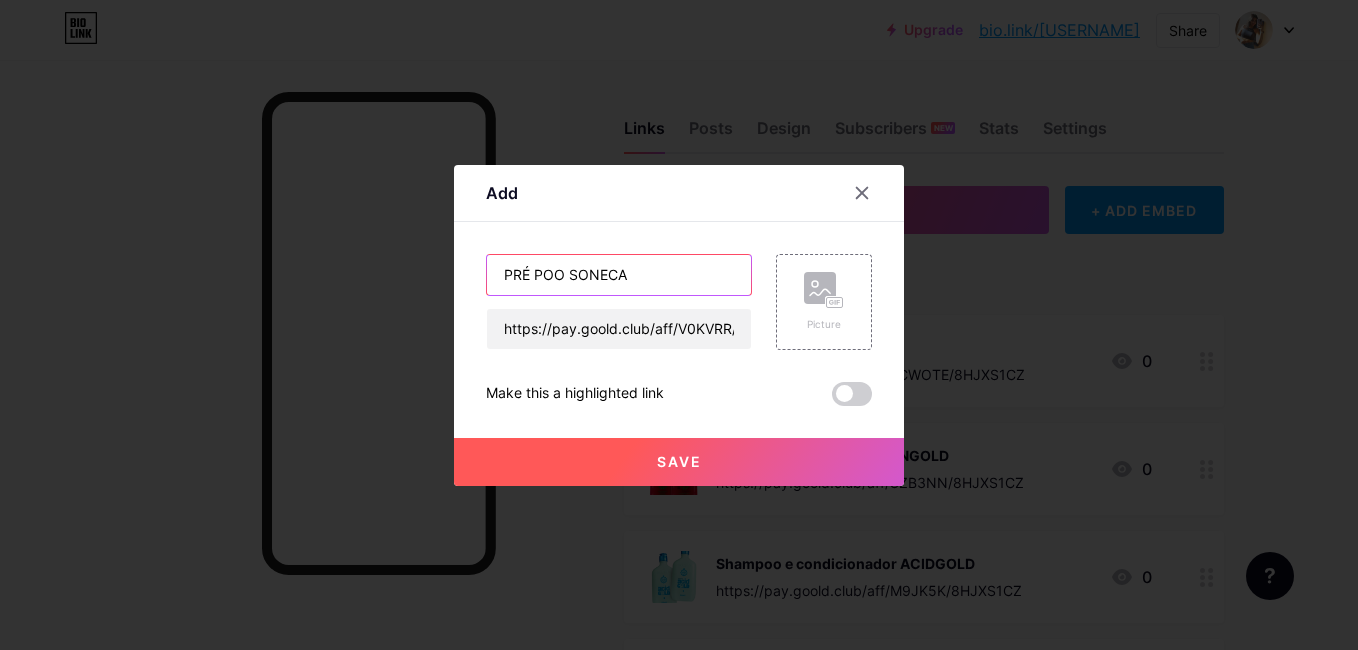type on "PRÉ POO SONECA" 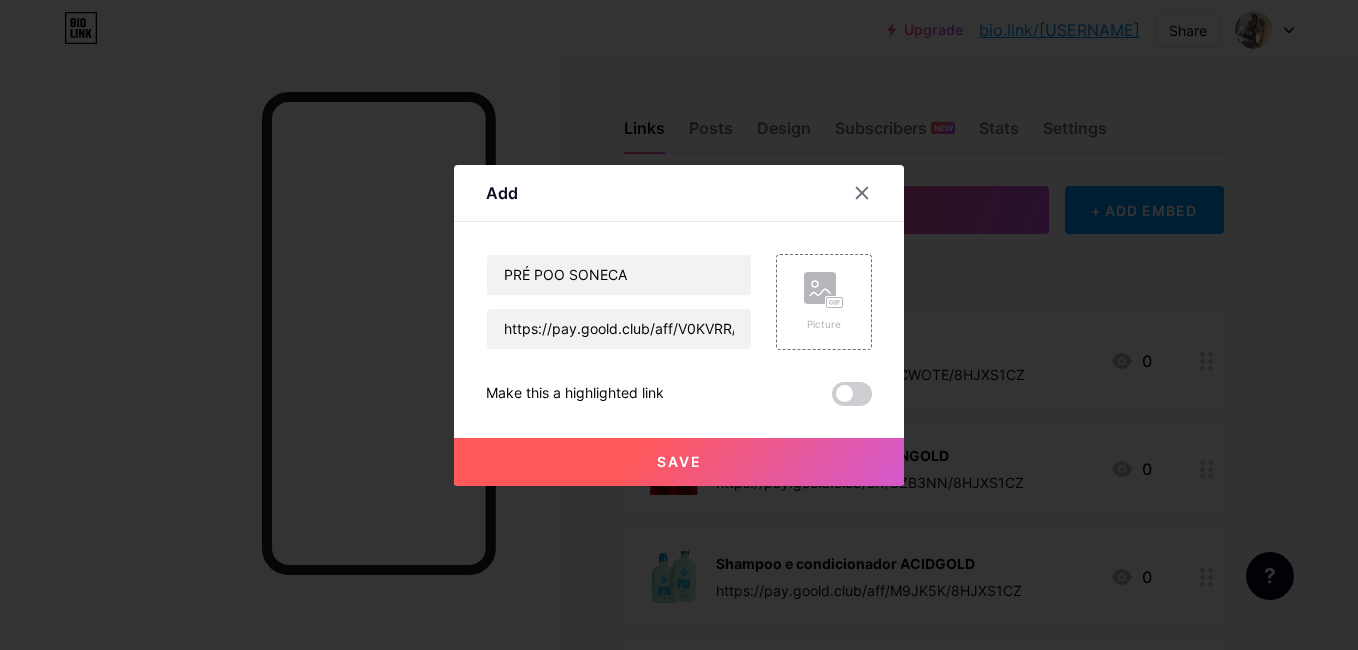 click on "Save" at bounding box center [679, 462] 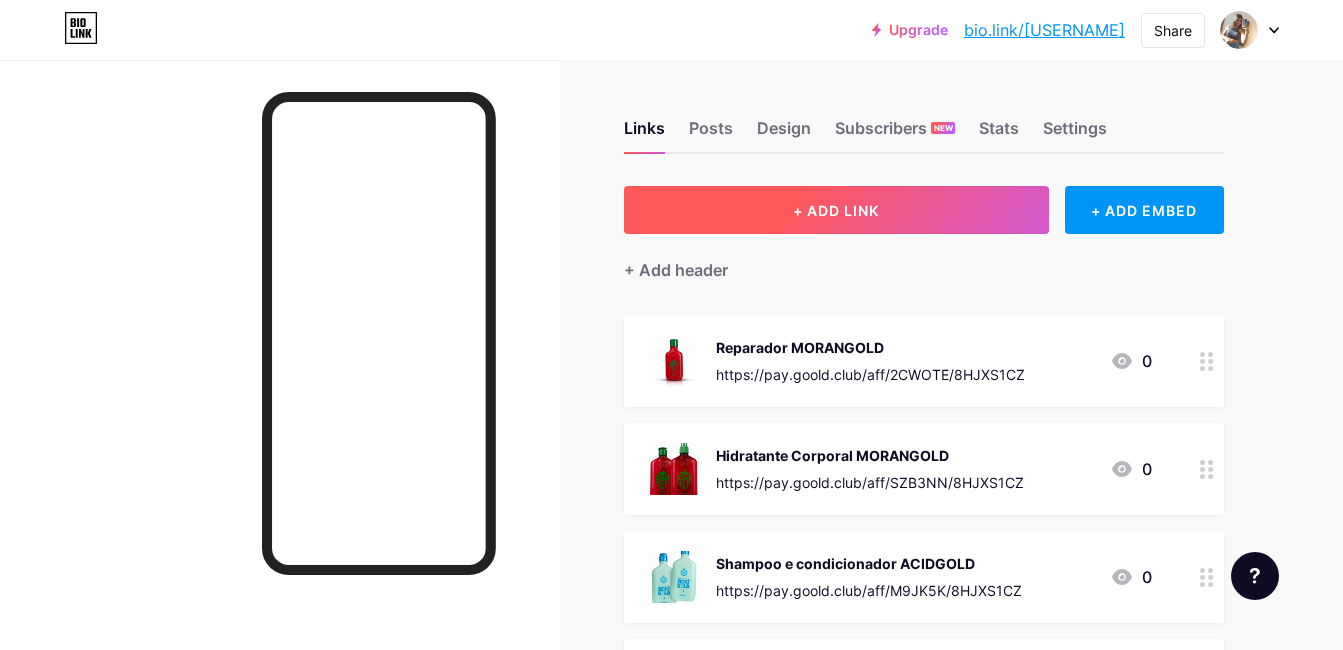 click on "+ ADD LINK" at bounding box center [836, 210] 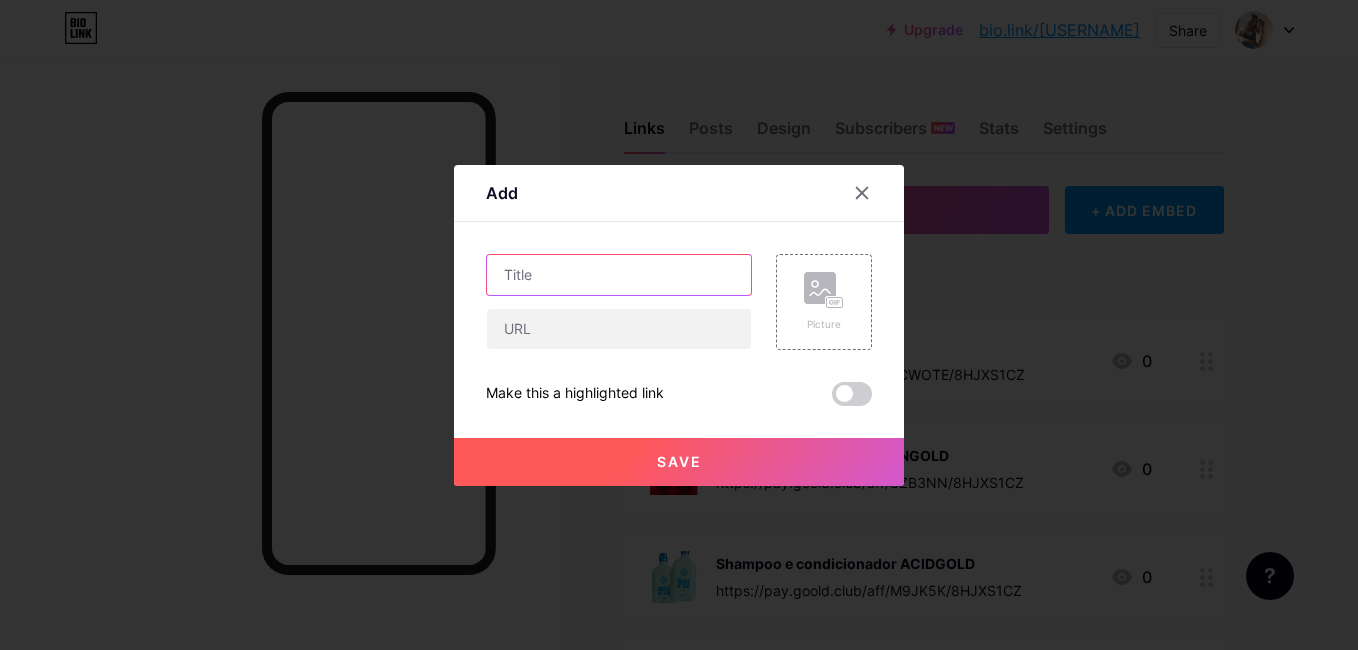 click at bounding box center (619, 275) 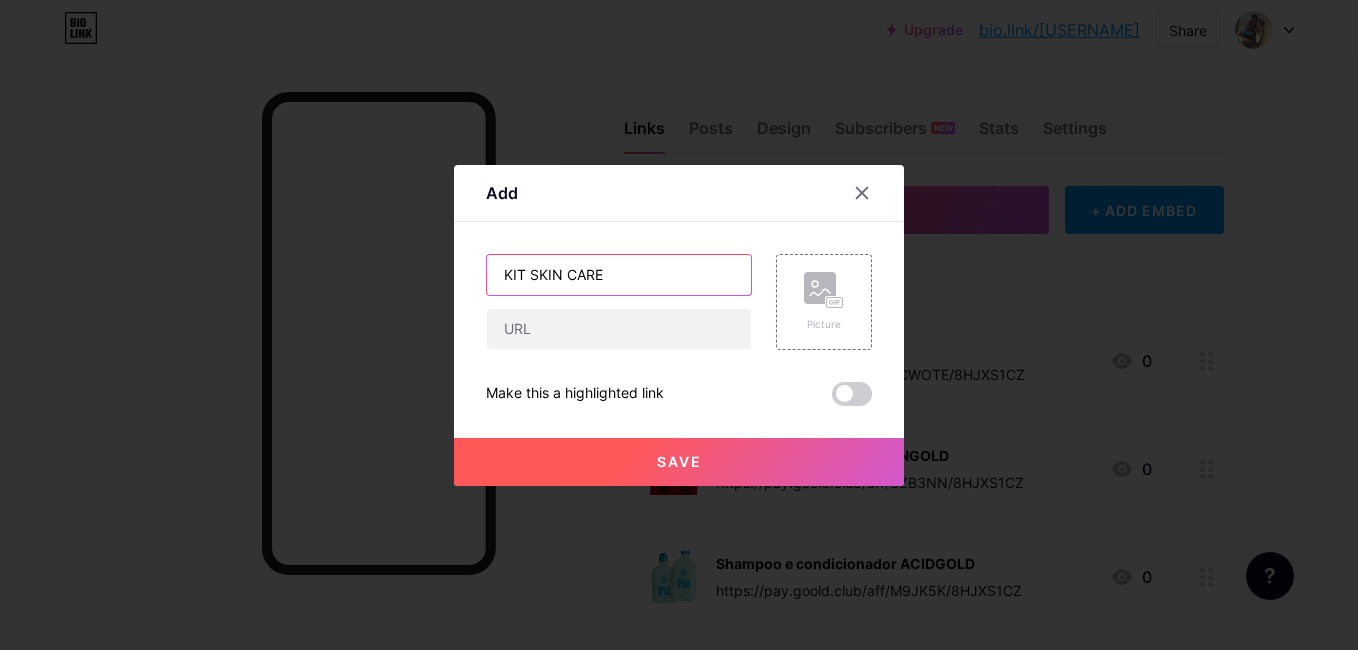 type on "KIT SKIN CARE" 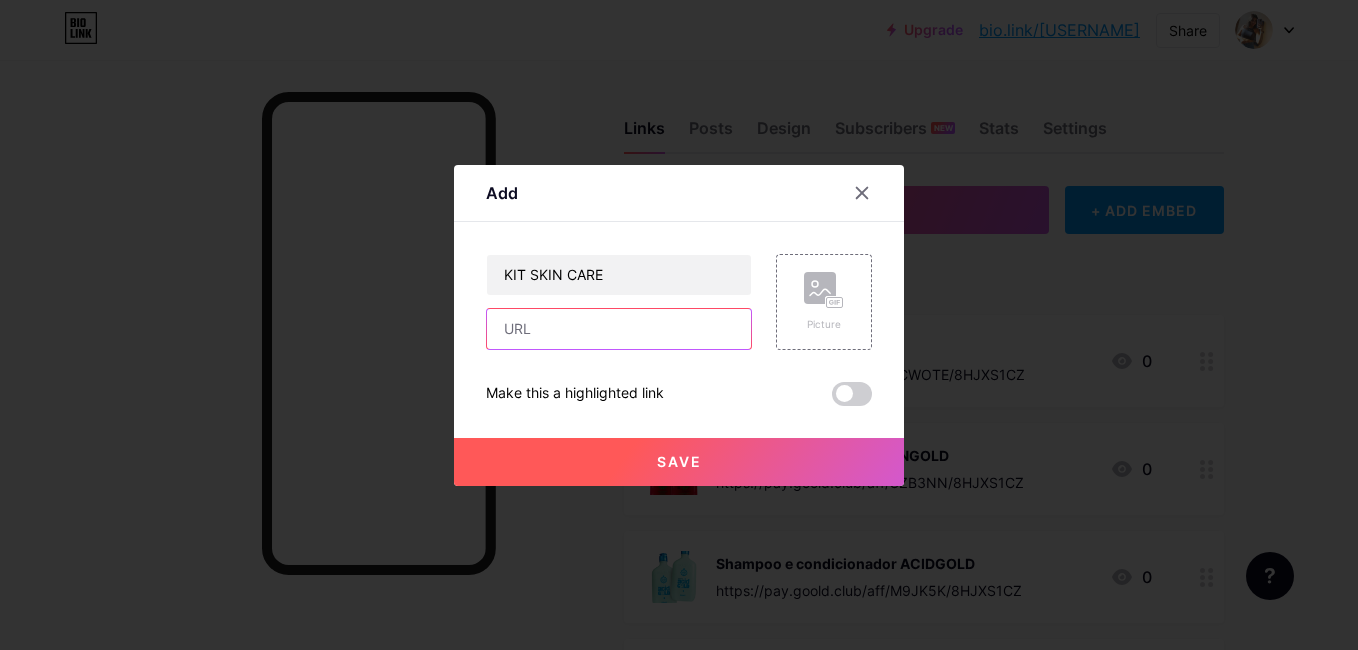 click at bounding box center [619, 329] 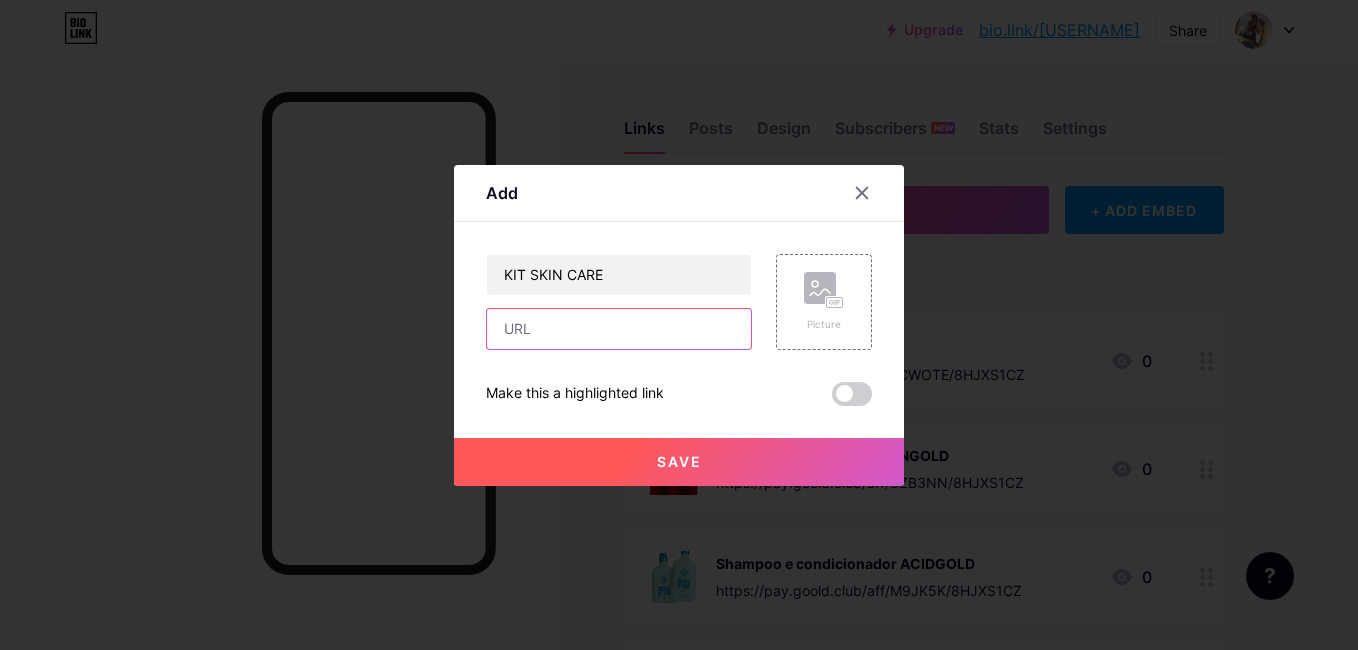 paste on "https://pay.goold.club/aff/AQINHH/8HJXS1CZ" 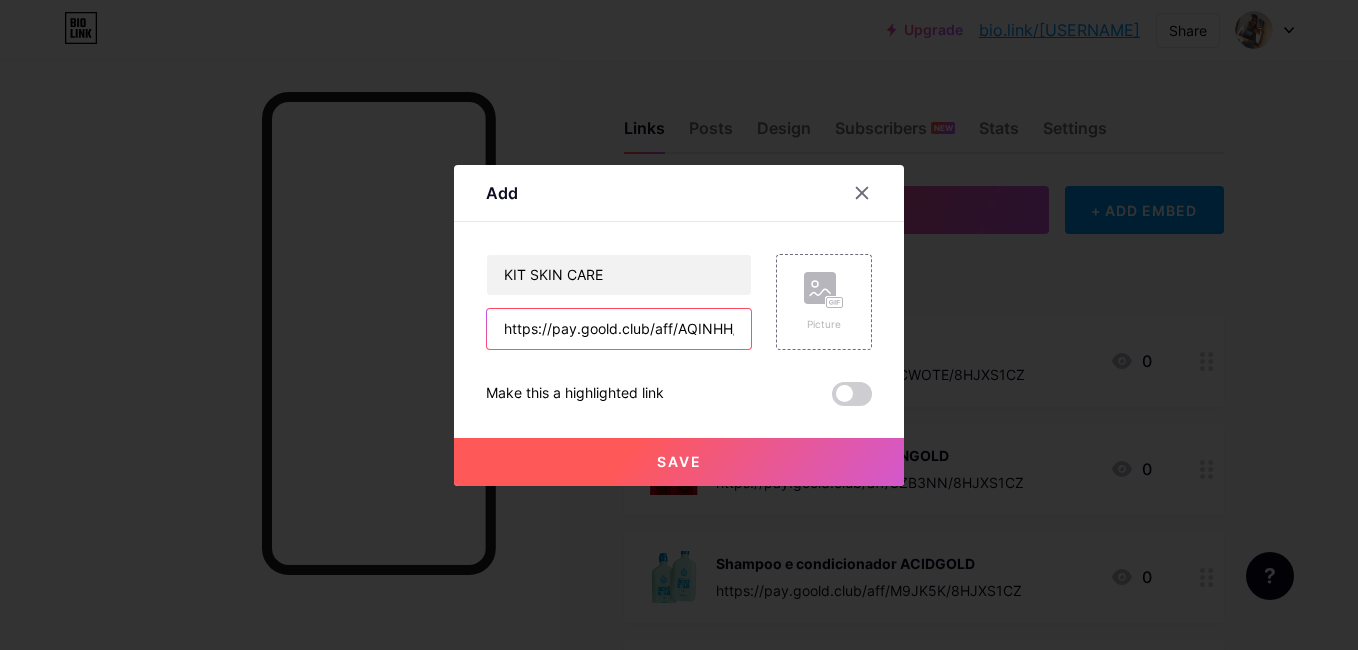 scroll, scrollTop: 0, scrollLeft: 72, axis: horizontal 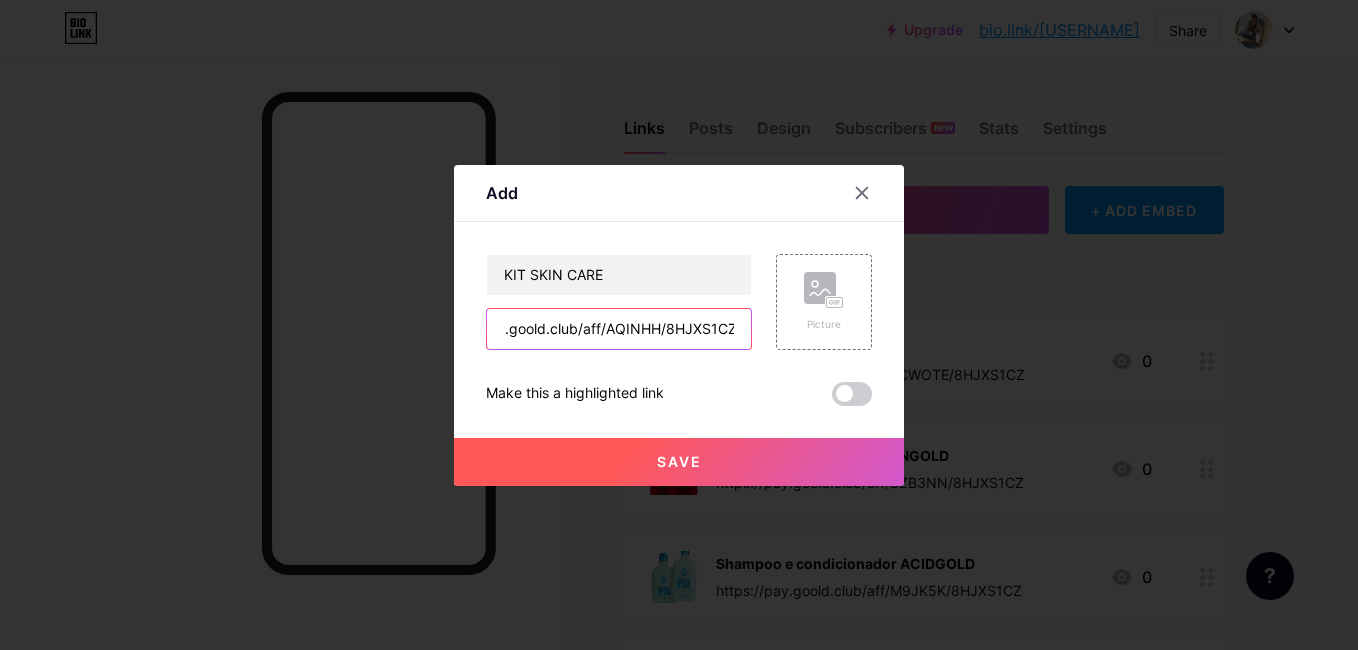 type on "https://pay.goold.club/aff/AQINHH/8HJXS1CZ" 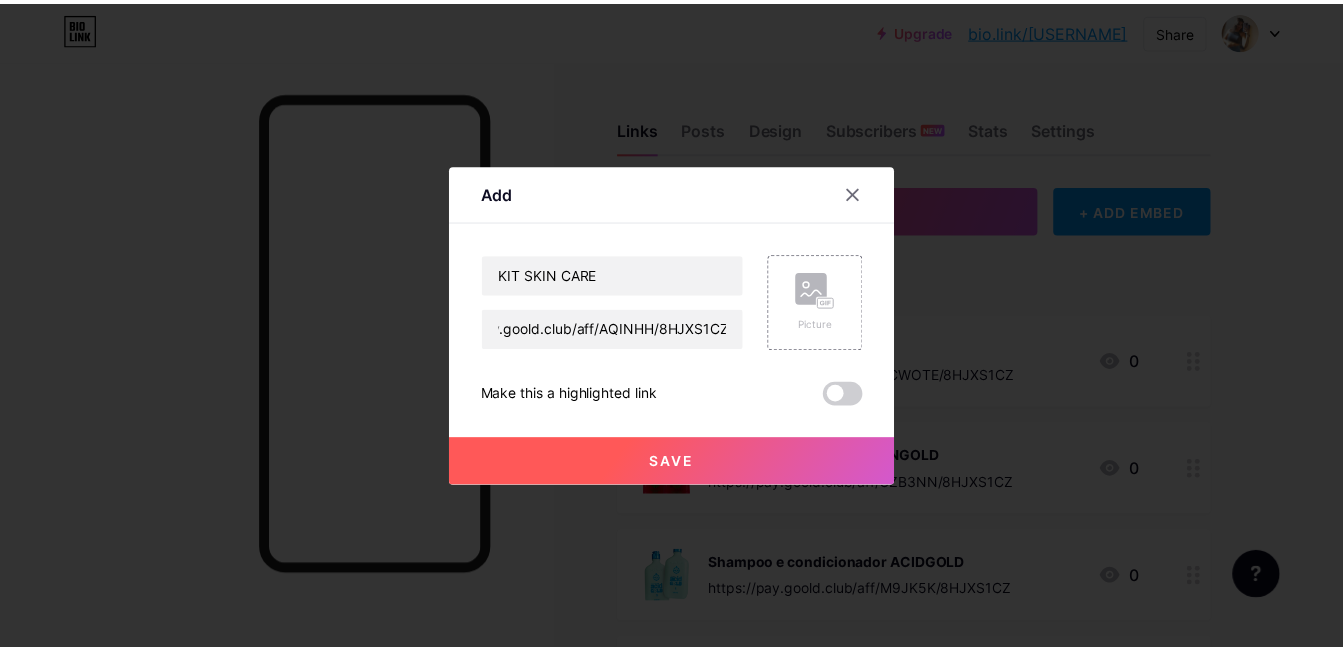 scroll, scrollTop: 0, scrollLeft: 0, axis: both 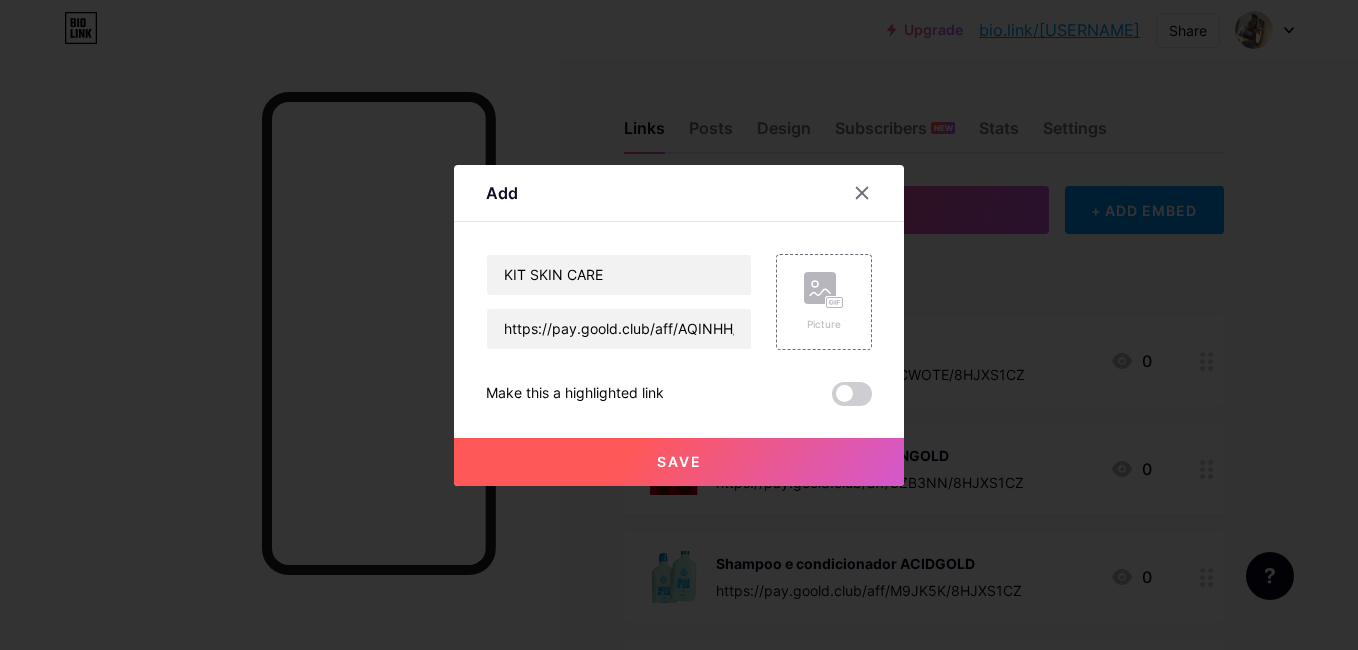 click on "Save" at bounding box center (679, 462) 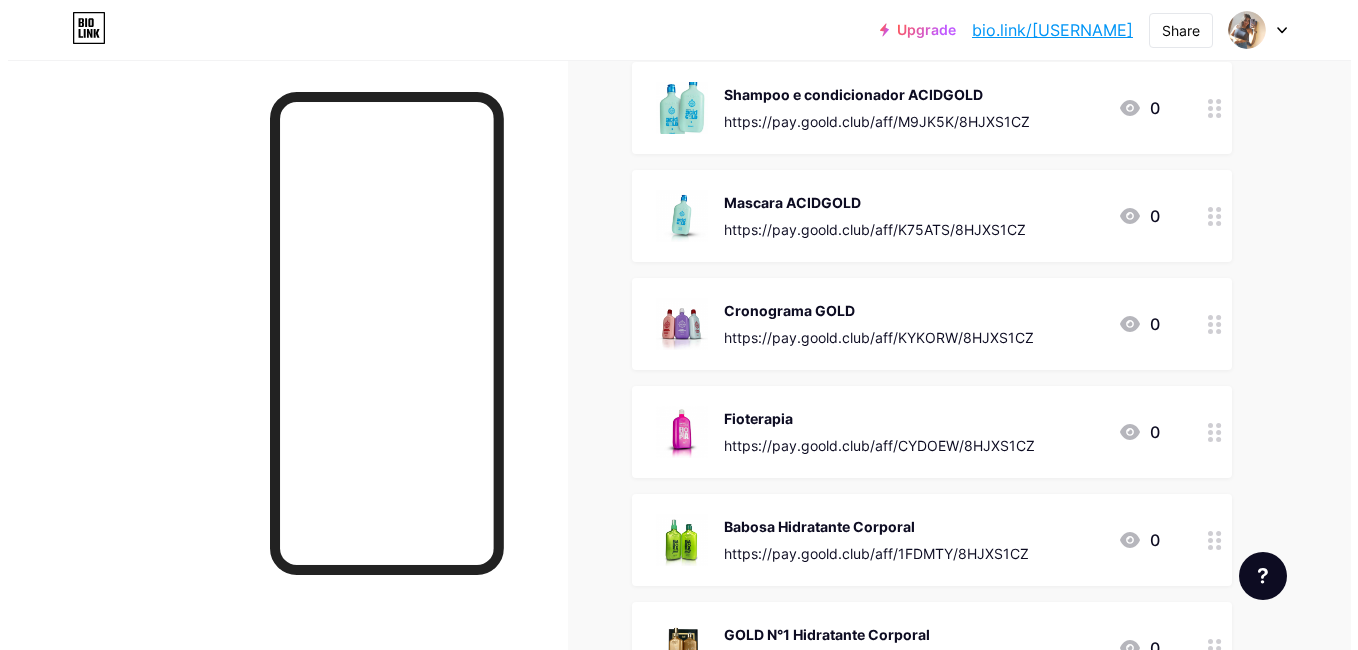 scroll, scrollTop: 0, scrollLeft: 0, axis: both 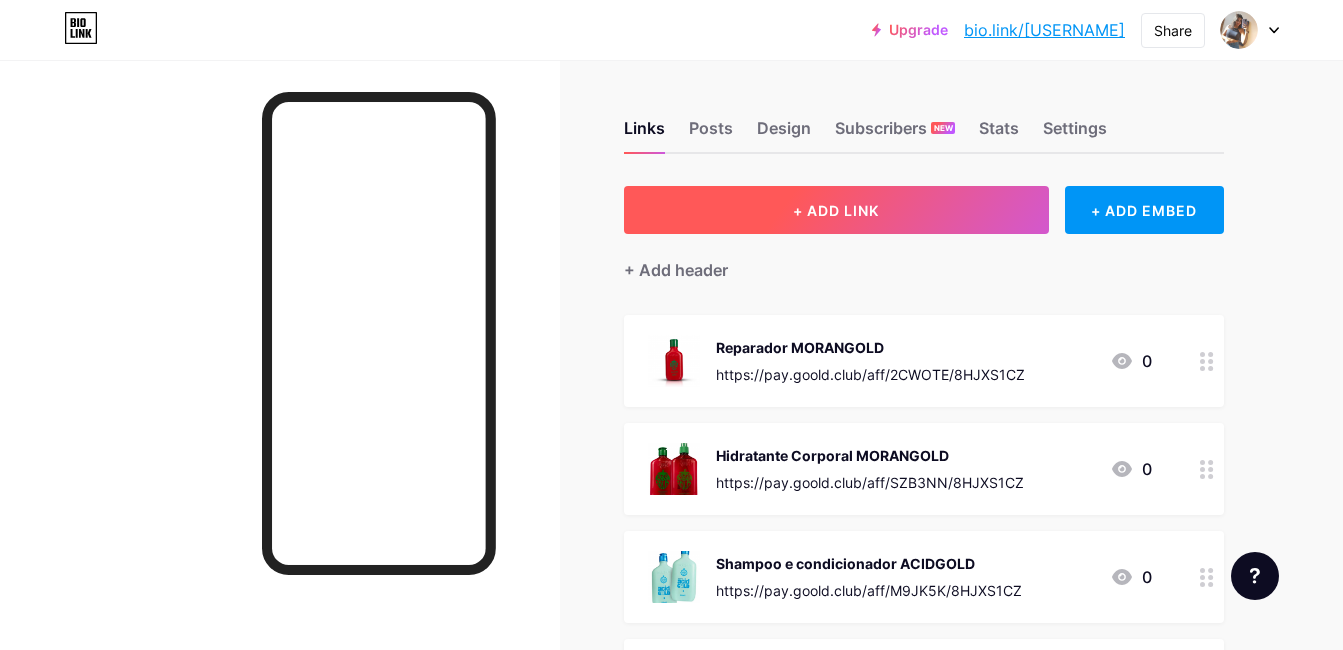 click on "+ ADD LINK" at bounding box center [836, 210] 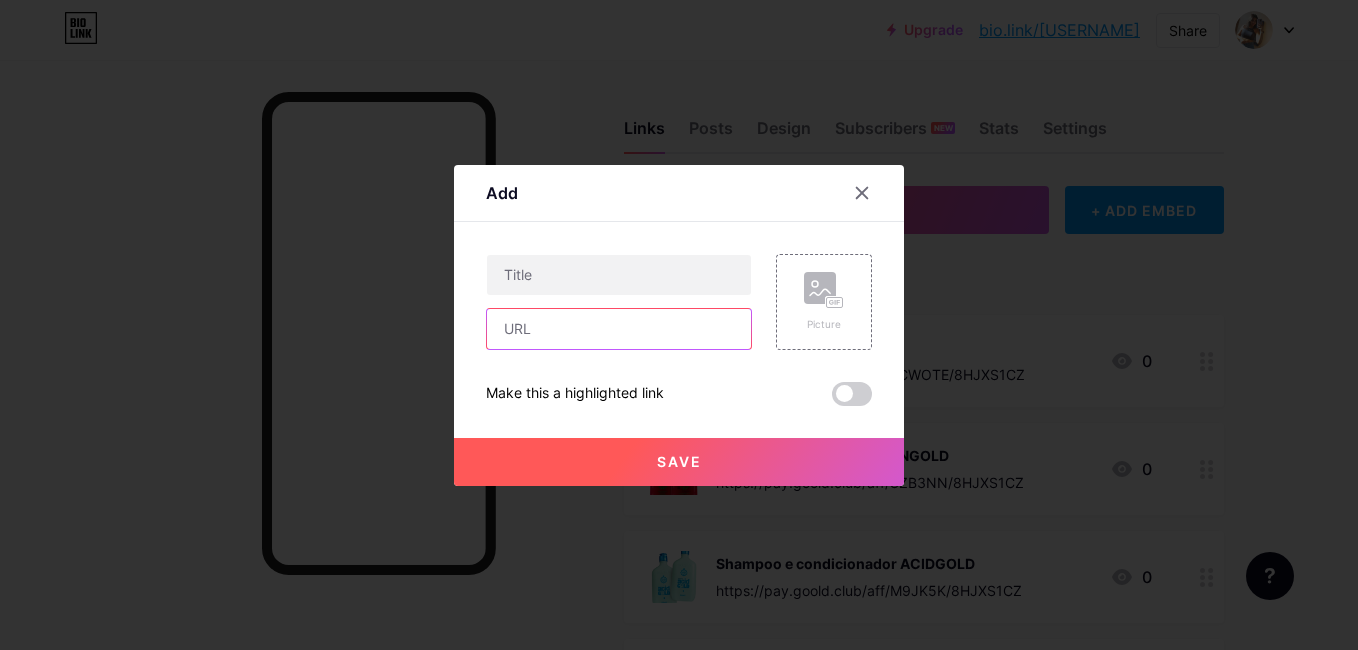 click at bounding box center [619, 329] 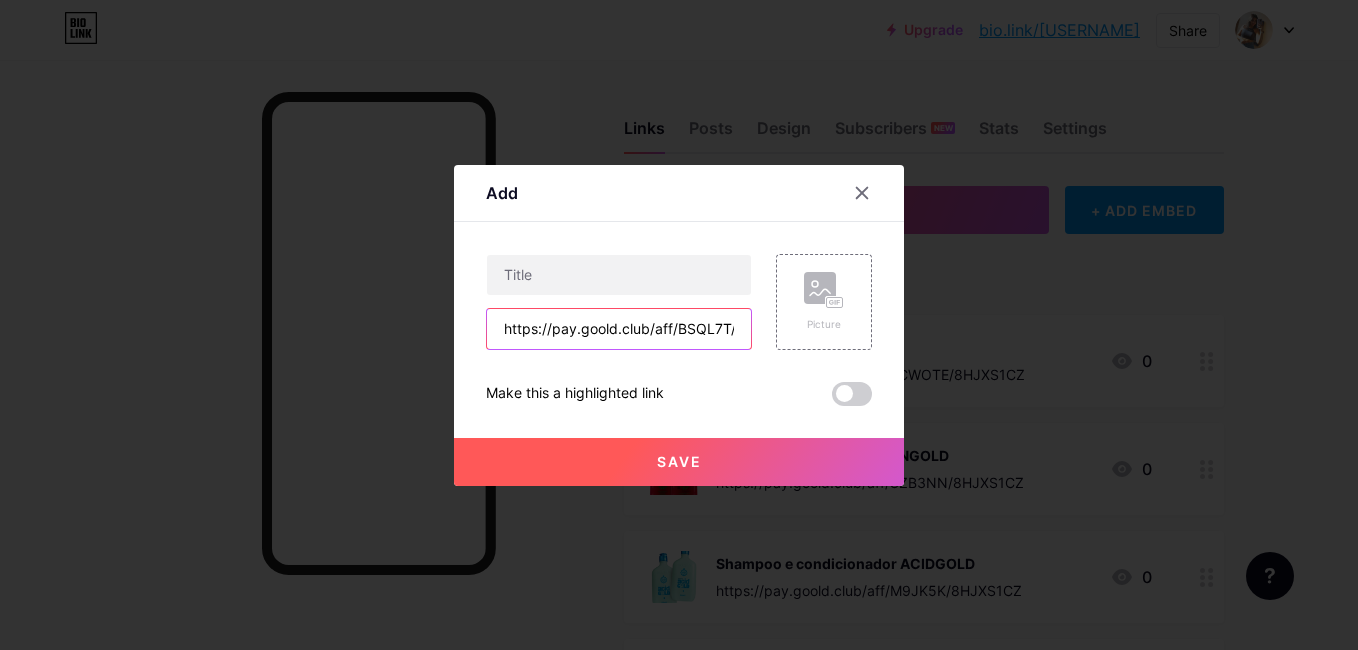 scroll, scrollTop: 0, scrollLeft: 70, axis: horizontal 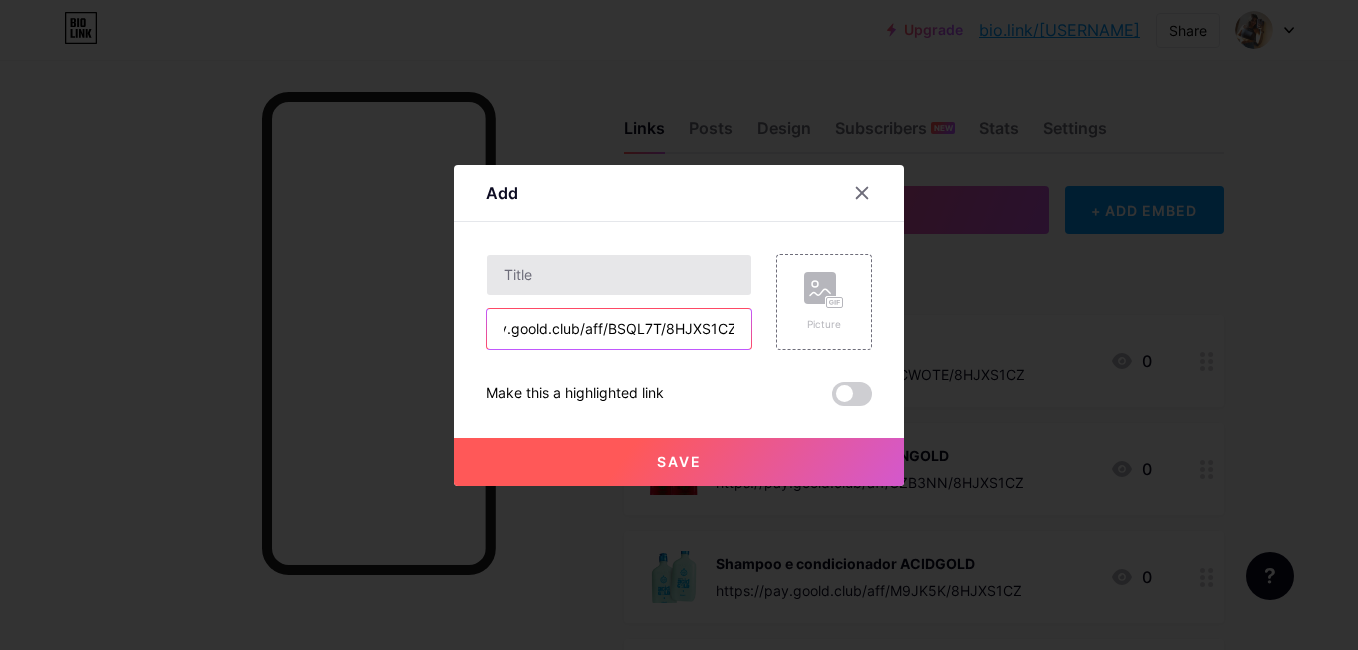 type on "https://pay.goold.club/aff/BSQL7T/8HJXS1CZ" 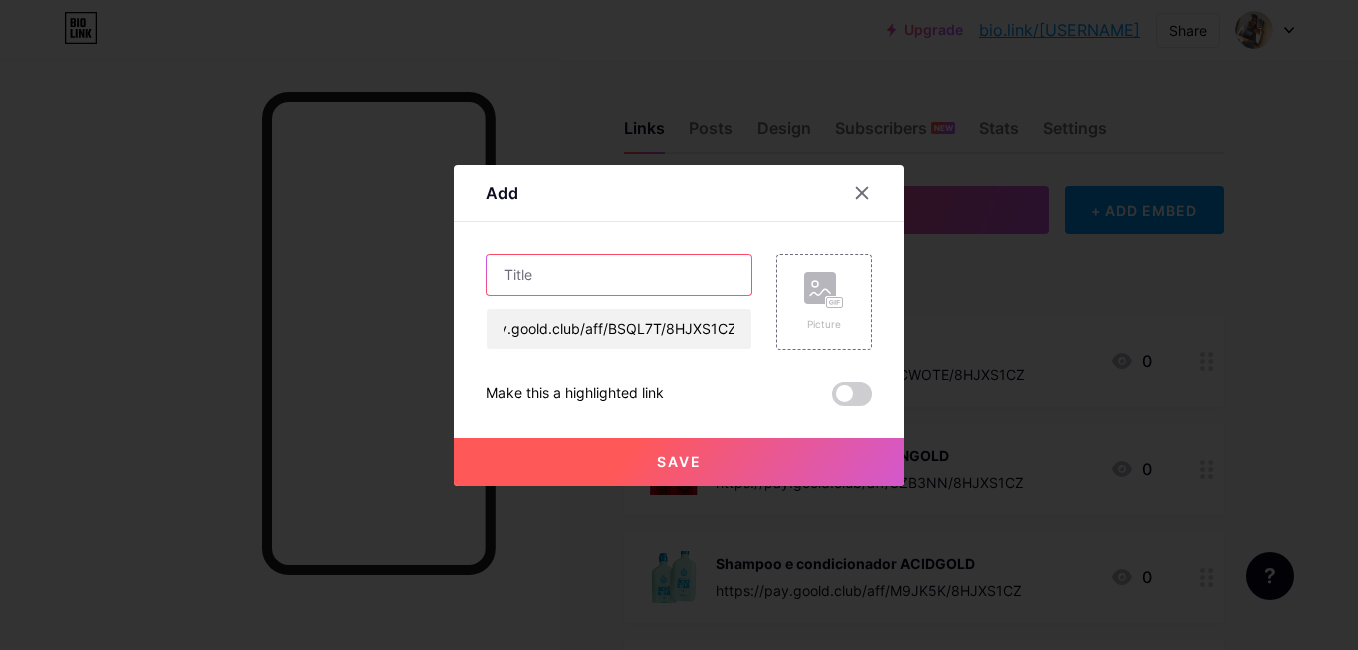 click at bounding box center (619, 275) 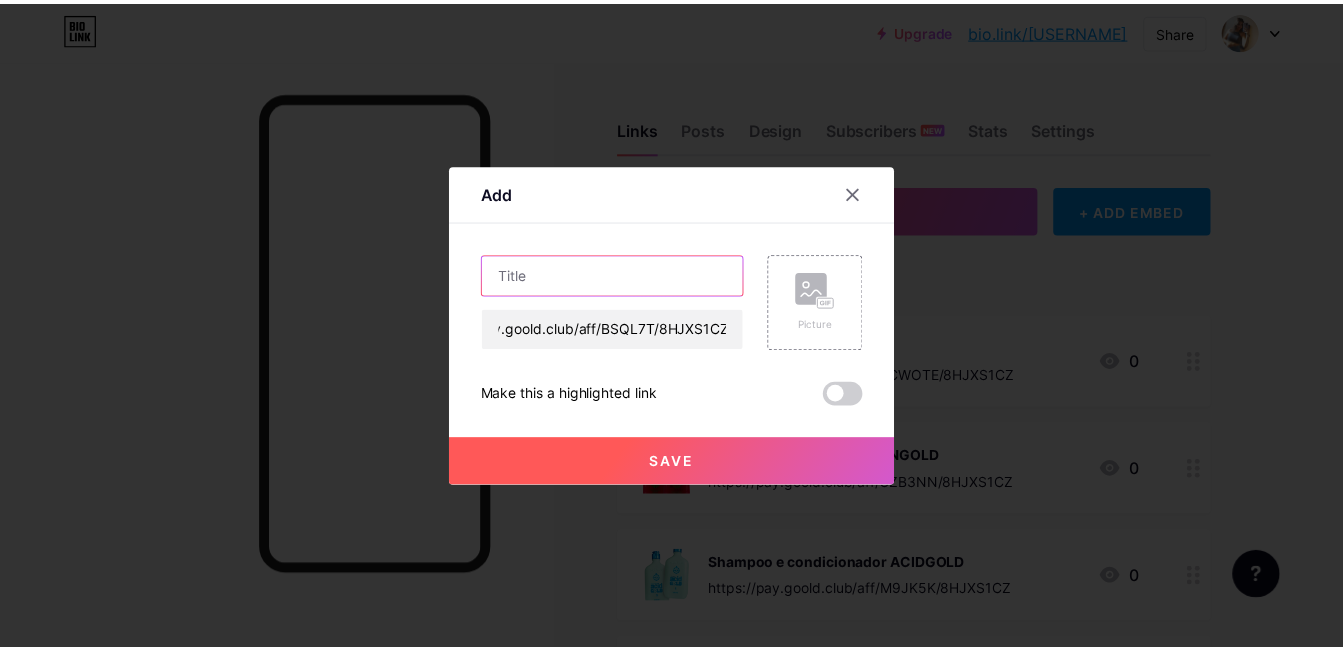 scroll, scrollTop: 0, scrollLeft: 0, axis: both 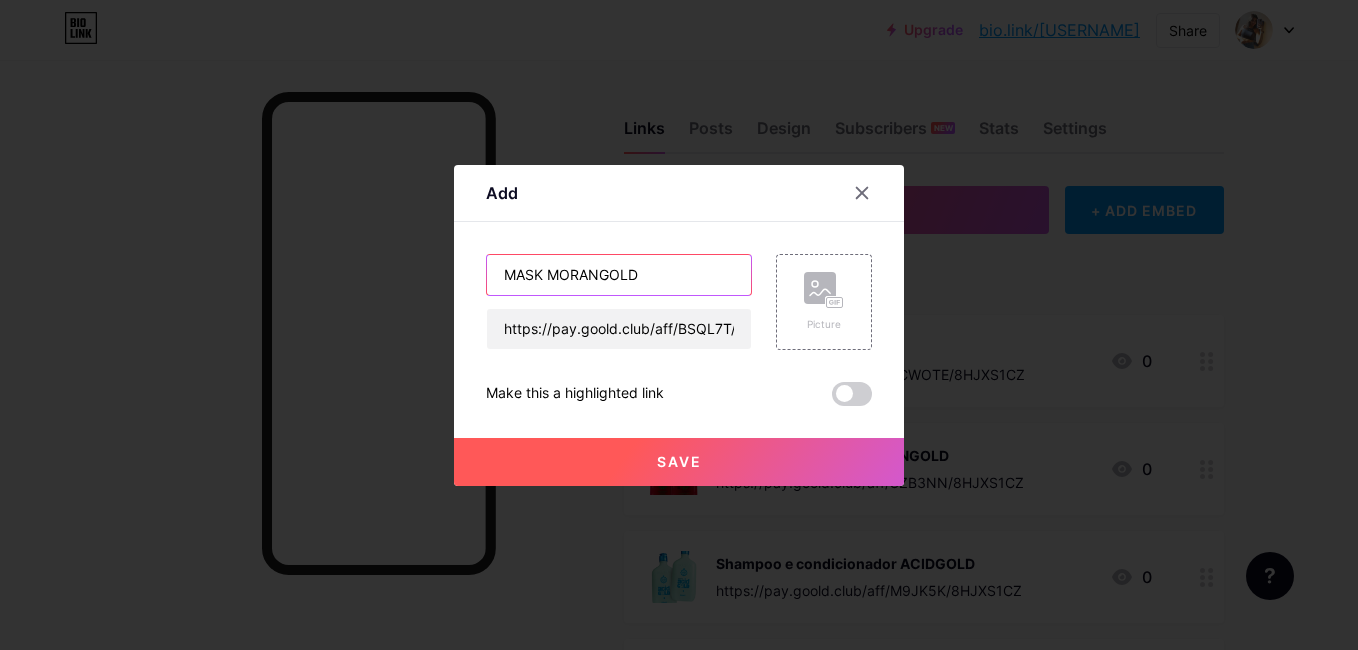 type on "MASK MORANGOLD" 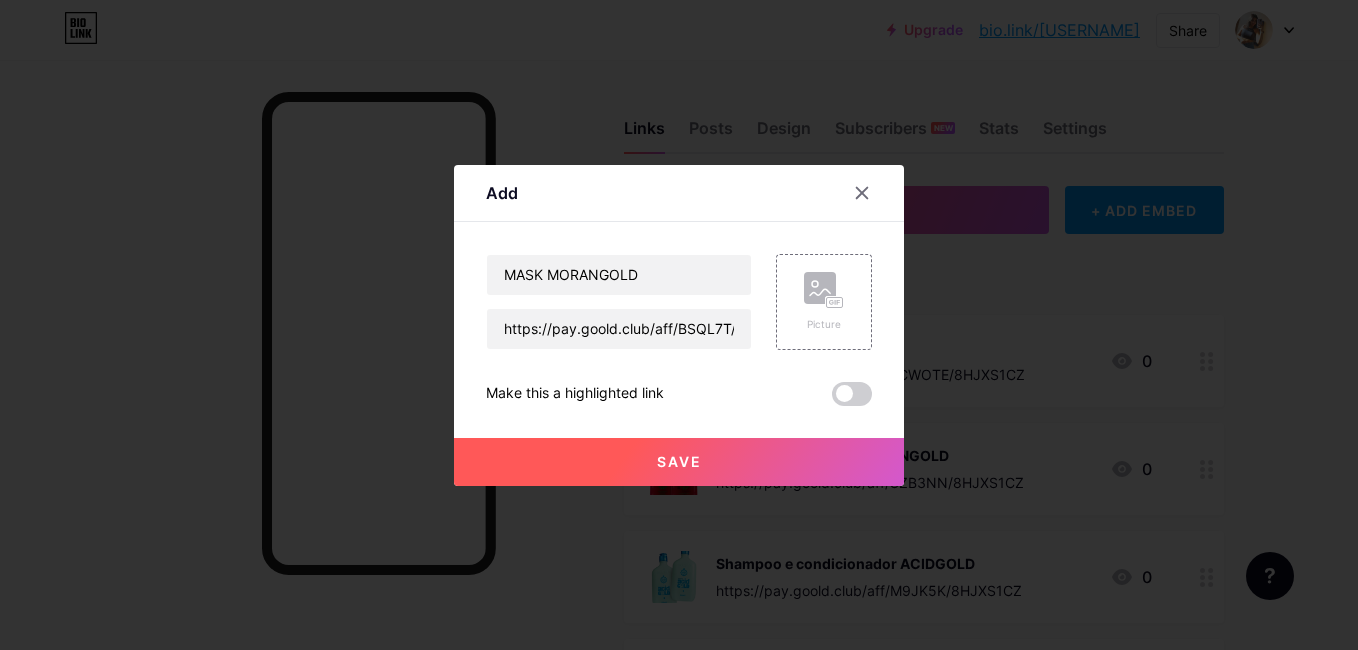 click on "Save" at bounding box center [679, 462] 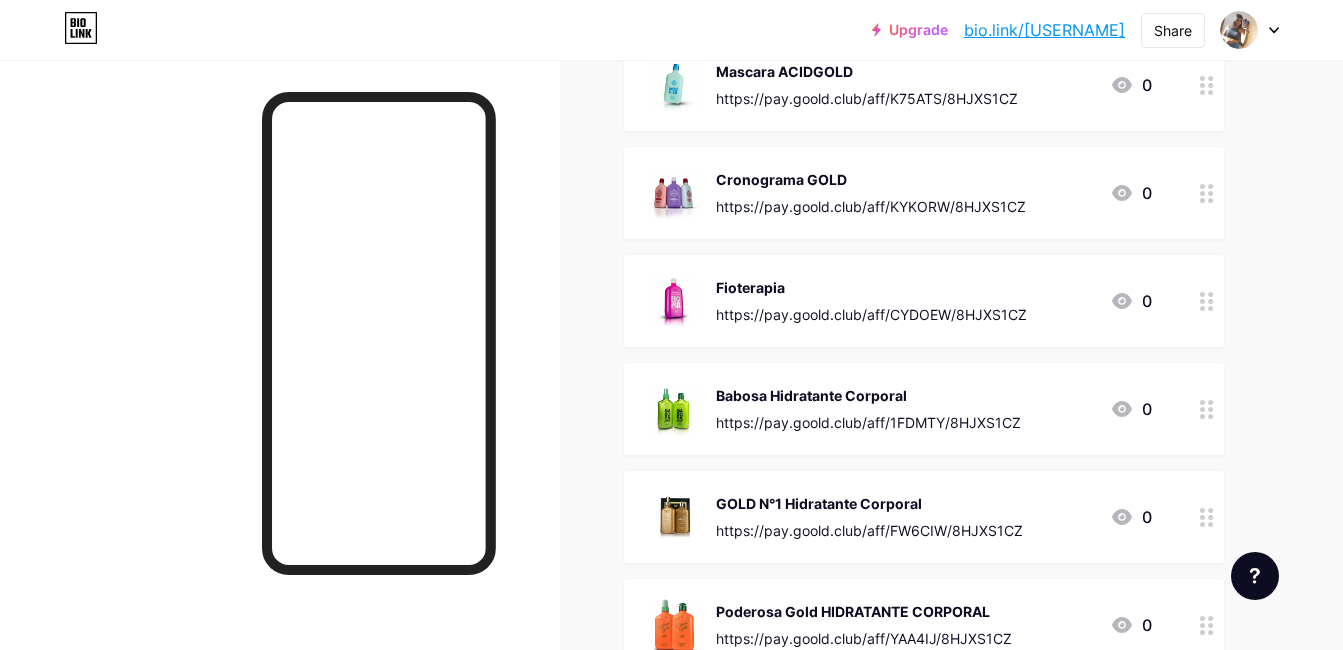 scroll, scrollTop: 1000, scrollLeft: 0, axis: vertical 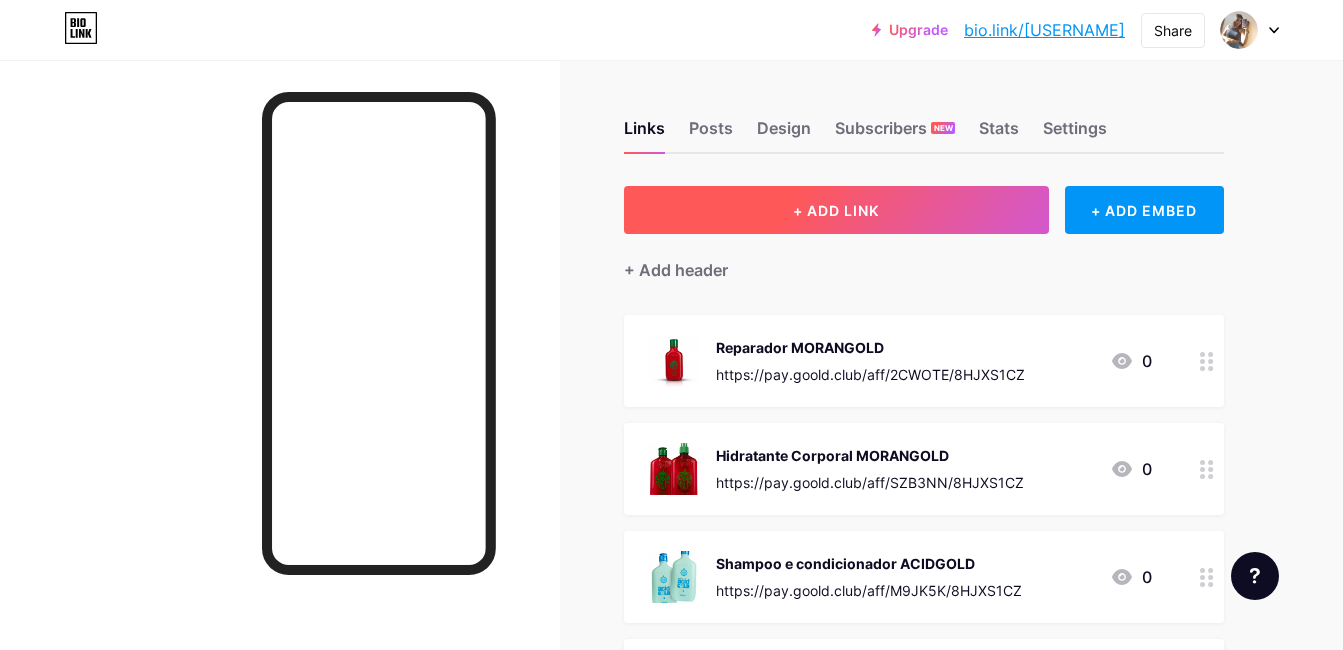 click on "+ ADD LINK" at bounding box center (836, 210) 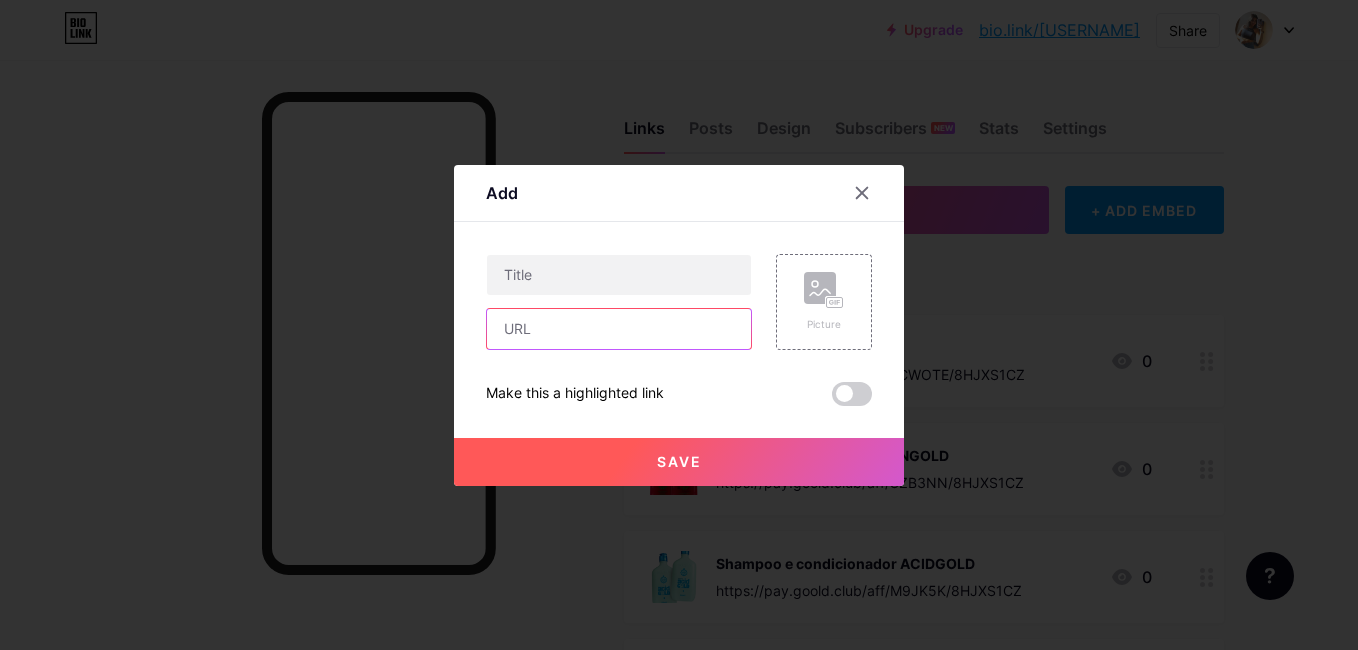 click at bounding box center [619, 329] 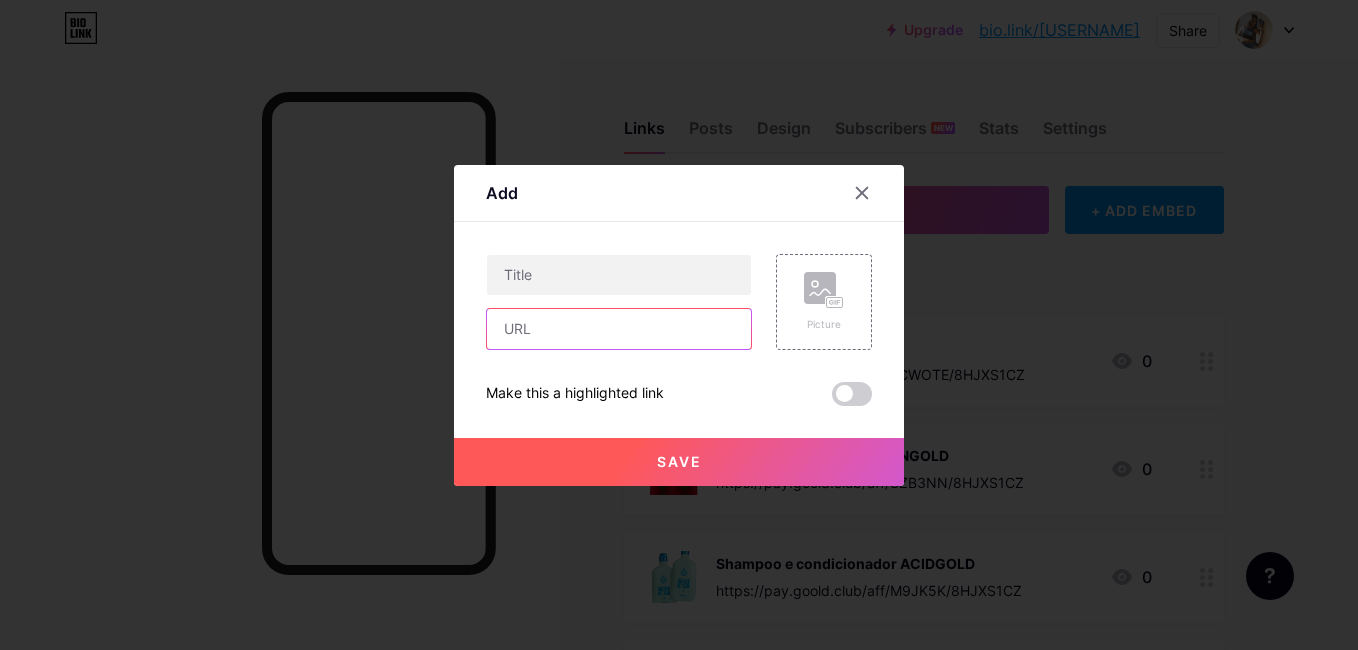 paste on "https://pay.goold.club/aff/VPMYU0/8HJXS1CZ" 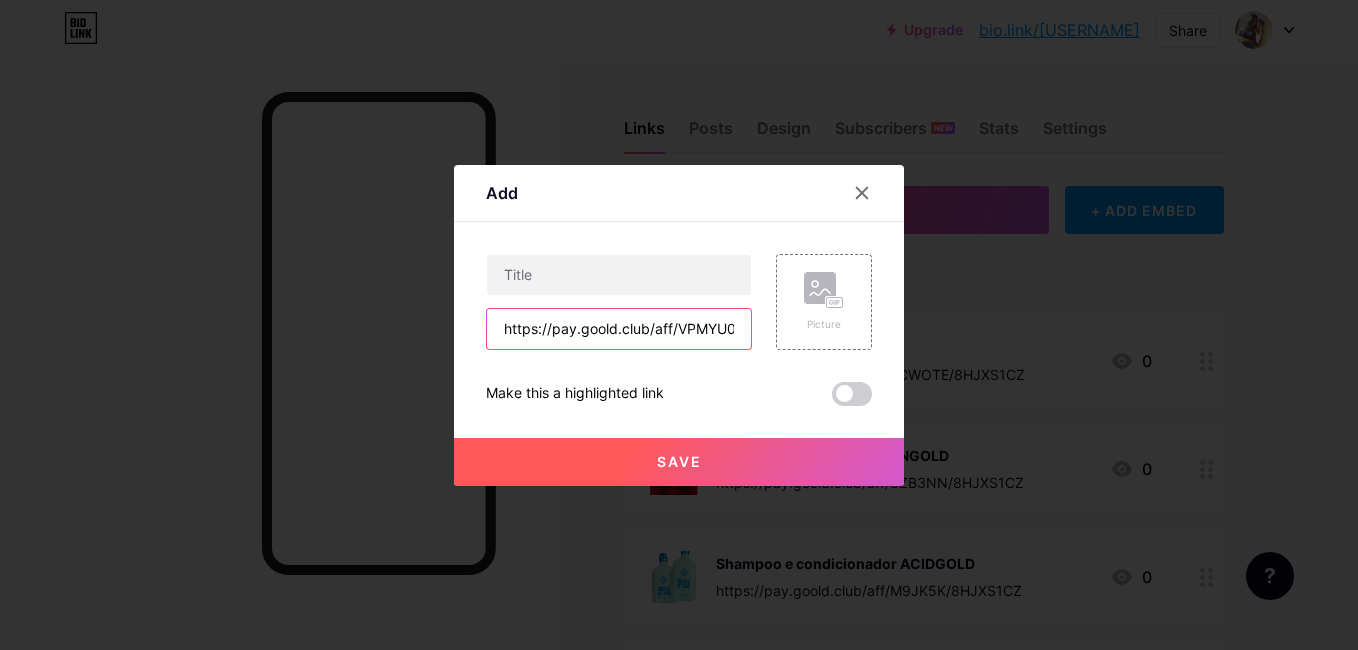 scroll, scrollTop: 0, scrollLeft: 76, axis: horizontal 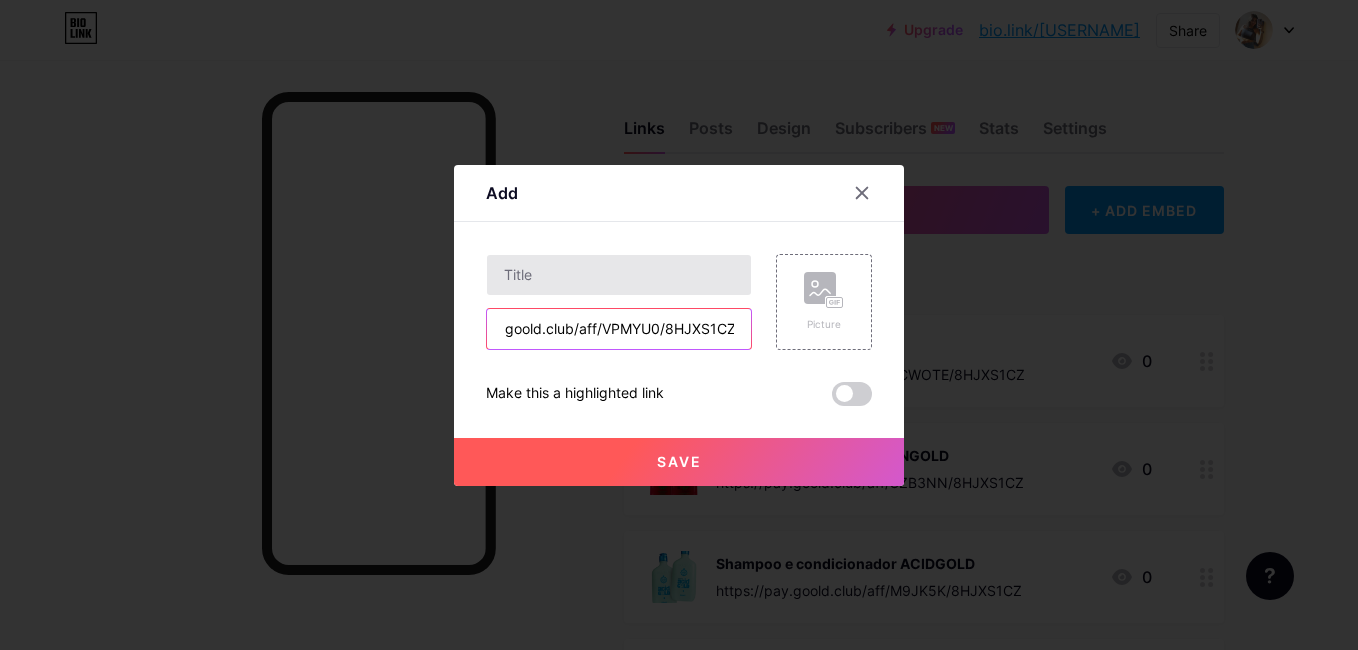 type on "https://pay.goold.club/aff/VPMYU0/8HJXS1CZ" 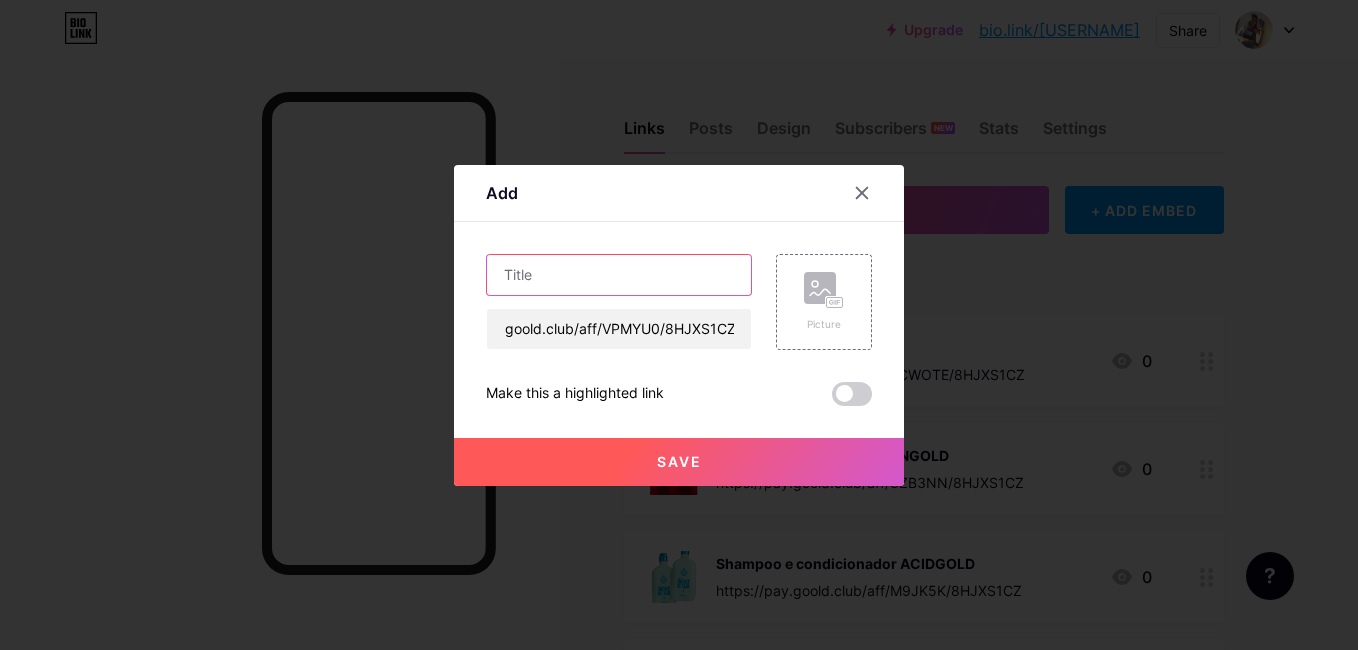 scroll, scrollTop: 0, scrollLeft: 0, axis: both 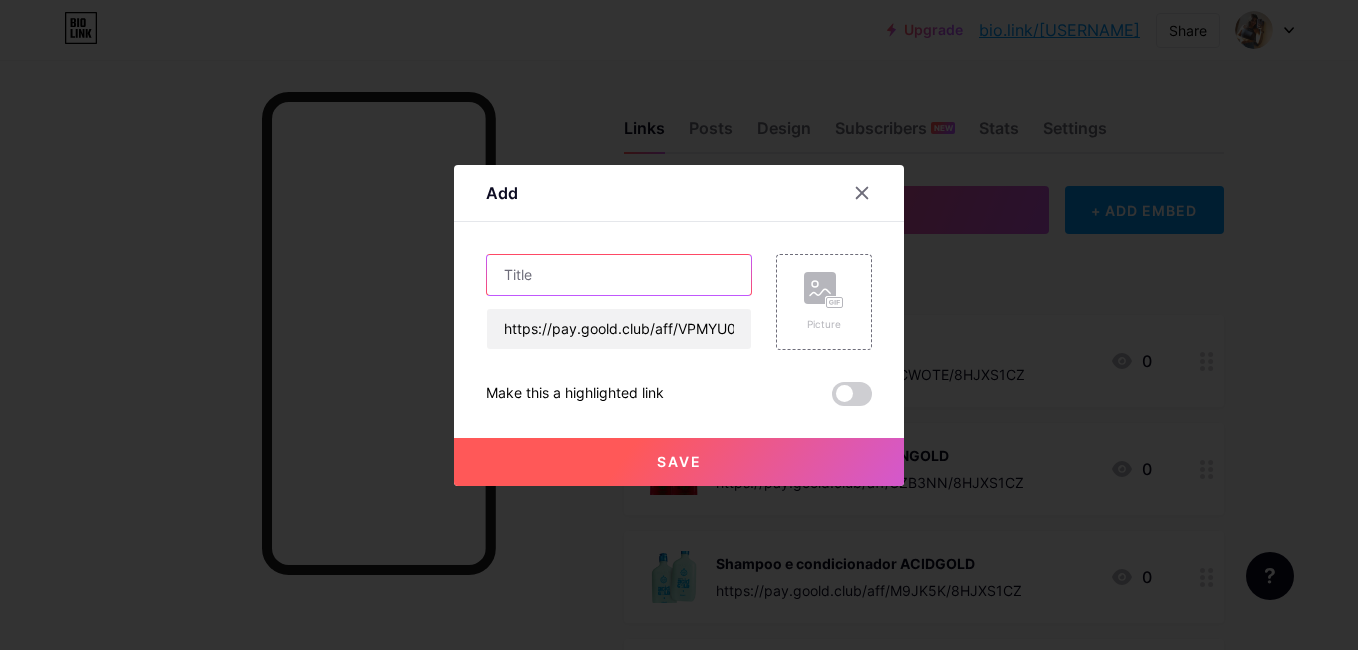 click at bounding box center (619, 275) 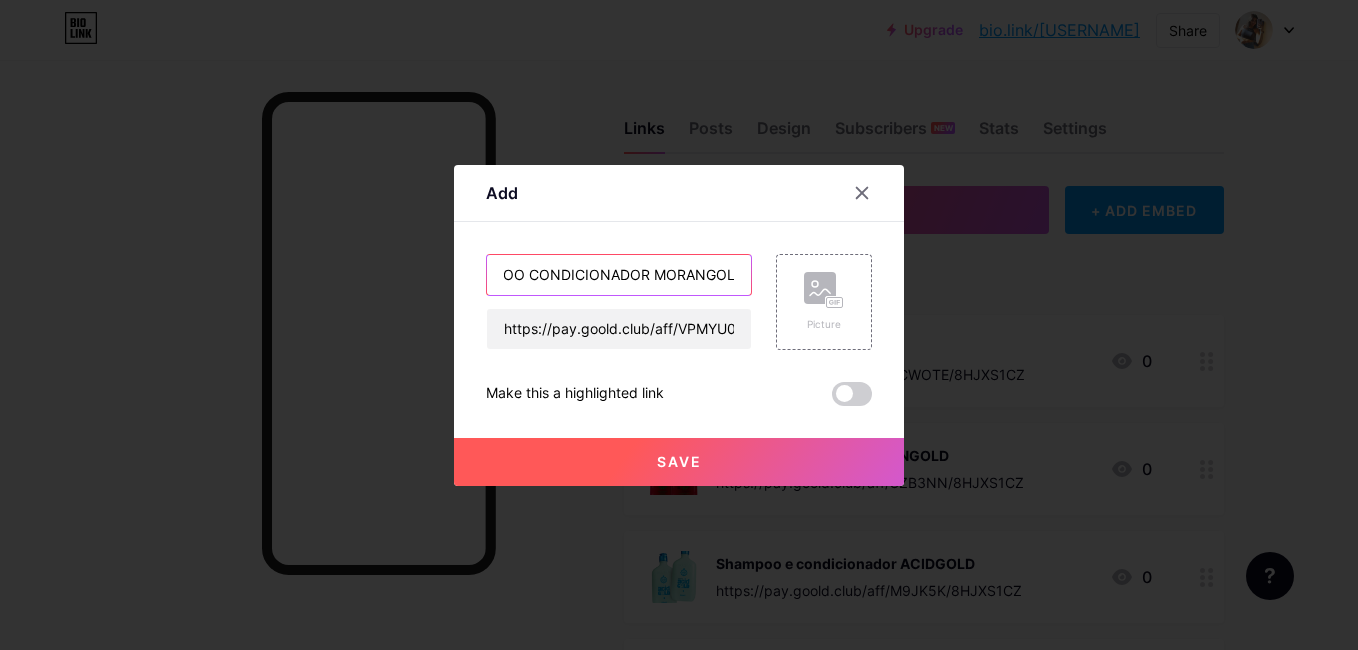 scroll, scrollTop: 0, scrollLeft: 60, axis: horizontal 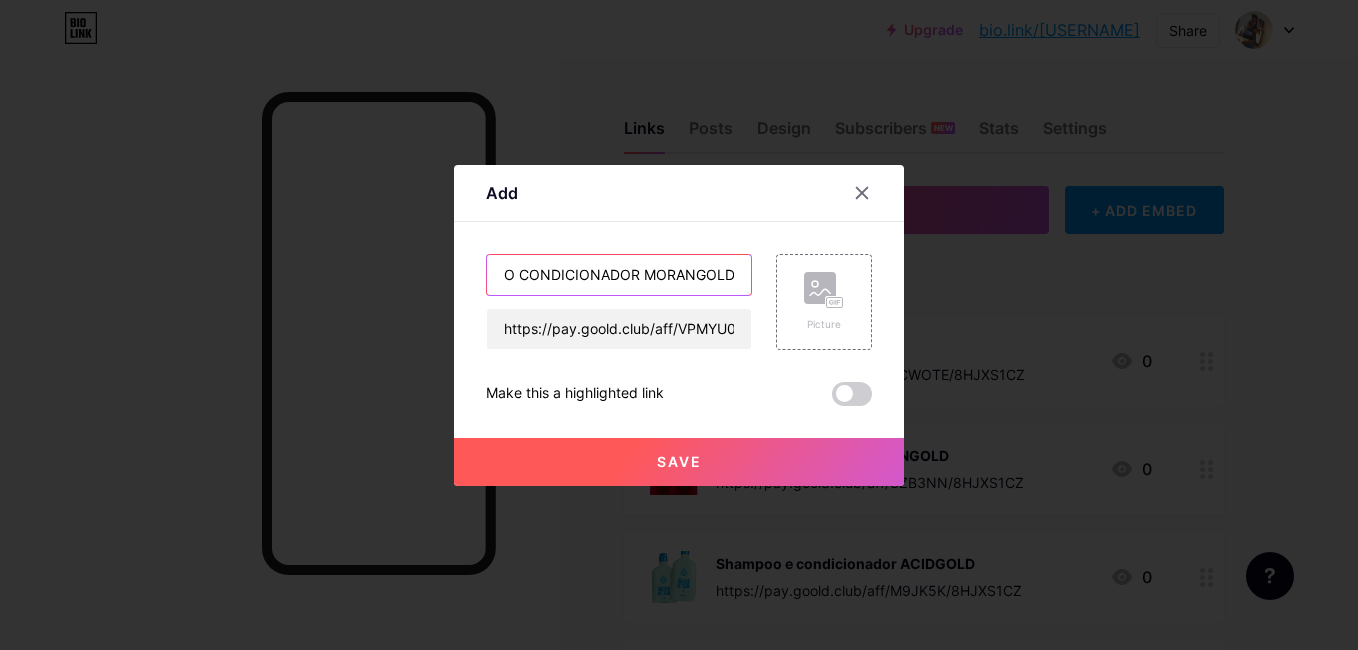 type on "SHAMPOO CONDICIONADOR MORANGOLD" 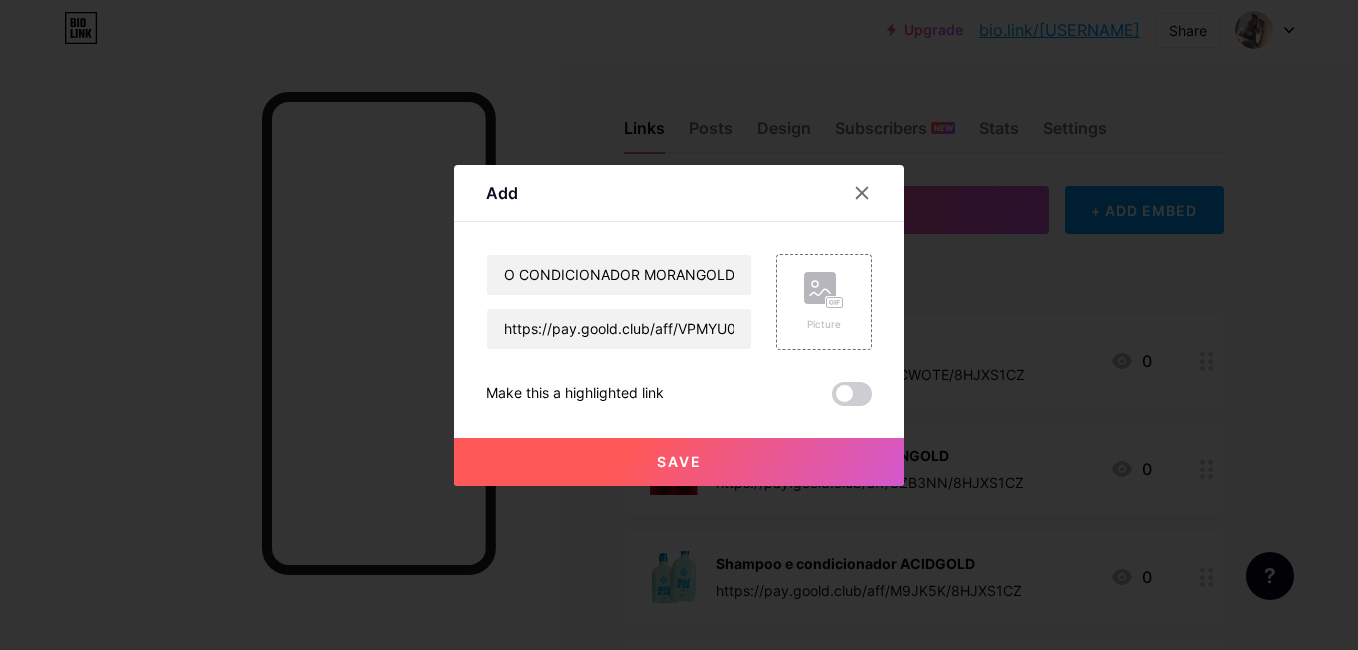 scroll, scrollTop: 0, scrollLeft: 0, axis: both 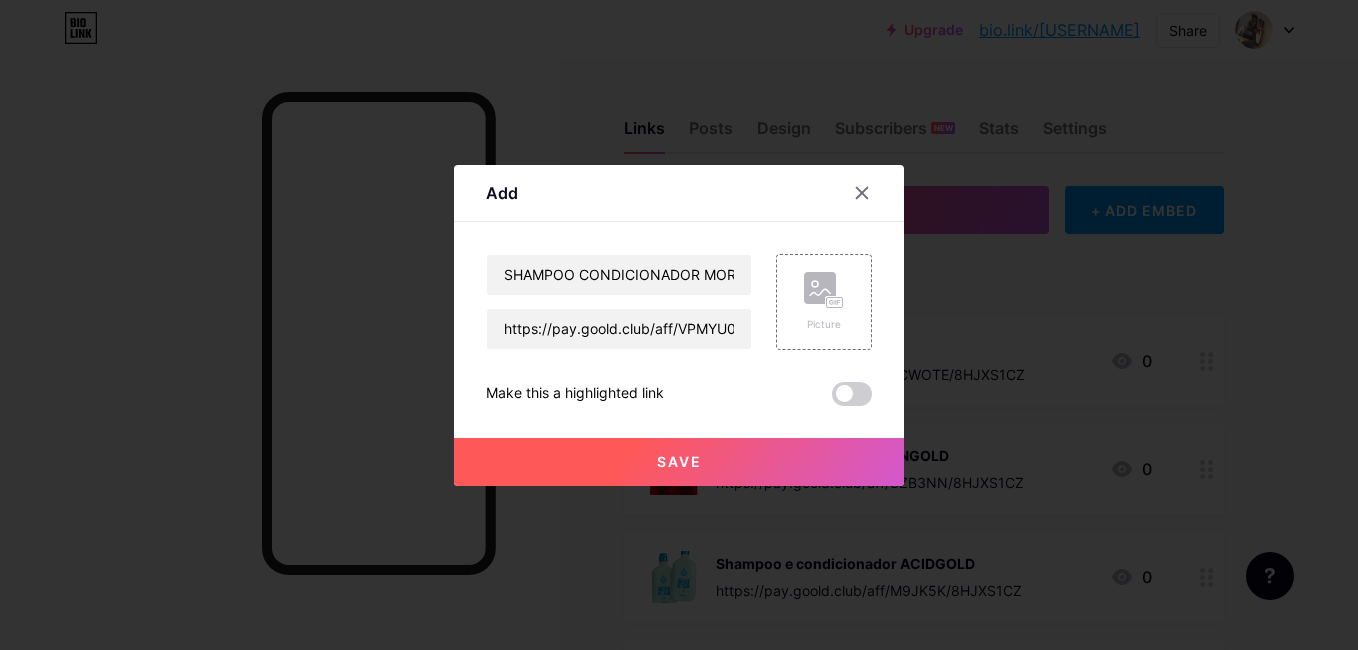 click on "Save" at bounding box center [679, 461] 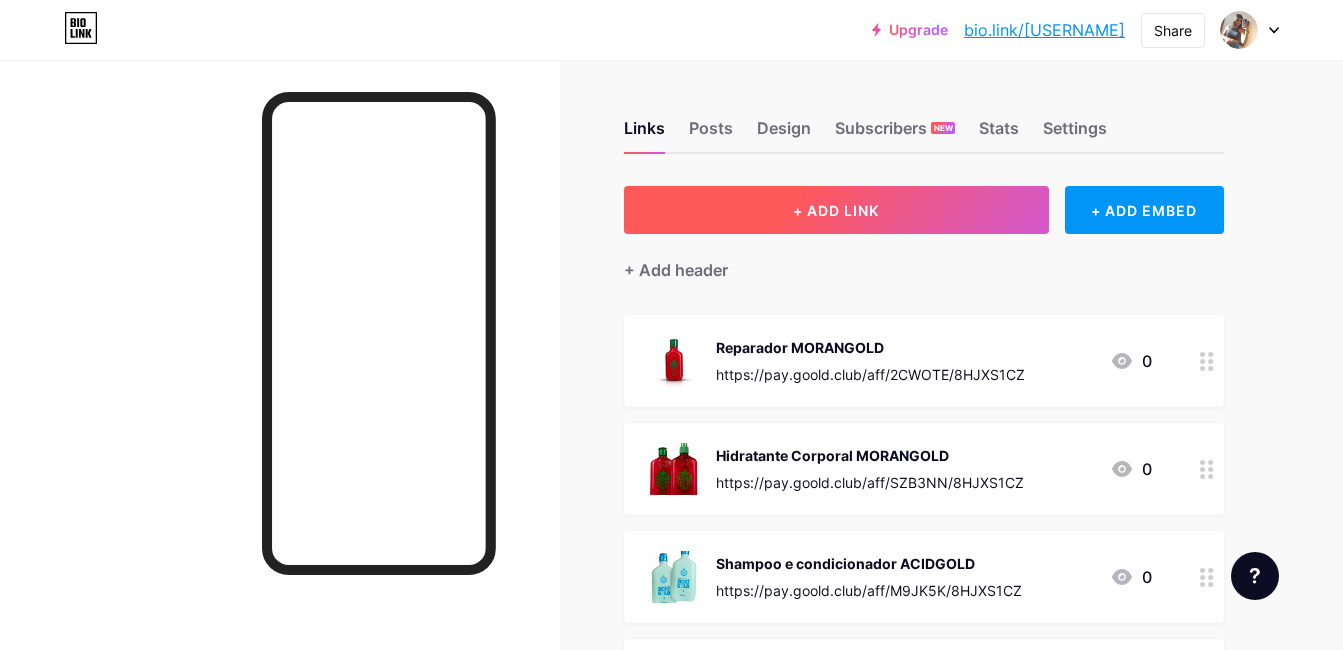 click on "+ ADD LINK" at bounding box center (836, 210) 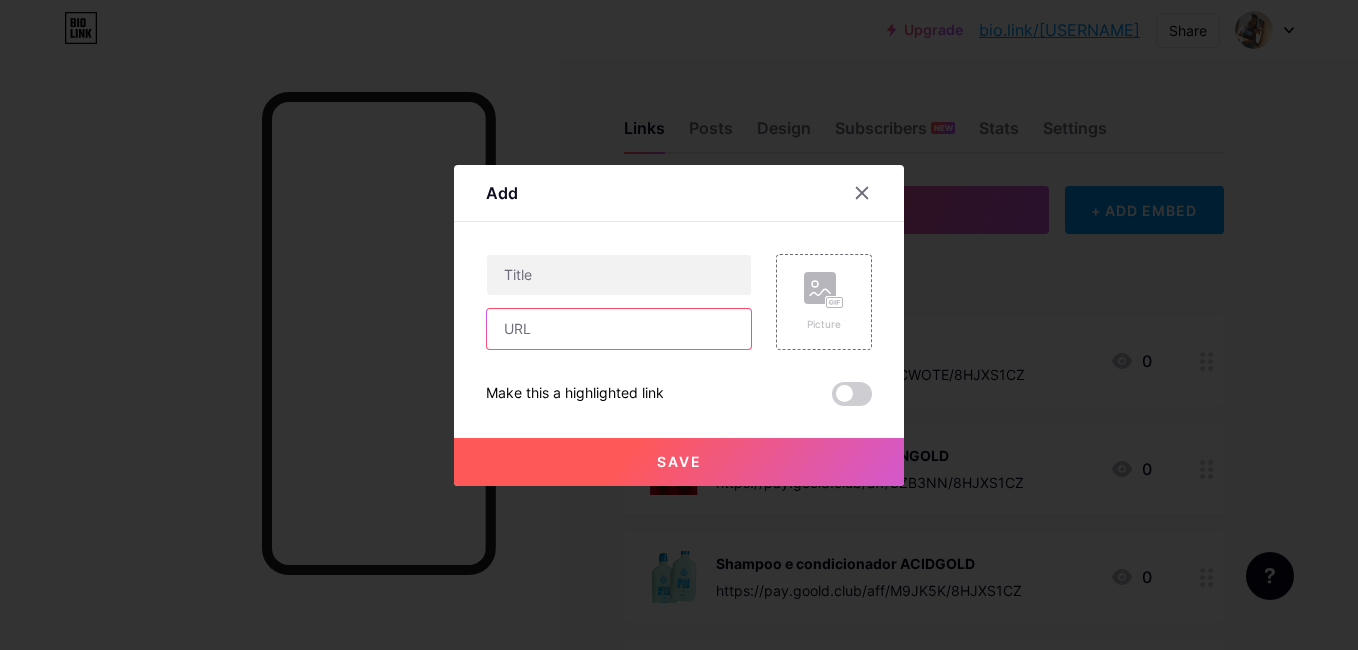 click at bounding box center [619, 329] 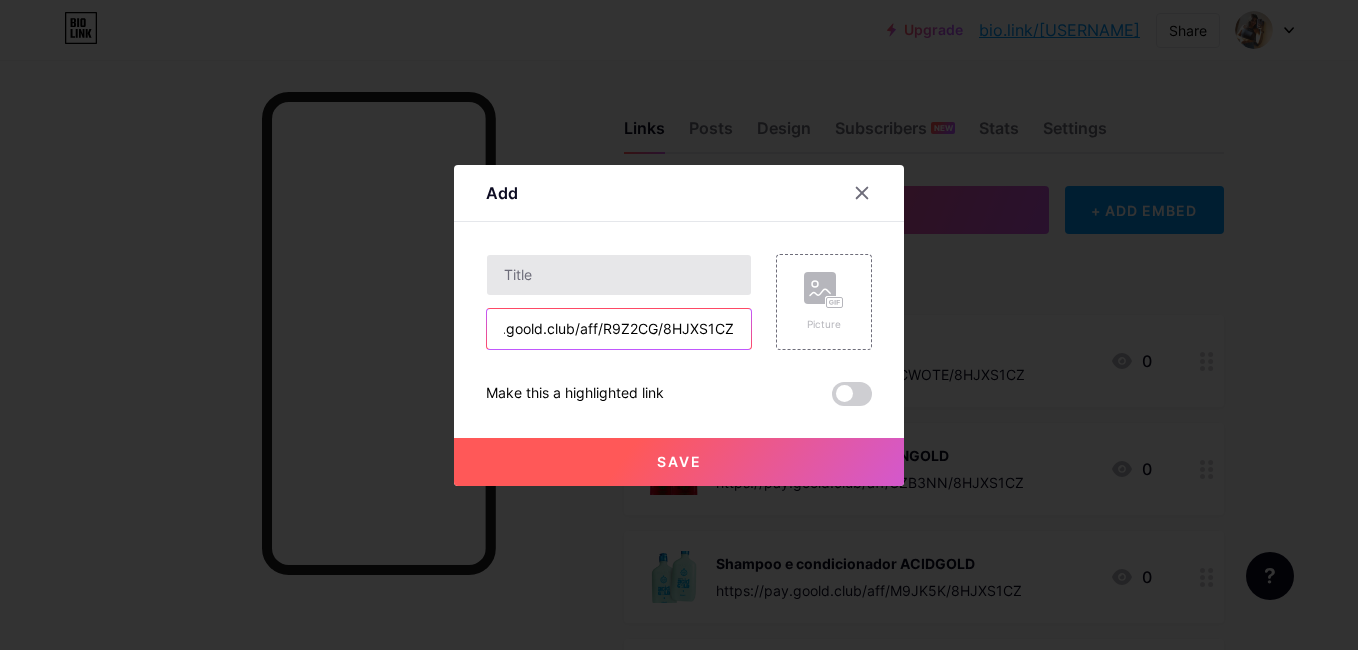 scroll, scrollTop: 0, scrollLeft: 73, axis: horizontal 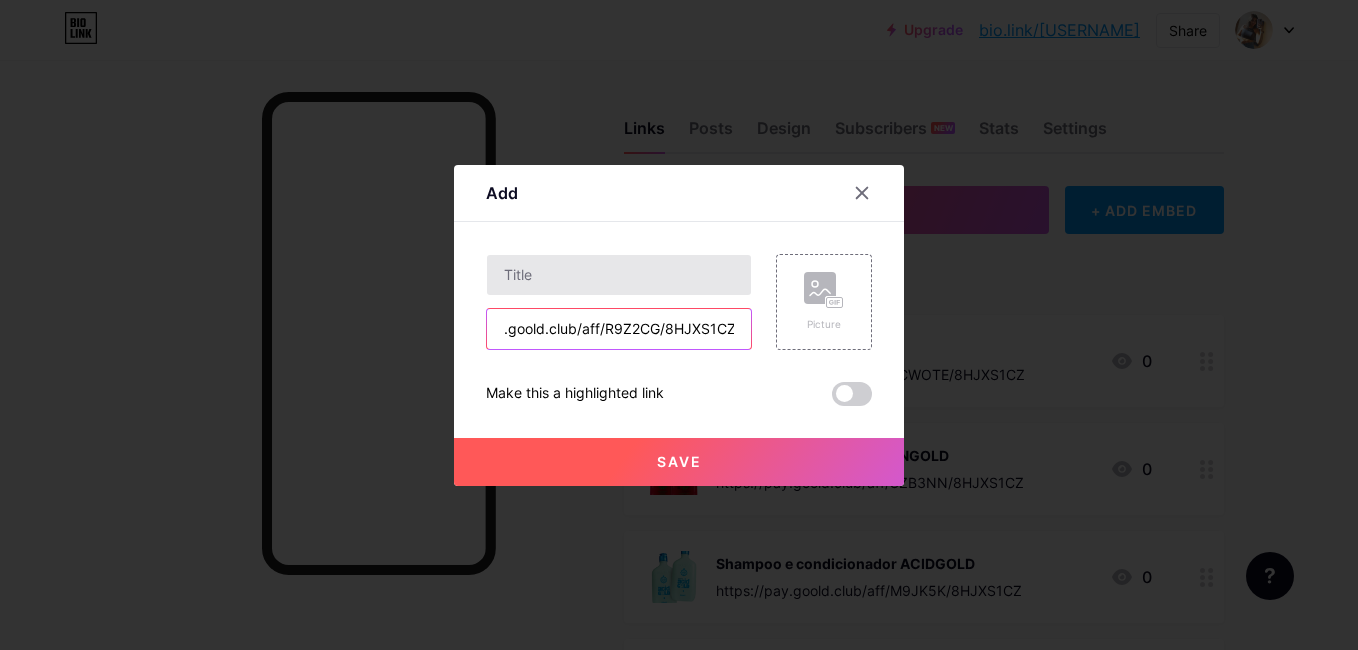 type on "https://pay.goold.club/aff/R9Z2CG/8HJXS1CZ" 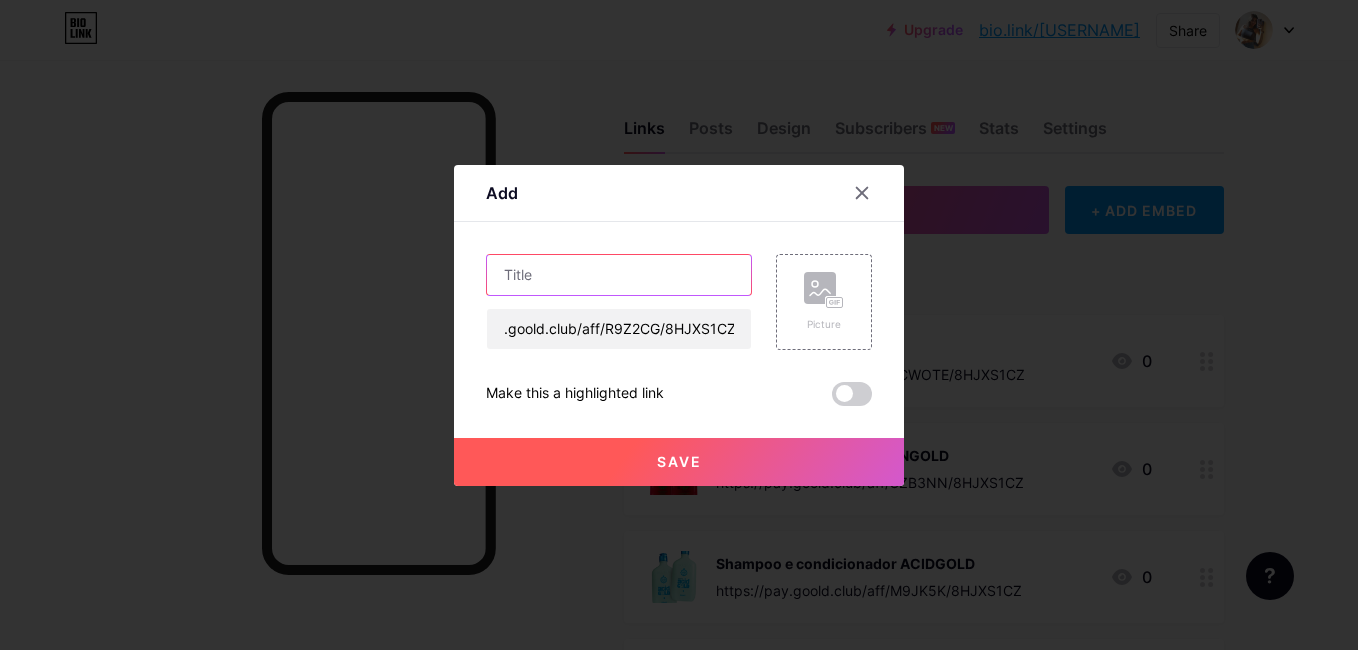scroll, scrollTop: 0, scrollLeft: 0, axis: both 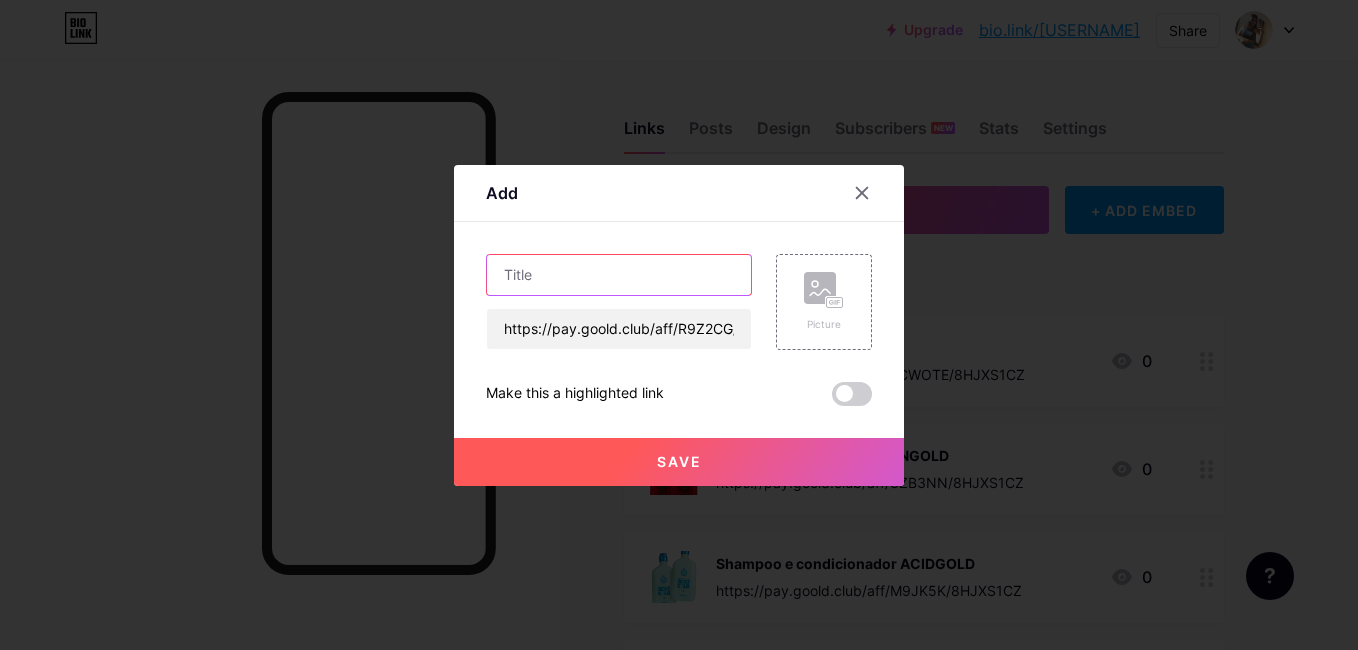 click at bounding box center [619, 275] 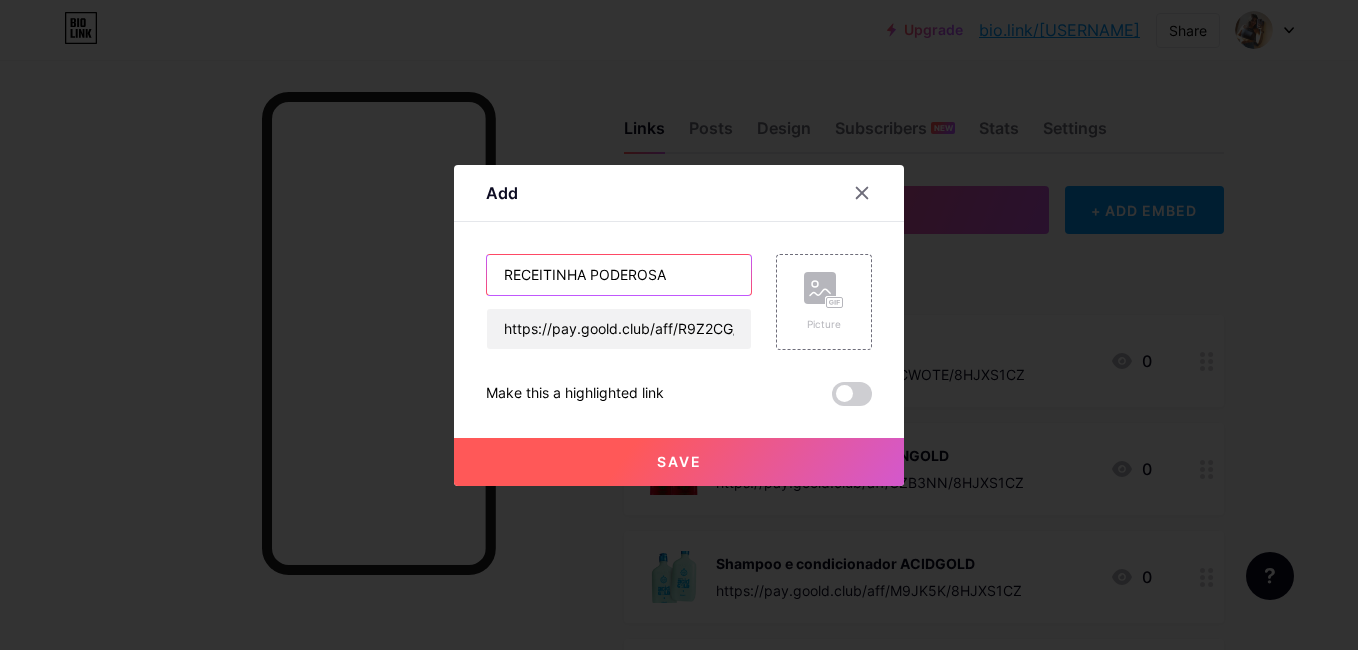 type on "RECEITINHA PODEROSA" 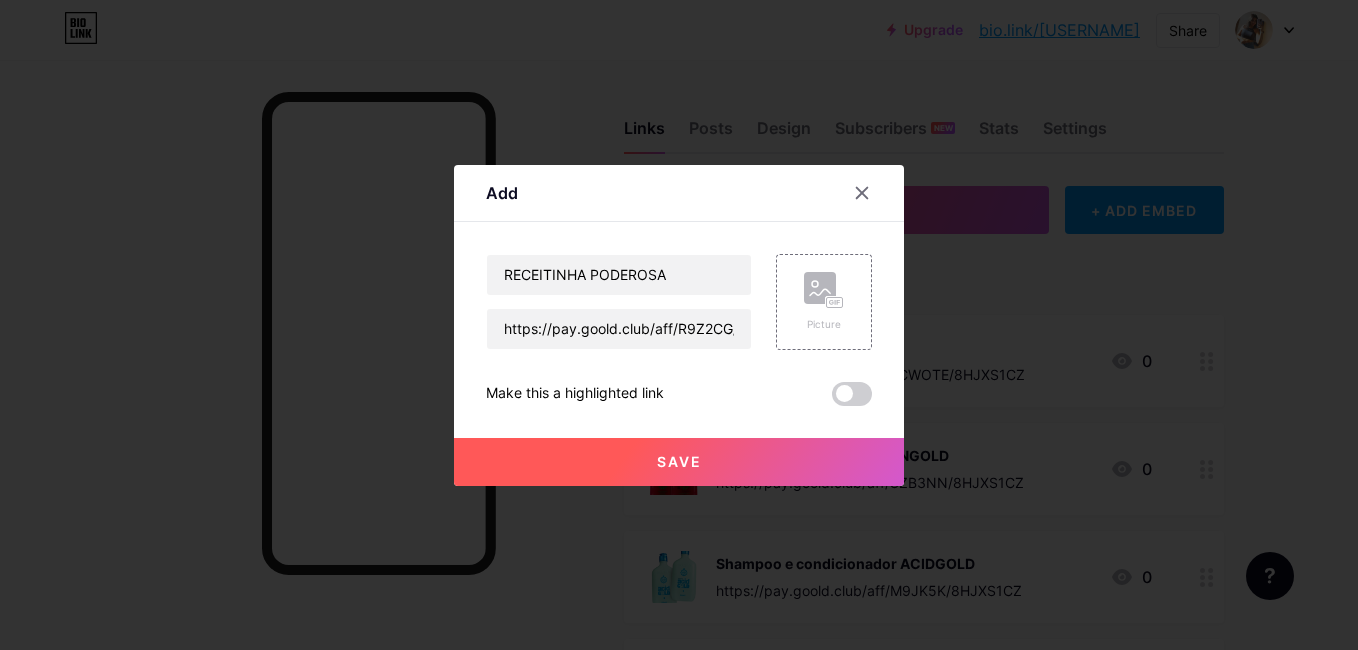 click on "Save" at bounding box center (679, 462) 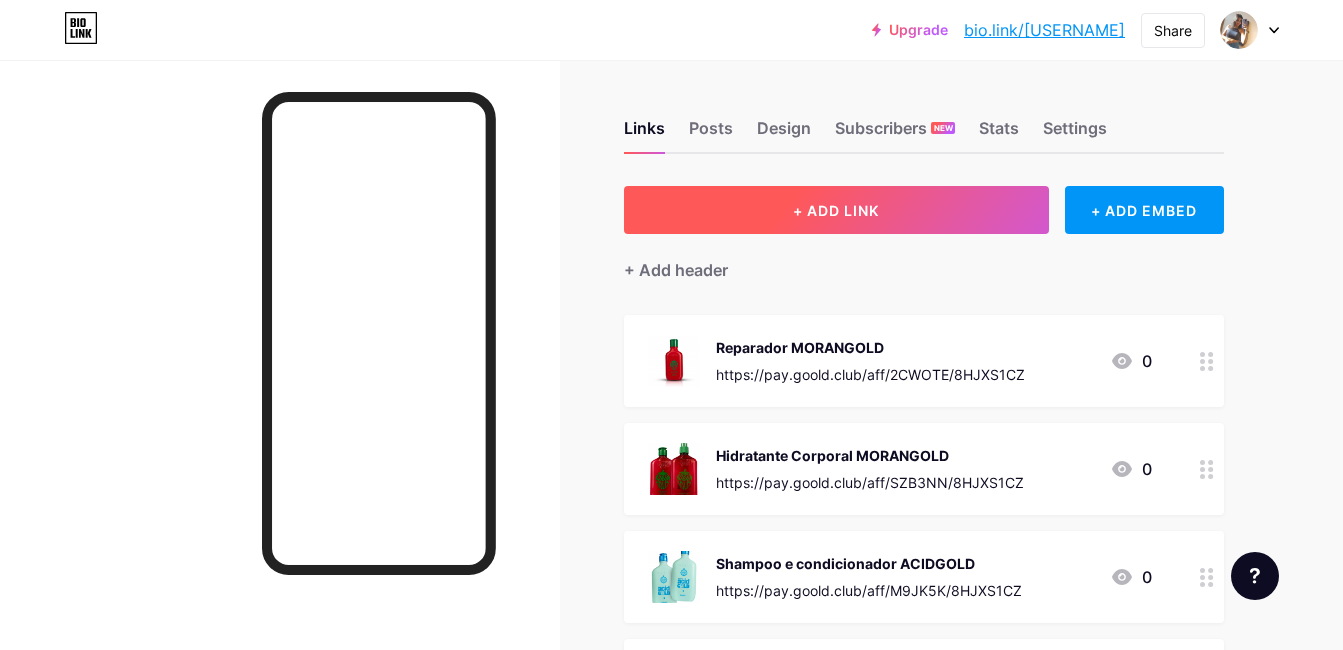 click on "+ ADD LINK" at bounding box center [836, 210] 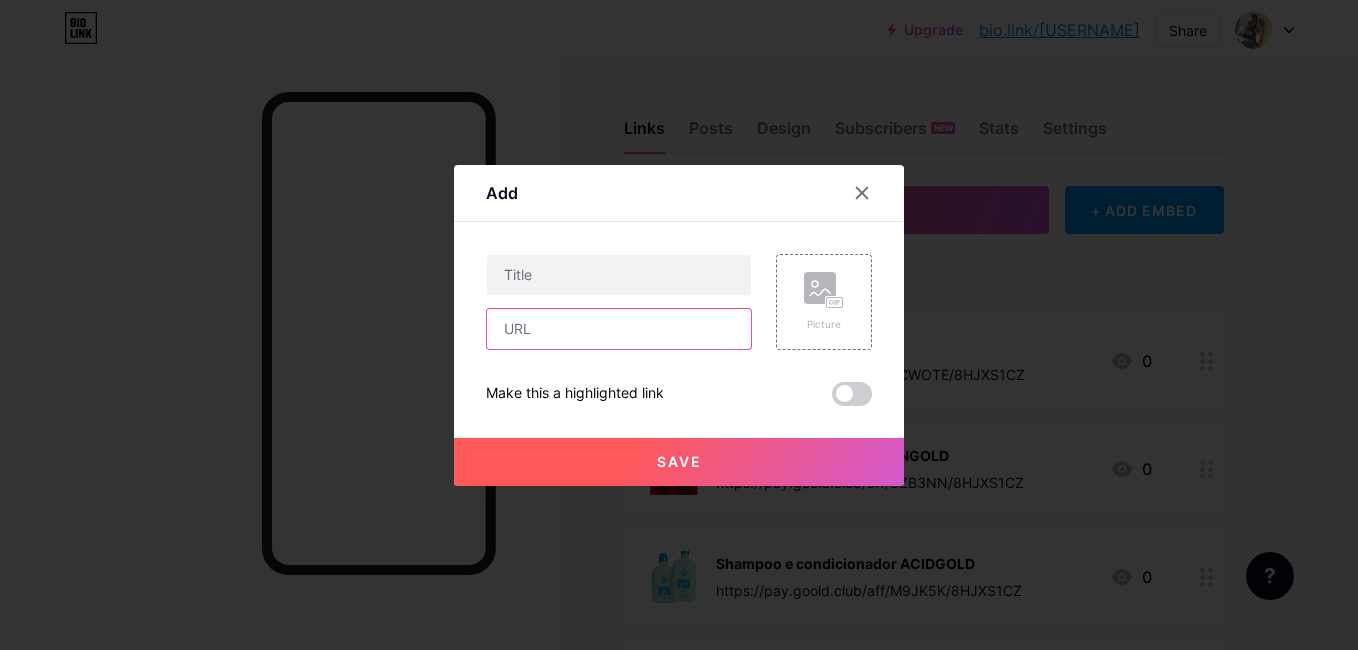 click at bounding box center (619, 329) 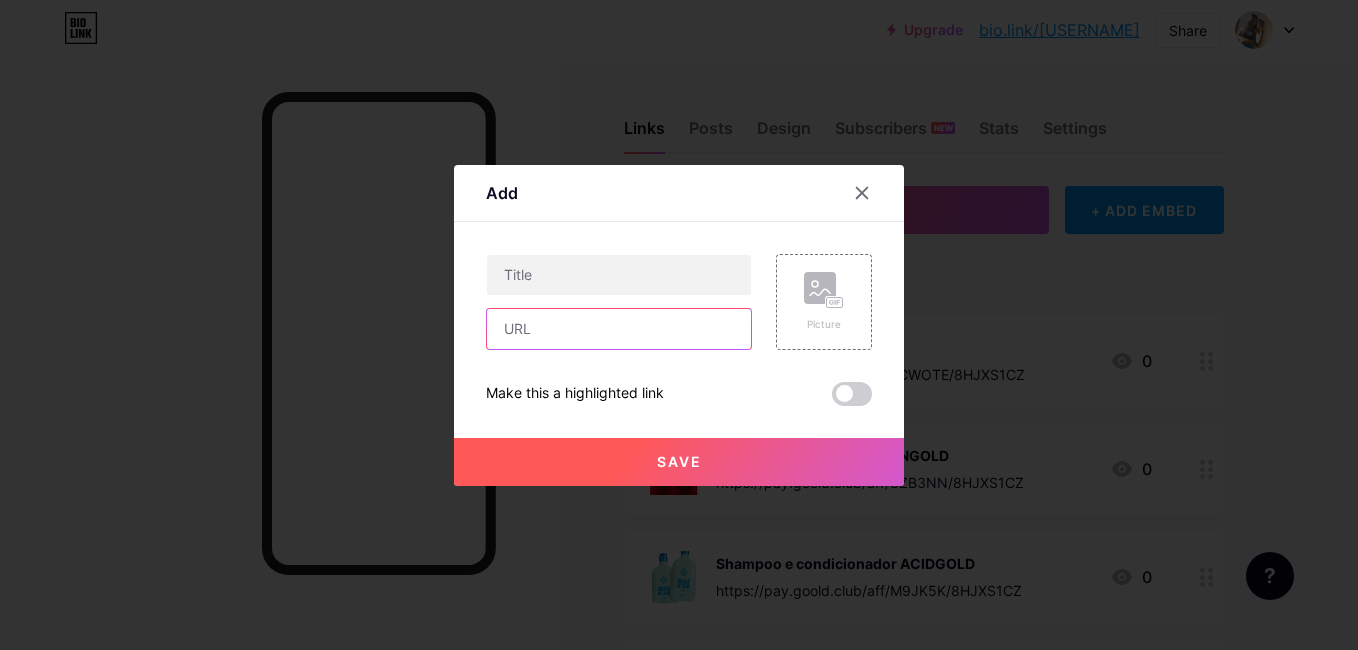 paste on "https://pay.goold.club/aff/GPACS4/8HJXS1CZ" 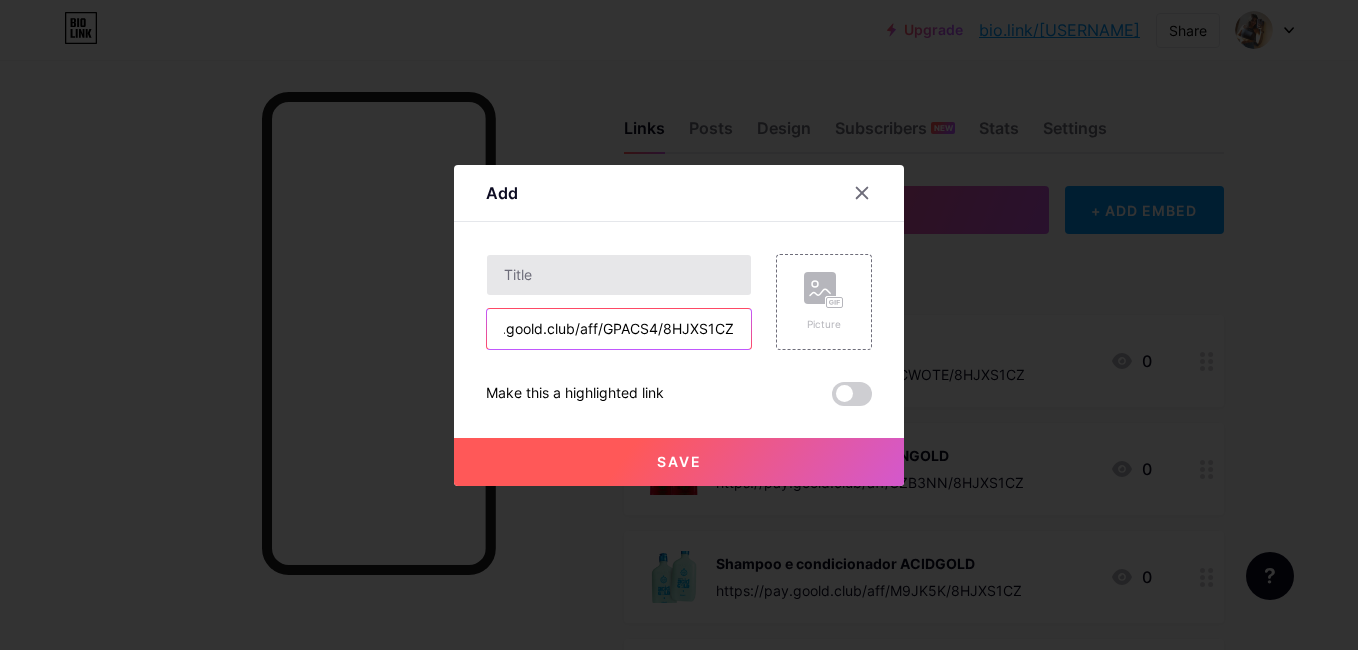 scroll, scrollTop: 0, scrollLeft: 72, axis: horizontal 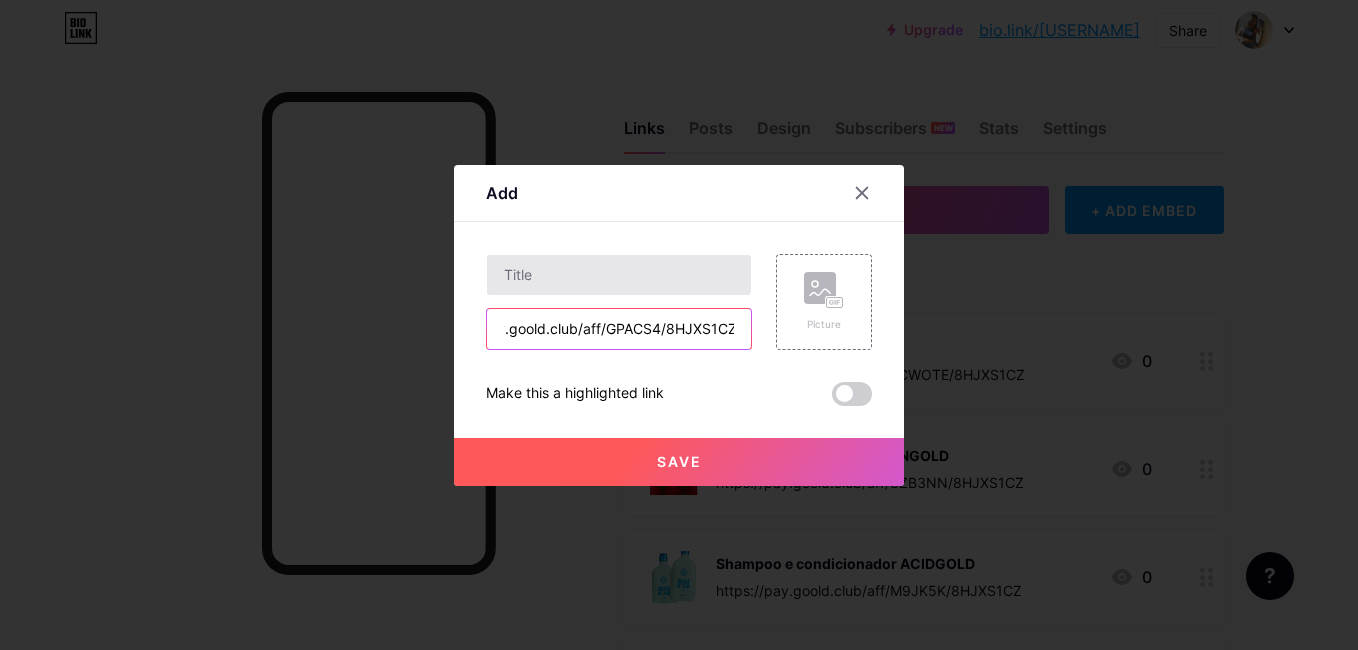 type on "https://pay.goold.club/aff/GPACS4/8HJXS1CZ" 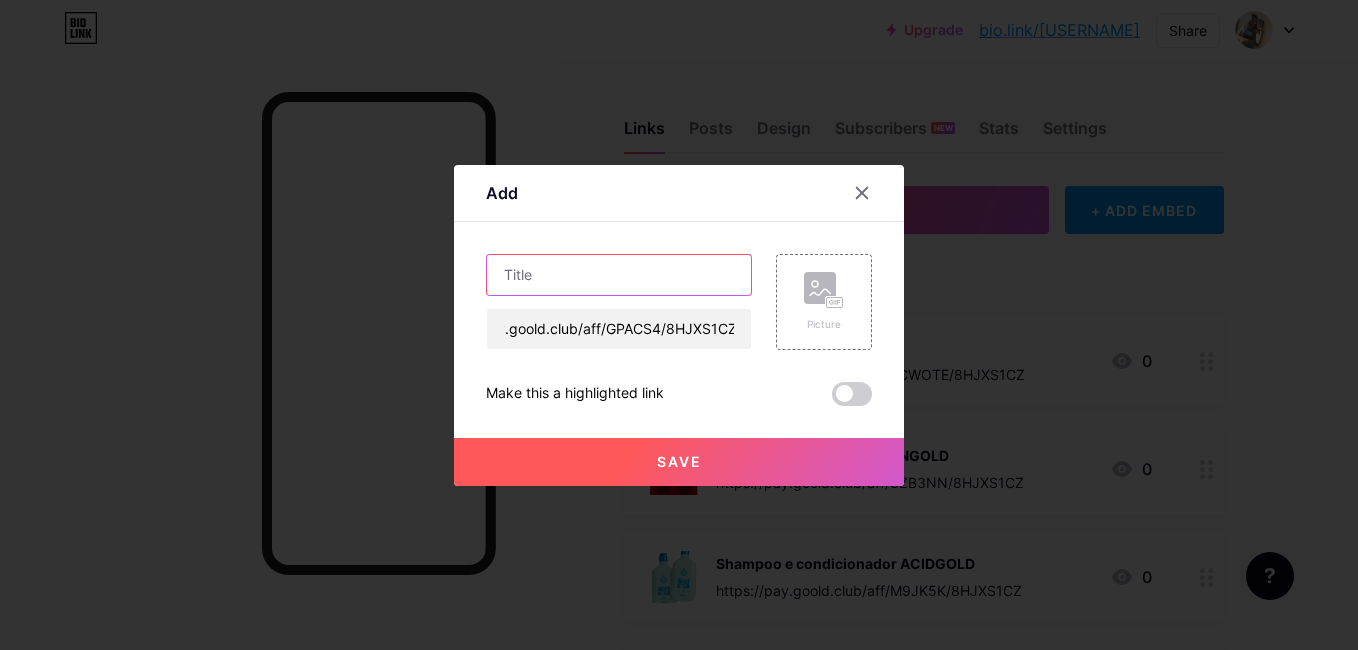 scroll, scrollTop: 0, scrollLeft: 0, axis: both 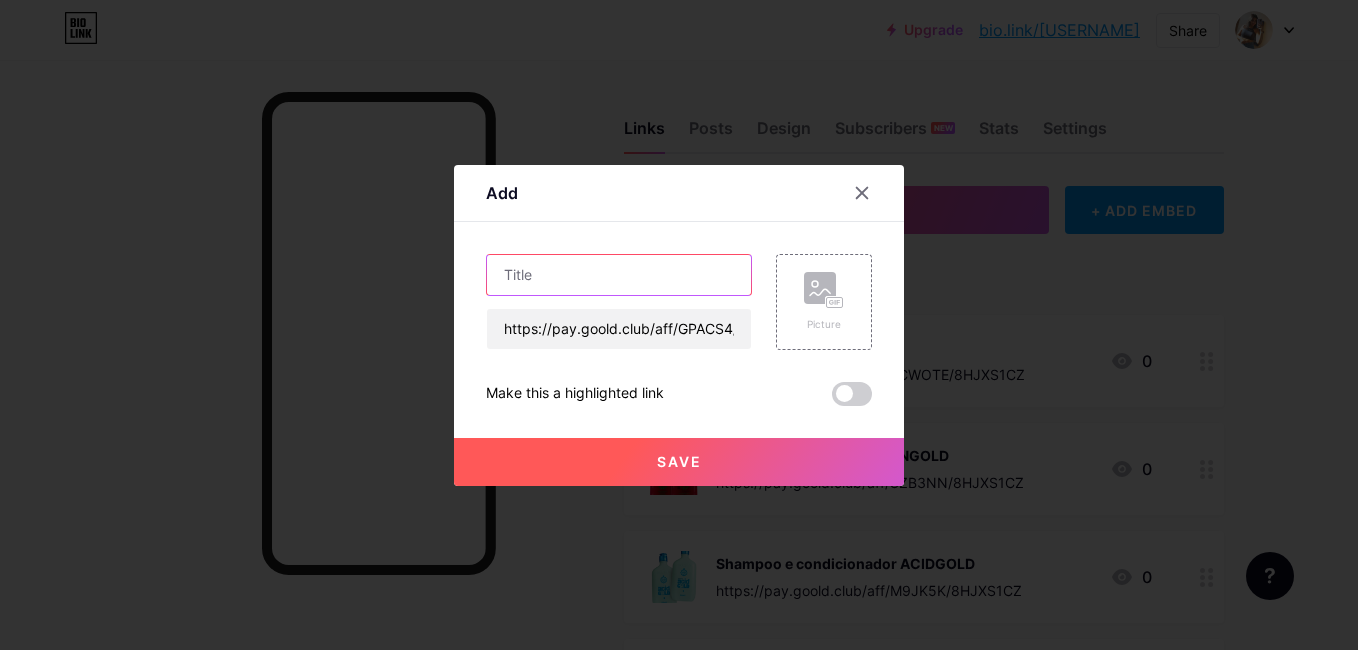click at bounding box center (619, 275) 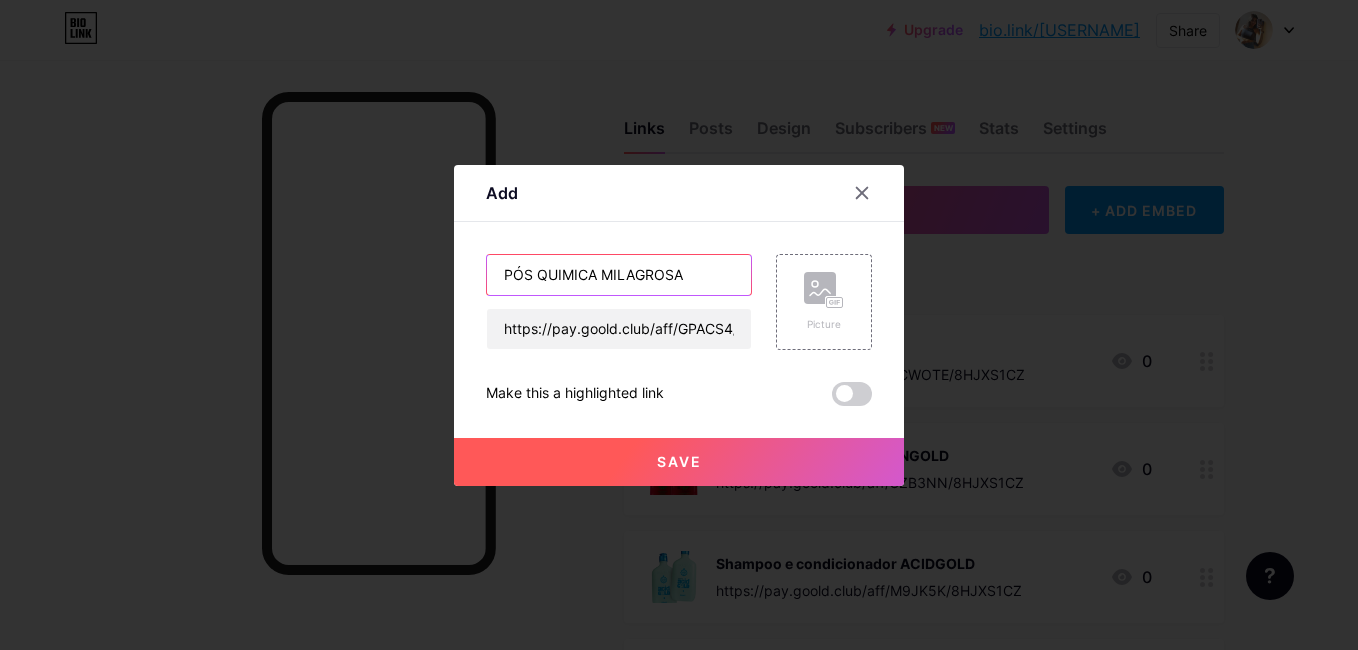 type on "PÓS QUIMICA MILAGROSA" 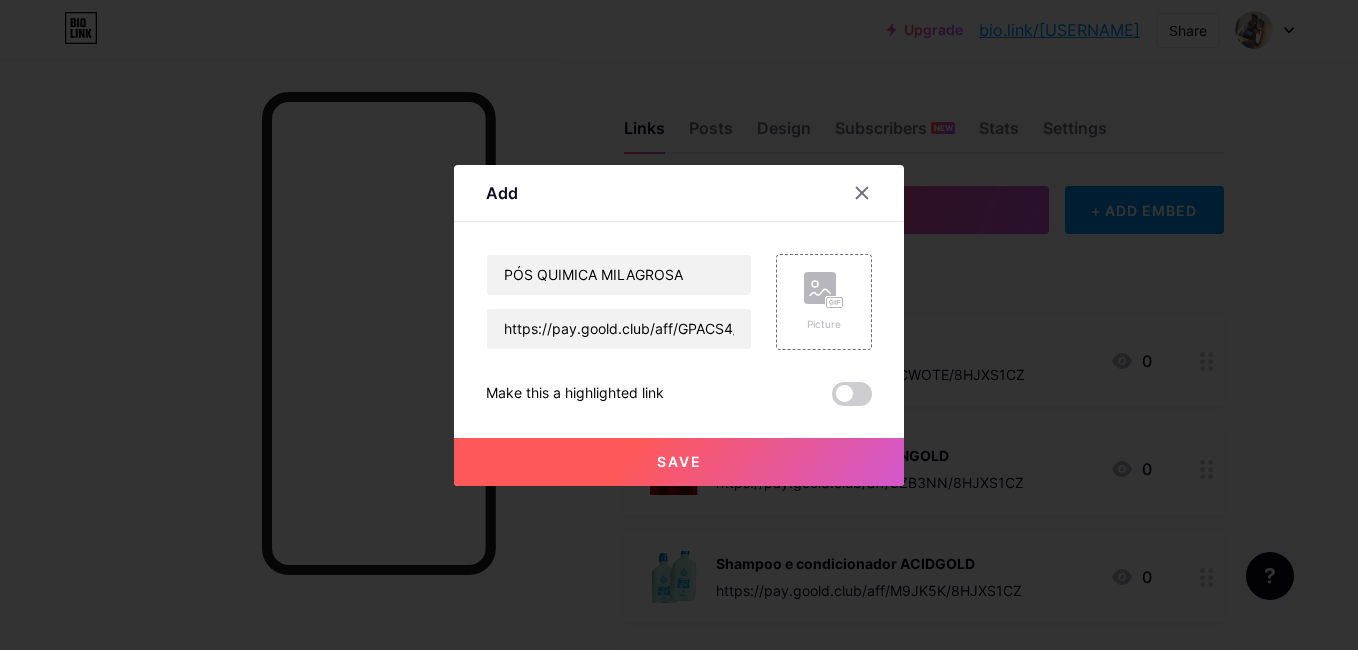click on "Save" at bounding box center [679, 462] 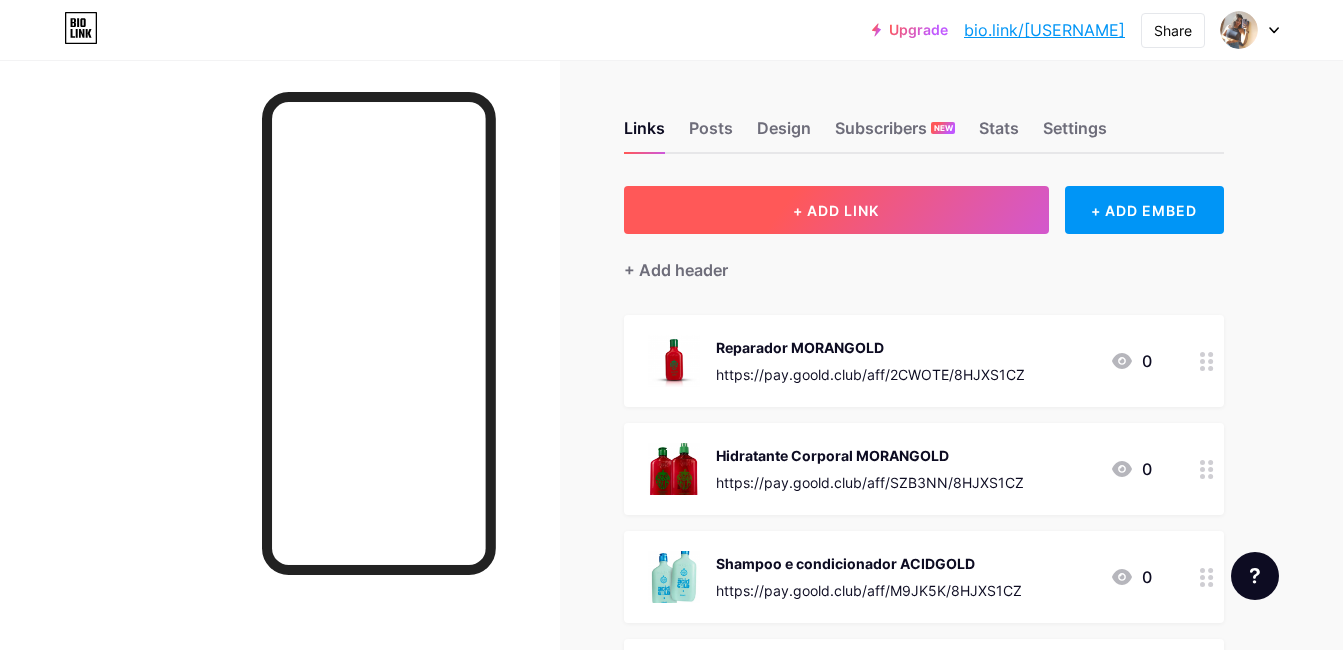 click on "+ ADD LINK" at bounding box center (836, 210) 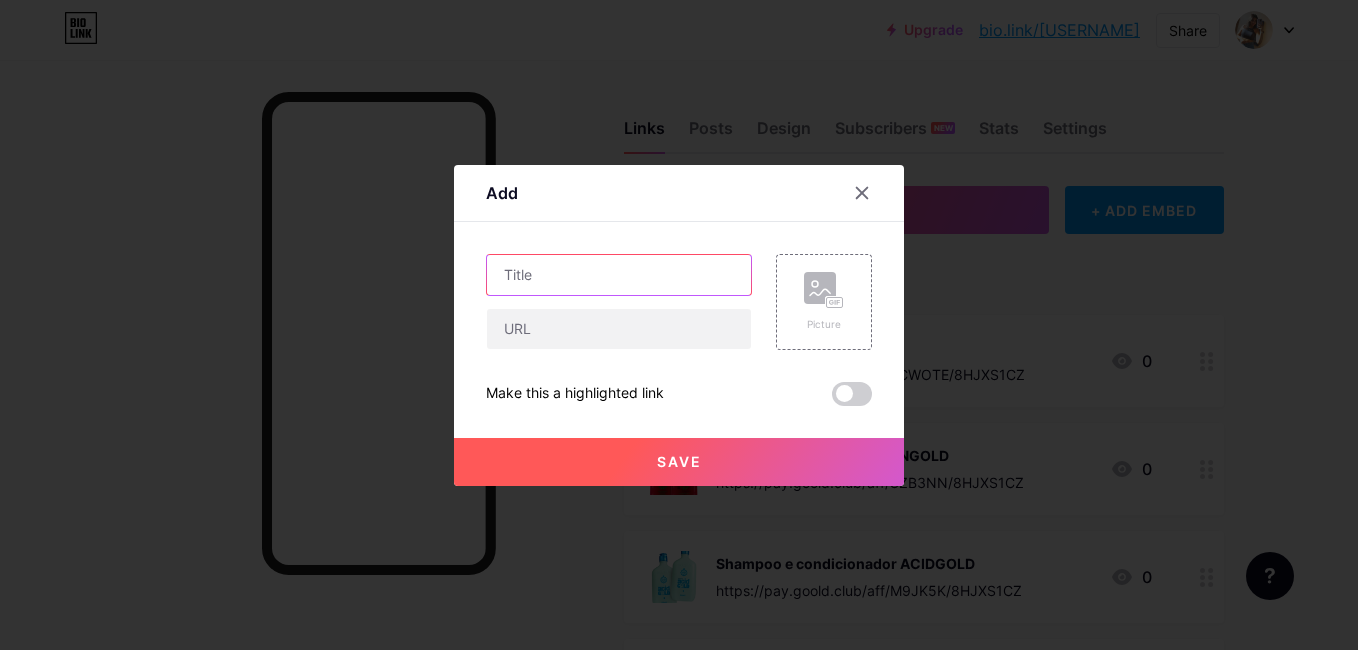 click at bounding box center [619, 275] 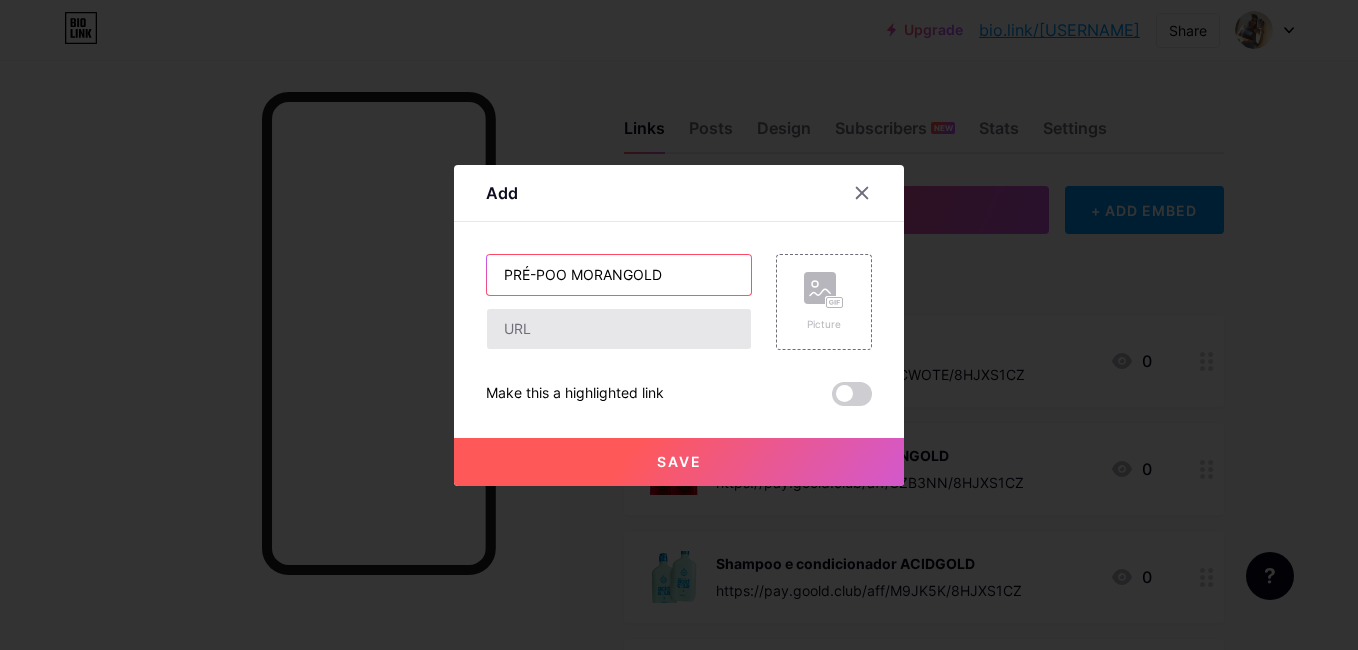 type on "PRÉ-POO MORANGOLD" 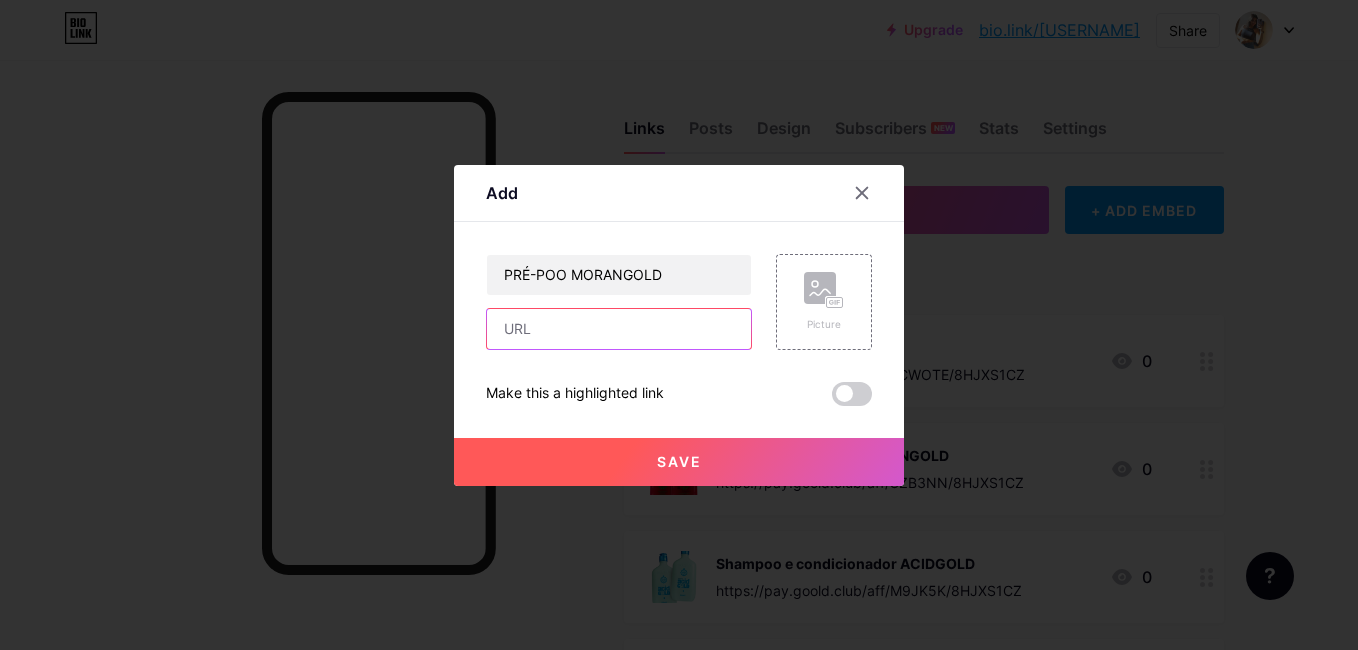 click at bounding box center (619, 329) 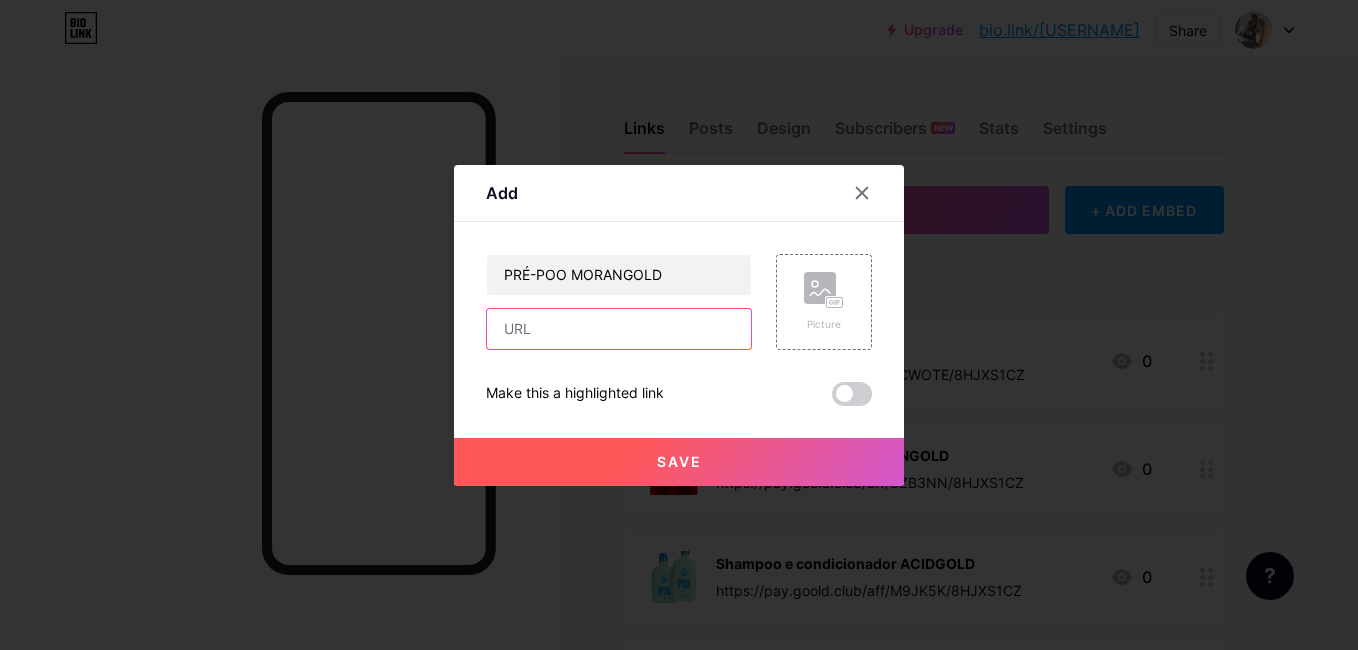paste on "https://pay.goold.club/aff/GWVETH/8HJXS1CZ" 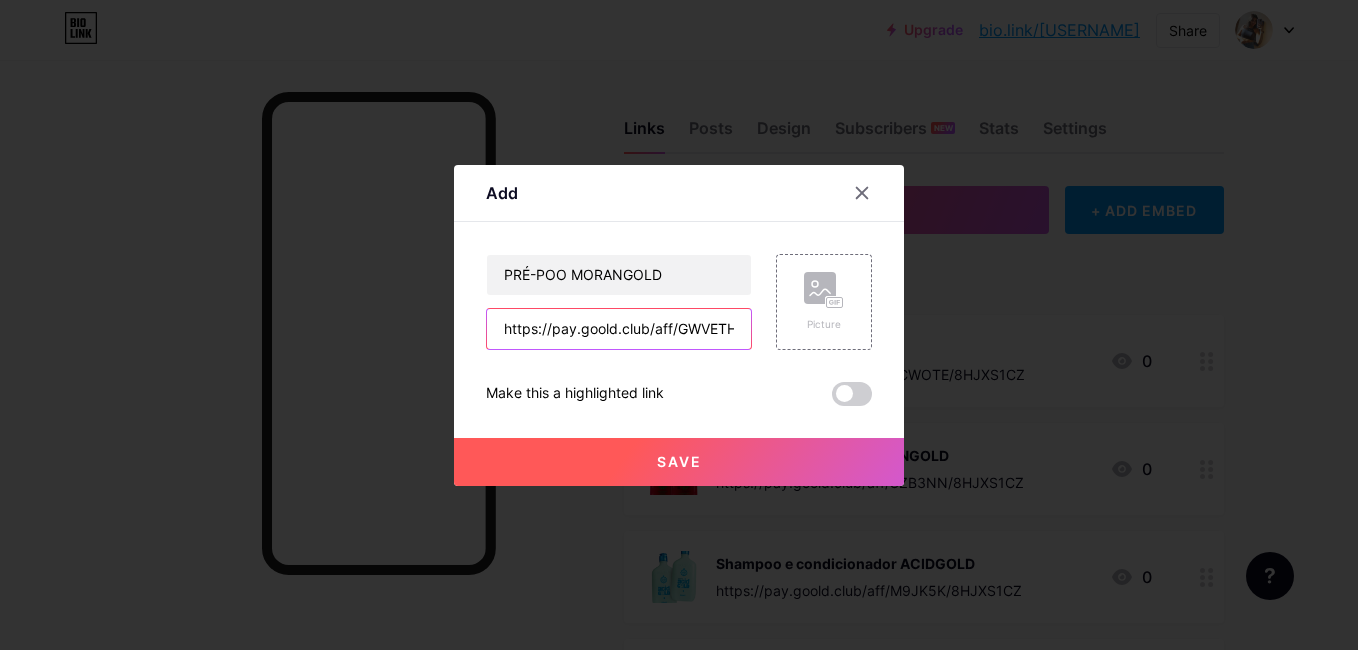 scroll, scrollTop: 0, scrollLeft: 78, axis: horizontal 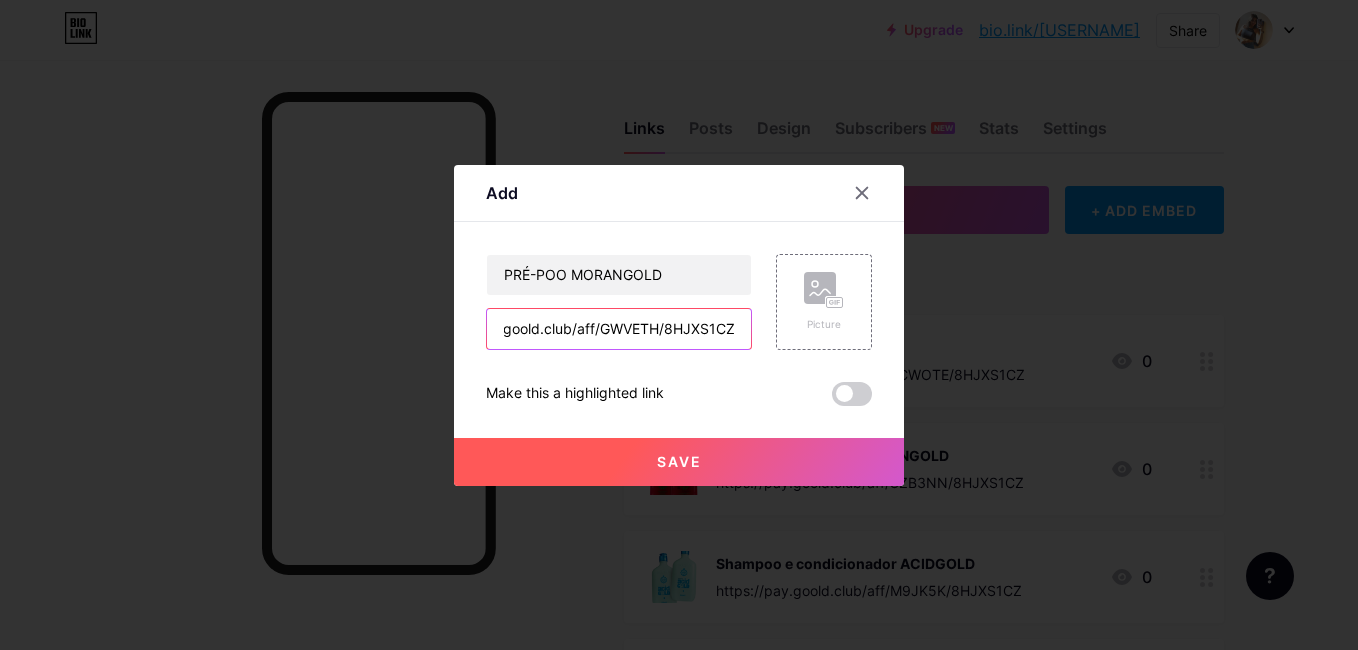 type on "https://pay.goold.club/aff/GWVETH/8HJXS1CZ" 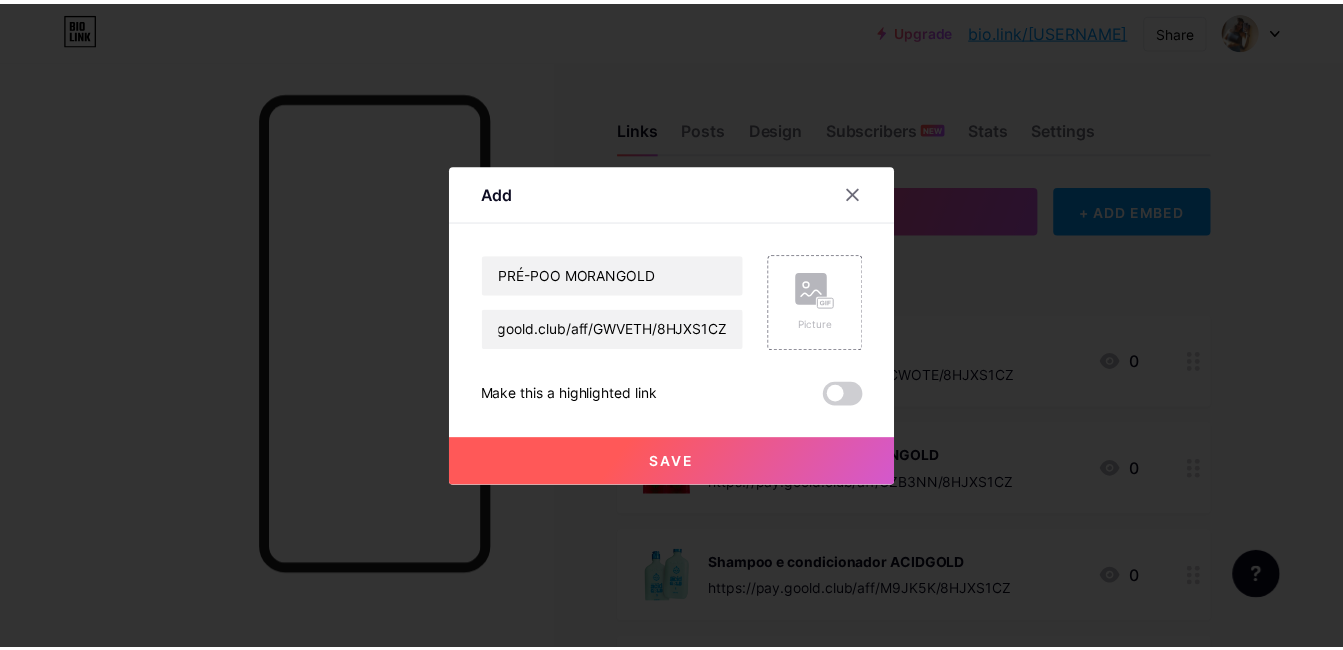 scroll, scrollTop: 0, scrollLeft: 0, axis: both 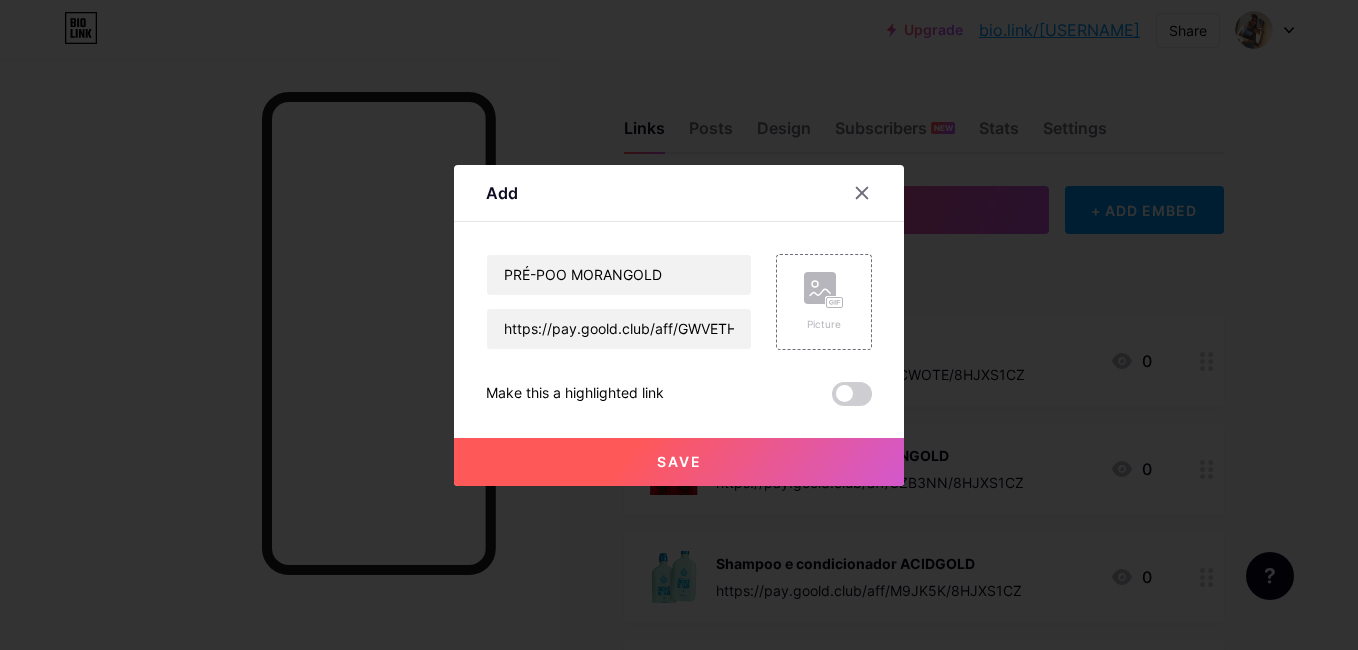 click on "Save" at bounding box center [679, 461] 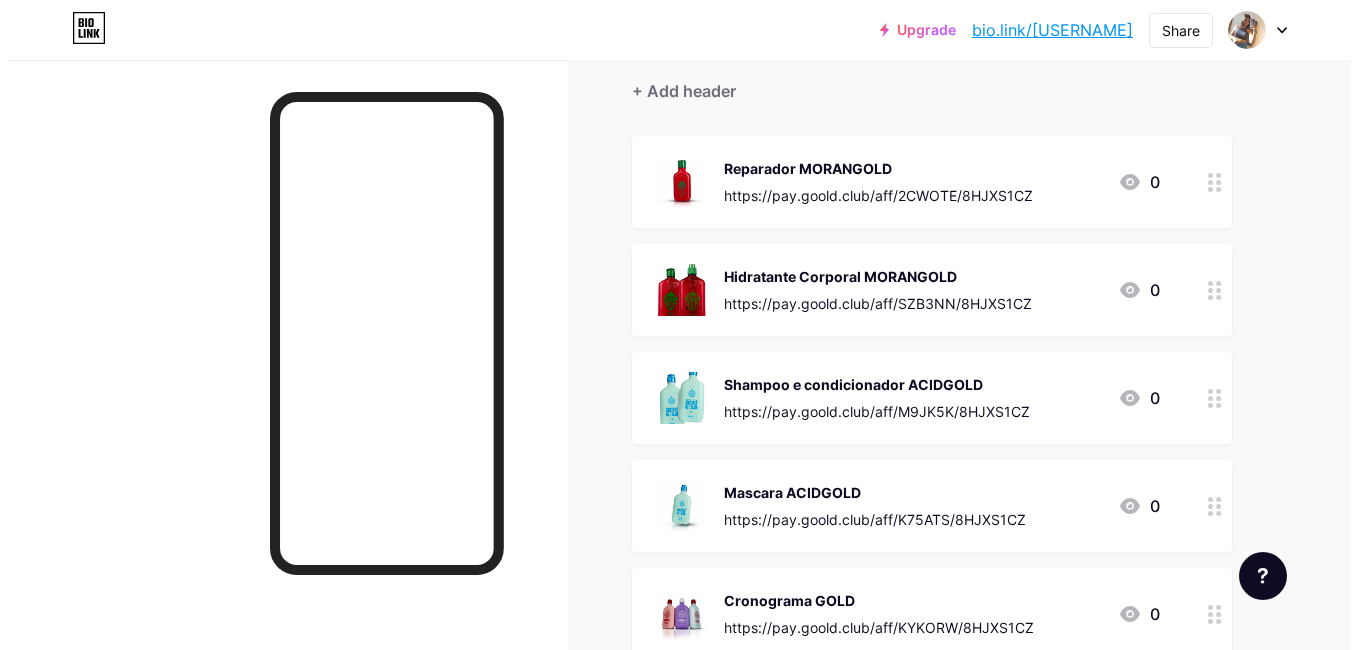 scroll, scrollTop: 0, scrollLeft: 0, axis: both 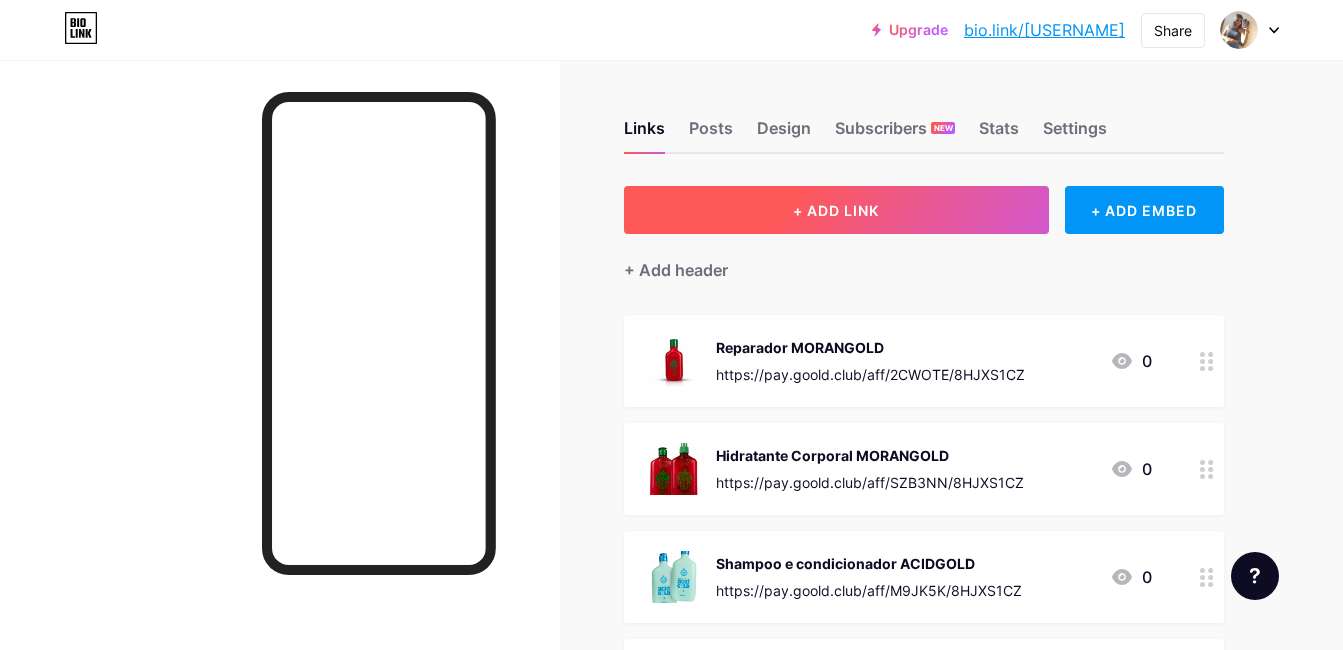 click on "+ ADD LINK" at bounding box center [836, 210] 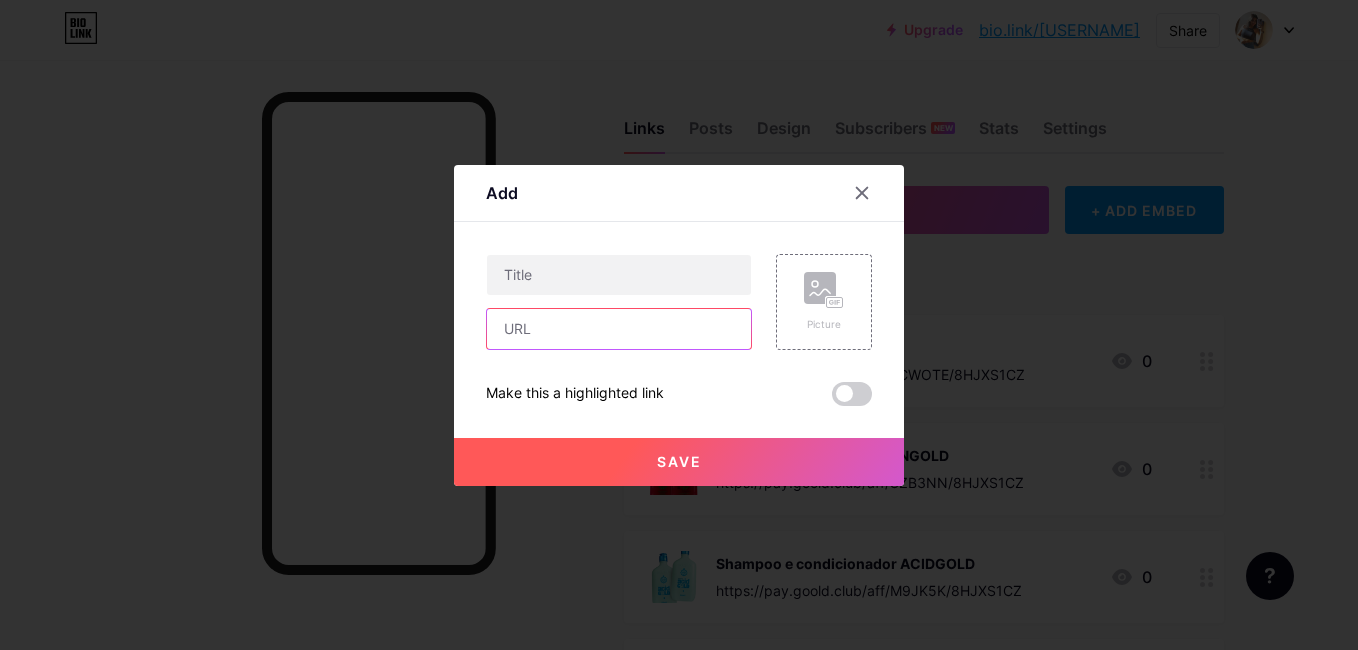 click at bounding box center [619, 329] 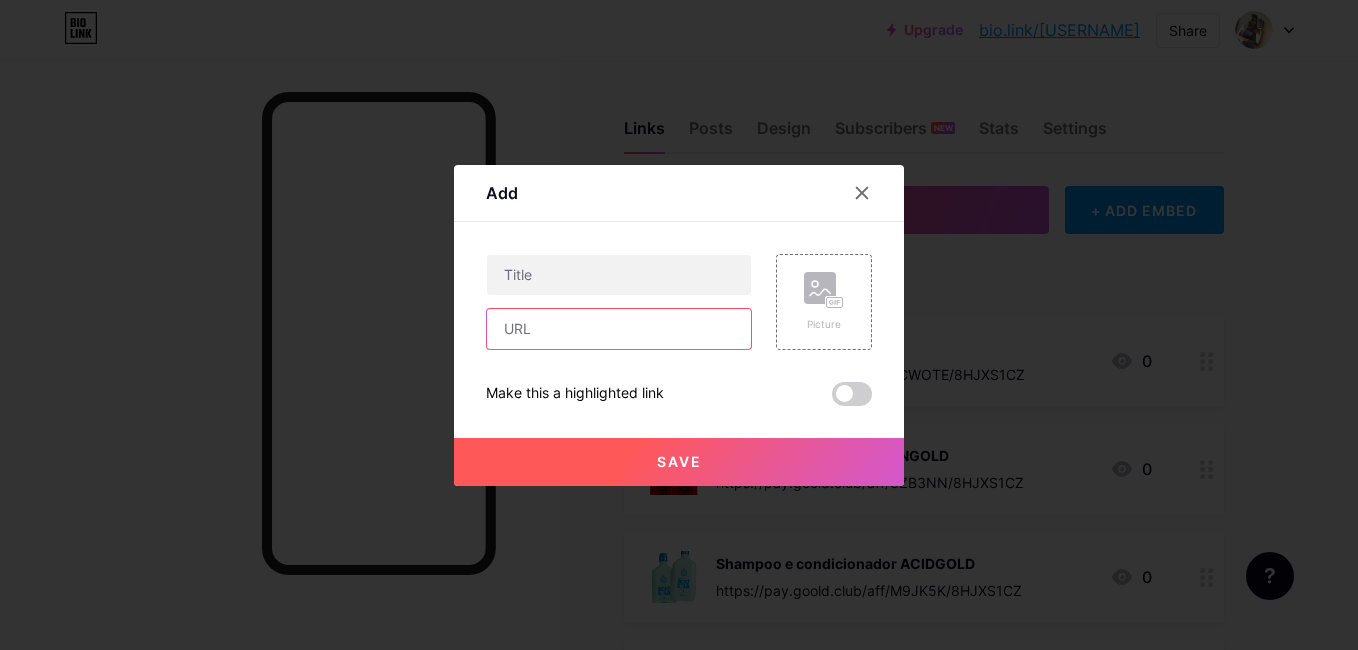 paste on "https://pay.goold.club/aff/HZRFOU/8HJXS1CZ" 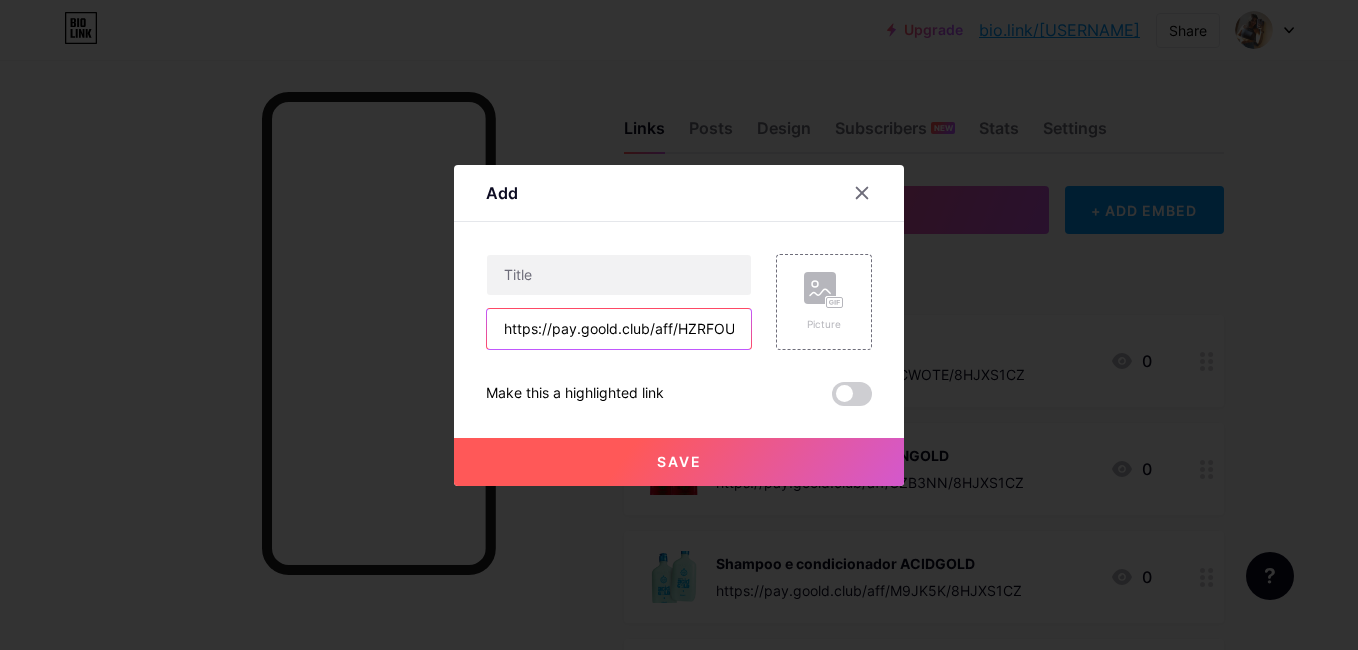 scroll, scrollTop: 0, scrollLeft: 74, axis: horizontal 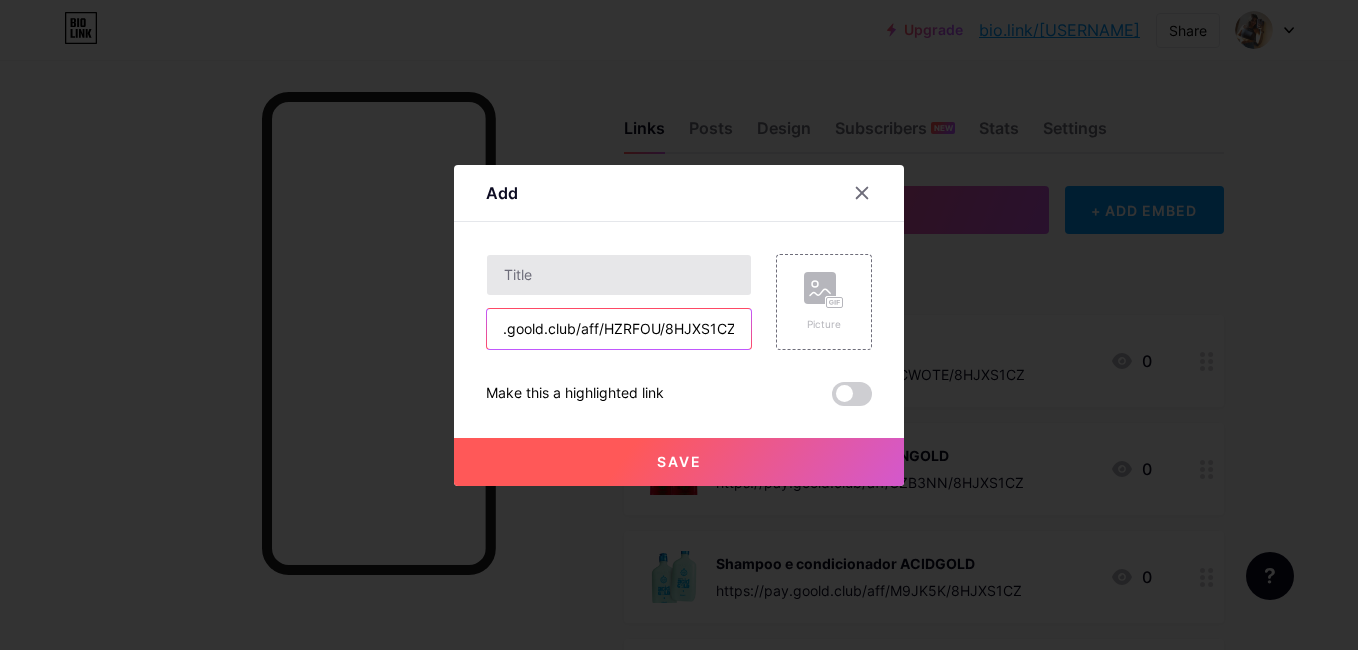 type on "https://pay.goold.club/aff/HZRFOU/8HJXS1CZ" 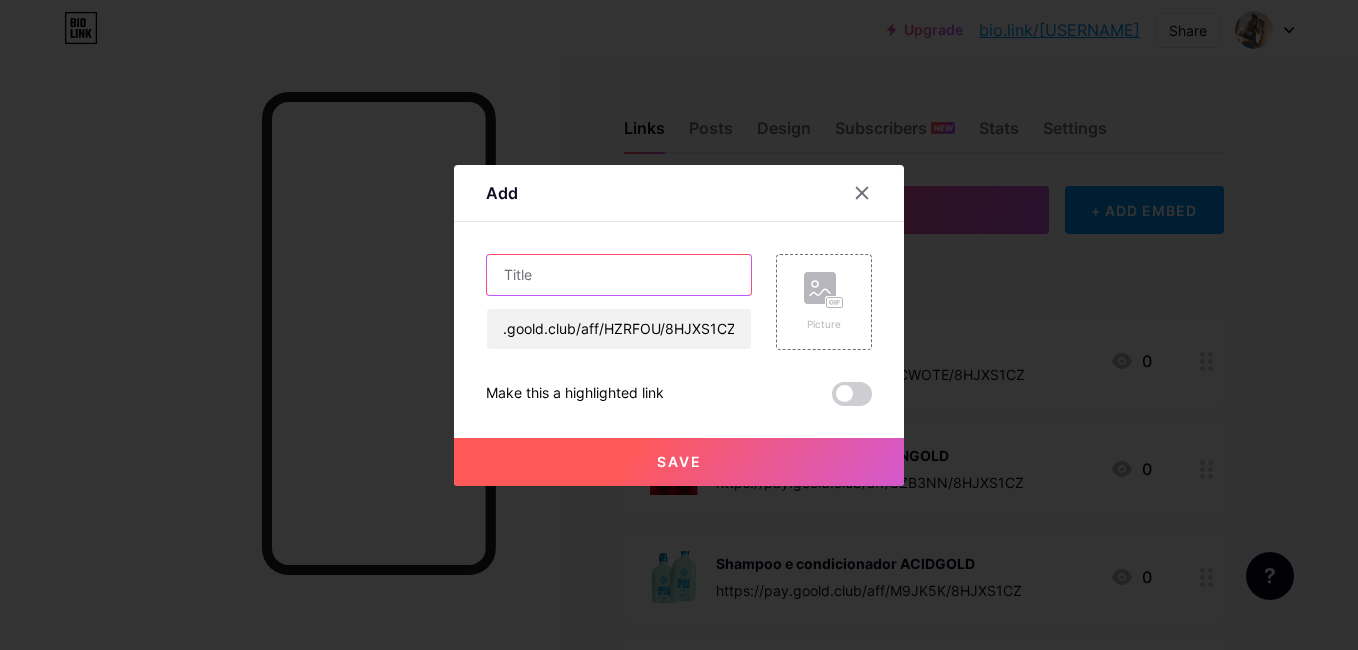 scroll, scrollTop: 0, scrollLeft: 0, axis: both 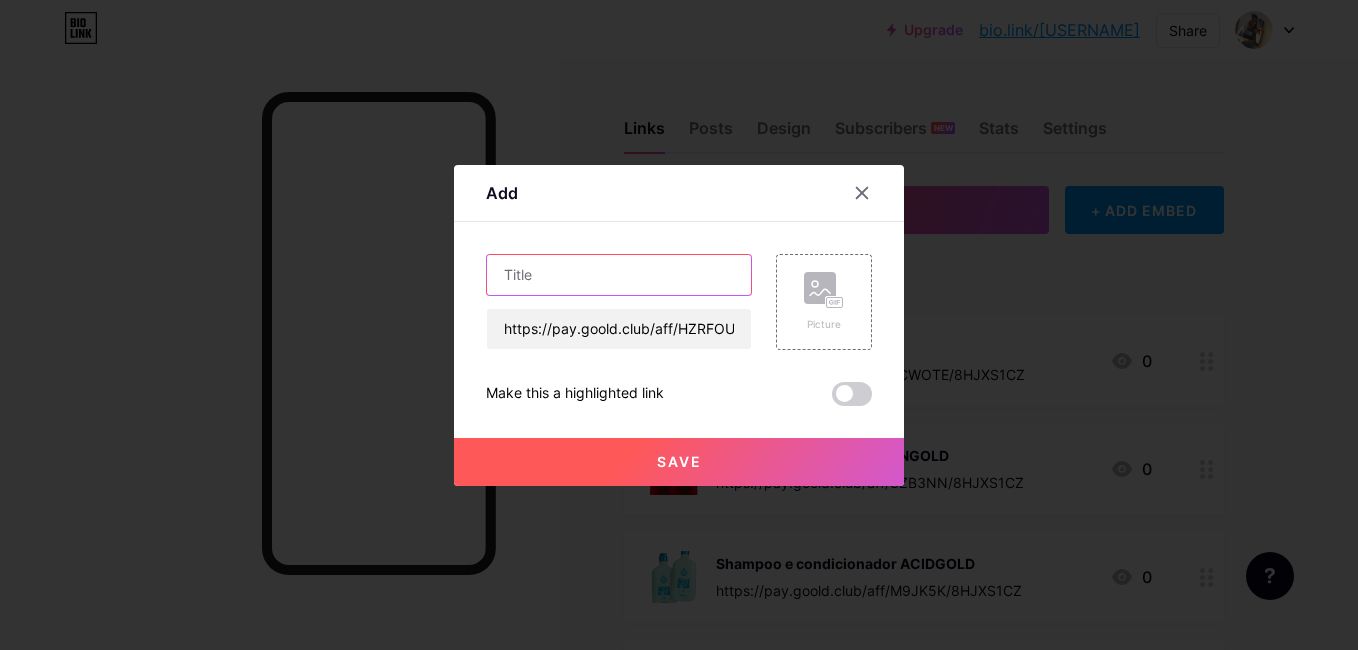 click at bounding box center (619, 275) 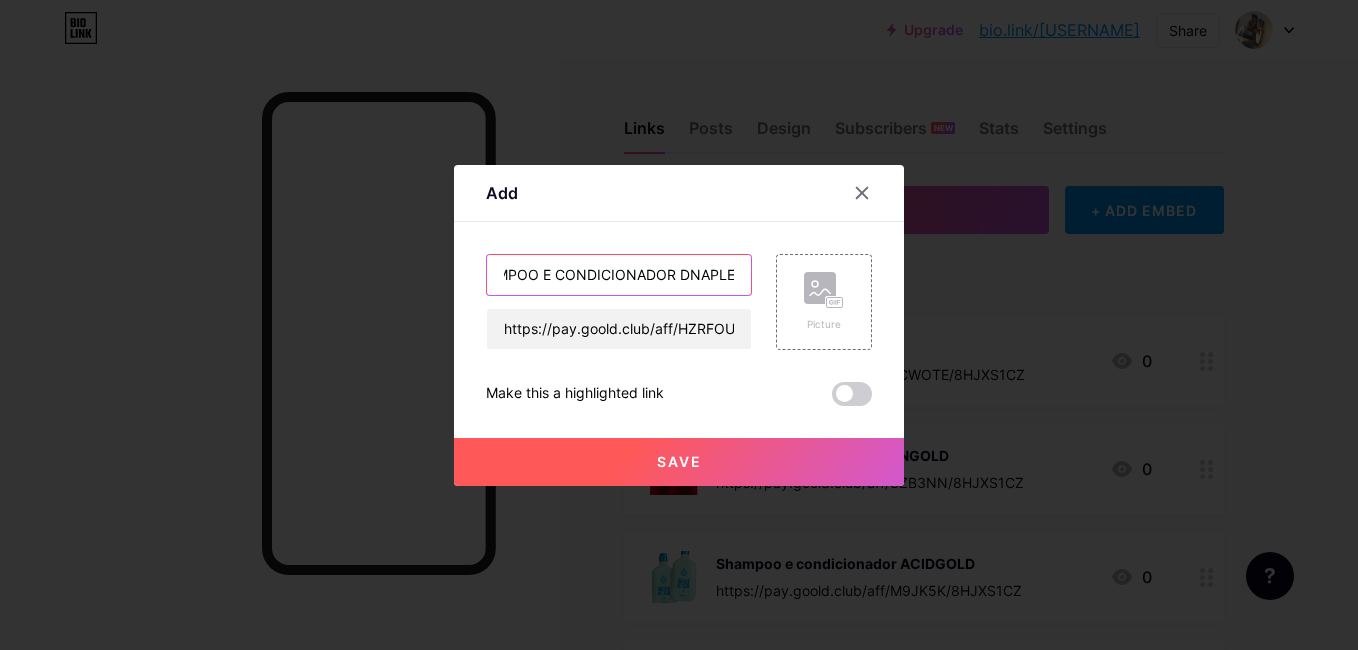 scroll, scrollTop: 0, scrollLeft: 45, axis: horizontal 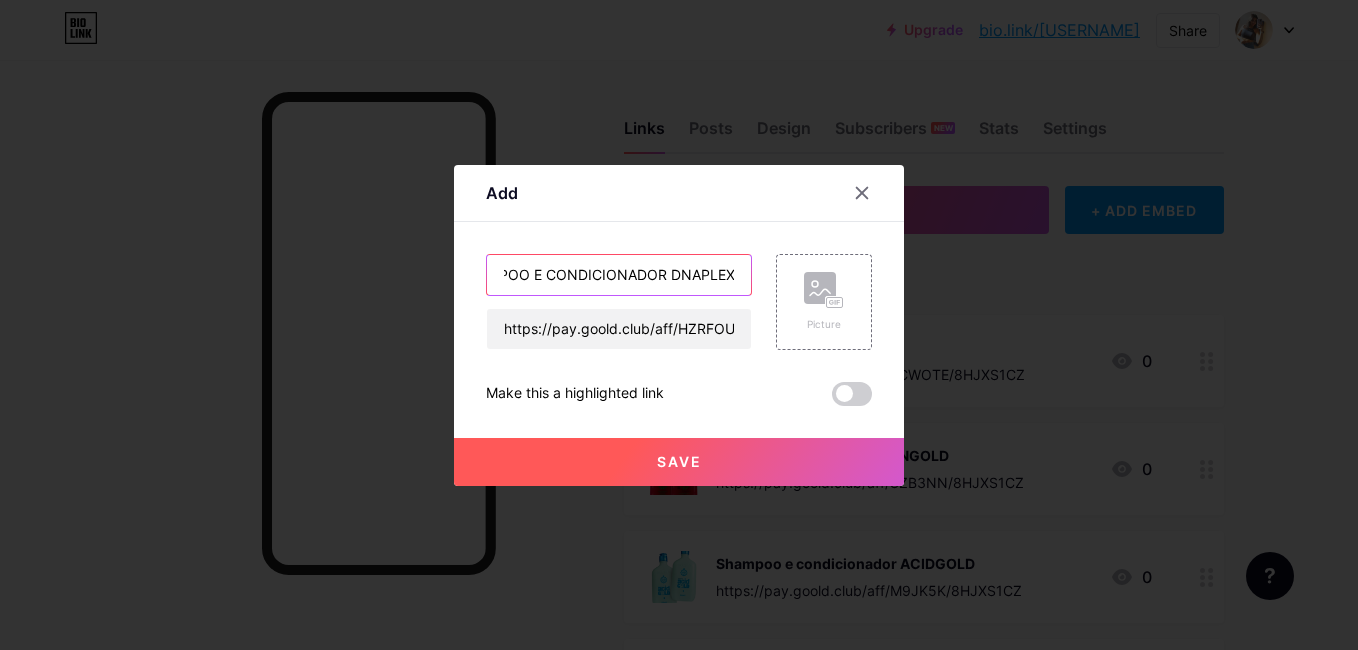 type on "SHAMPOO E CONDICIONADOR DNAPLEX" 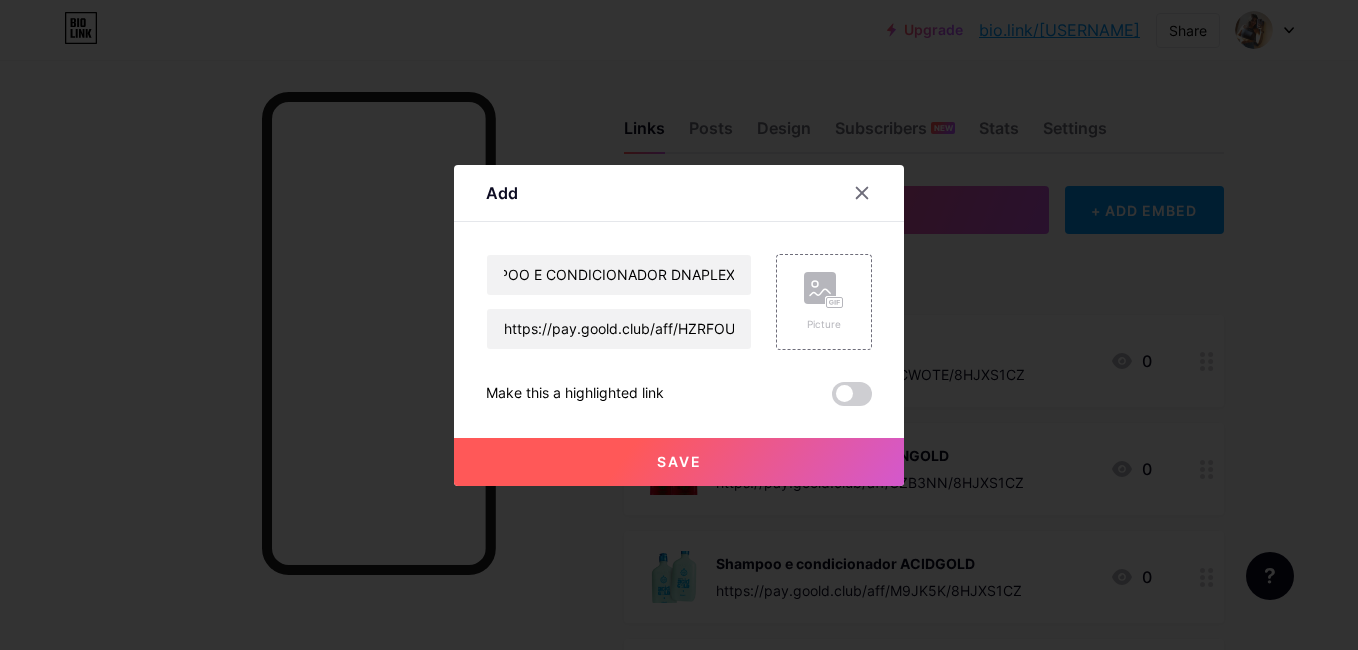 scroll, scrollTop: 0, scrollLeft: 0, axis: both 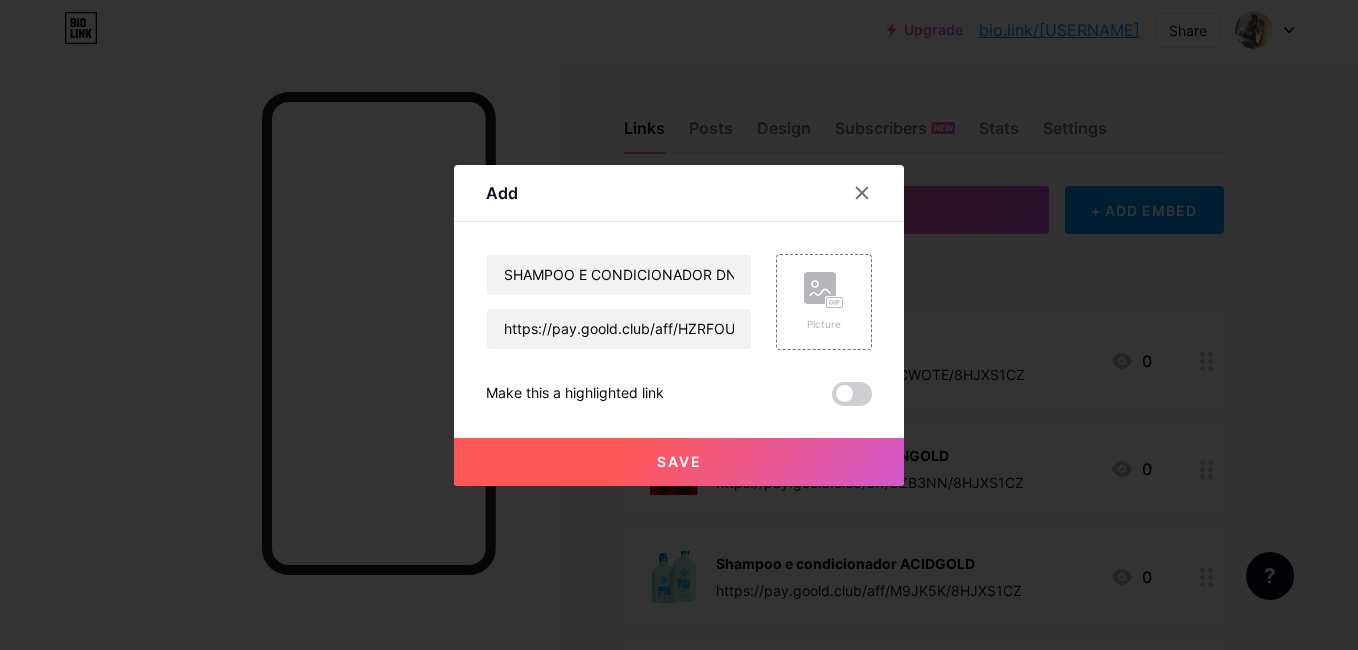 click on "Save" at bounding box center (679, 461) 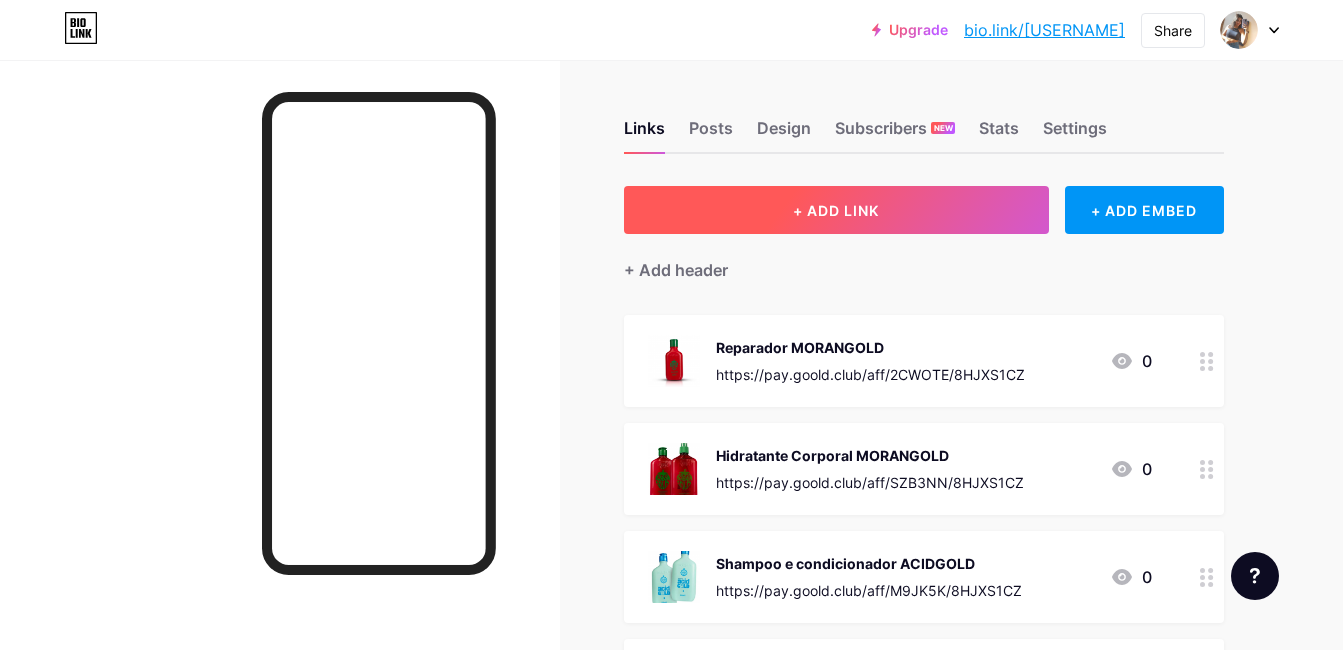 click on "+ ADD LINK" at bounding box center [836, 210] 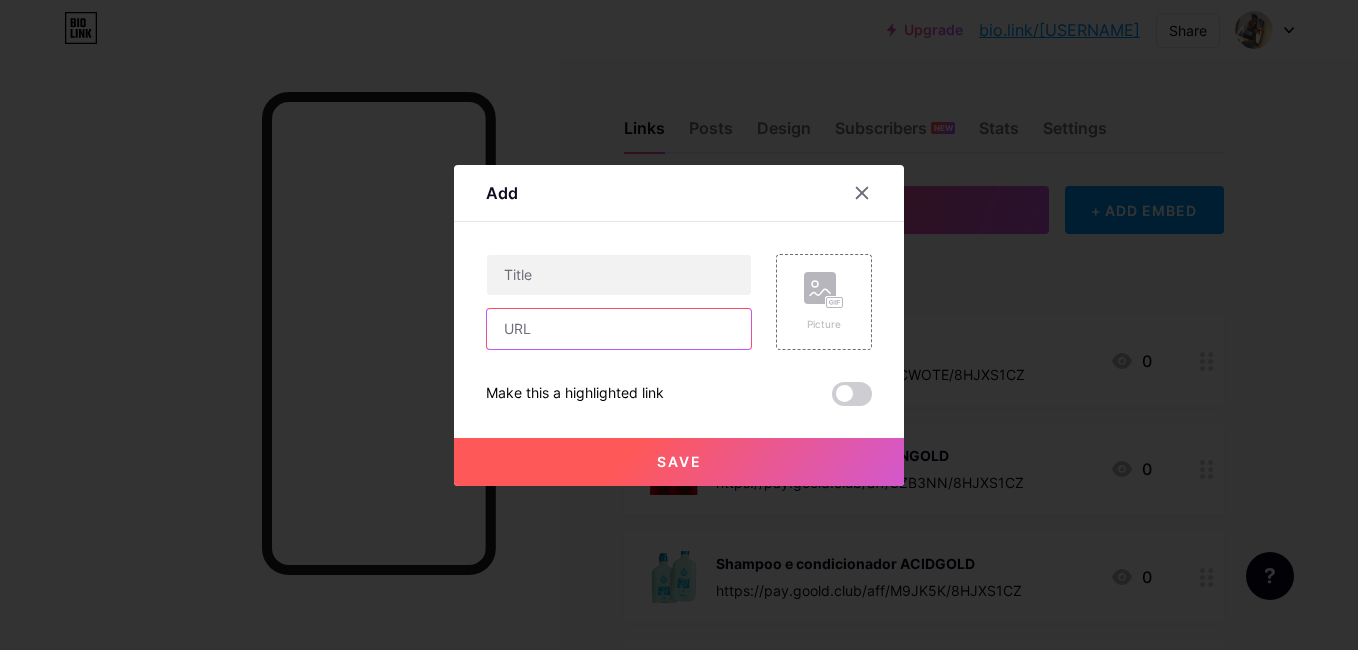 click at bounding box center (619, 329) 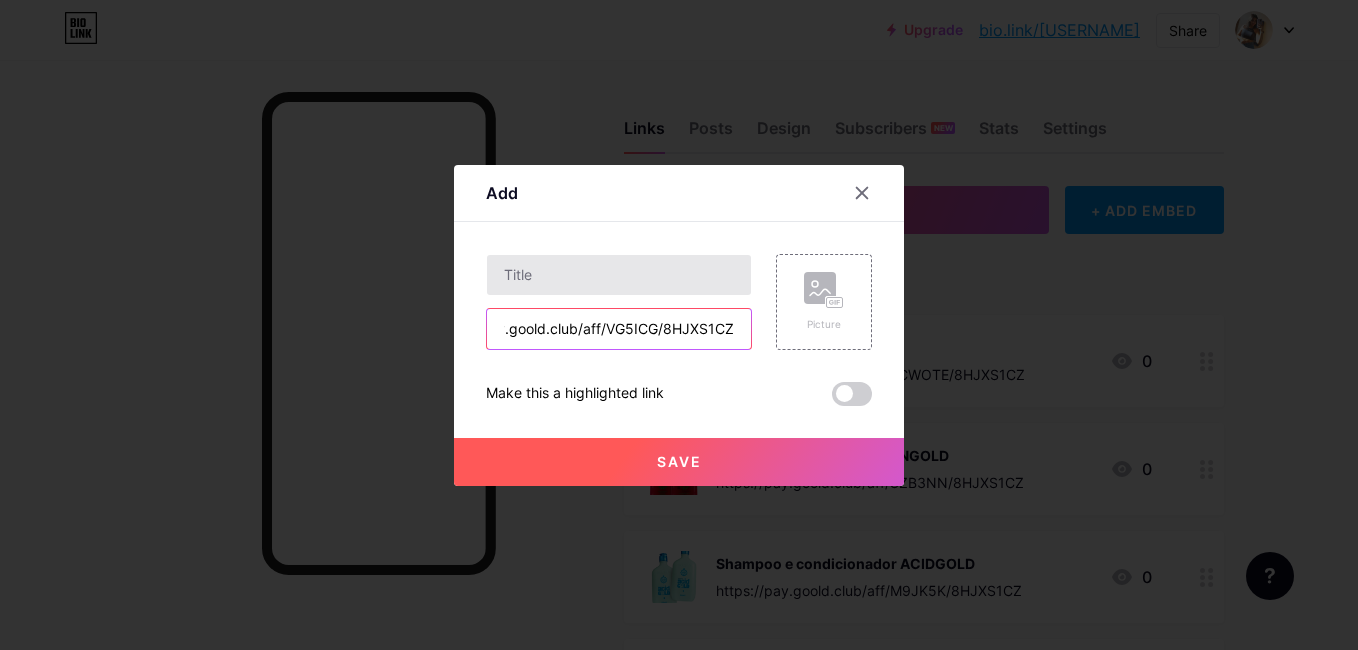 scroll, scrollTop: 0, scrollLeft: 69, axis: horizontal 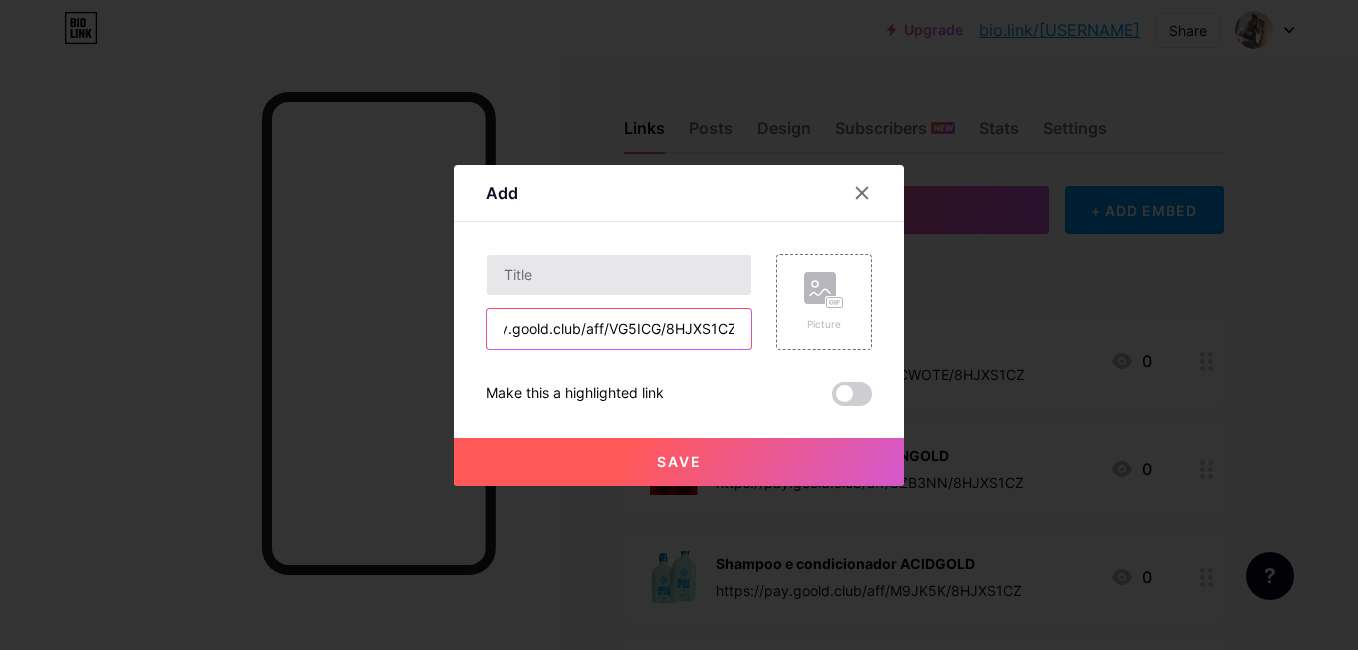 type on "https://pay.goold.club/aff/VG5ICG/8HJXS1CZ" 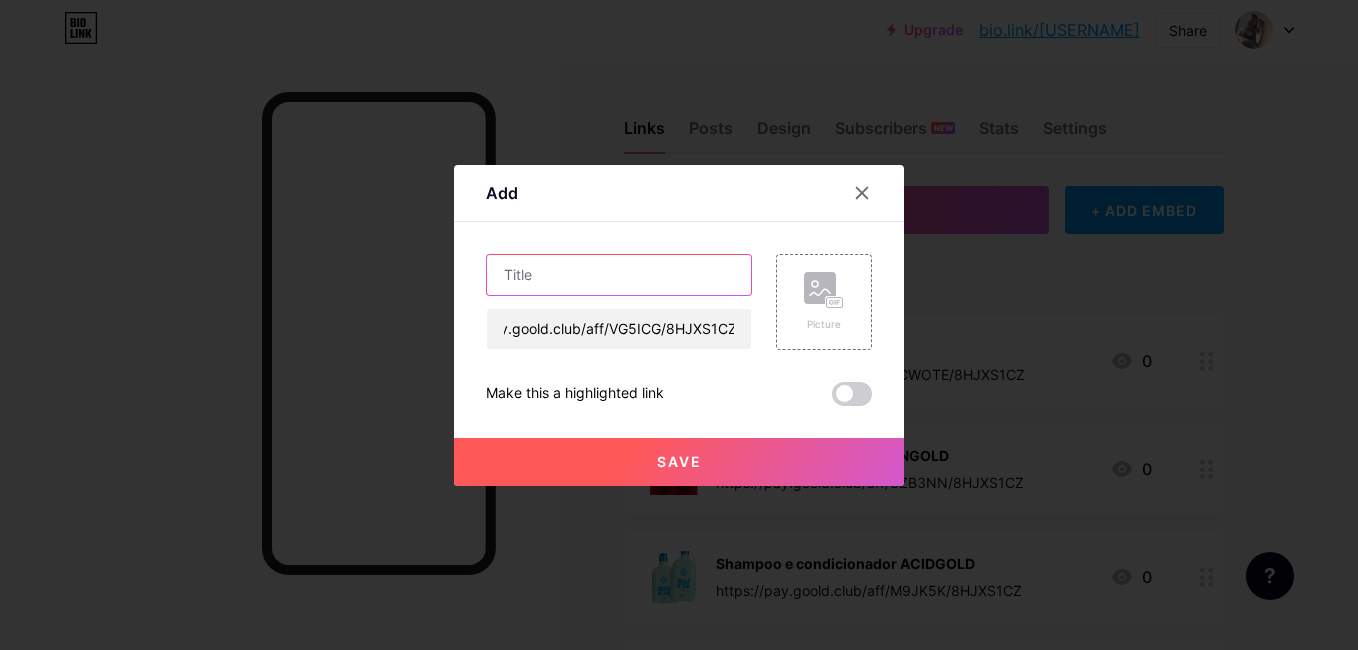 scroll, scrollTop: 0, scrollLeft: 0, axis: both 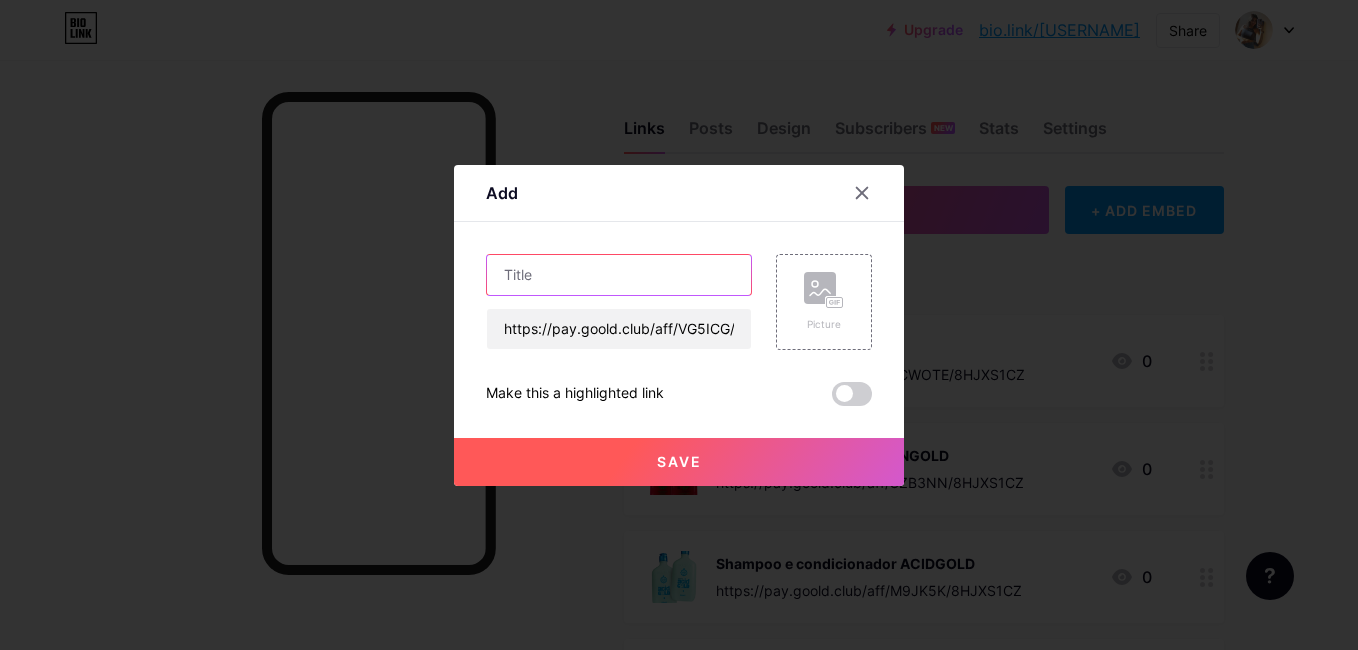 click at bounding box center [619, 275] 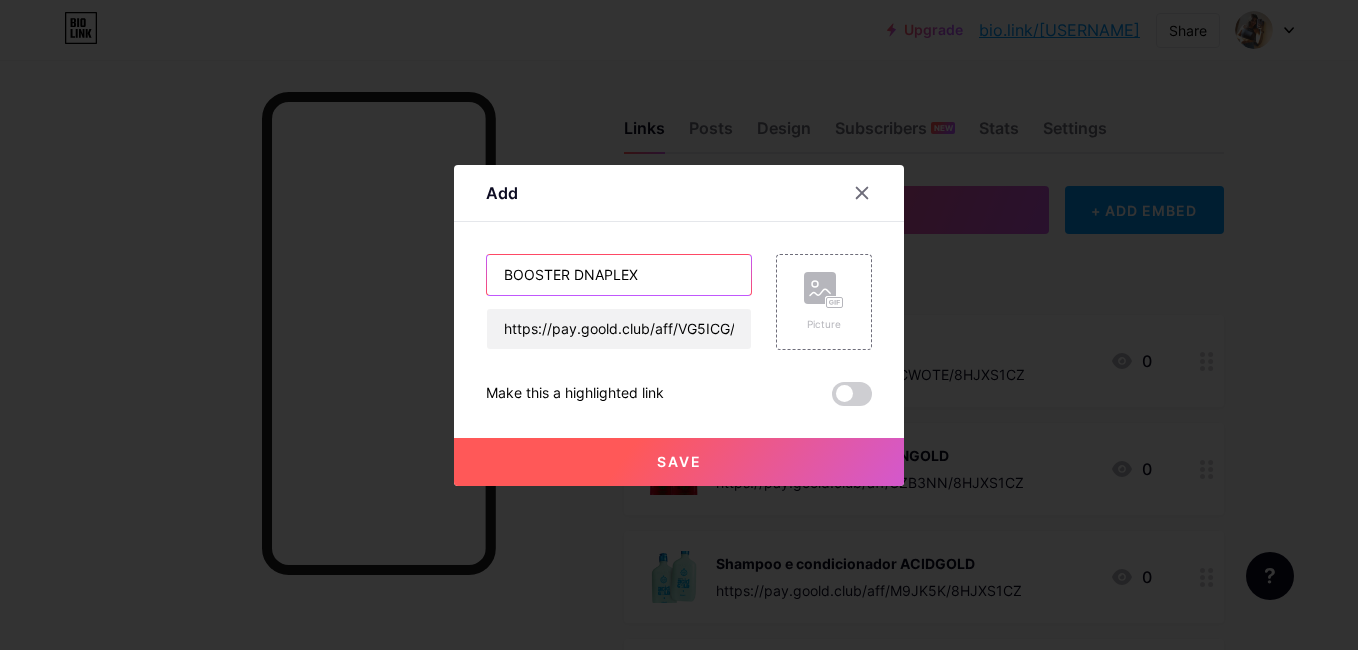 type on "BOOSTER DNAPLEX" 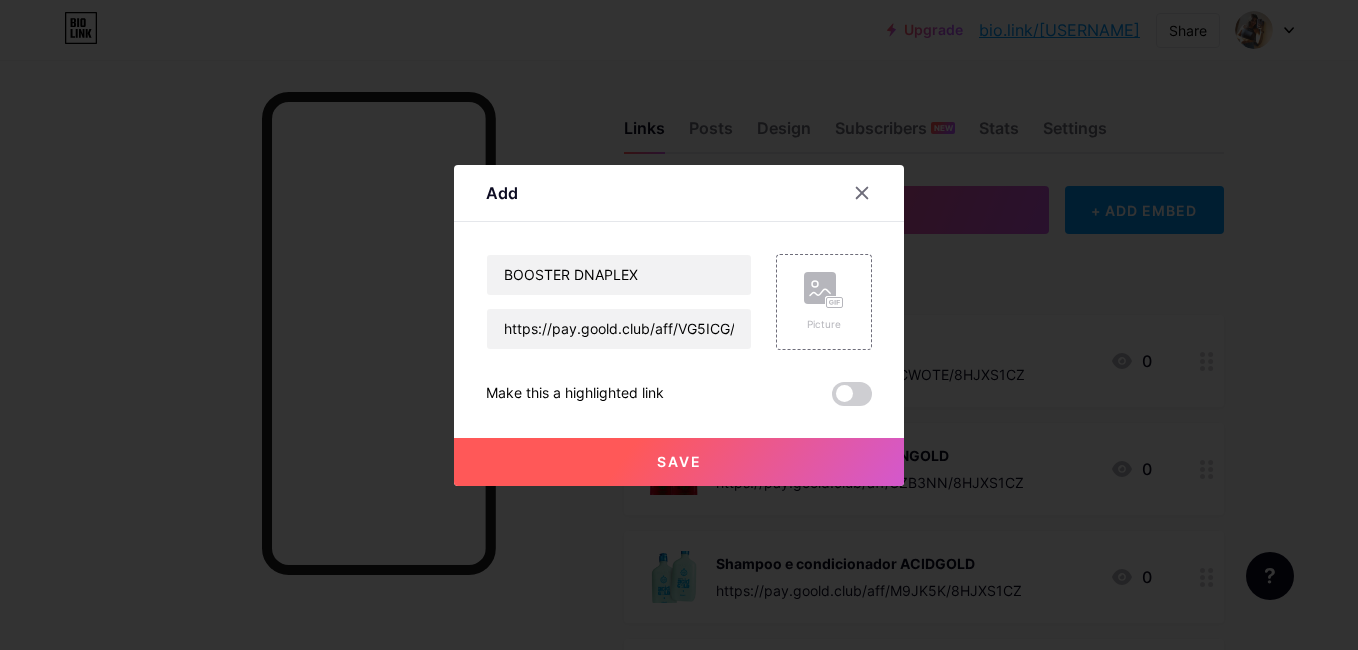 click on "Save" at bounding box center (679, 462) 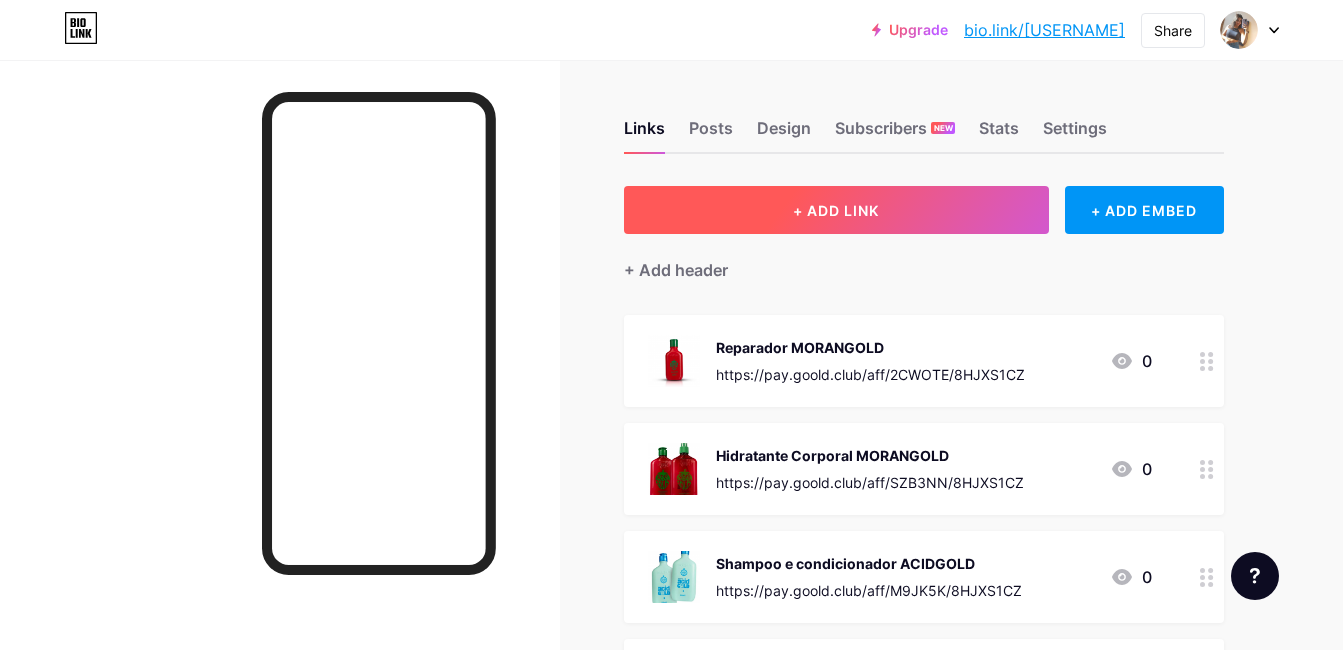 click on "+ ADD LINK" at bounding box center [836, 210] 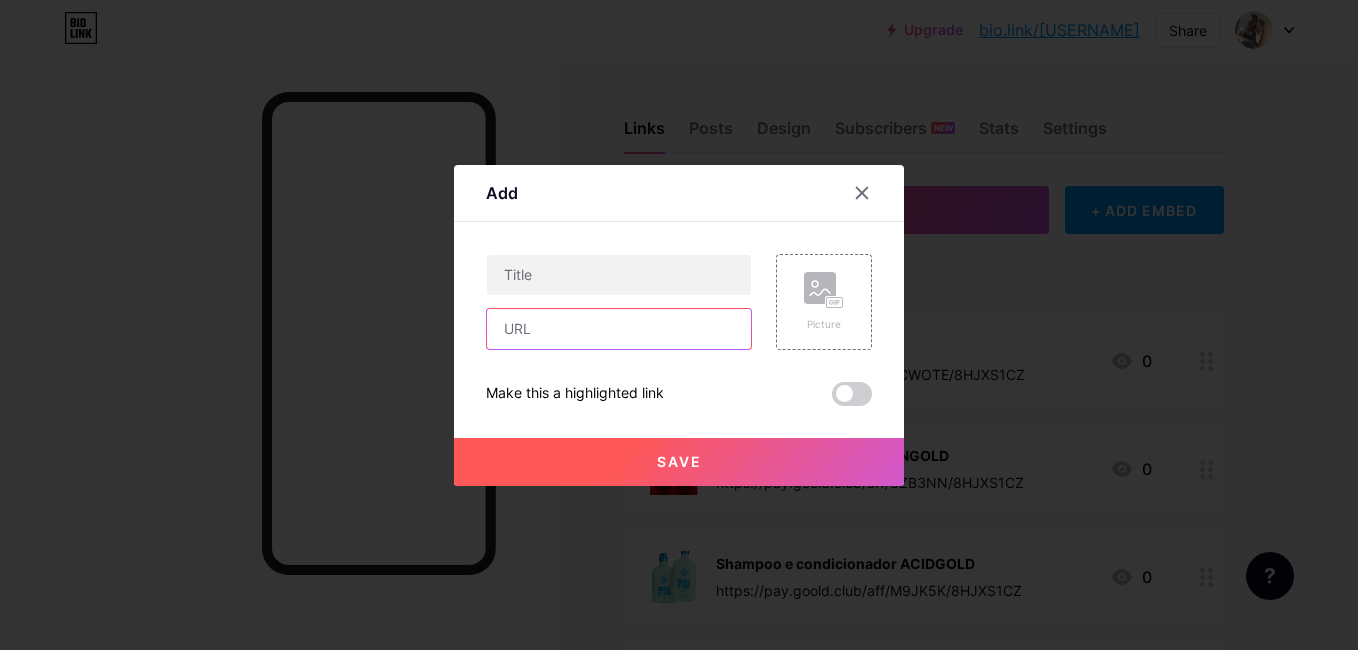 click at bounding box center [619, 329] 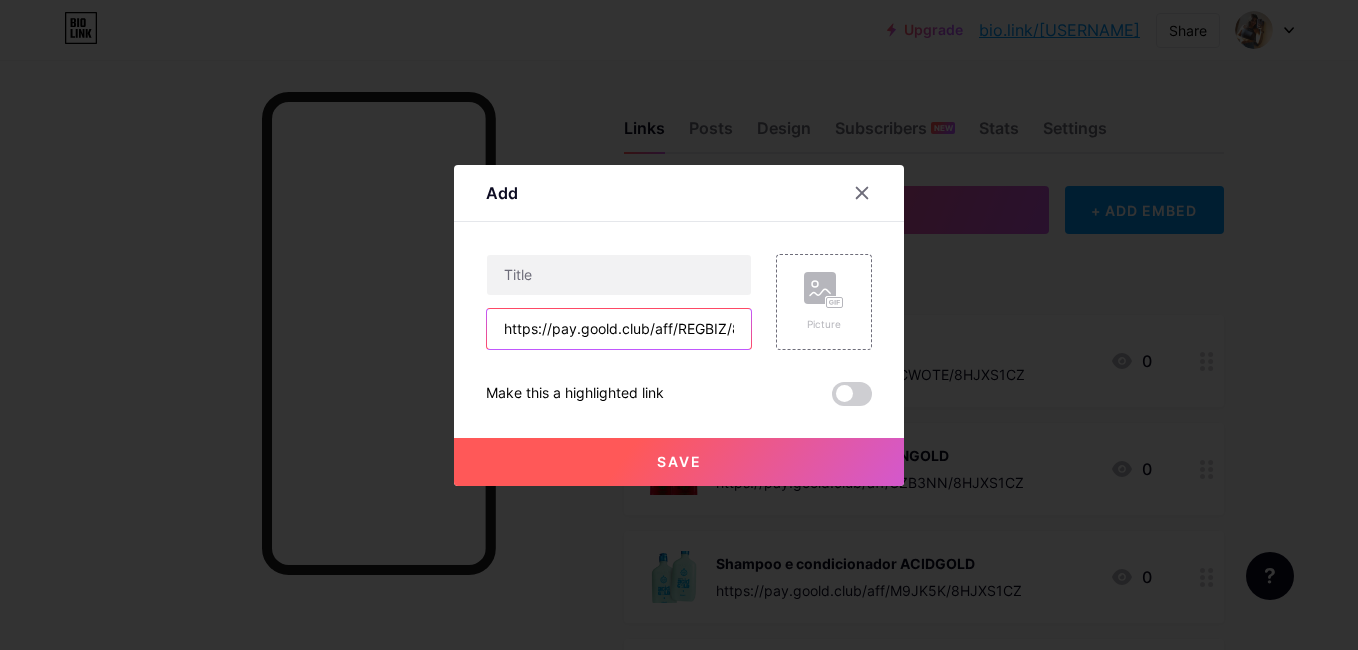 scroll, scrollTop: 0, scrollLeft: 66, axis: horizontal 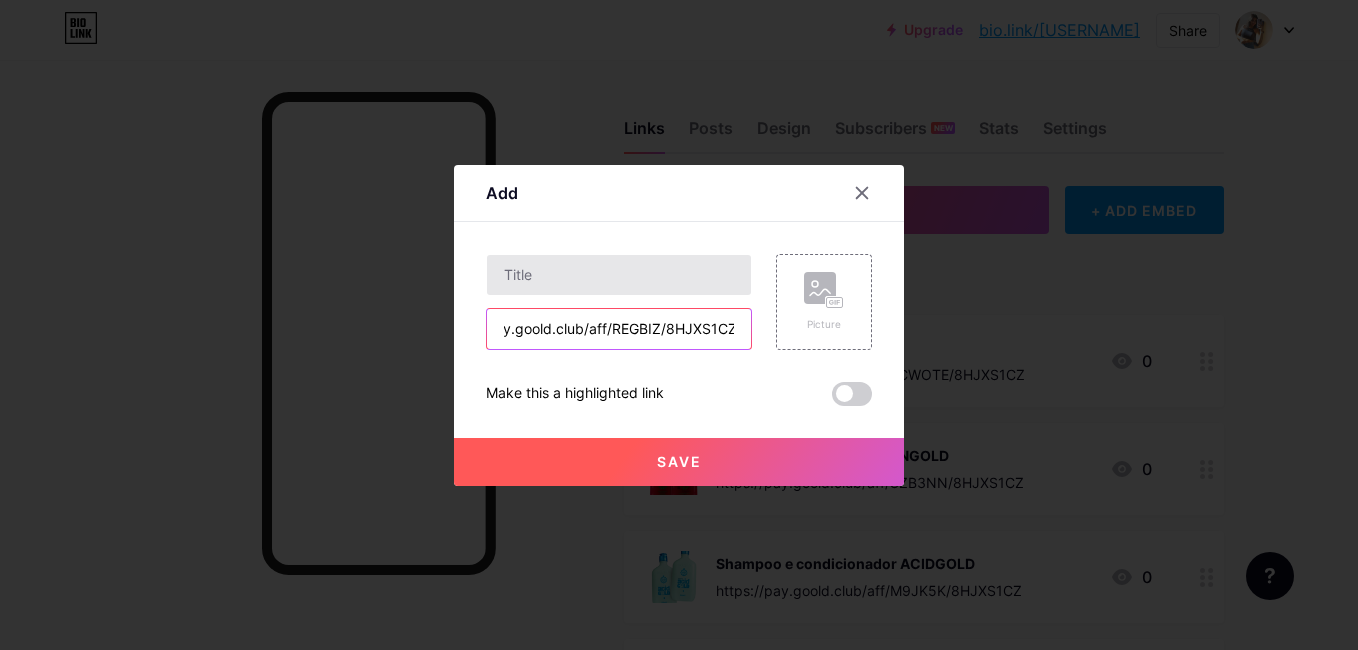 type on "https://pay.goold.club/aff/REGBIZ/8HJXS1CZ" 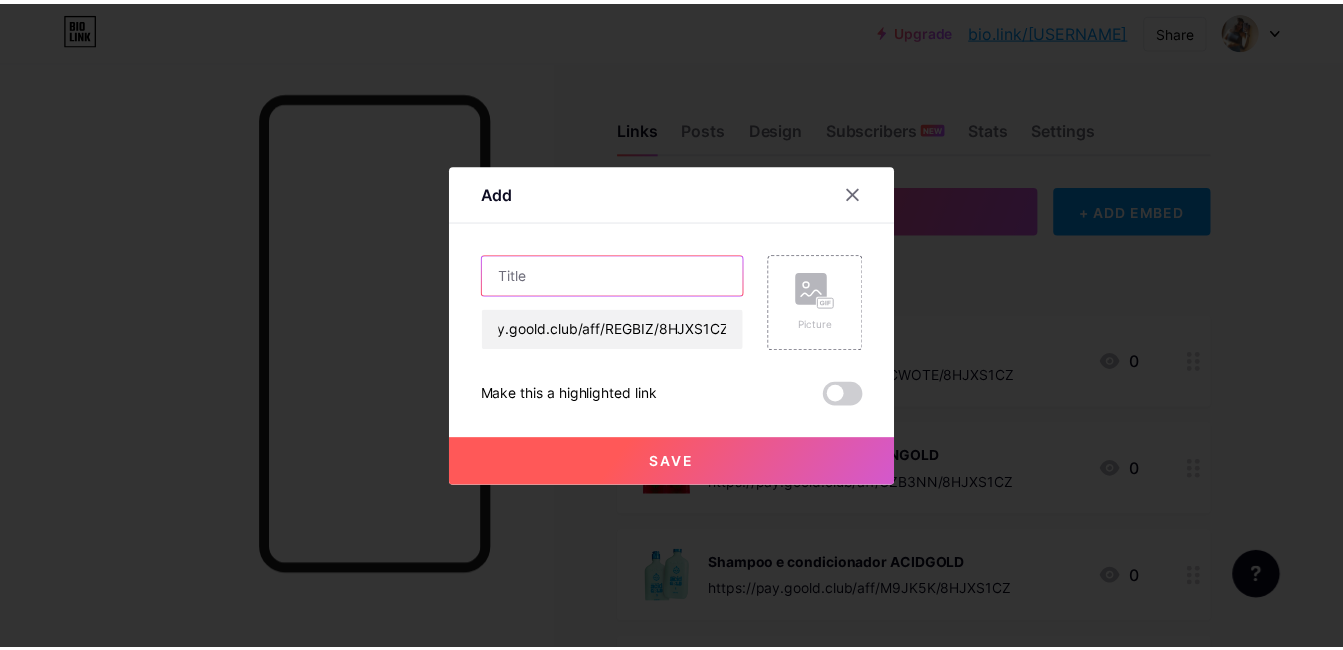 scroll, scrollTop: 0, scrollLeft: 0, axis: both 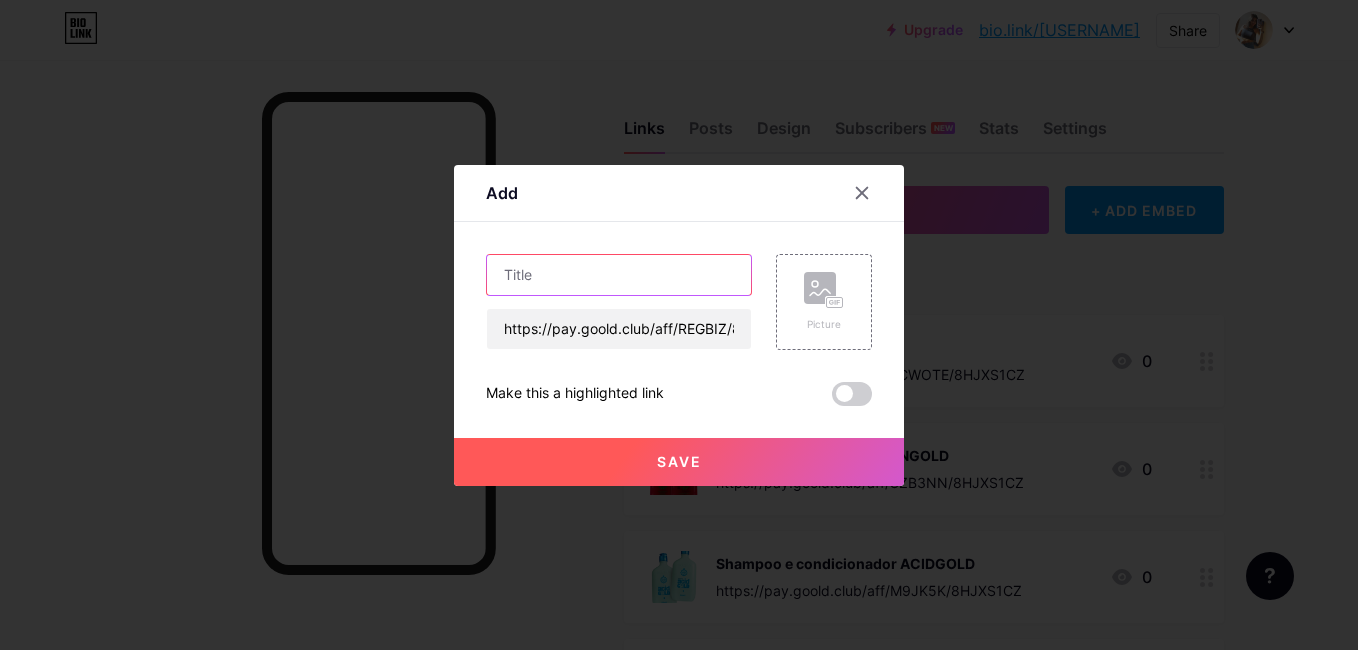 click at bounding box center (619, 275) 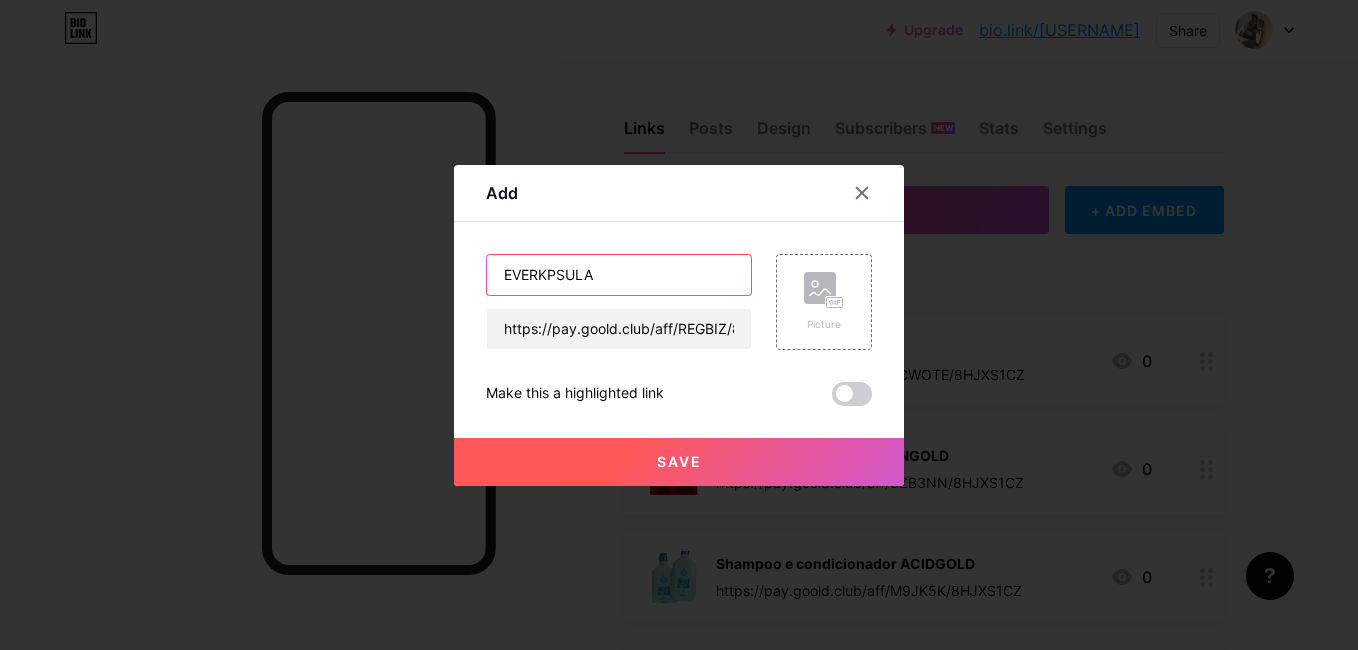 click on "EVERKPSULA" at bounding box center (619, 275) 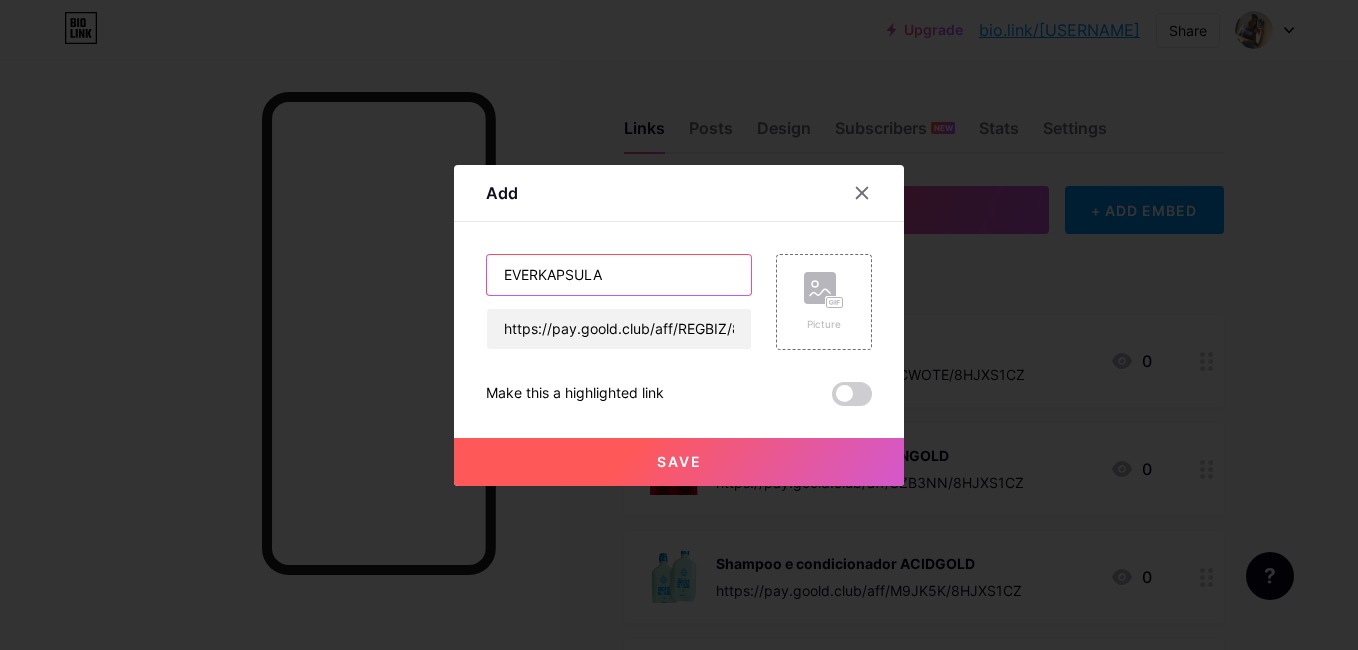type on "EVERKAPSULA" 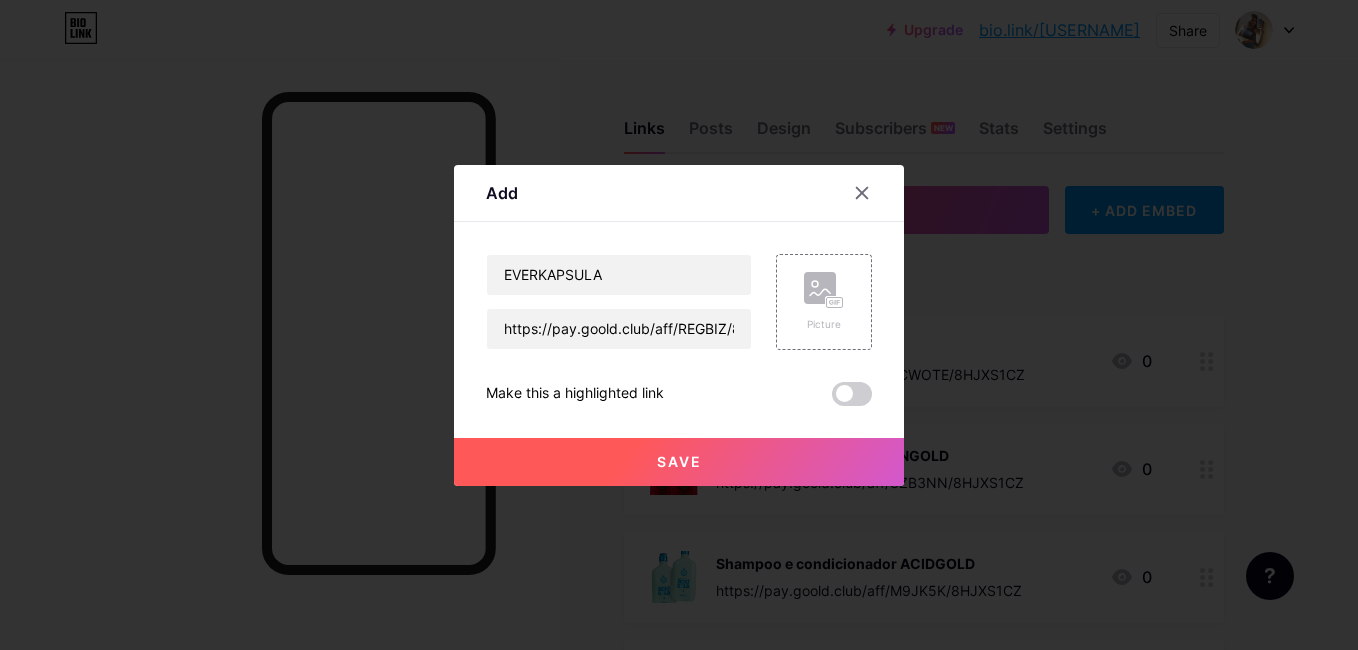 click on "Save" at bounding box center (679, 461) 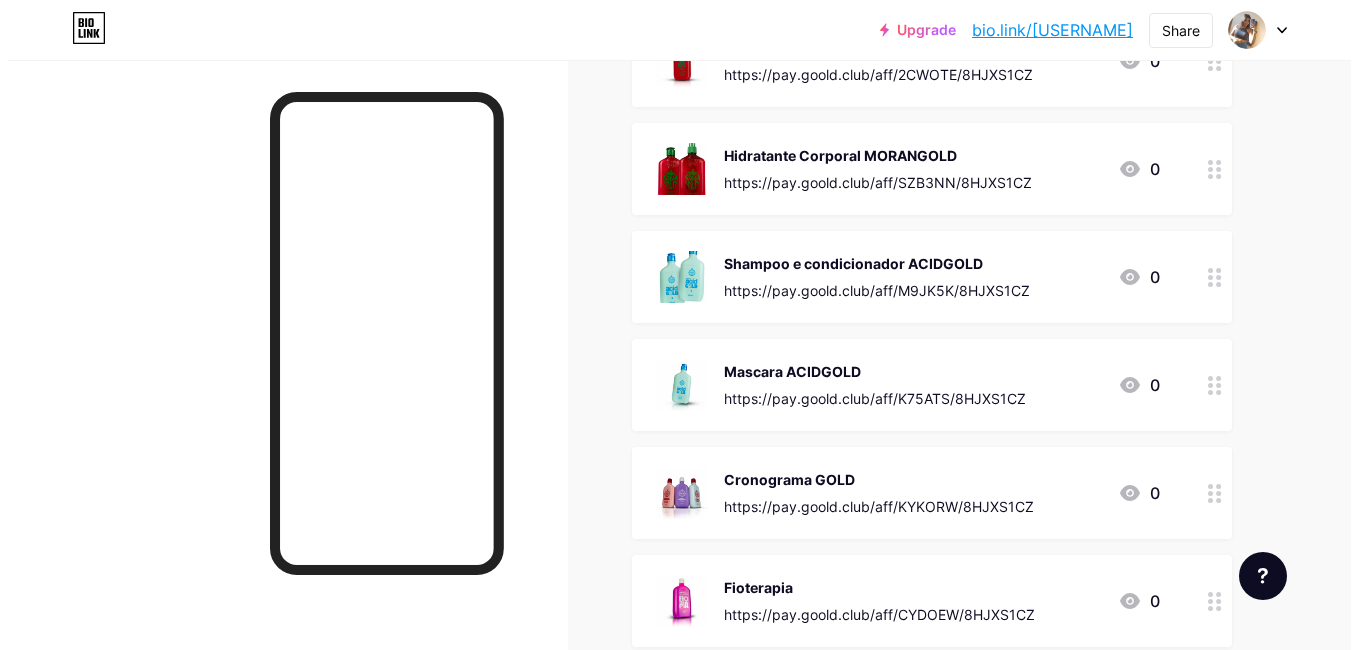 scroll, scrollTop: 0, scrollLeft: 0, axis: both 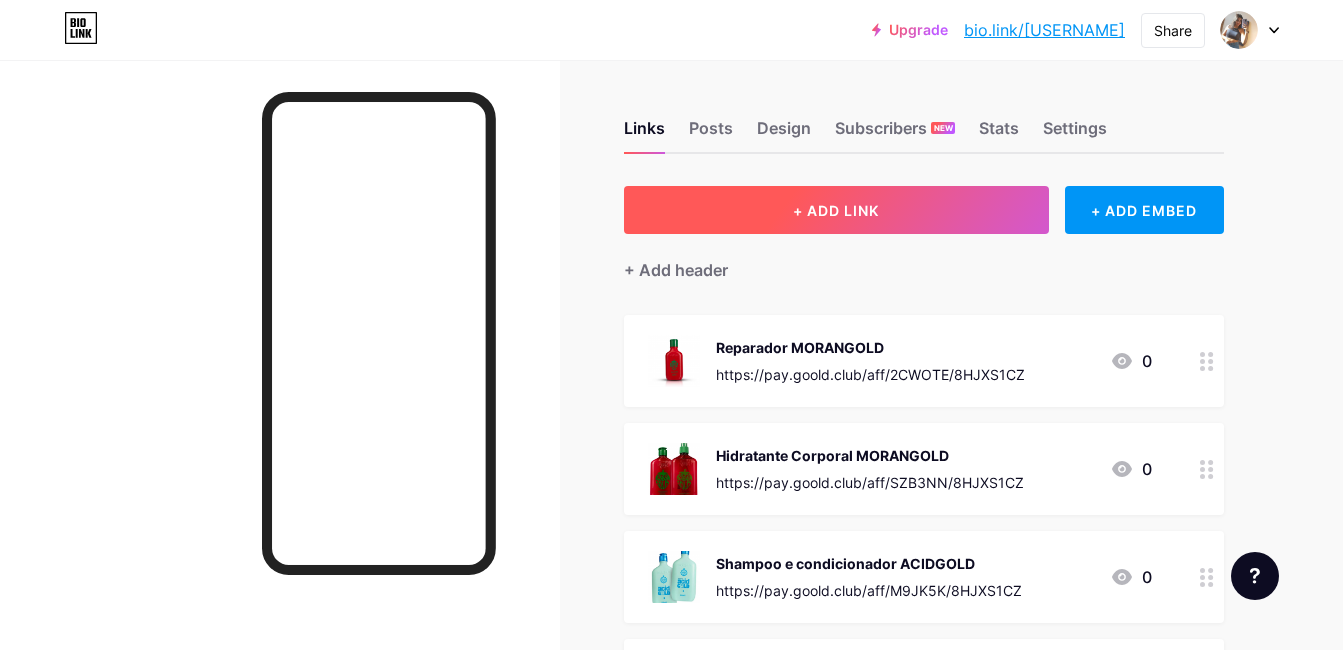 click on "+ ADD LINK" at bounding box center (836, 210) 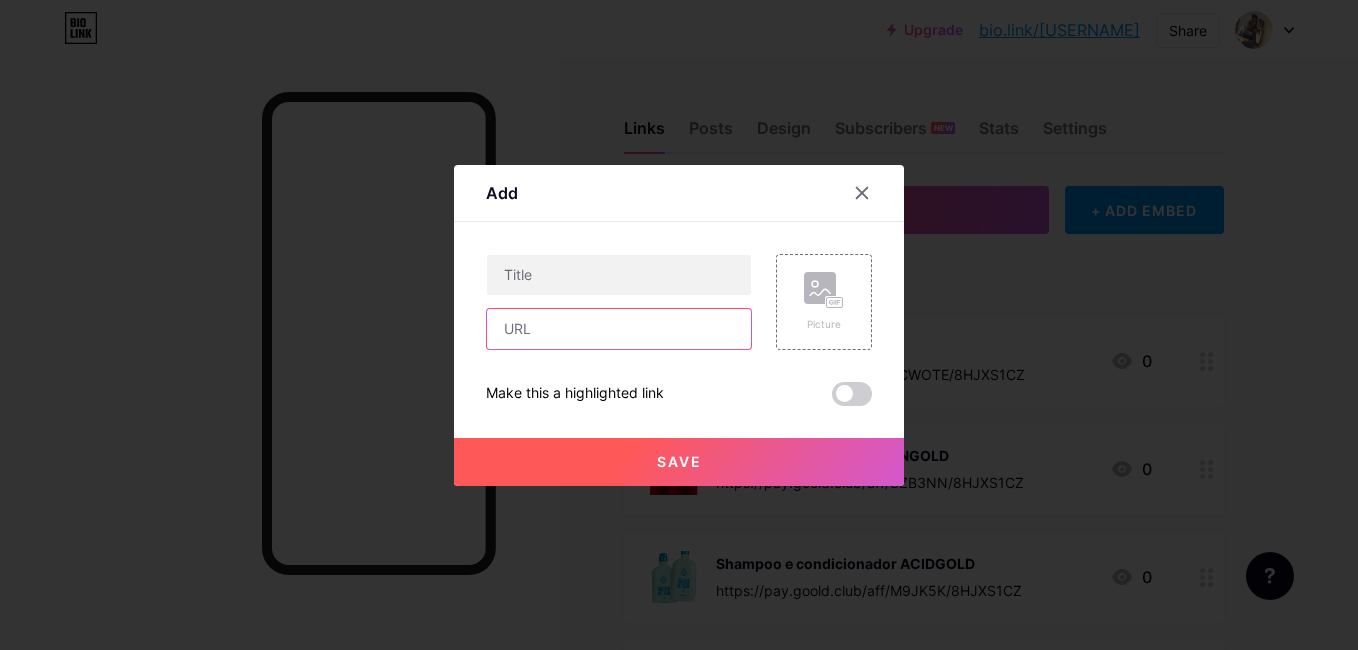 click at bounding box center [619, 329] 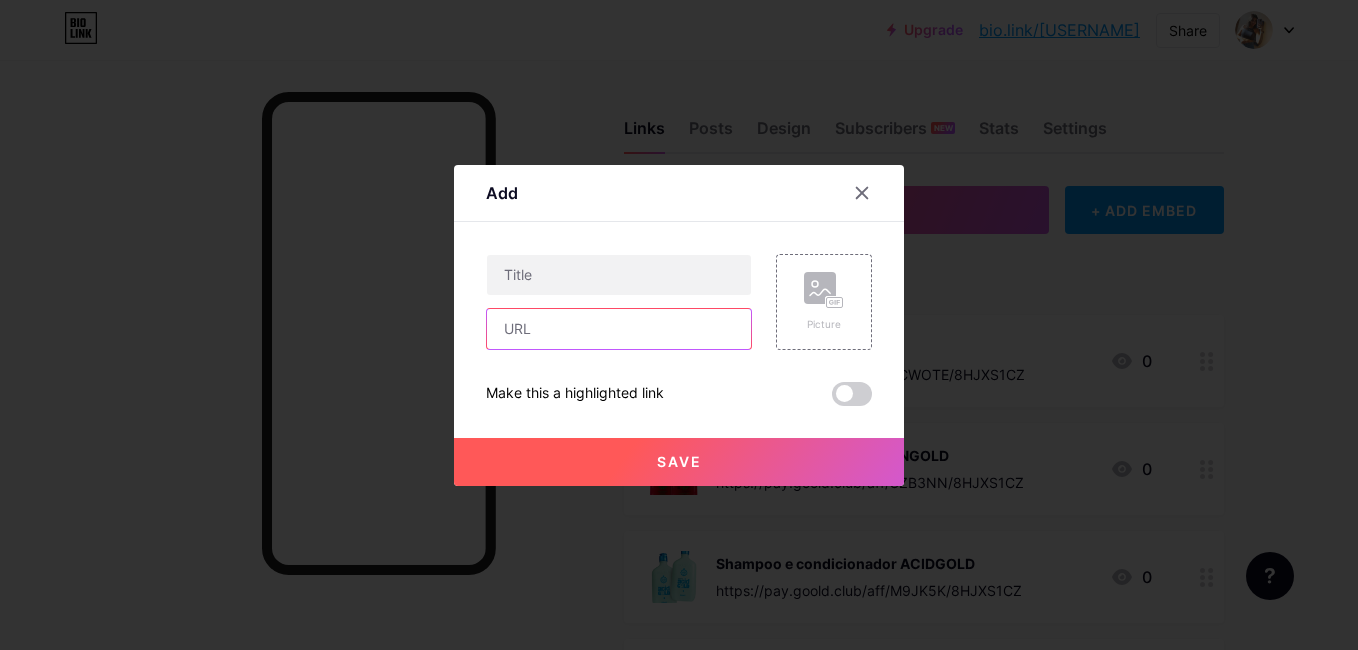 paste on "https://pay.goold.club/aff/DSYARY/8HJXS1CZ" 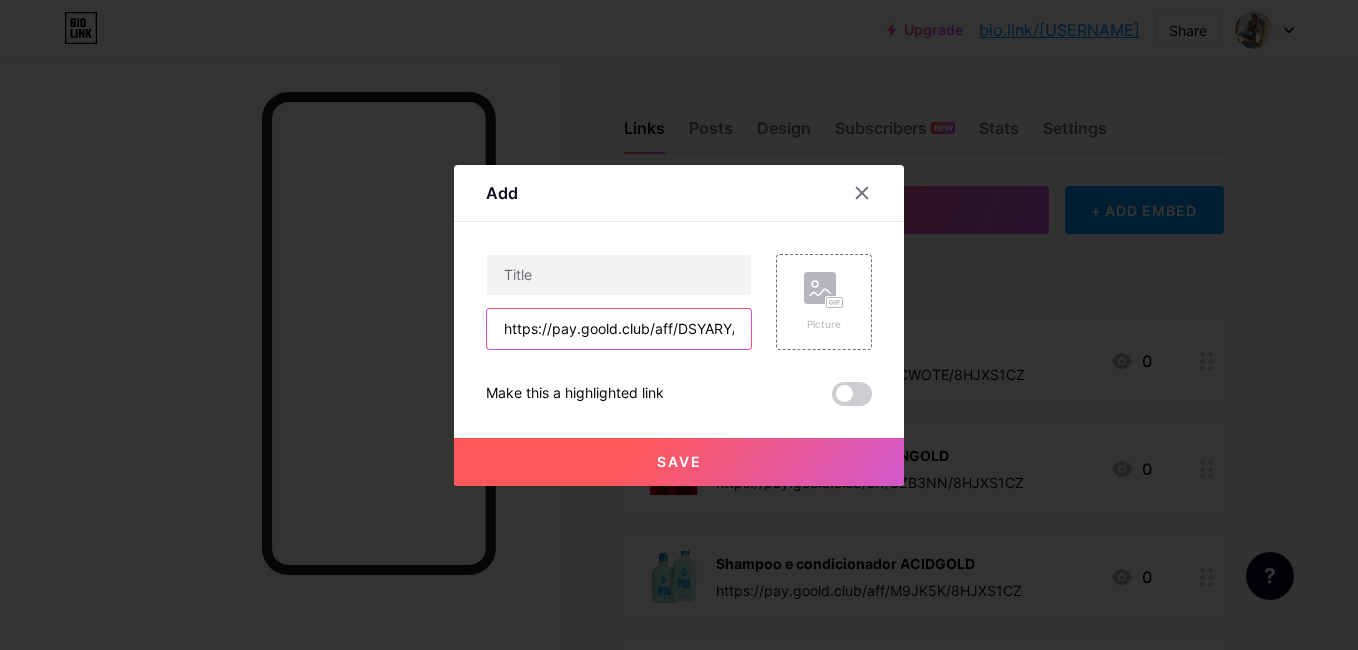 scroll, scrollTop: 0, scrollLeft: 72, axis: horizontal 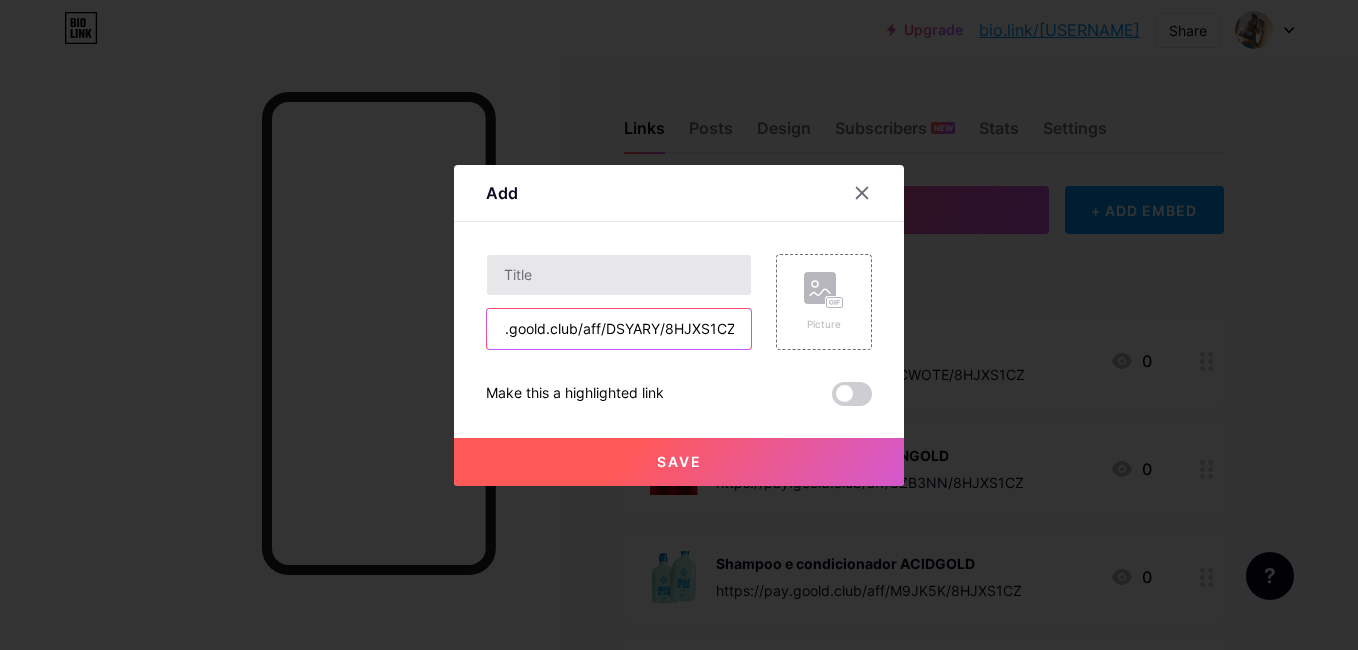 type on "https://pay.goold.club/aff/DSYARY/8HJXS1CZ" 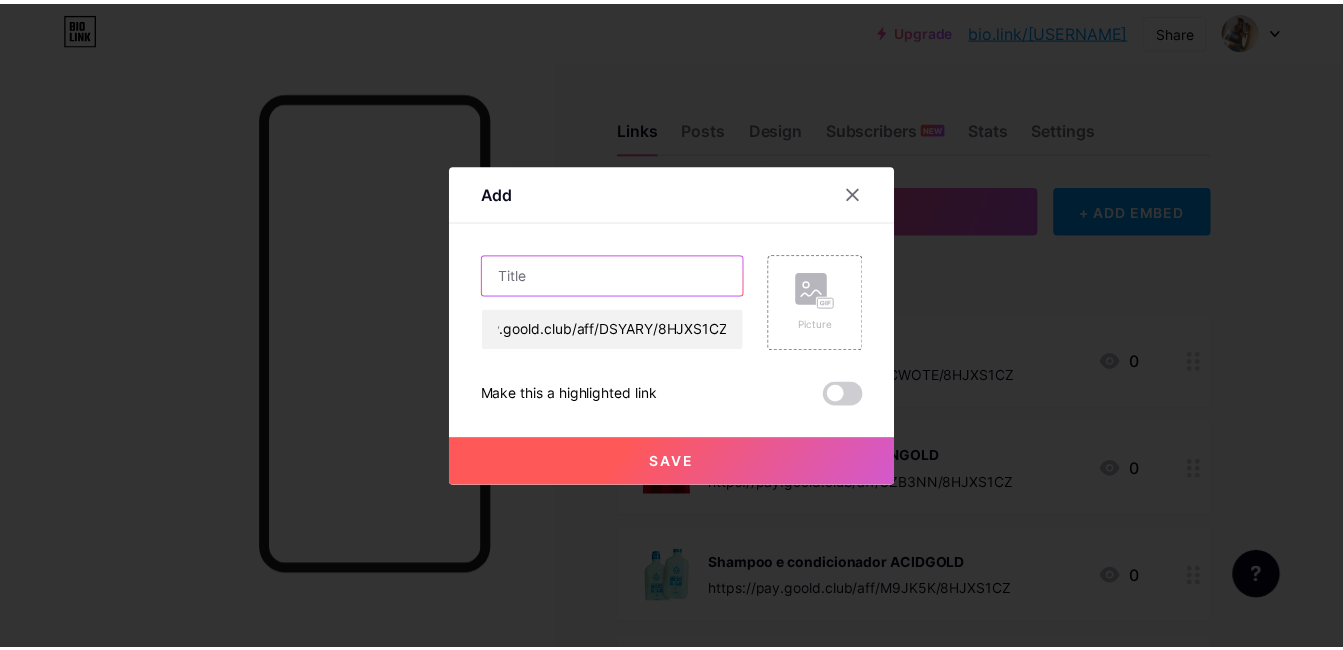 scroll, scrollTop: 0, scrollLeft: 0, axis: both 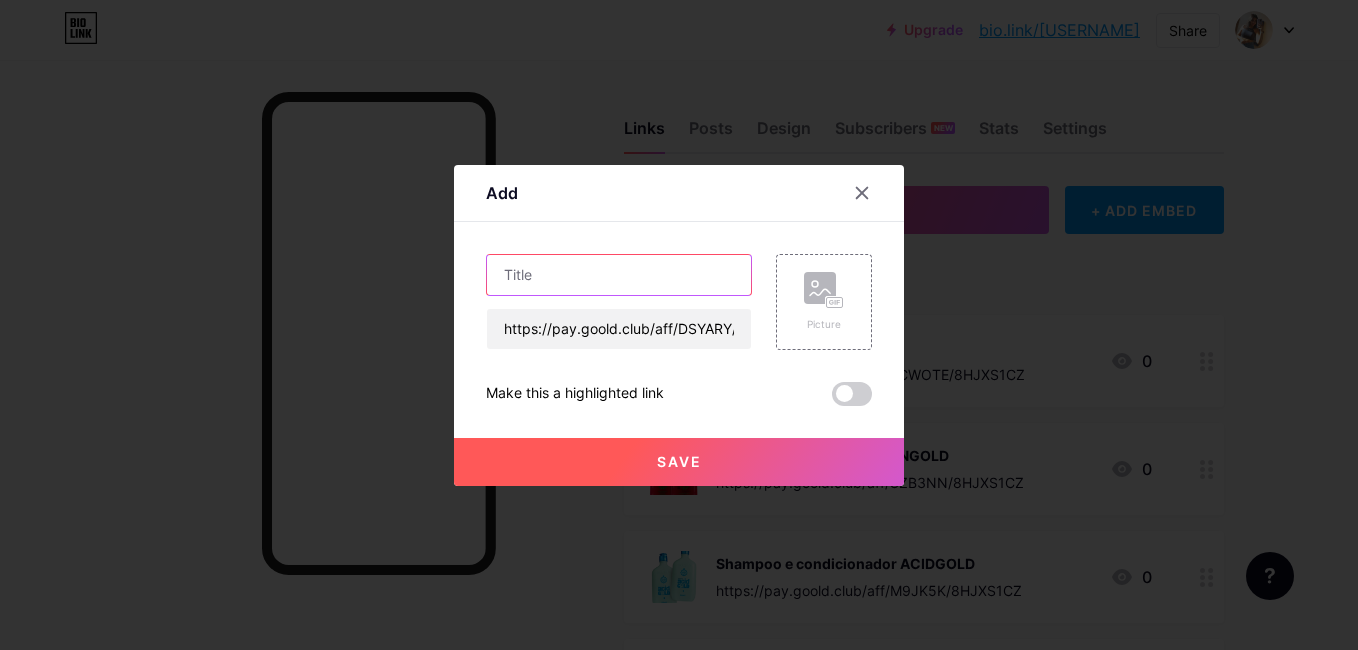 click at bounding box center [619, 275] 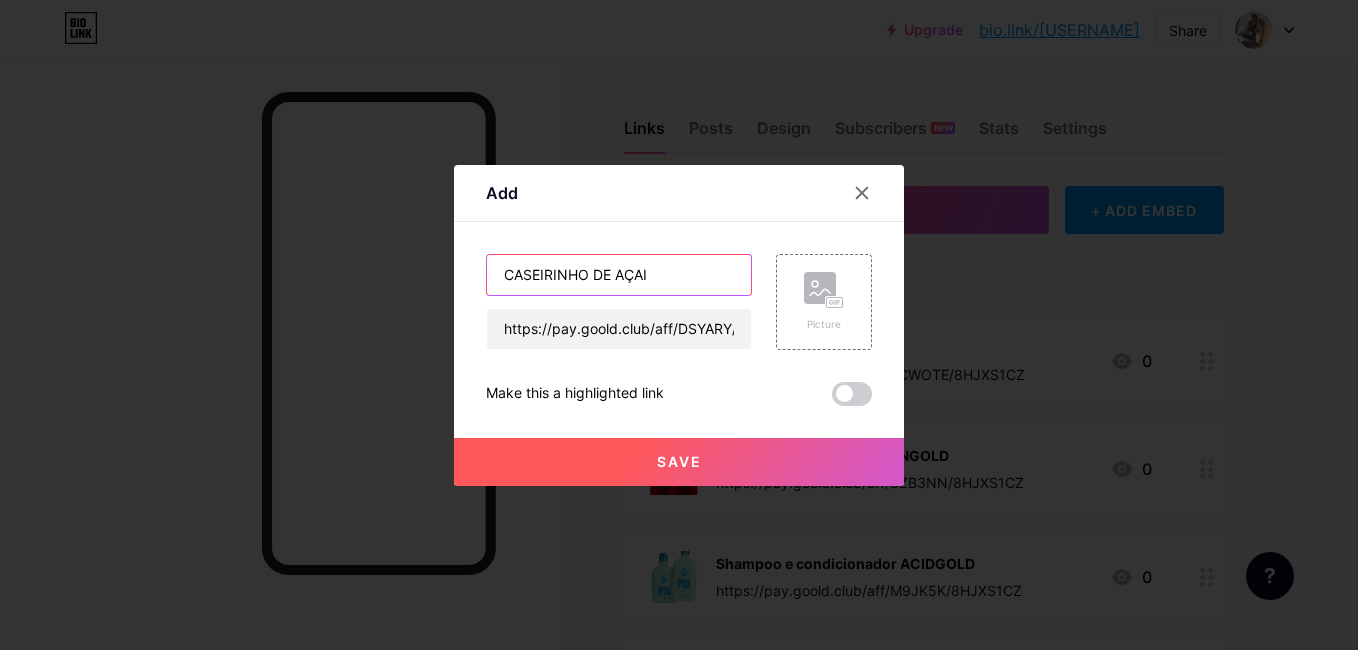 type on "CASEIRINHO DE AÇAI" 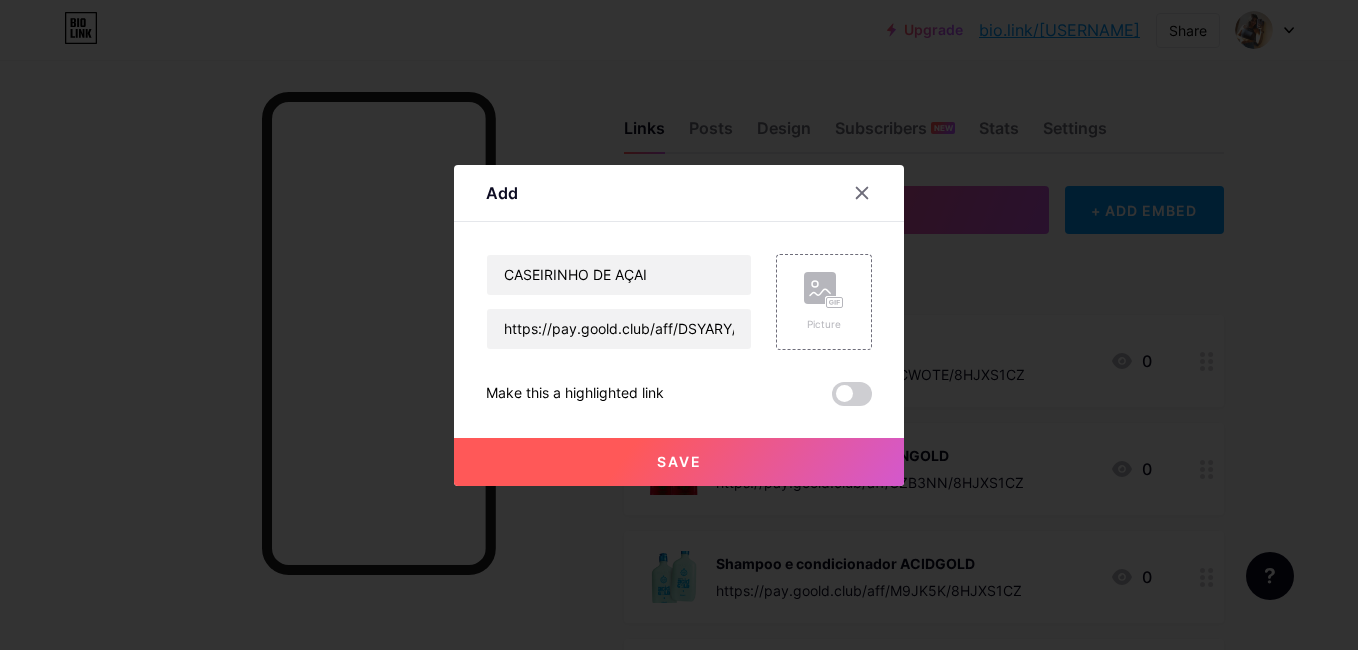 click on "Save" at bounding box center [679, 462] 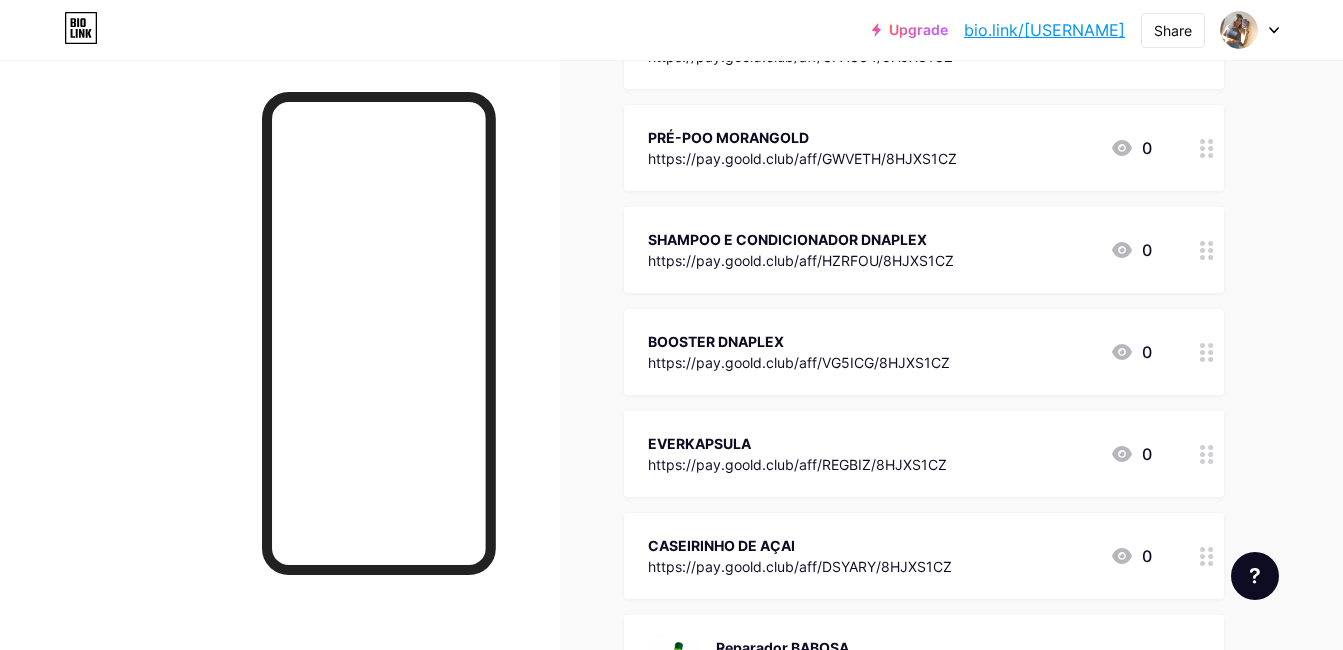 scroll, scrollTop: 2200, scrollLeft: 0, axis: vertical 